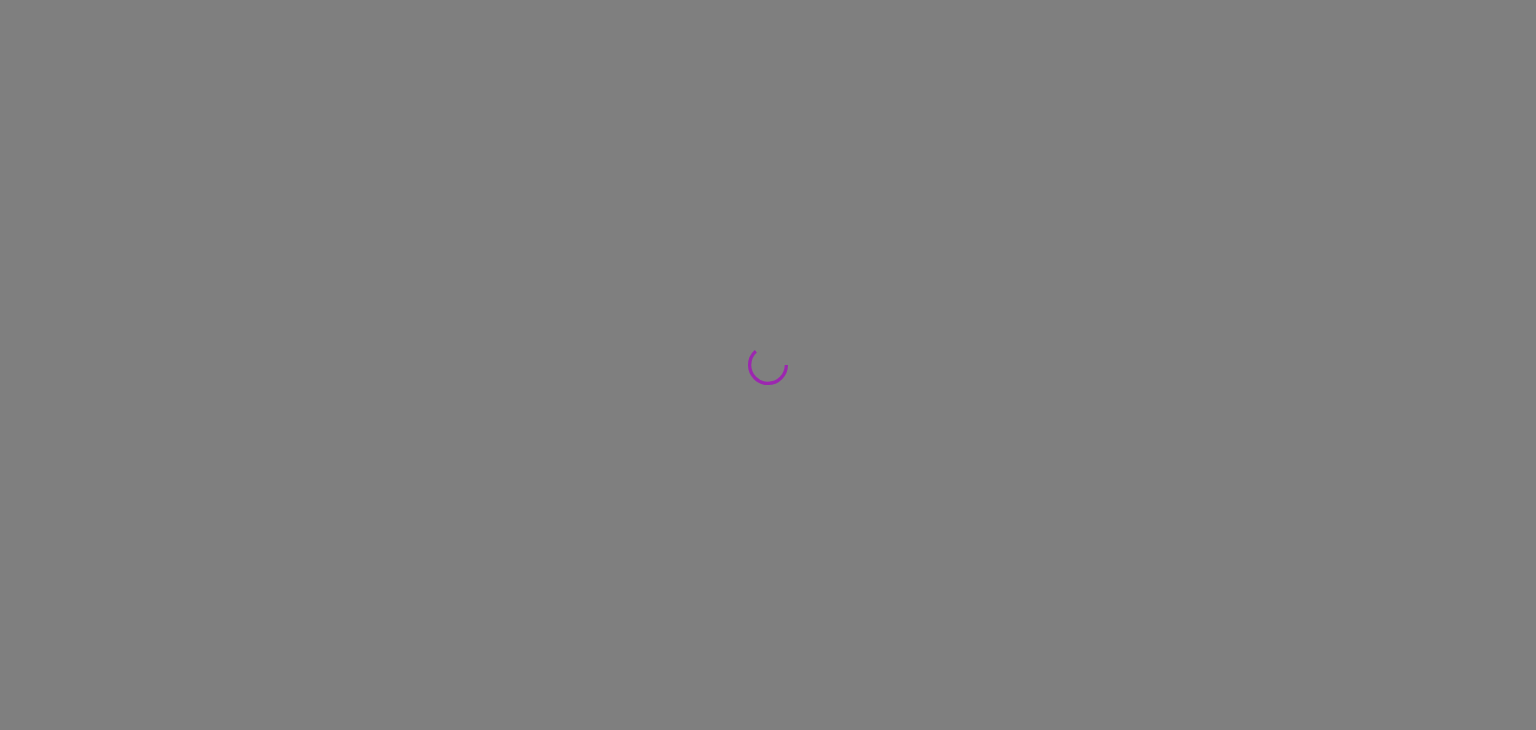 scroll, scrollTop: 0, scrollLeft: 0, axis: both 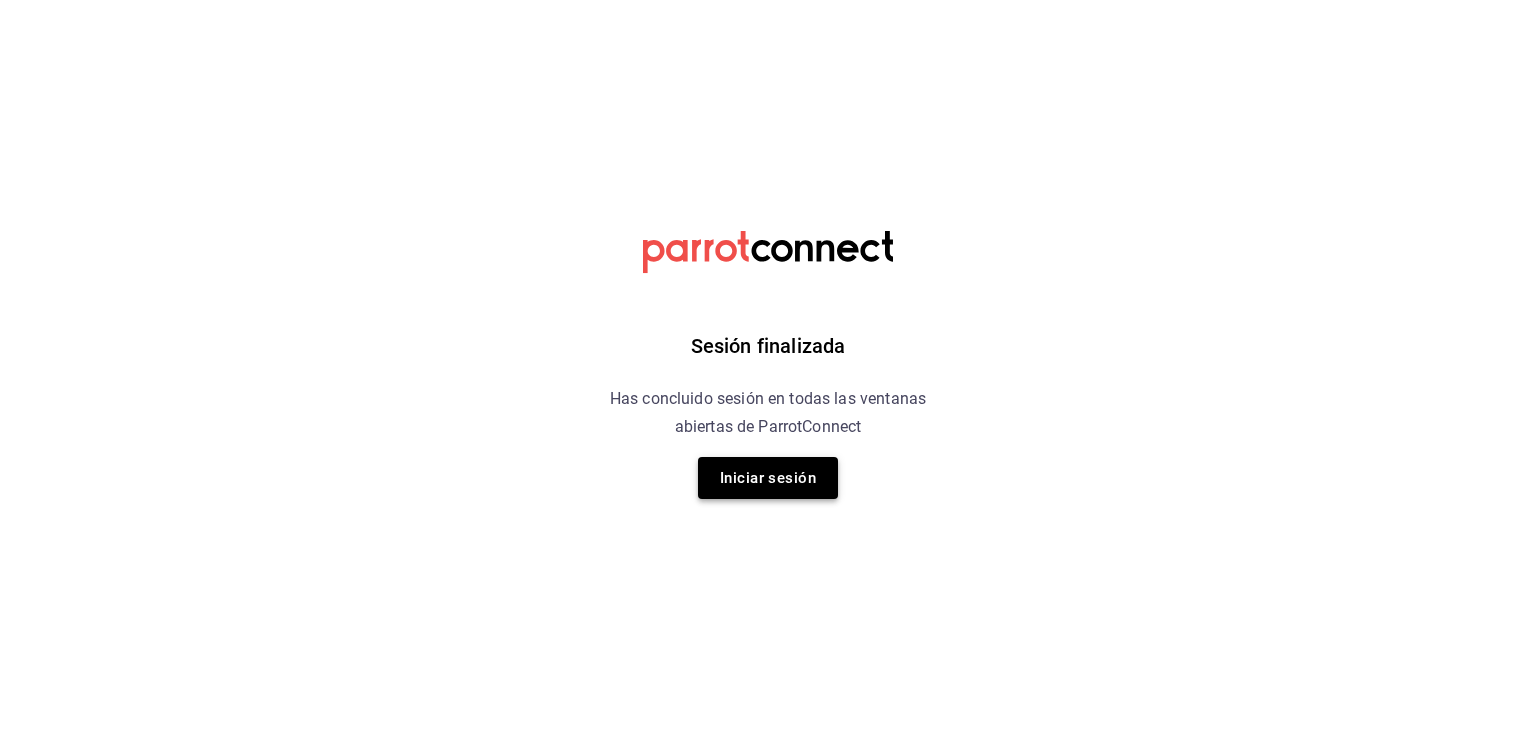 click on "Iniciar sesión" at bounding box center [768, 478] 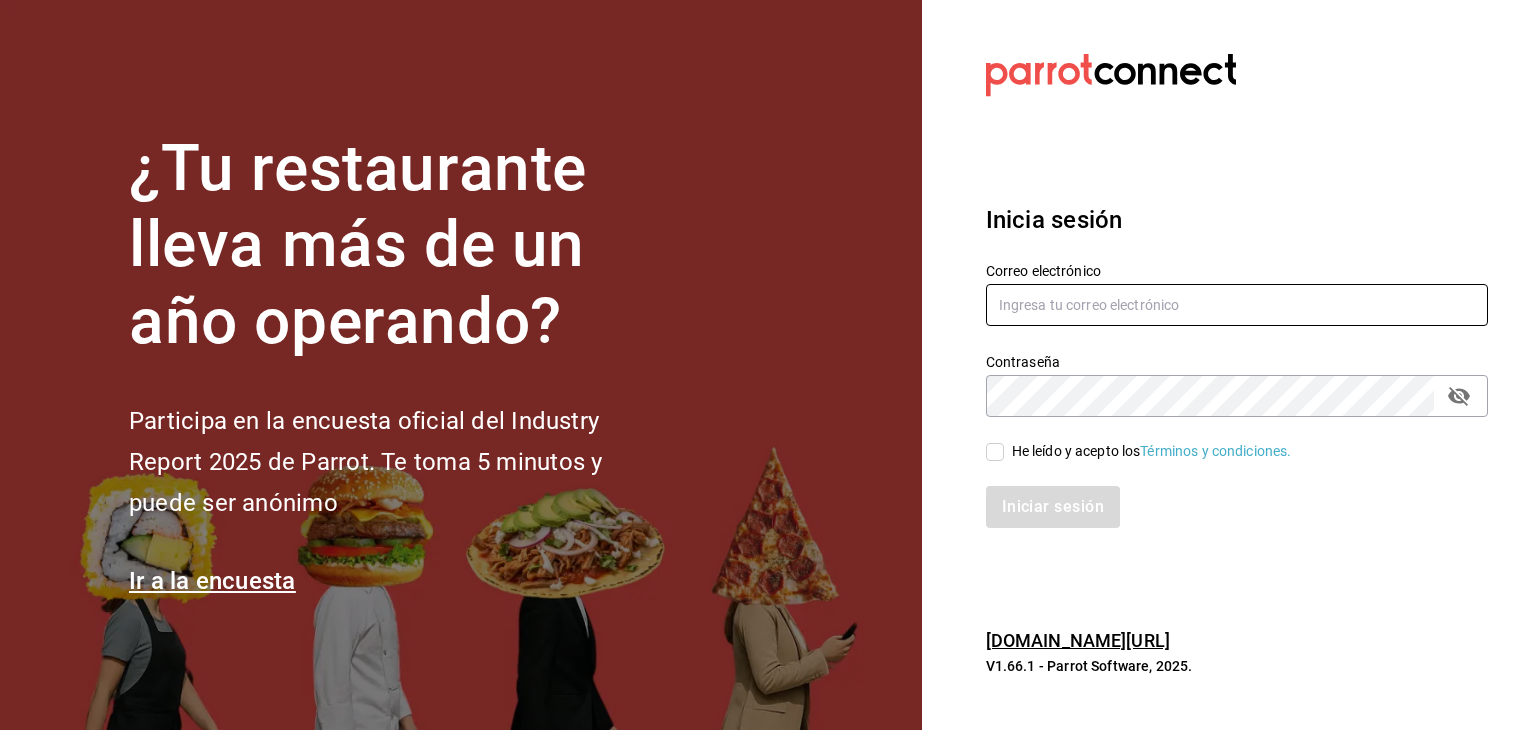 click at bounding box center (1237, 305) 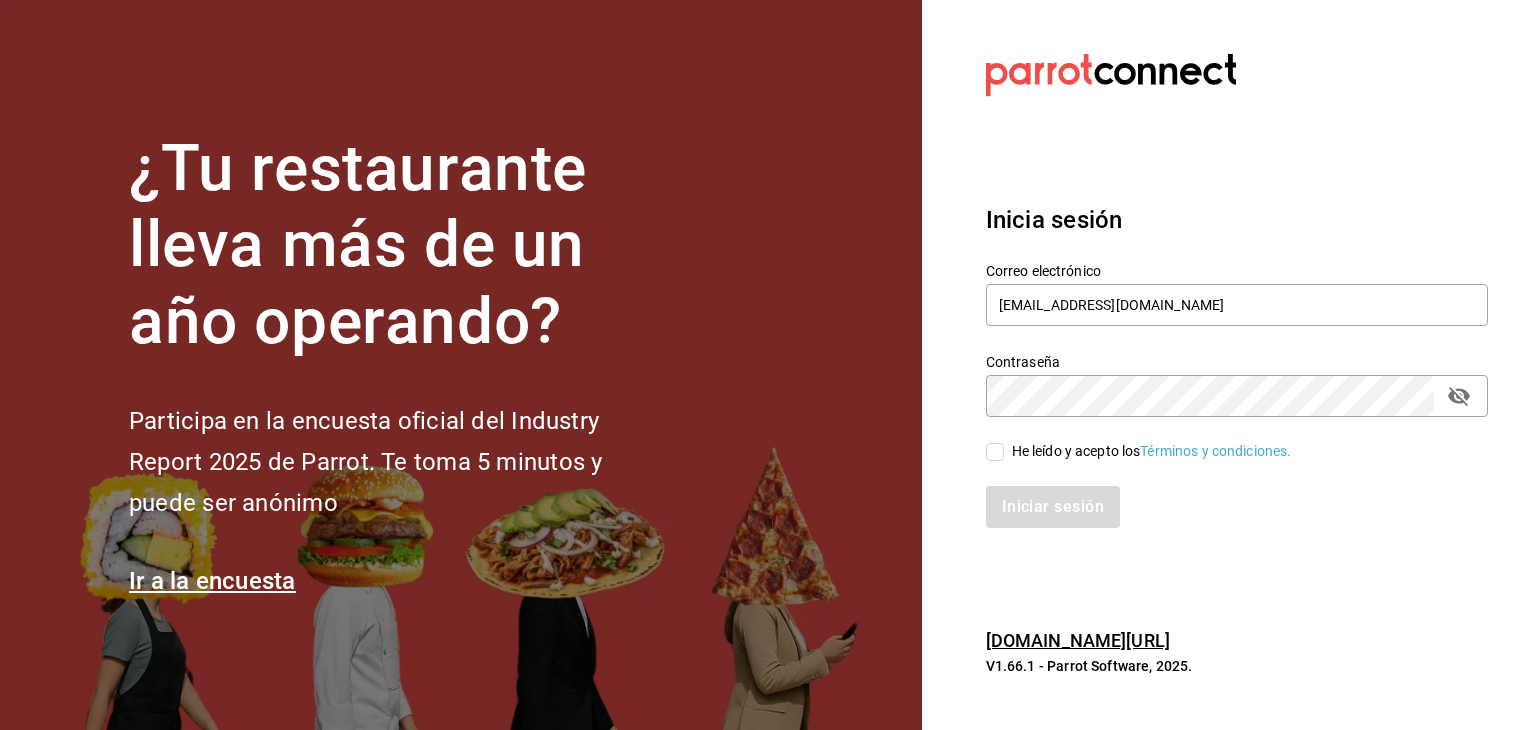 click on "He leído y acepto los  Términos y condiciones." at bounding box center [995, 452] 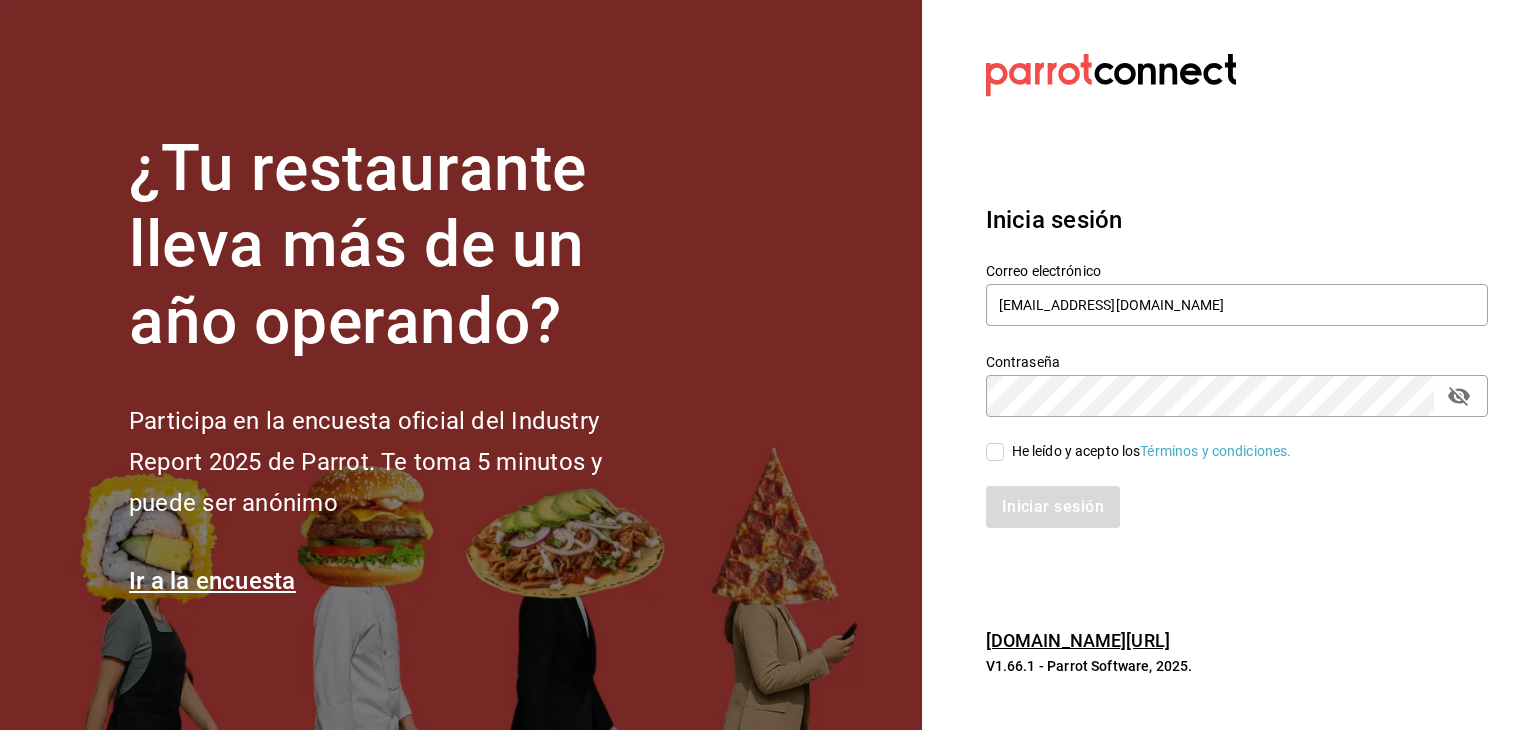 checkbox on "true" 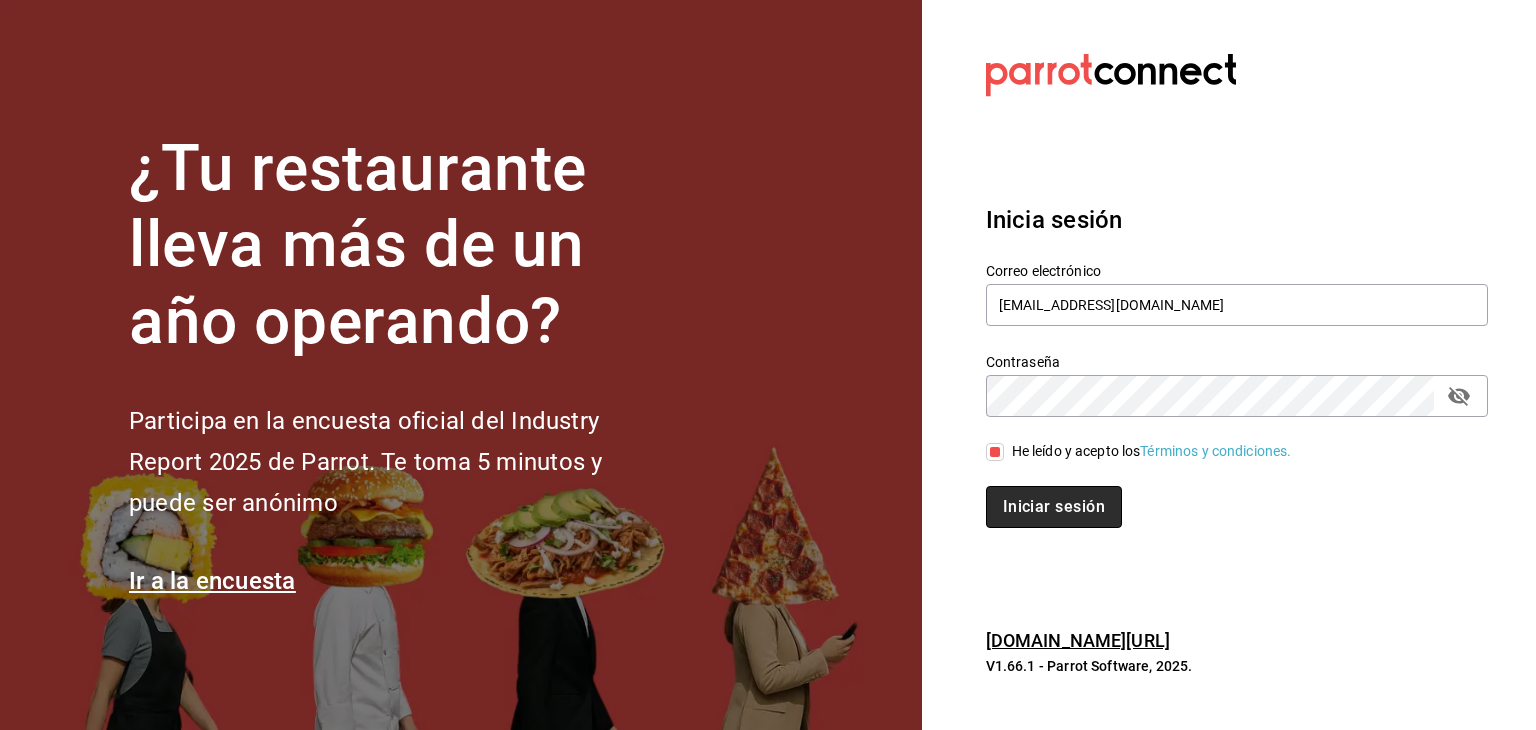 click on "Iniciar sesión" at bounding box center (1054, 507) 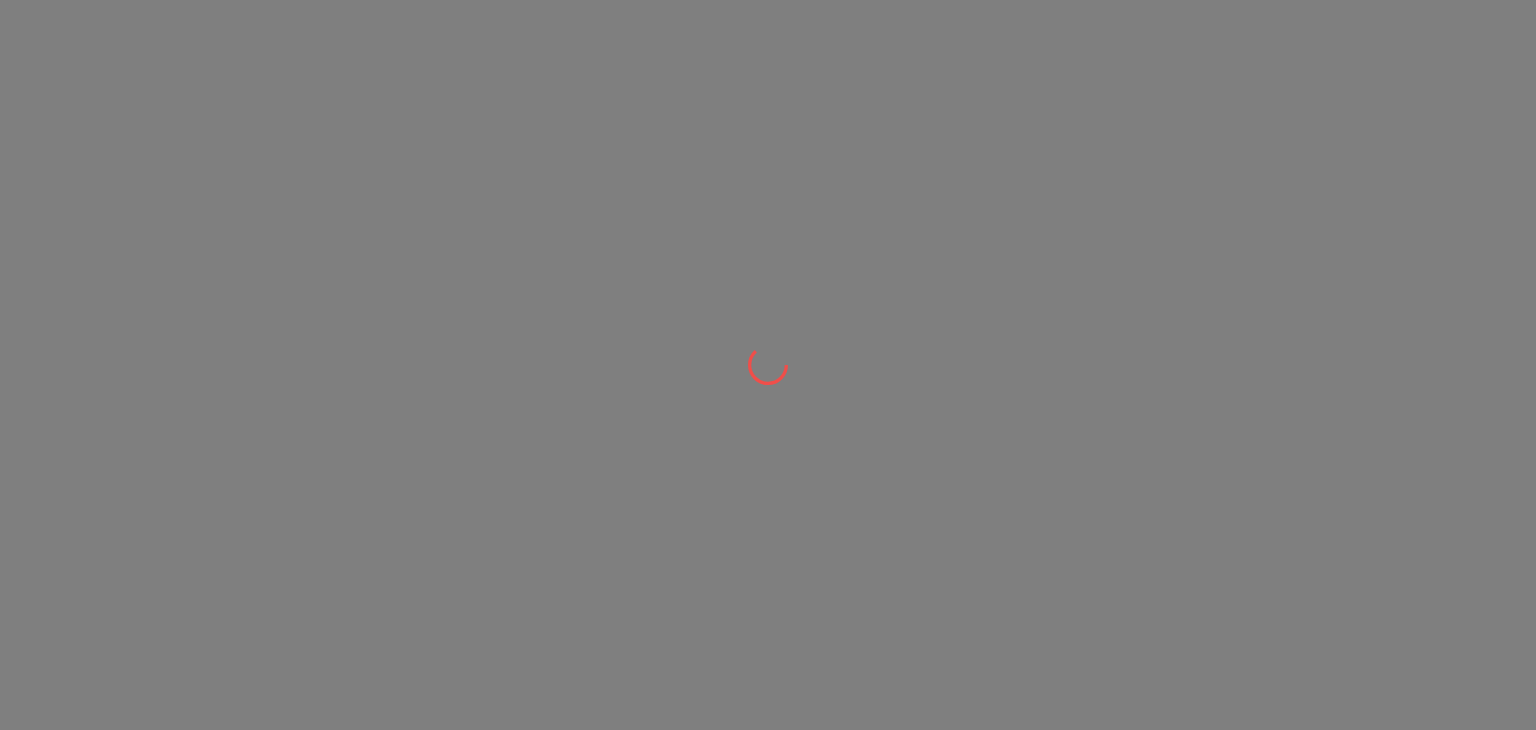 scroll, scrollTop: 0, scrollLeft: 0, axis: both 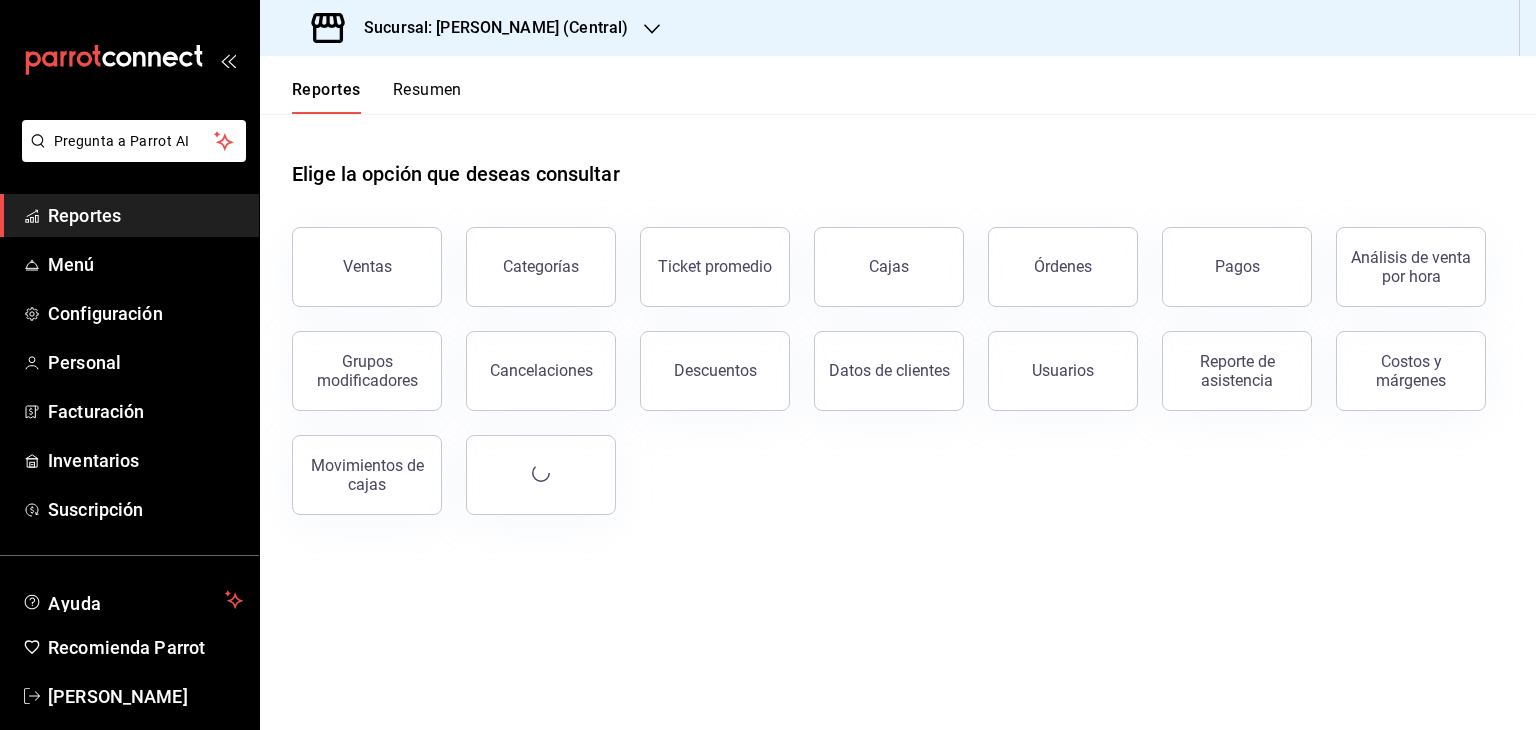 click on "Reportes" at bounding box center (145, 215) 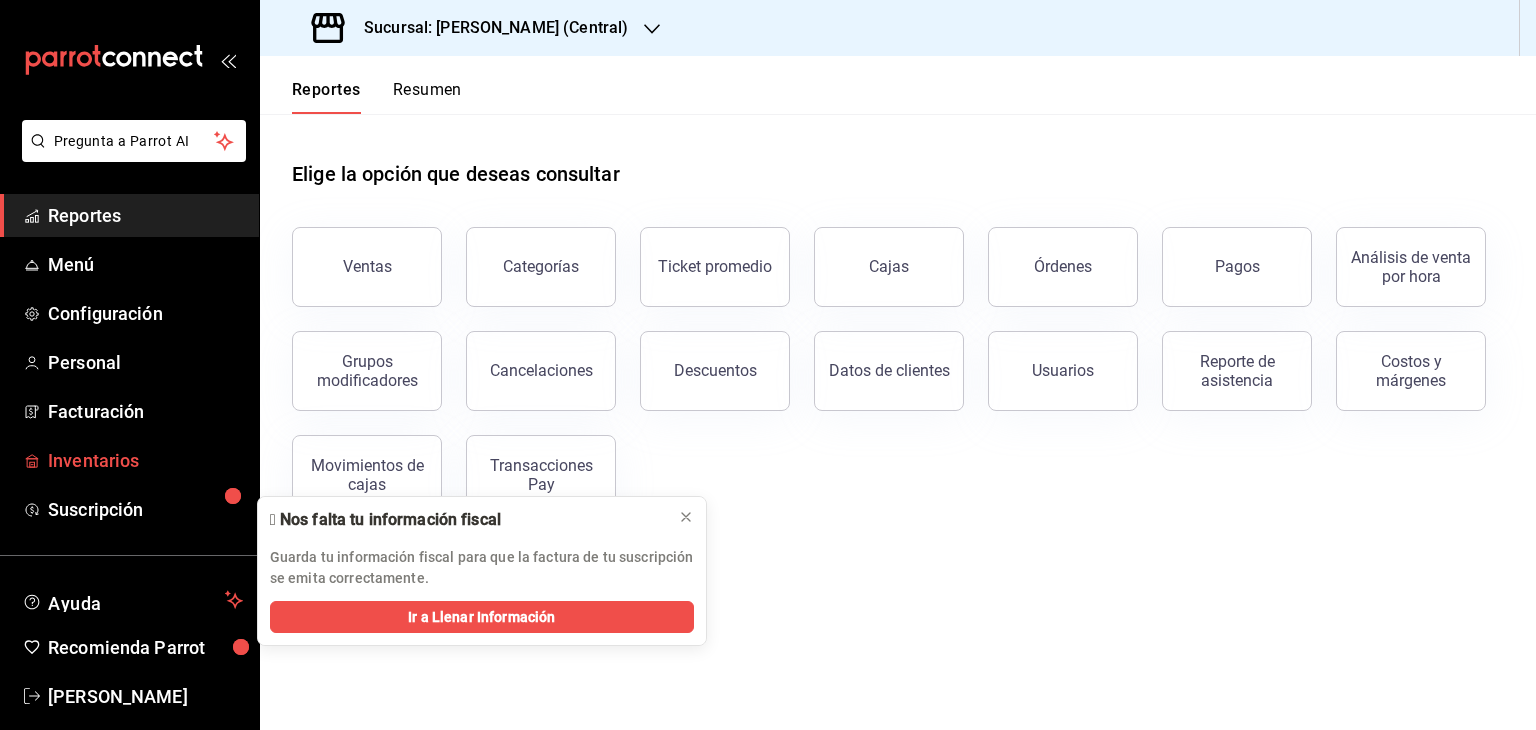 click on "Inventarios" at bounding box center (145, 460) 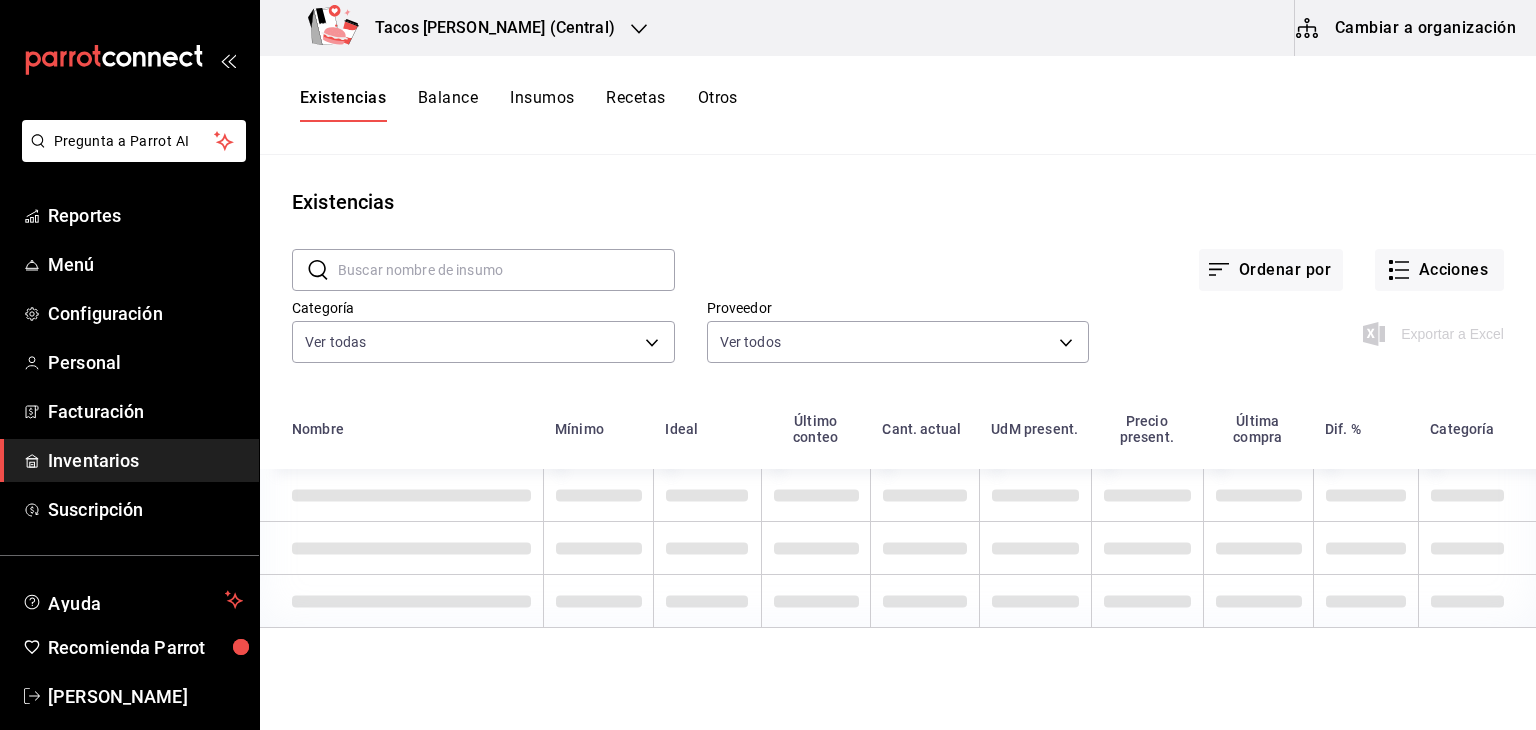 click 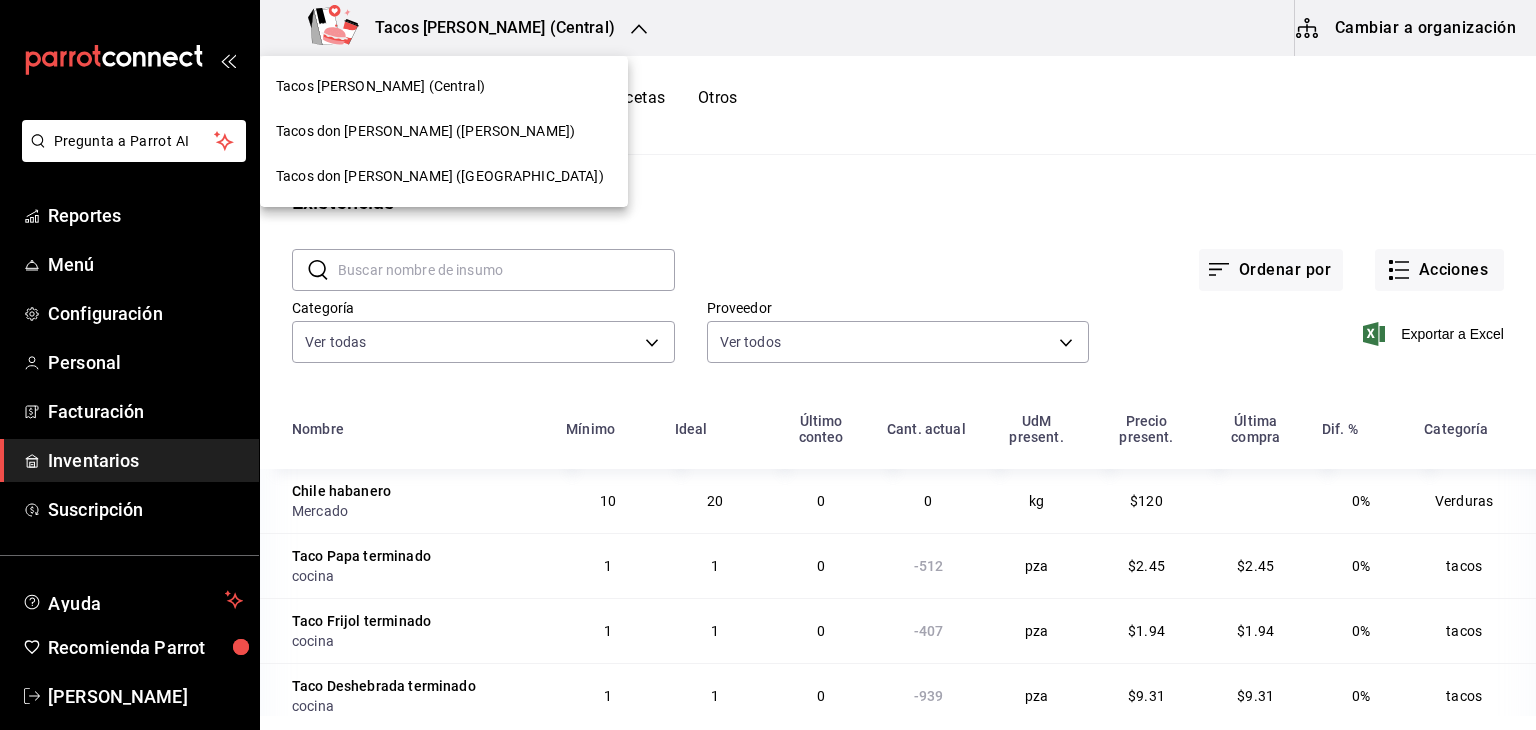 click on "Tacos [PERSON_NAME] ([GEOGRAPHIC_DATA])" at bounding box center [440, 176] 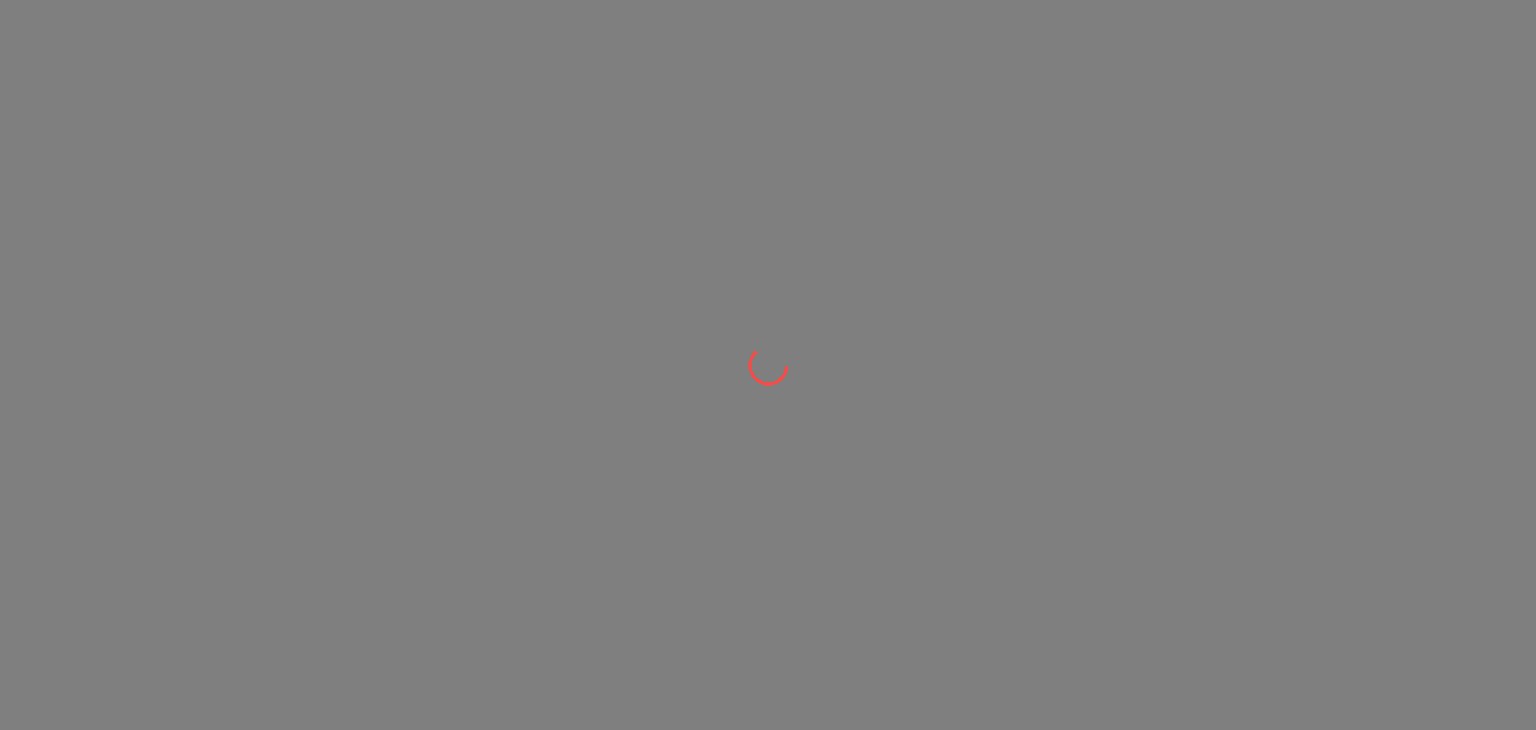 scroll, scrollTop: 0, scrollLeft: 0, axis: both 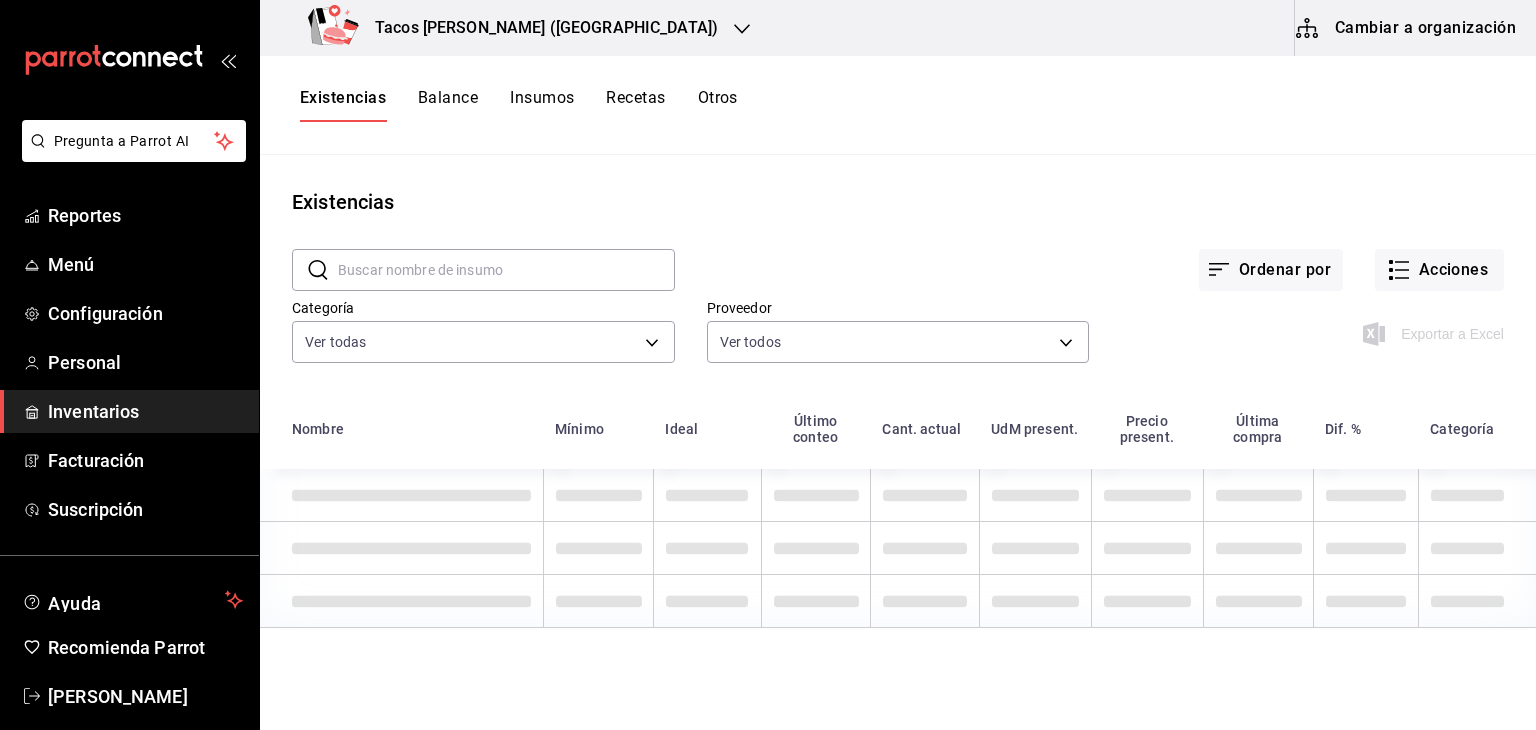 click on "Balance" at bounding box center [448, 105] 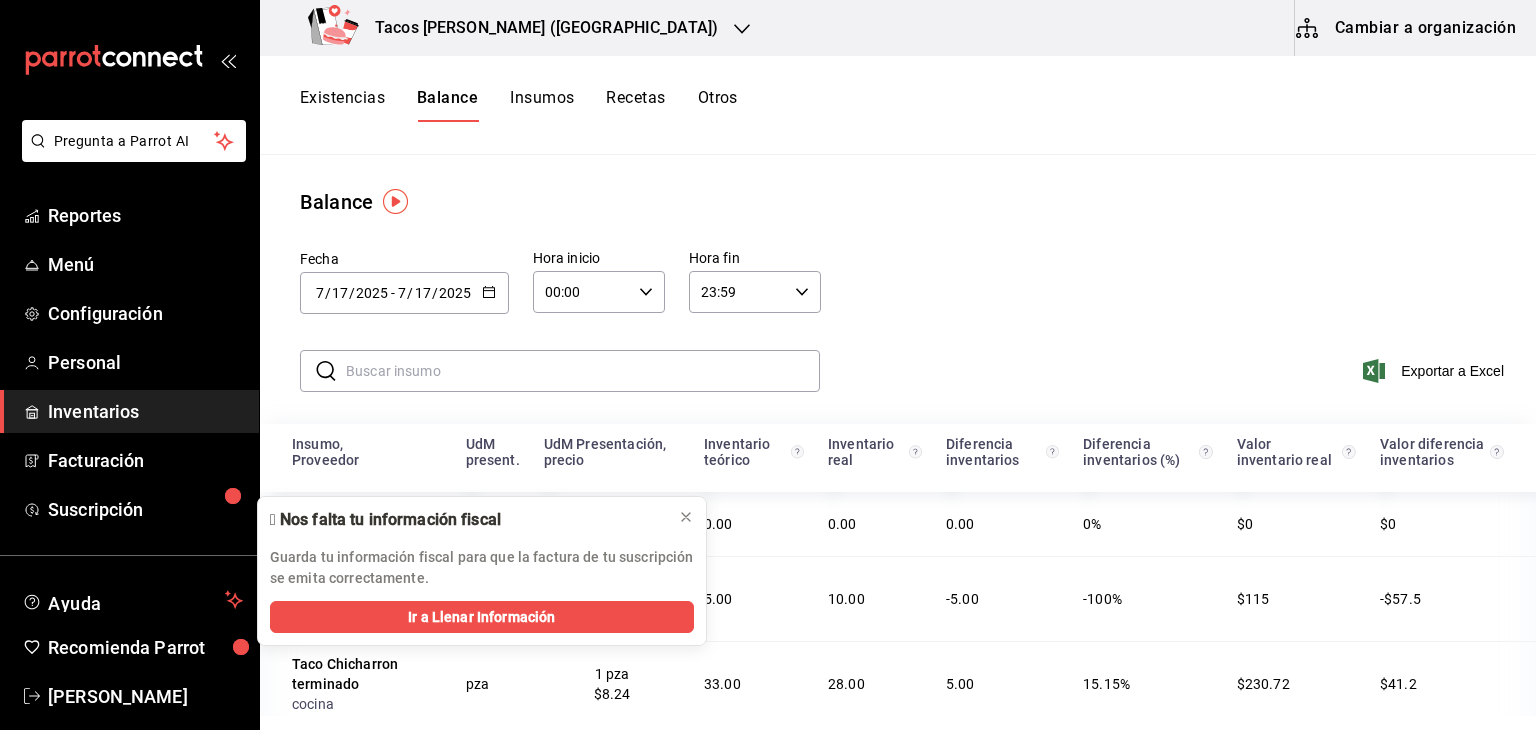 click 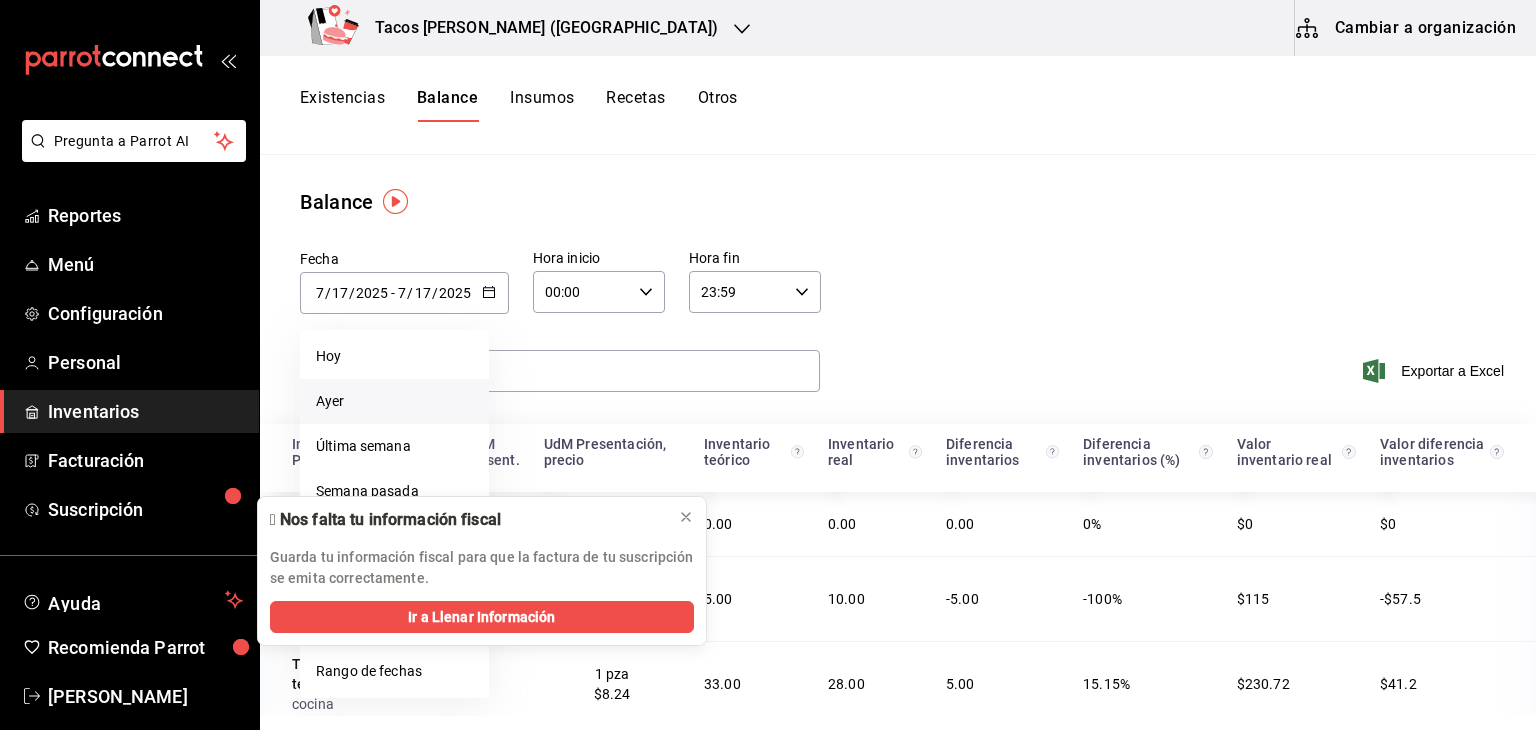 click on "Ayer" at bounding box center (394, 401) 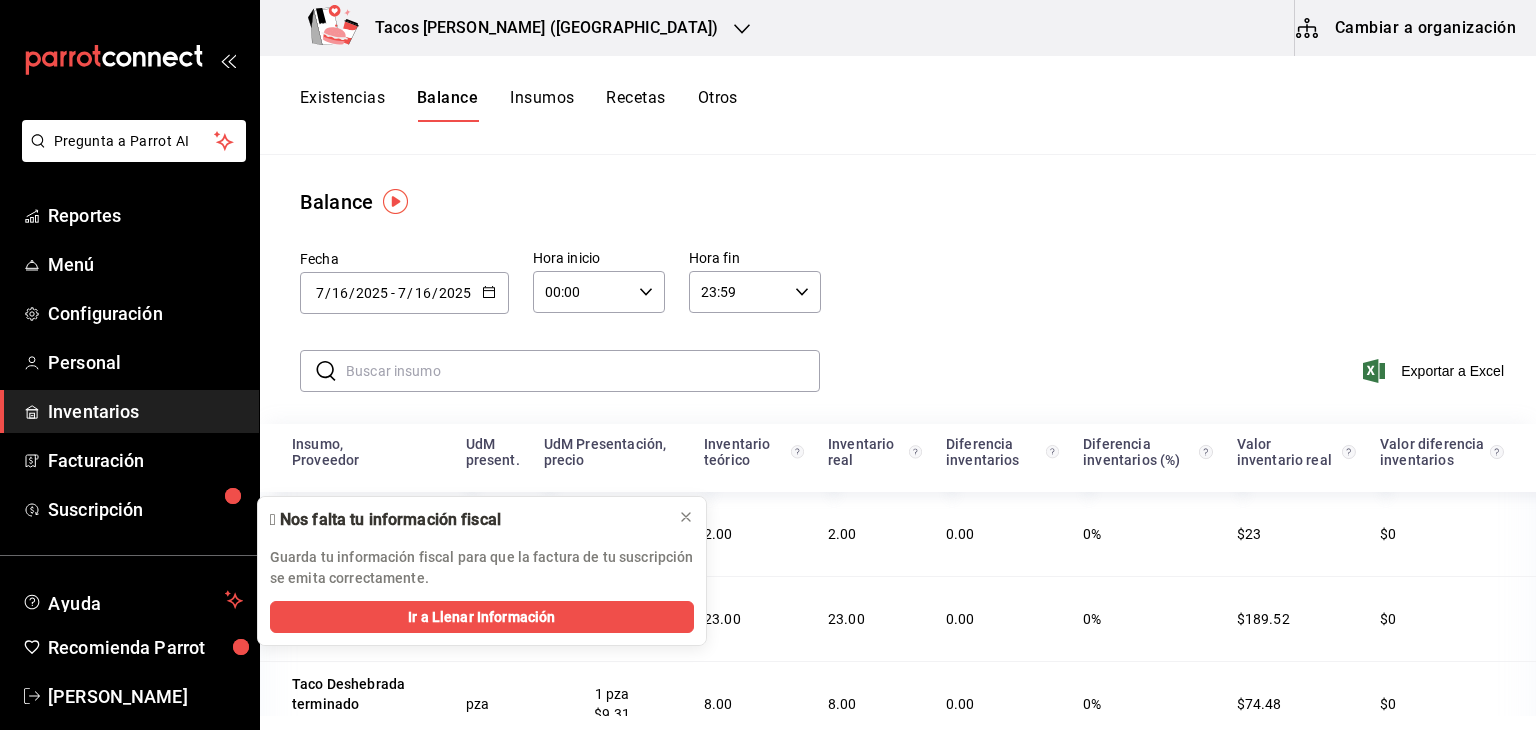 click on "Balance" at bounding box center (898, 202) 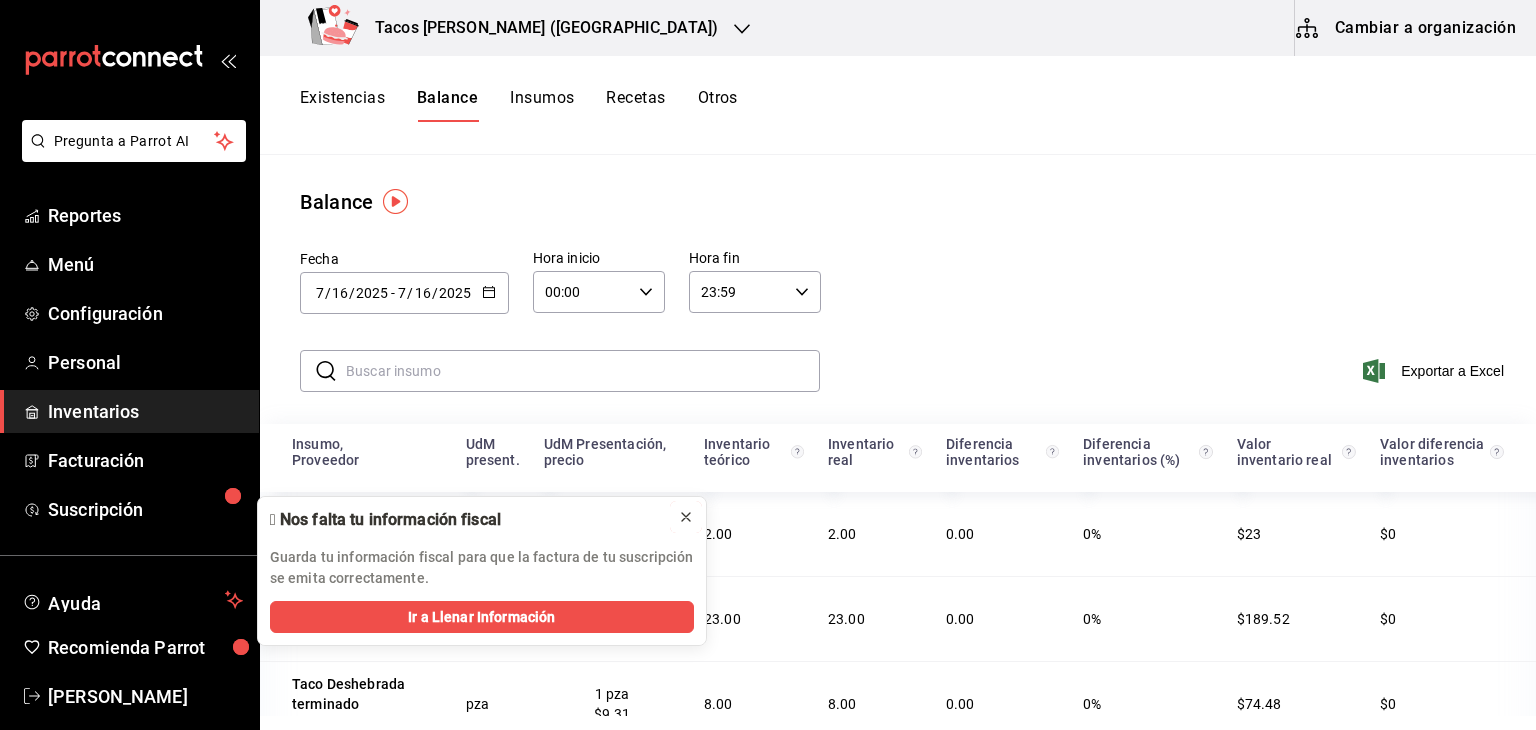 click 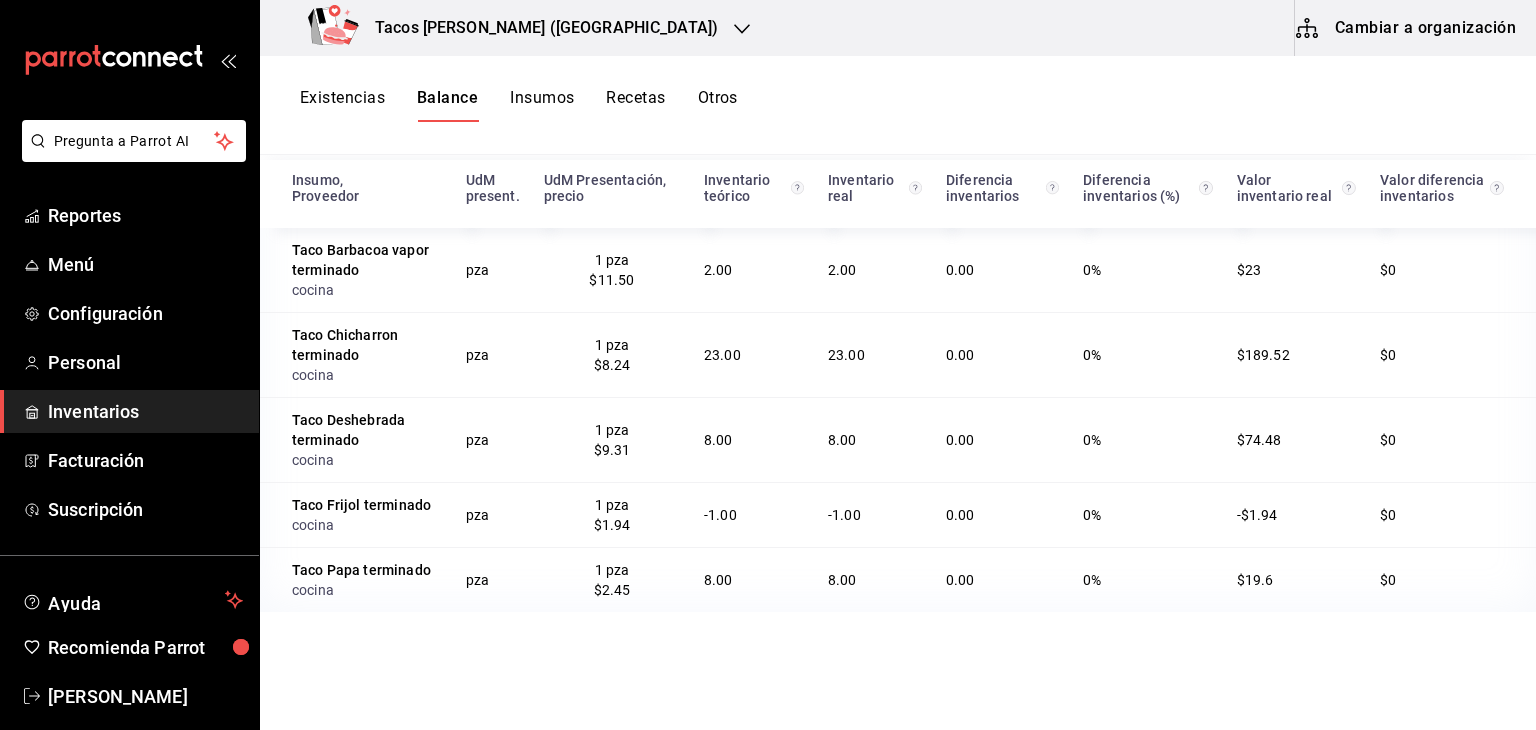 scroll, scrollTop: 268, scrollLeft: 0, axis: vertical 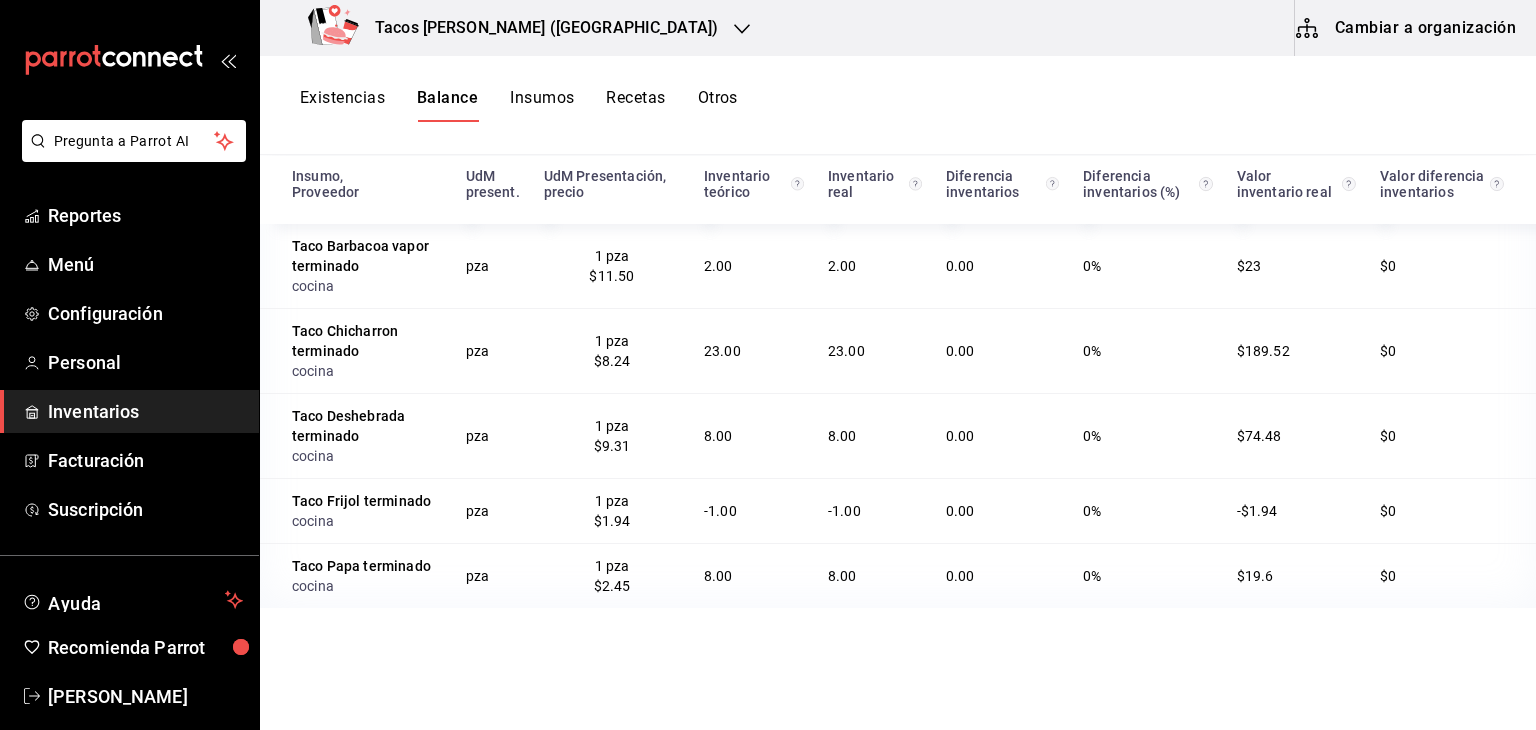 click on "Otros" at bounding box center (718, 105) 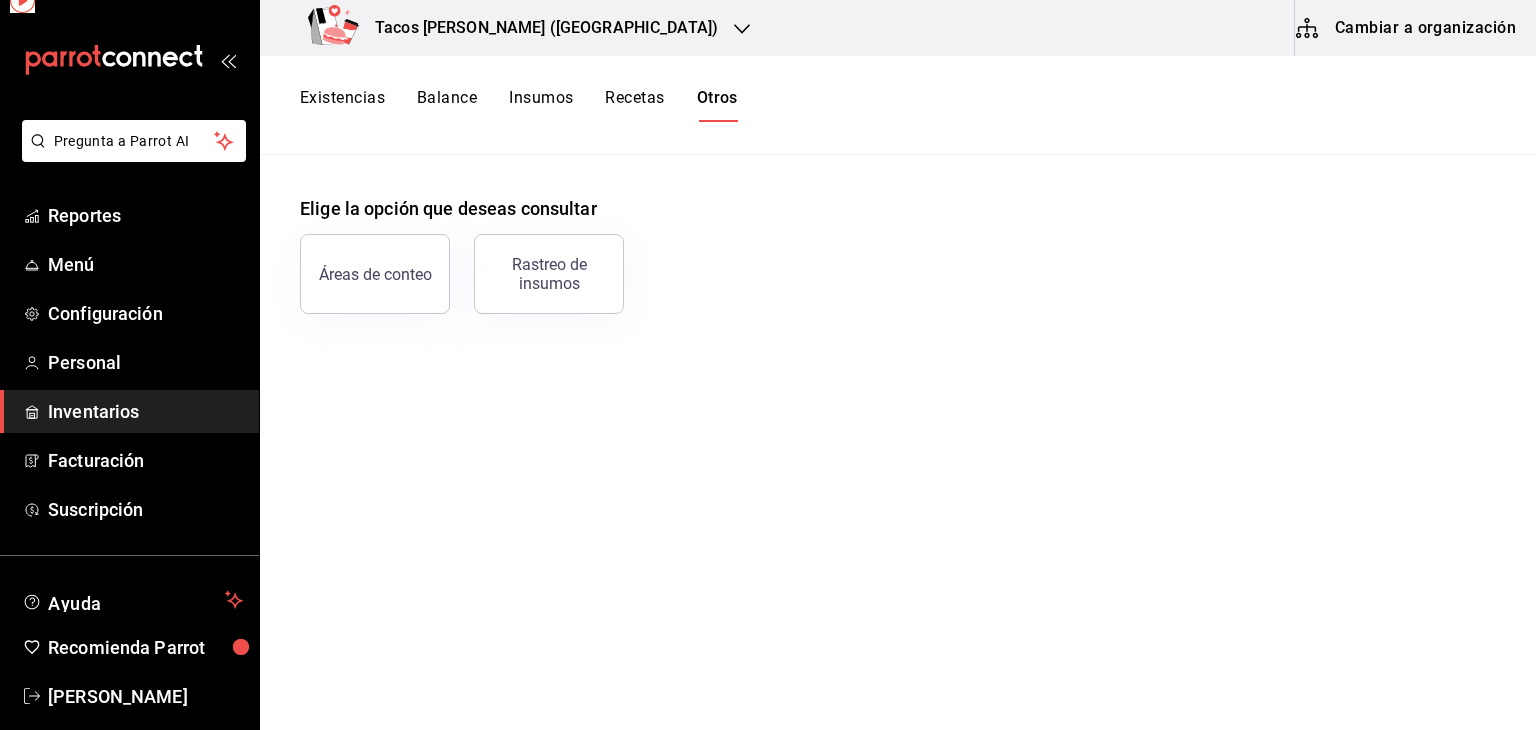 scroll, scrollTop: 0, scrollLeft: 0, axis: both 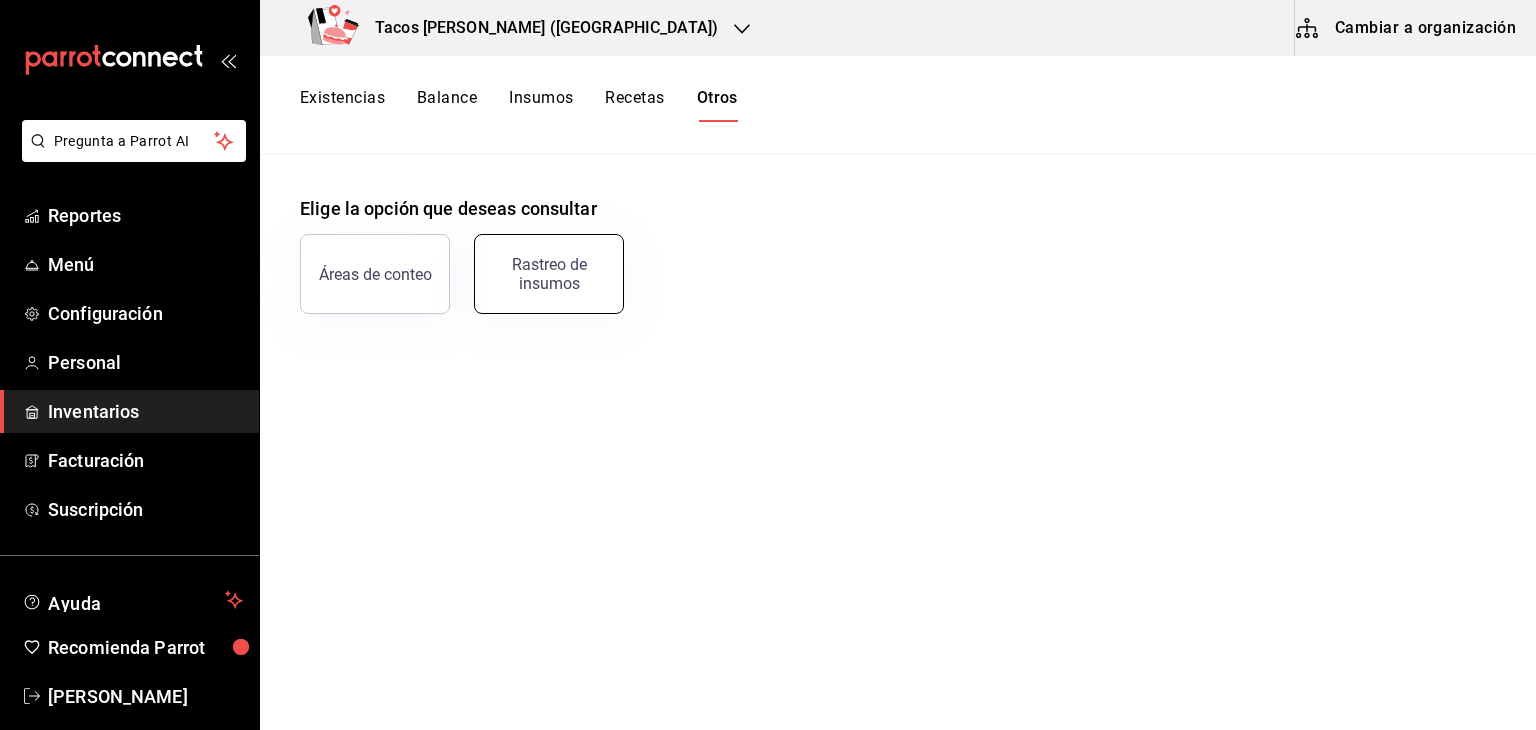 click on "Rastreo de insumos" at bounding box center [549, 274] 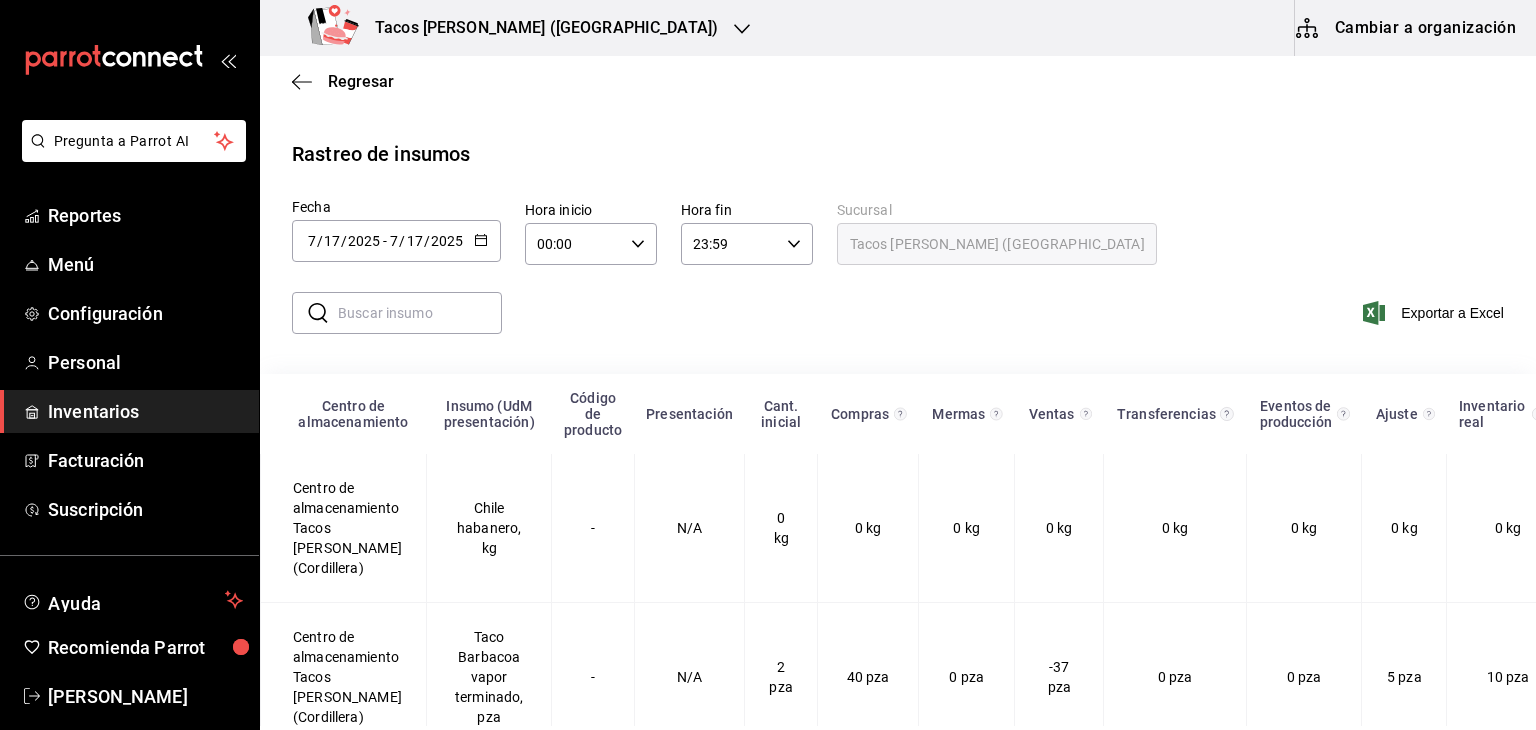 click at bounding box center (420, 313) 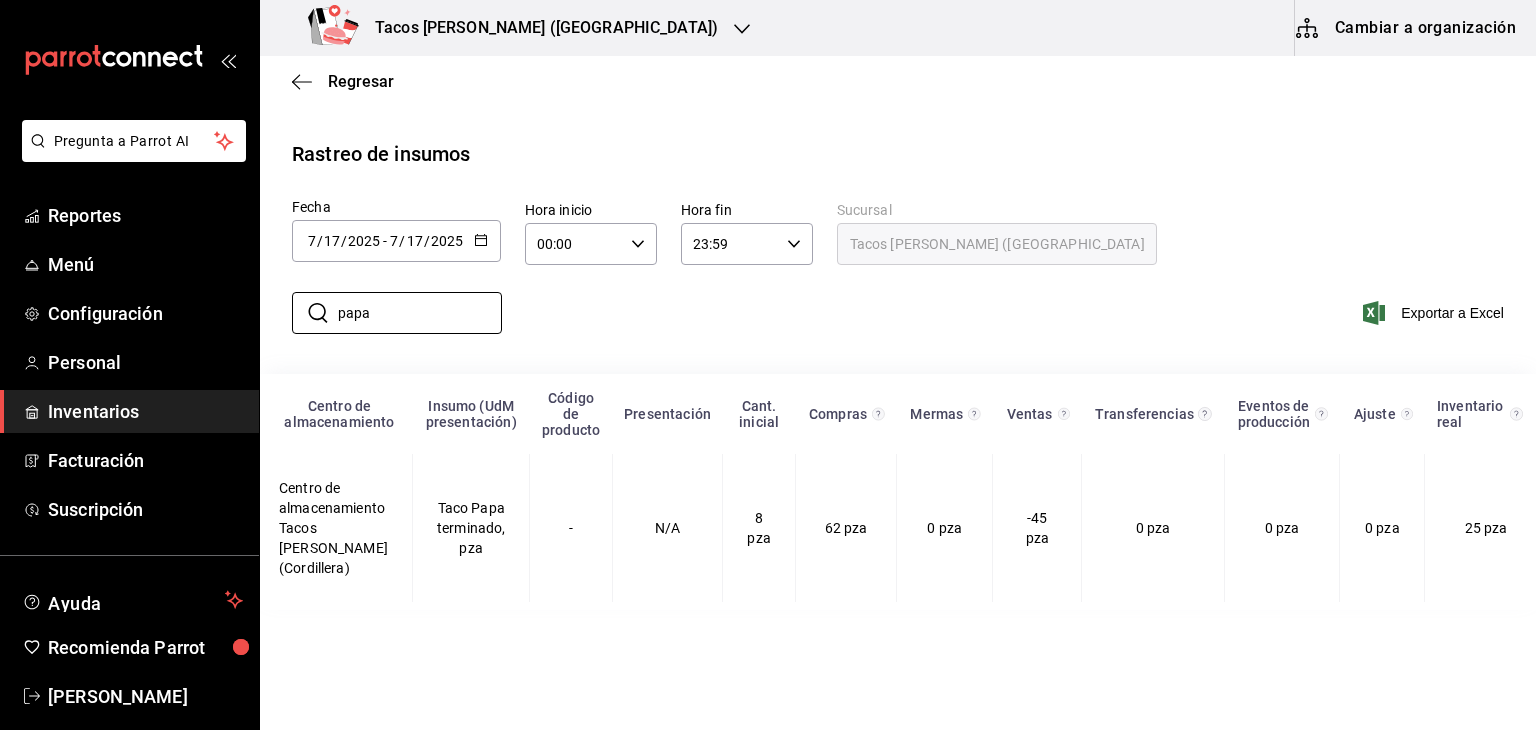scroll, scrollTop: 0, scrollLeft: 0, axis: both 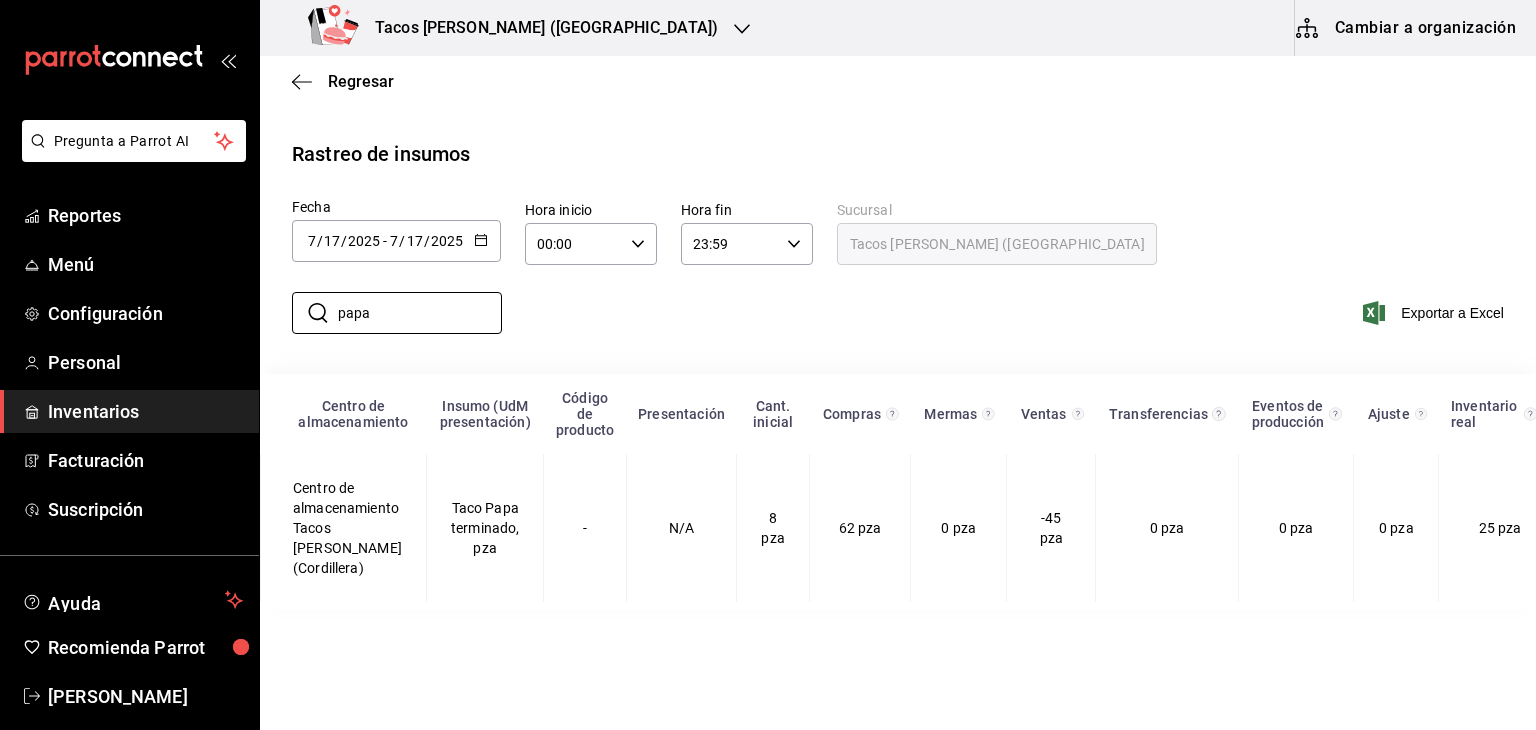 type on "papa" 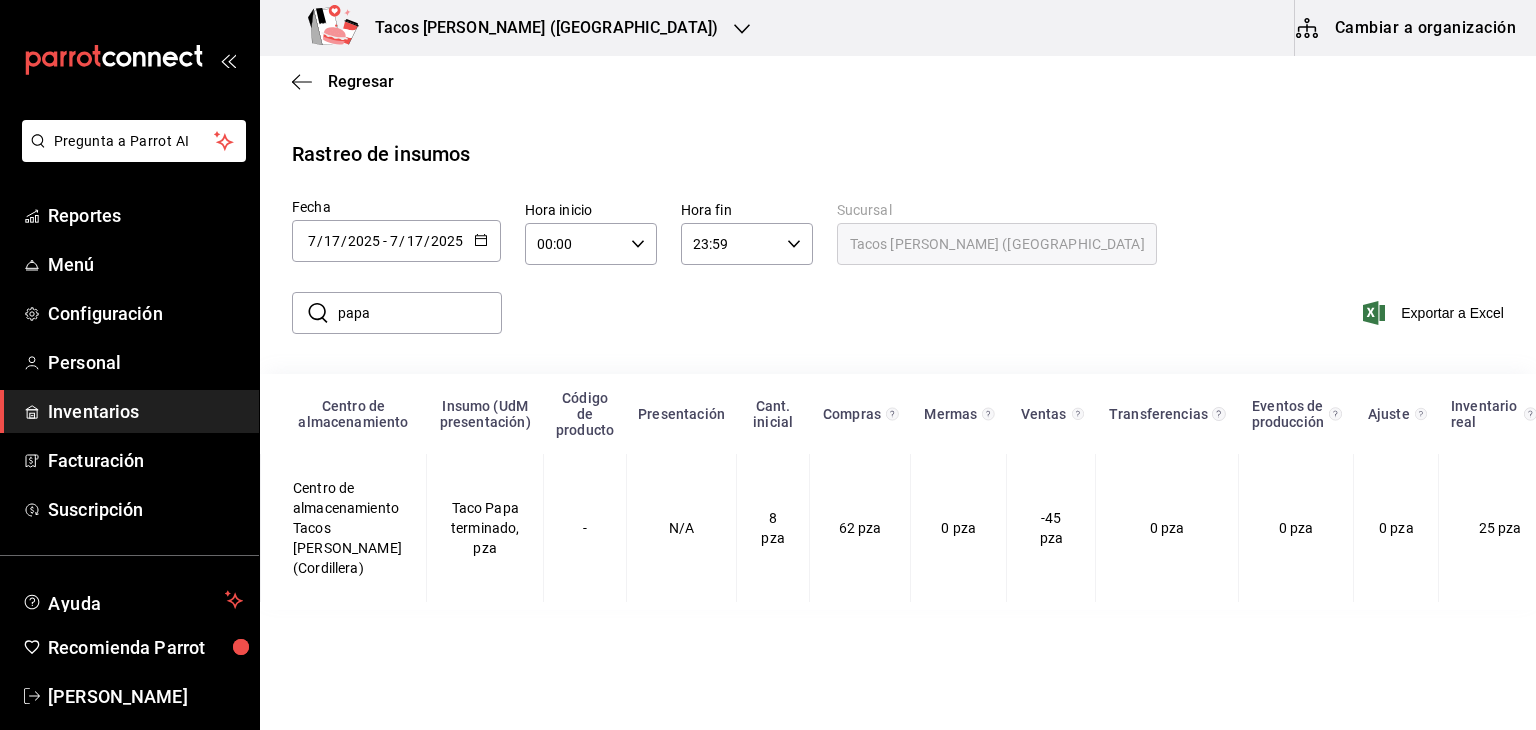 click 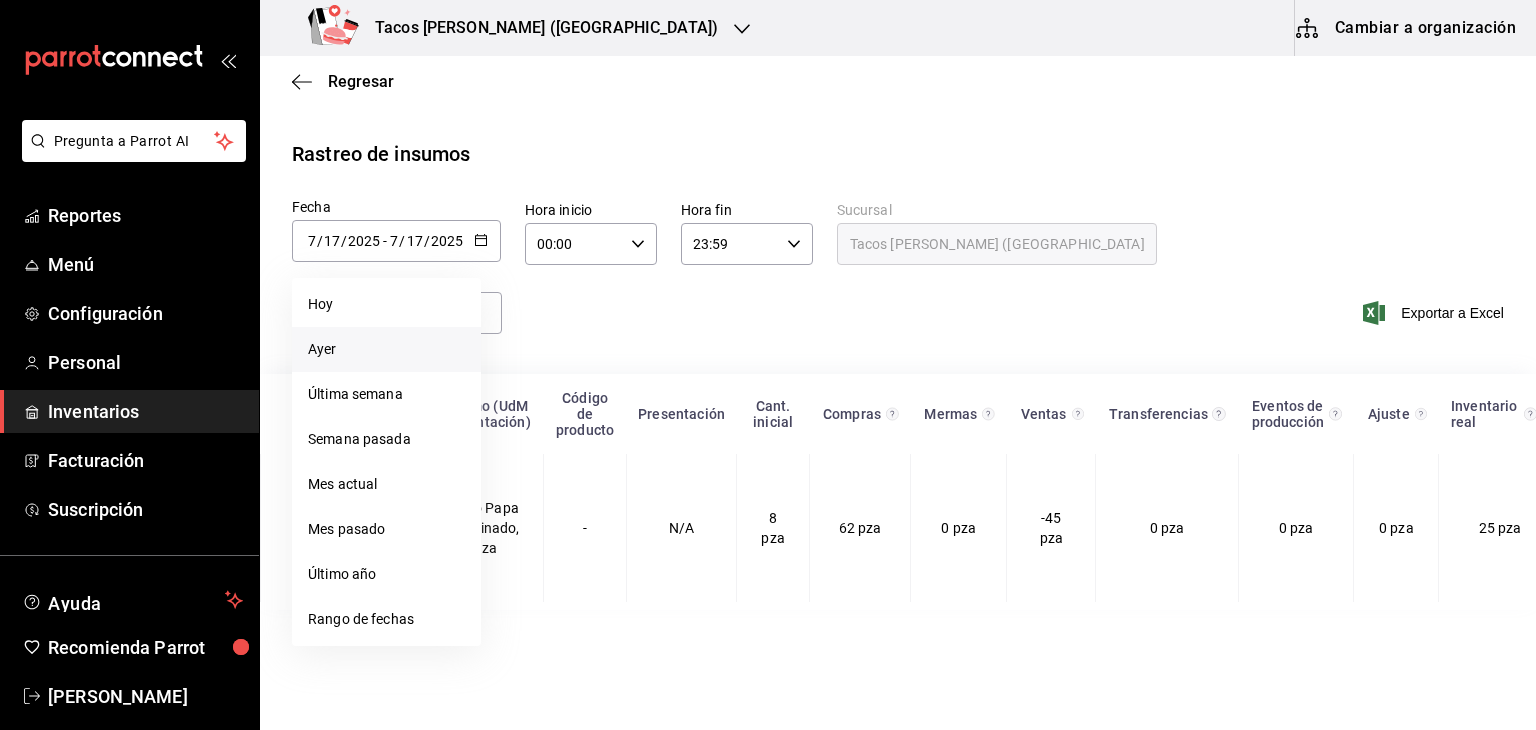 click on "Ayer" at bounding box center [386, 349] 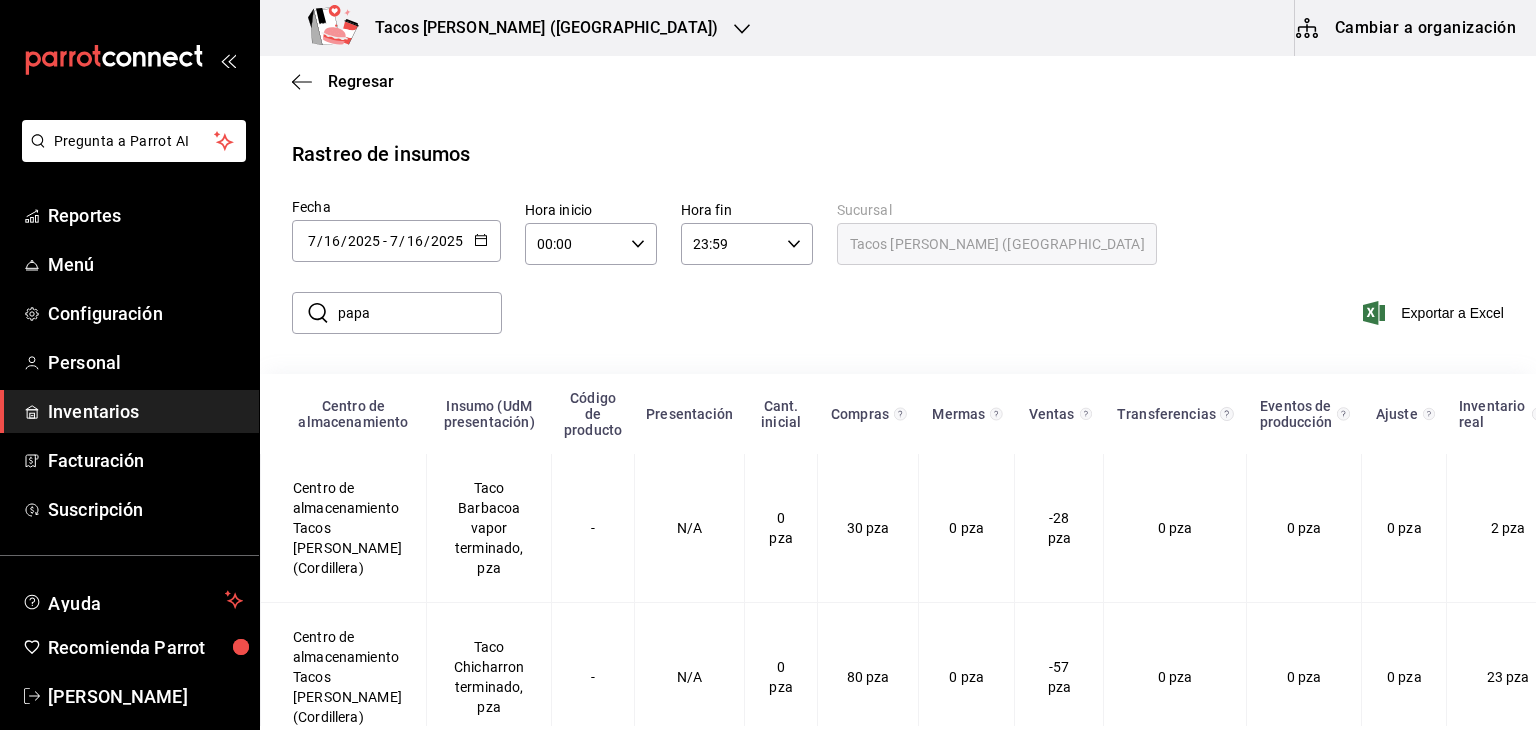 click on "papa" at bounding box center (420, 313) 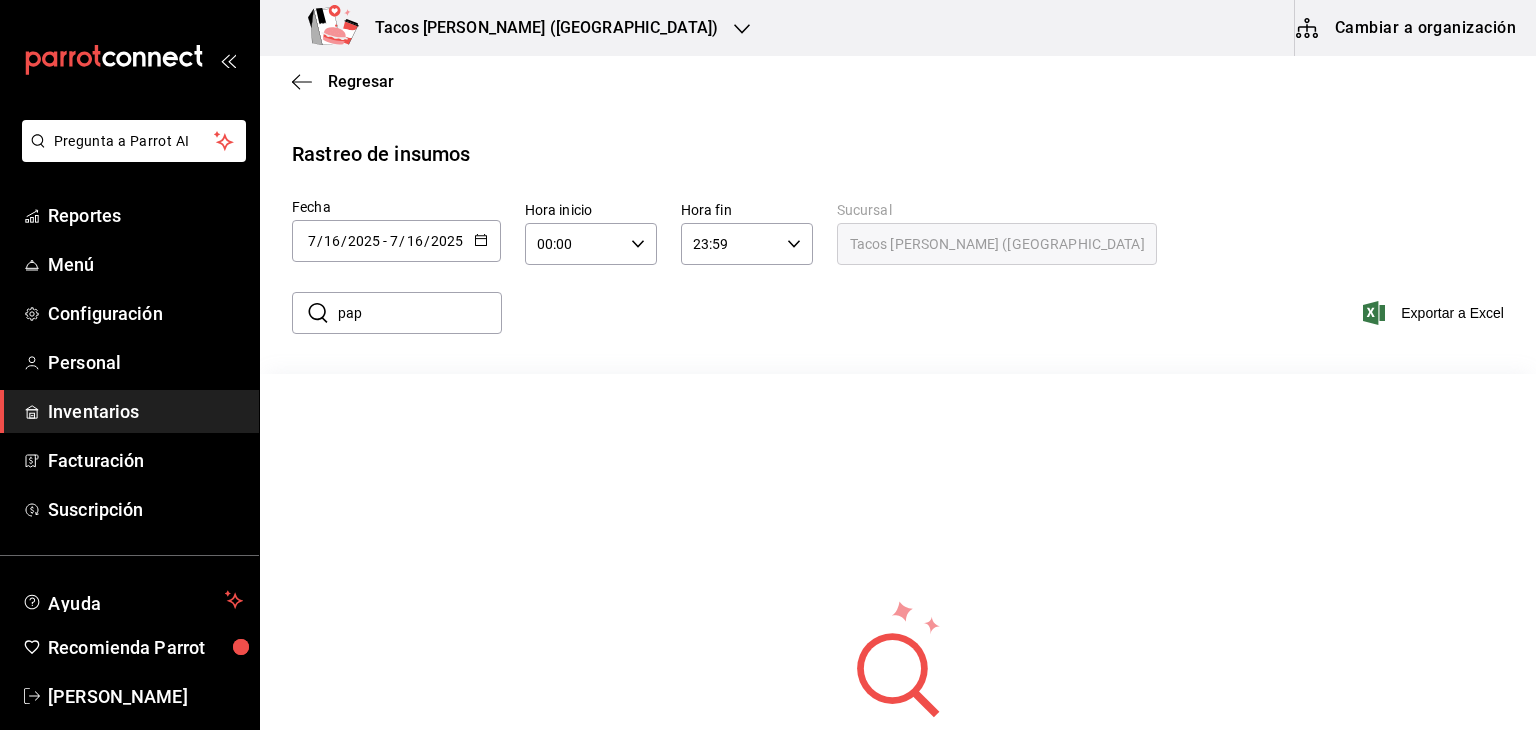 type on "papa" 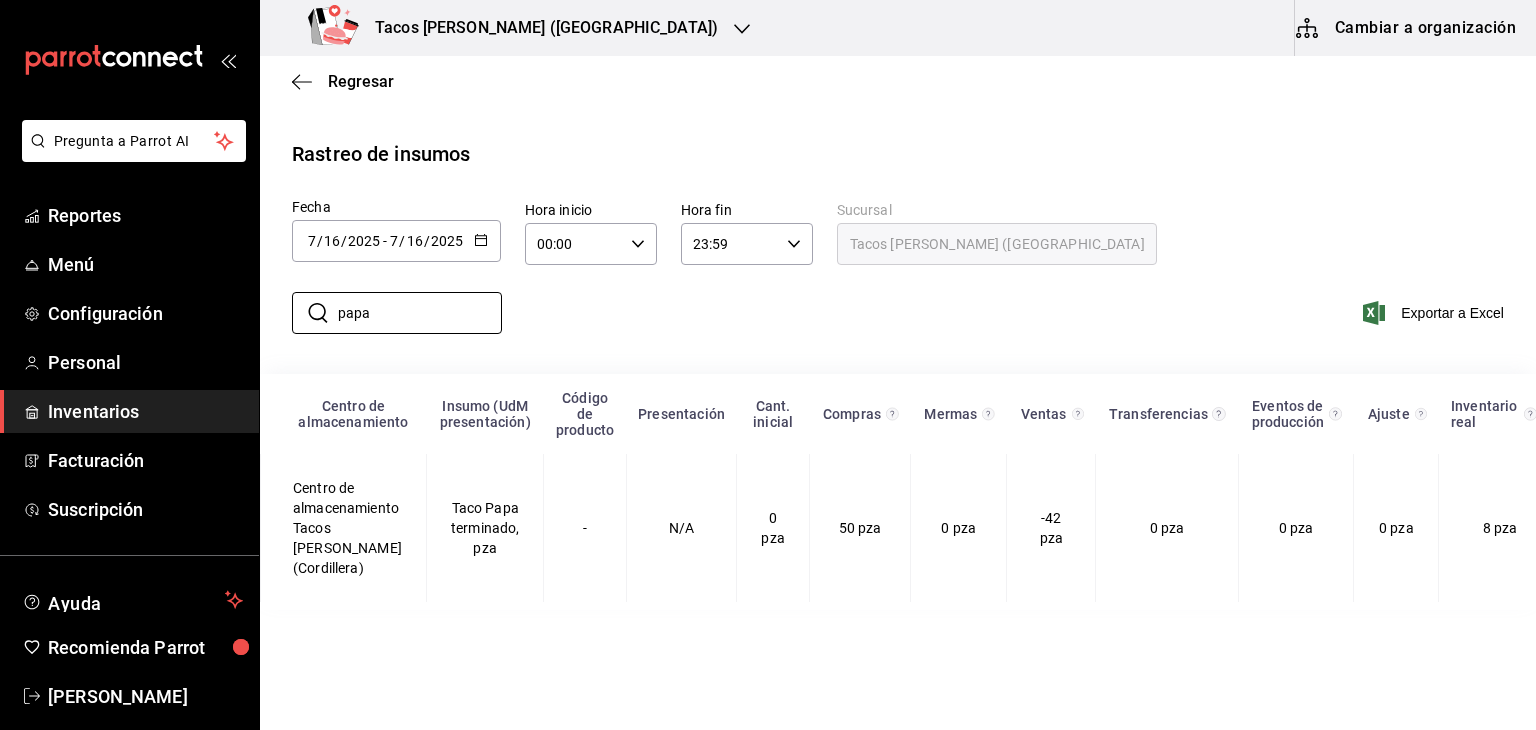 click on "Cambiar a organización" at bounding box center (1407, 28) 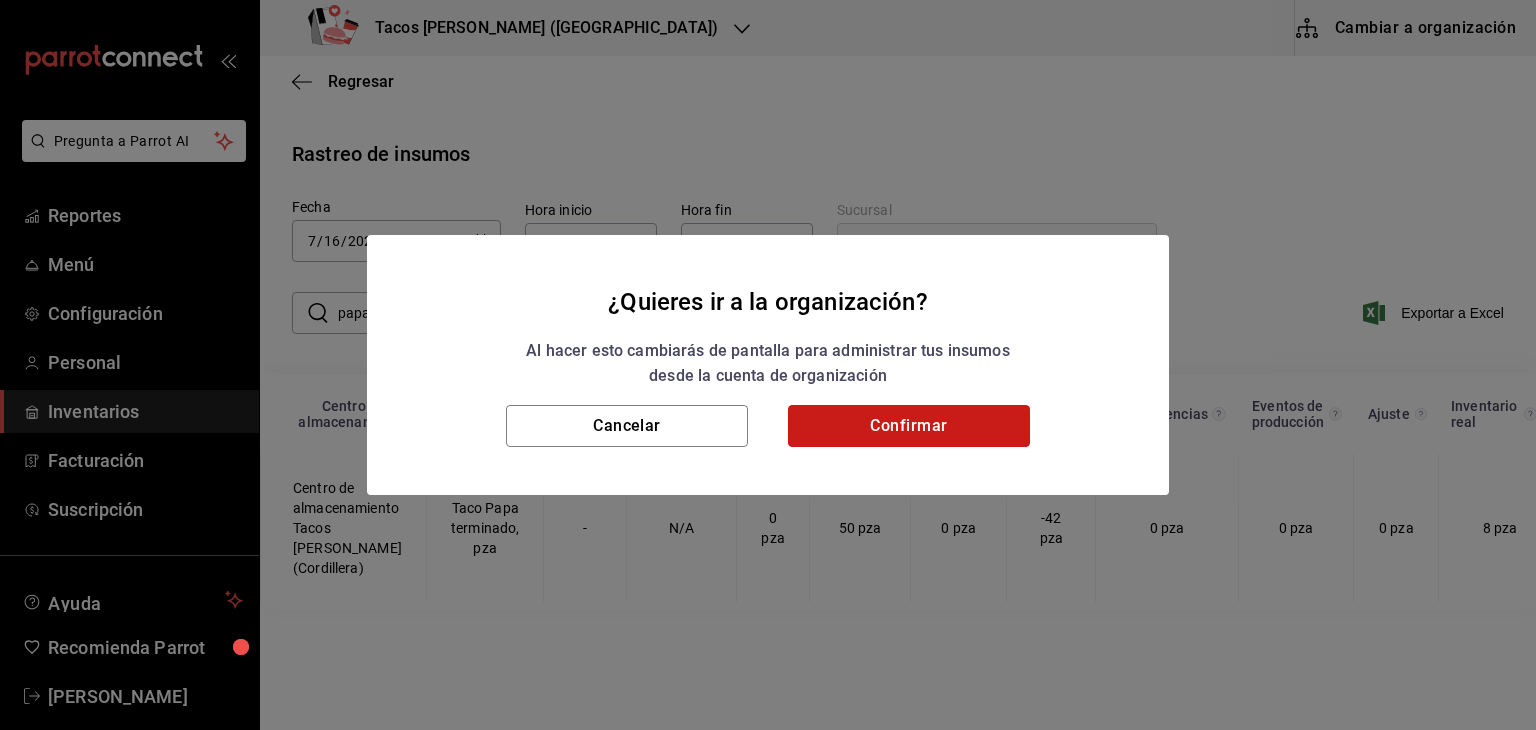 click on "Confirmar" at bounding box center [909, 426] 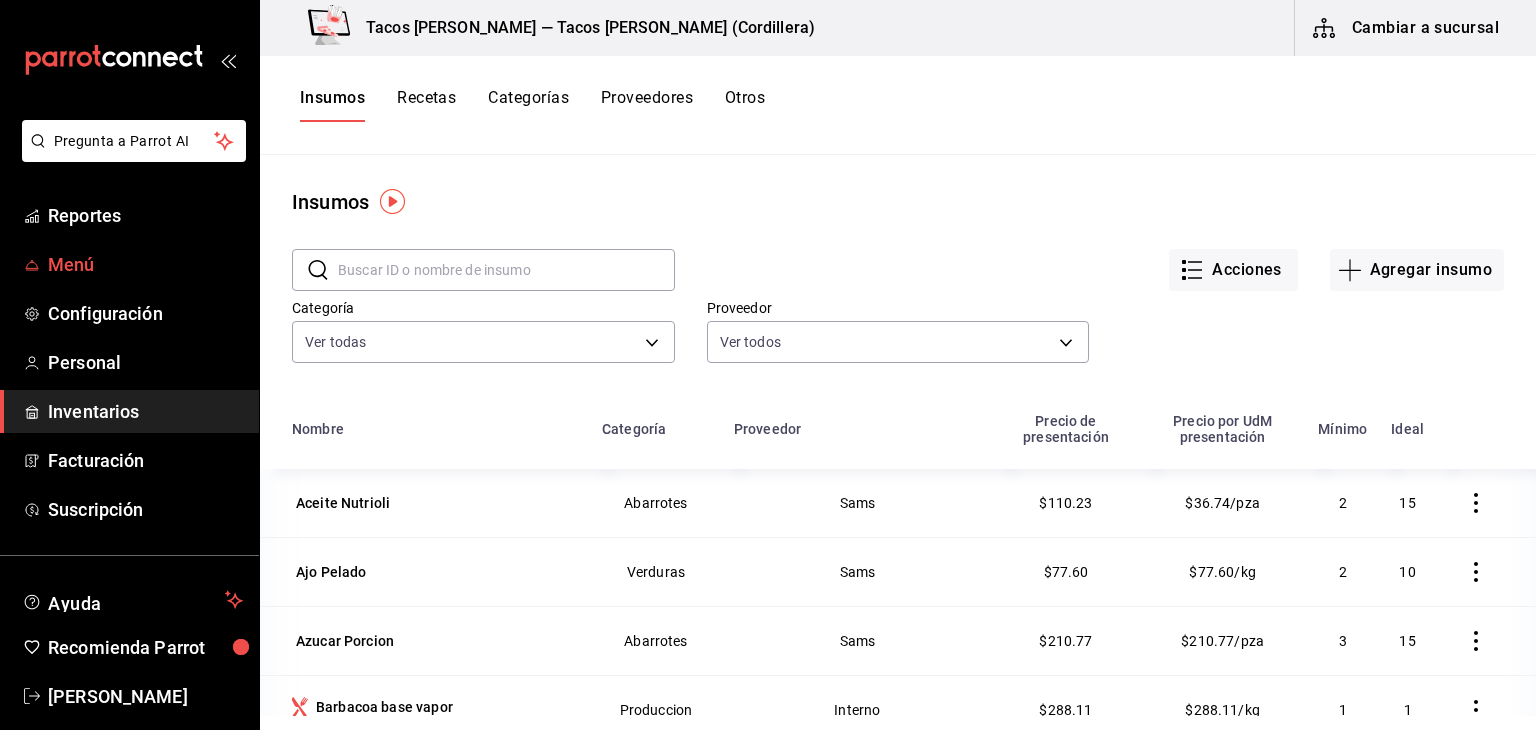 click on "Menú" at bounding box center (145, 264) 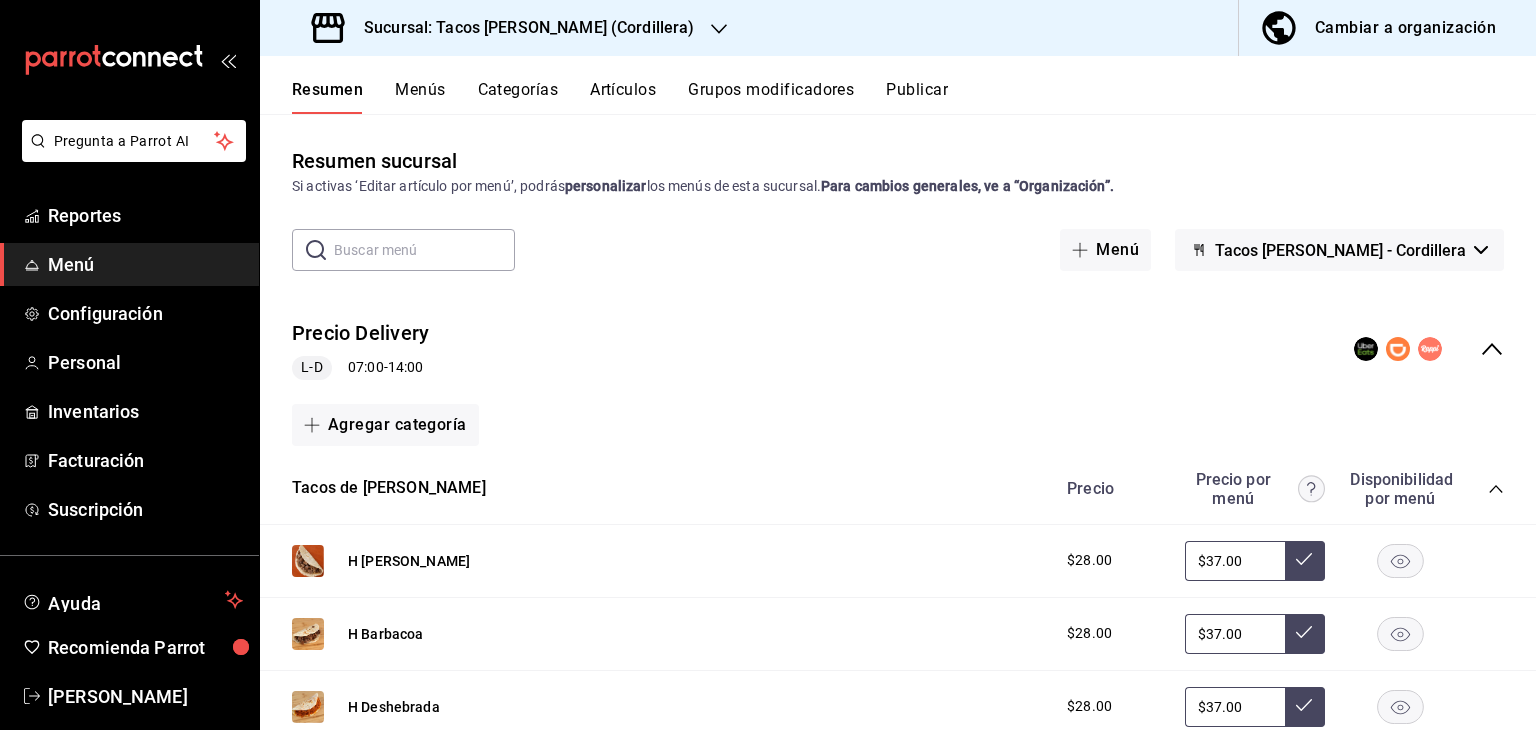 click on "Cambiar a organización" at bounding box center [1405, 28] 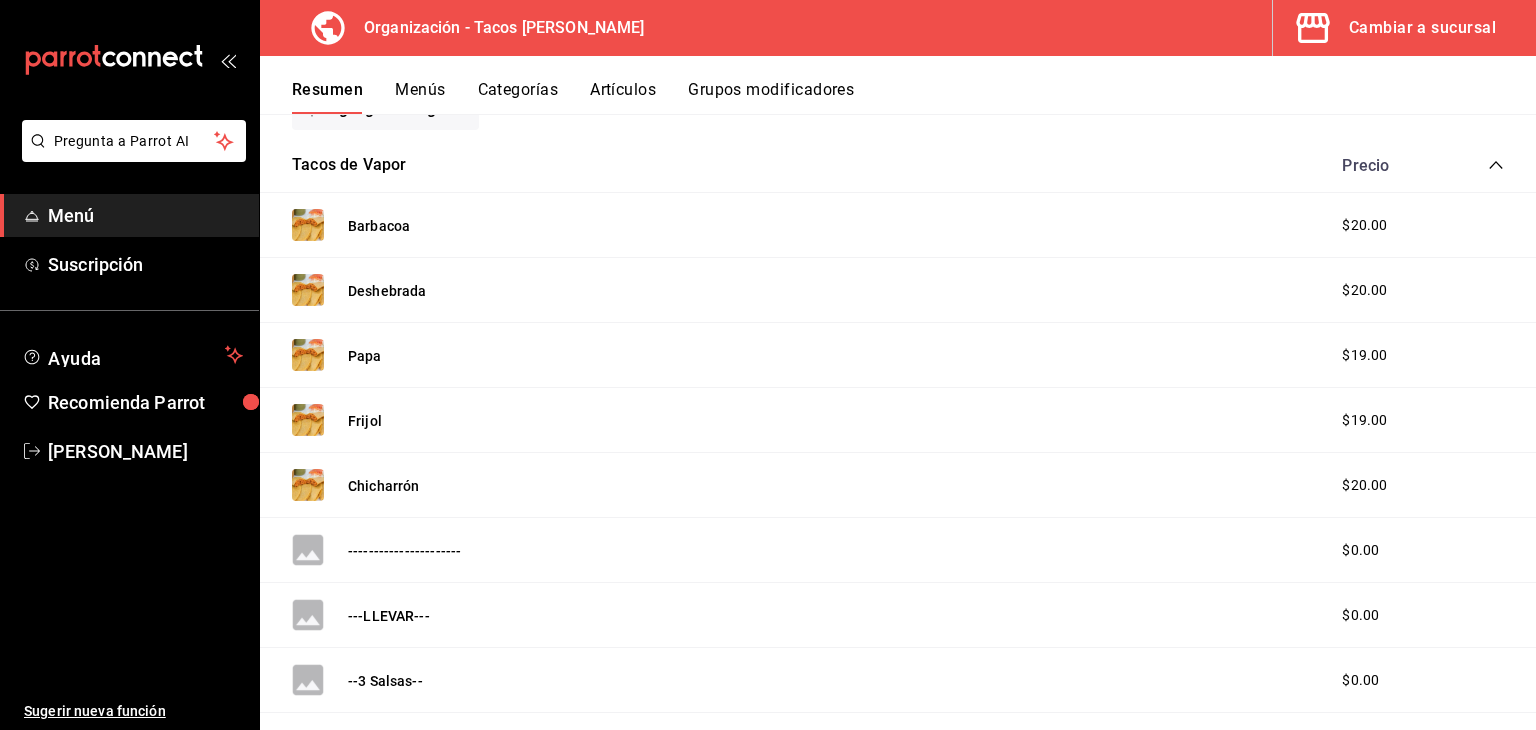 scroll, scrollTop: 311, scrollLeft: 0, axis: vertical 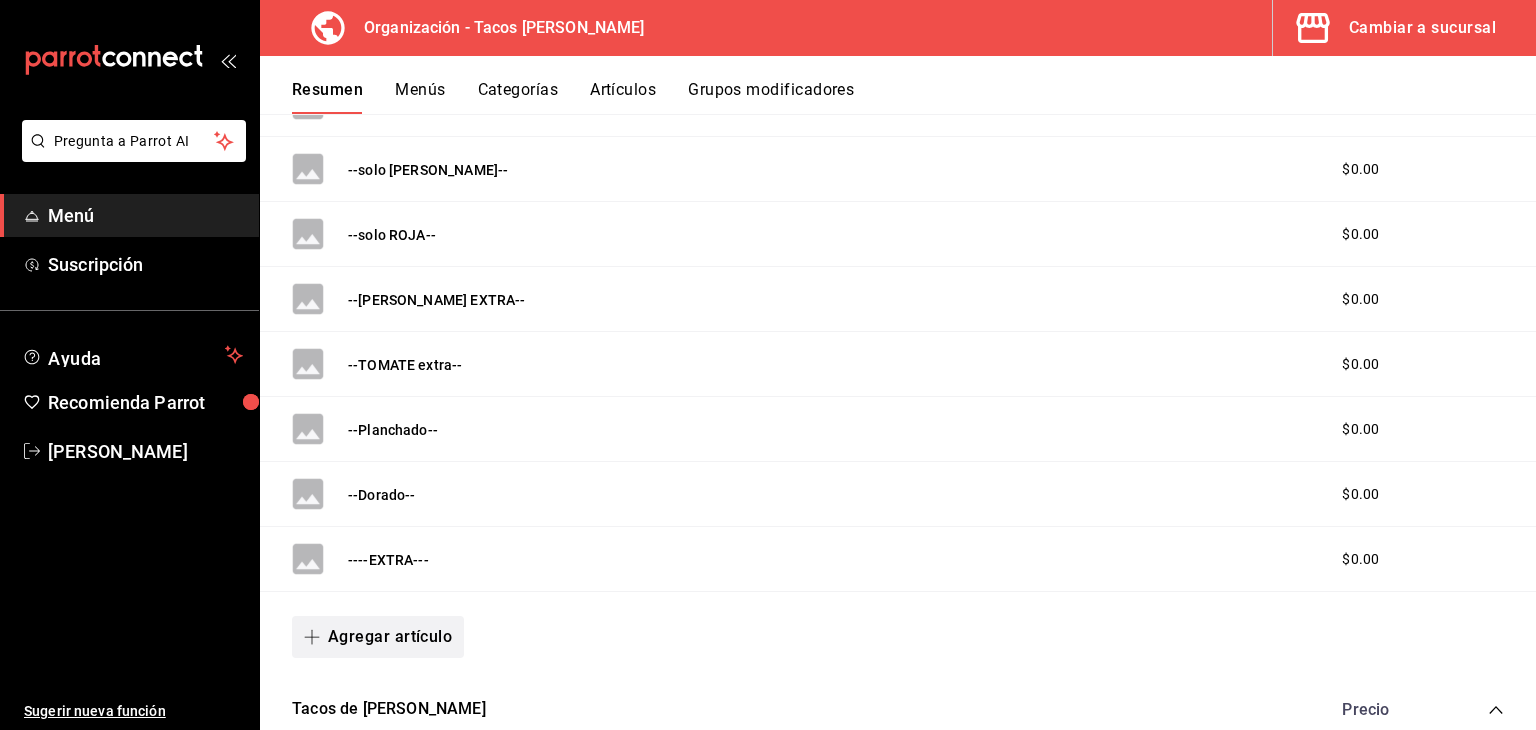 click on "Agregar artículo" at bounding box center (378, 637) 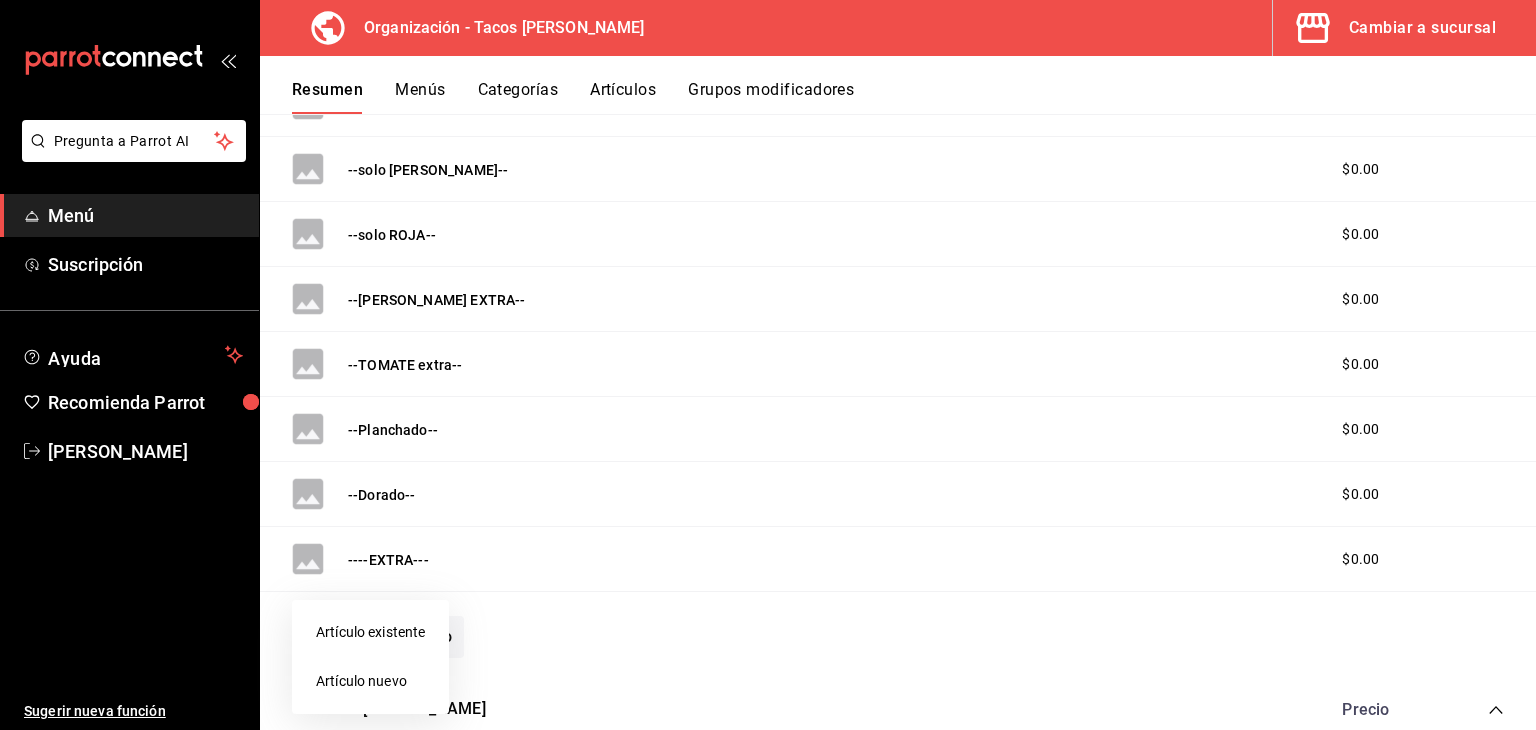 click on "Artículo nuevo" at bounding box center [370, 681] 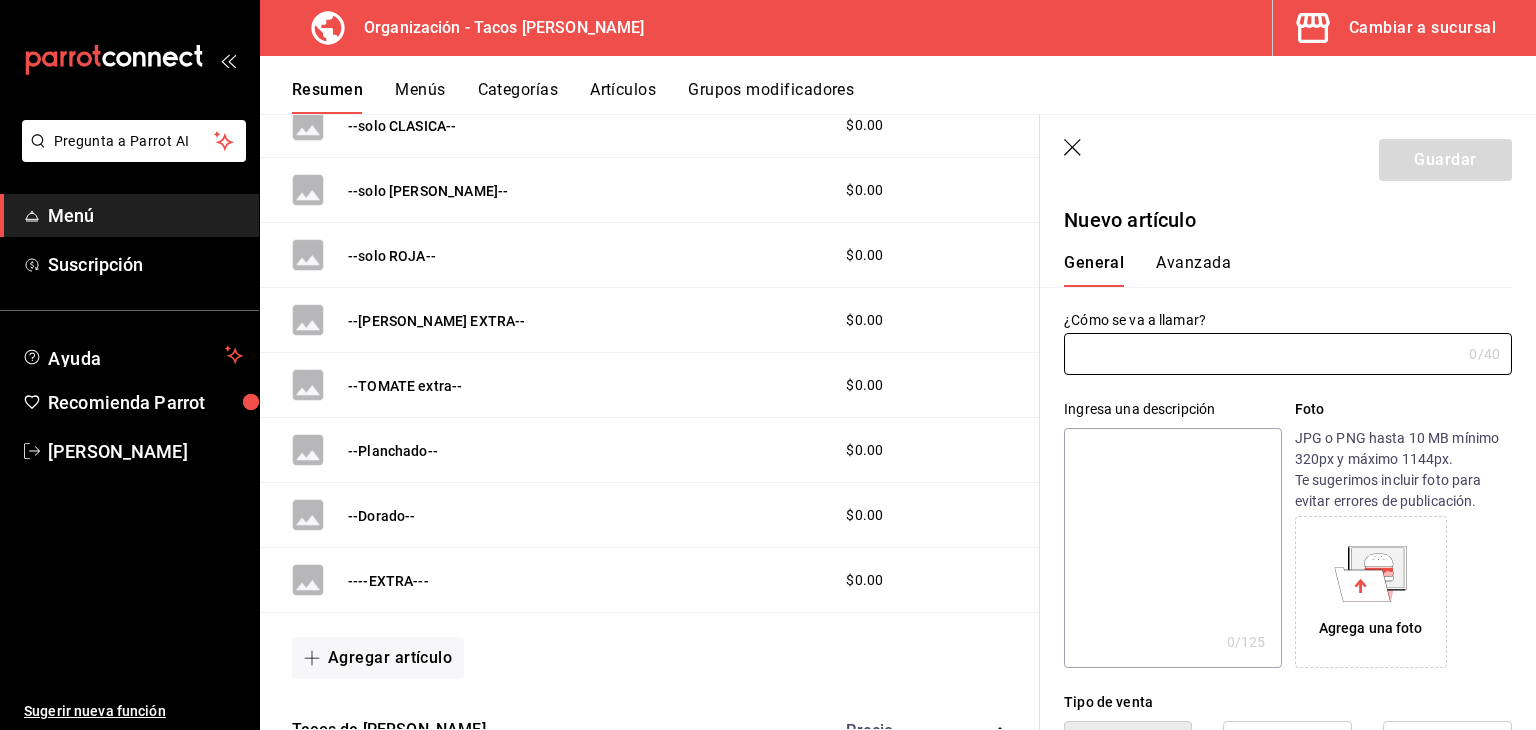 type on "AR-1752777188635" 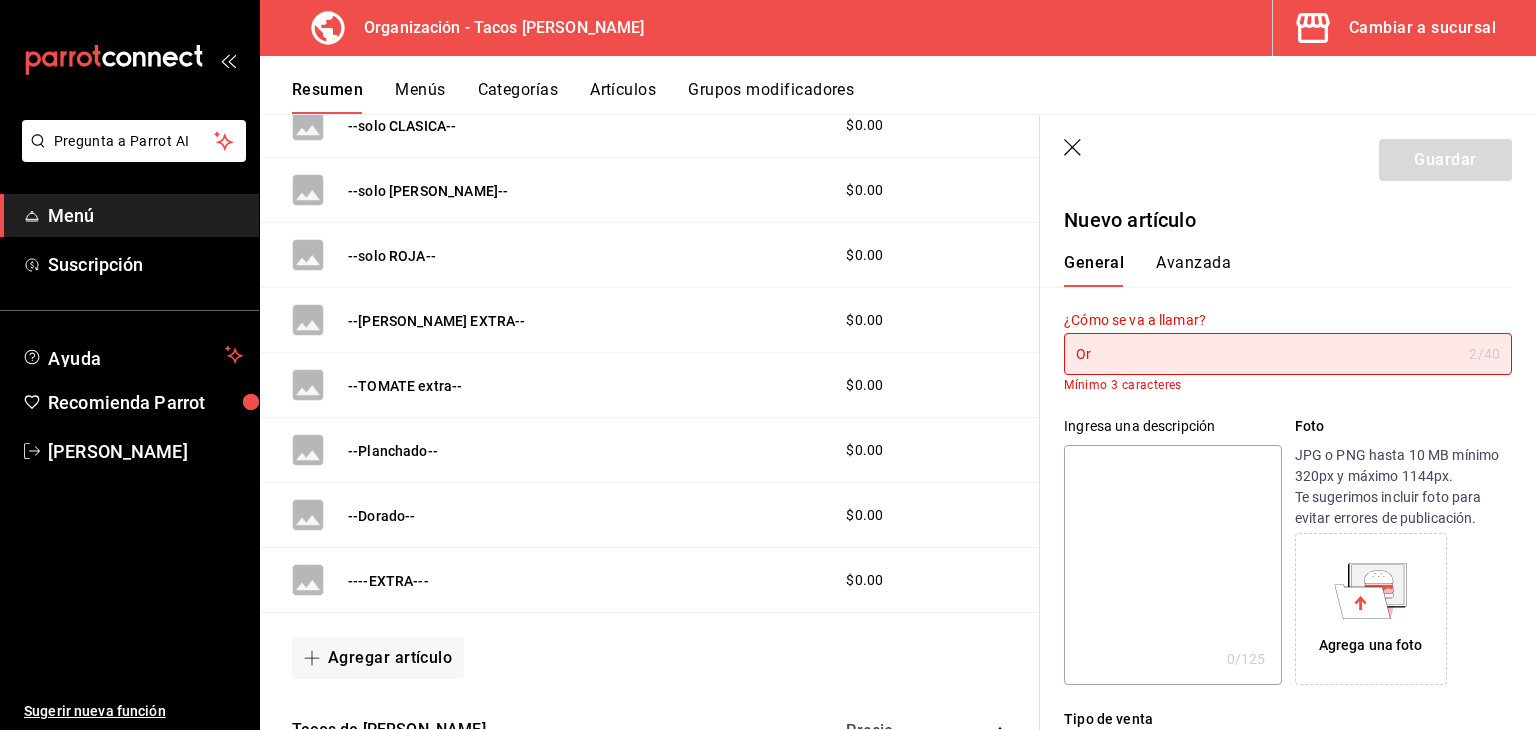 type on "O" 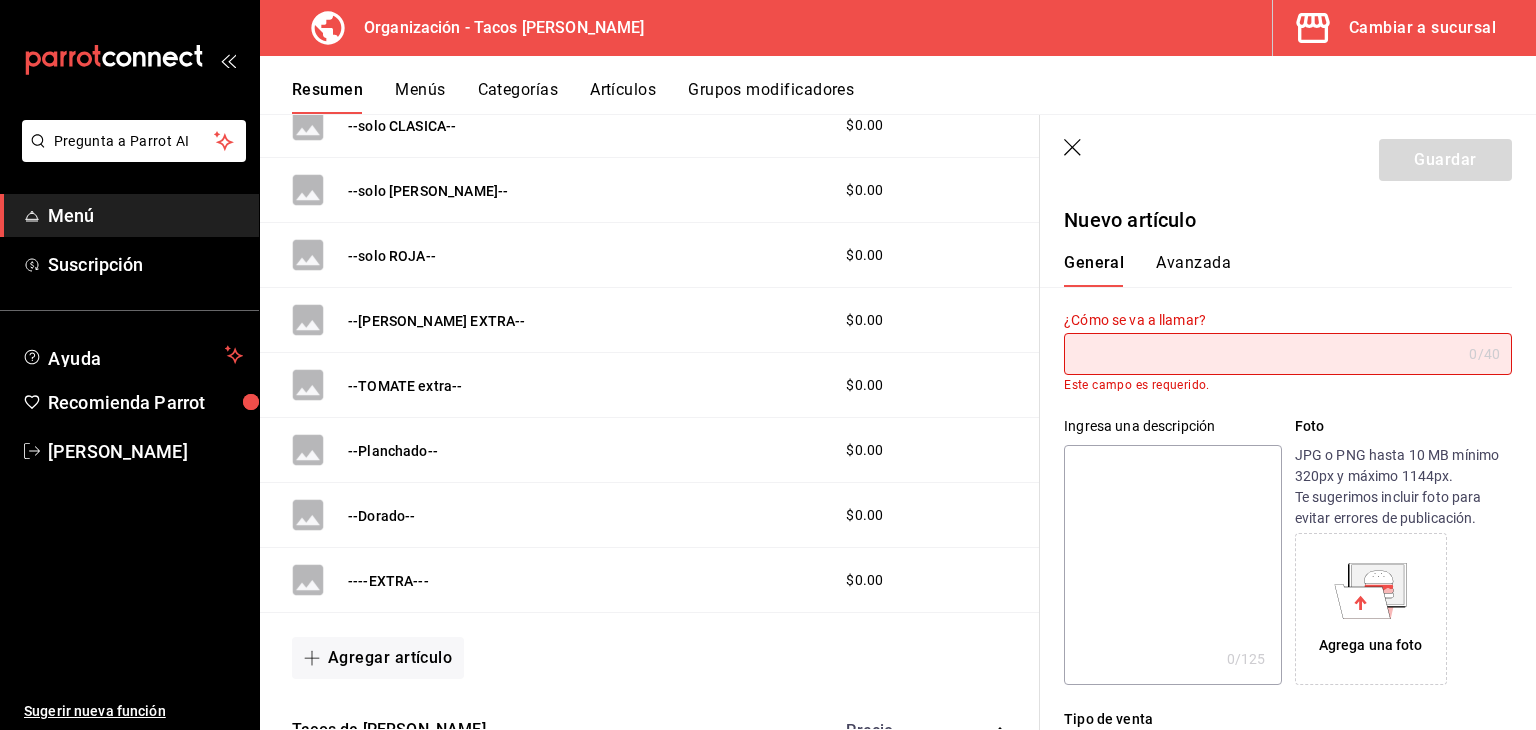 type on "D" 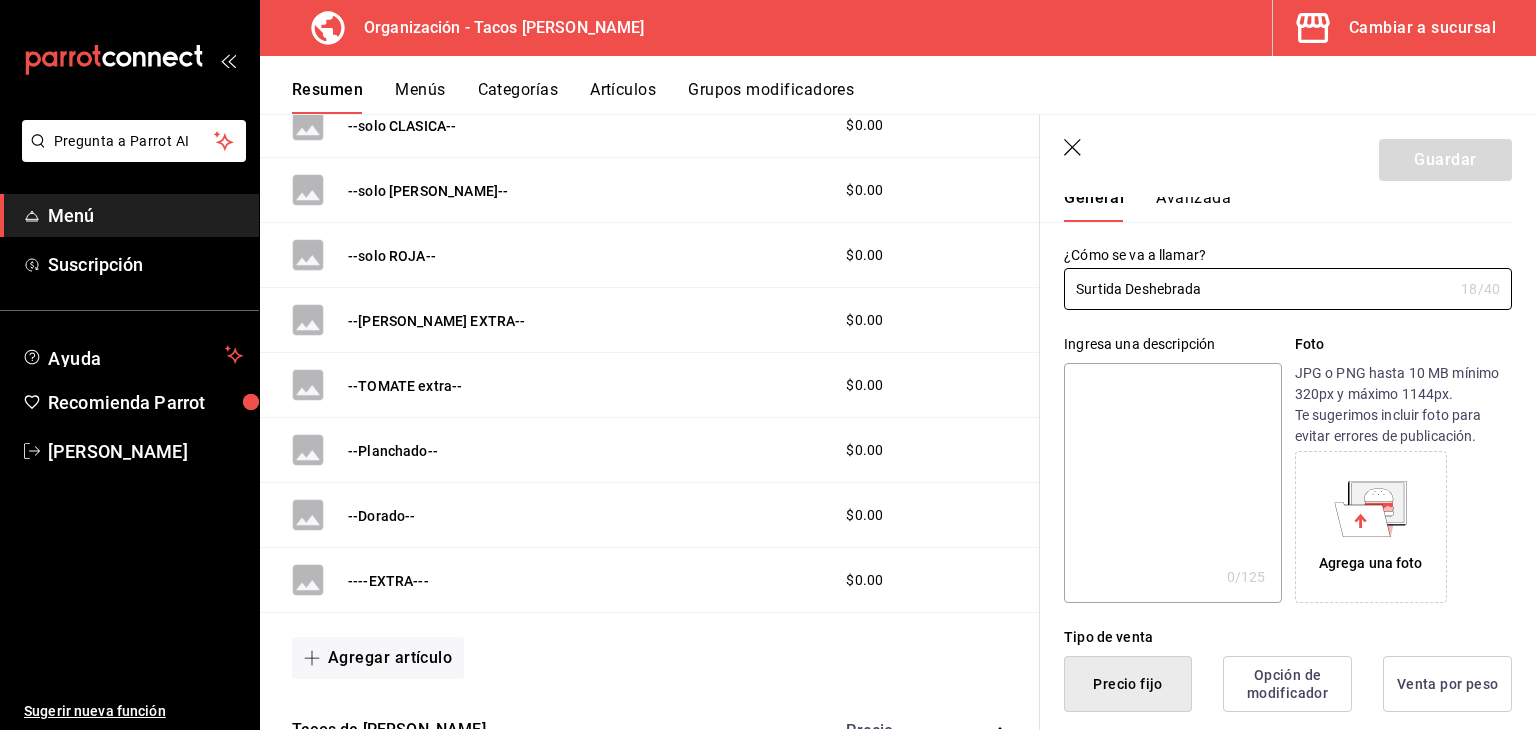 scroll, scrollTop: 72, scrollLeft: 0, axis: vertical 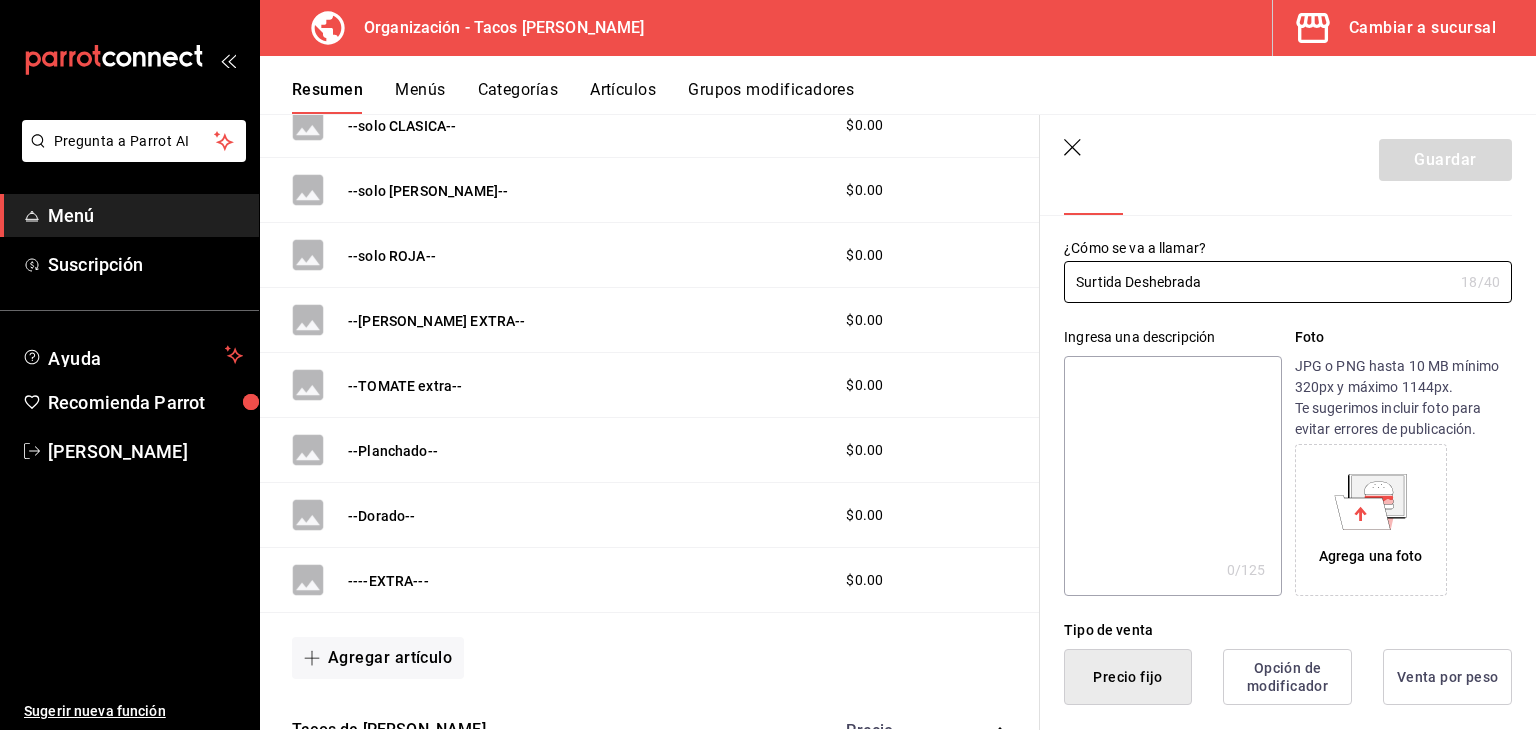 type on "Surtida Deshebrada" 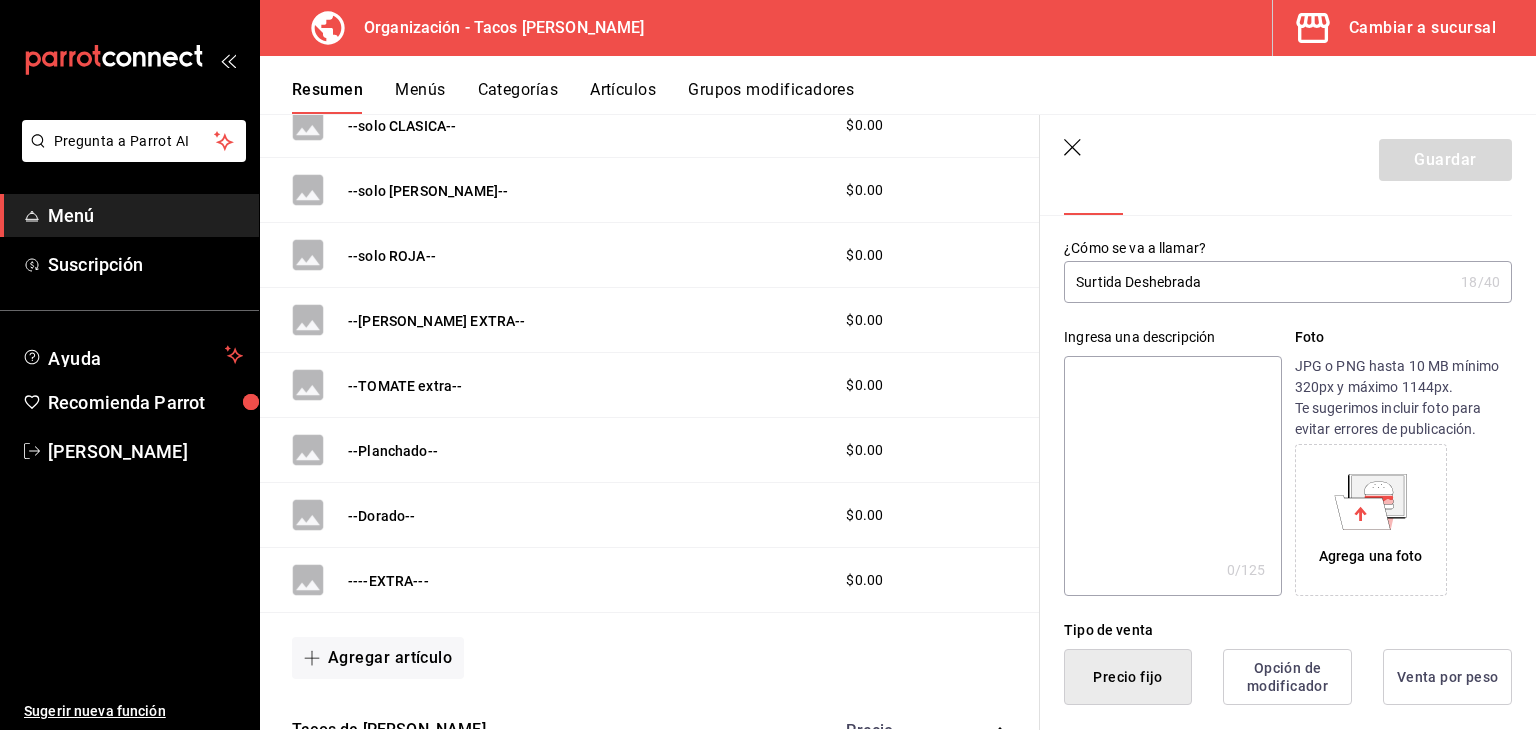 click on "Ingresa una descripción x 0 /125 ​" at bounding box center (1172, 461) 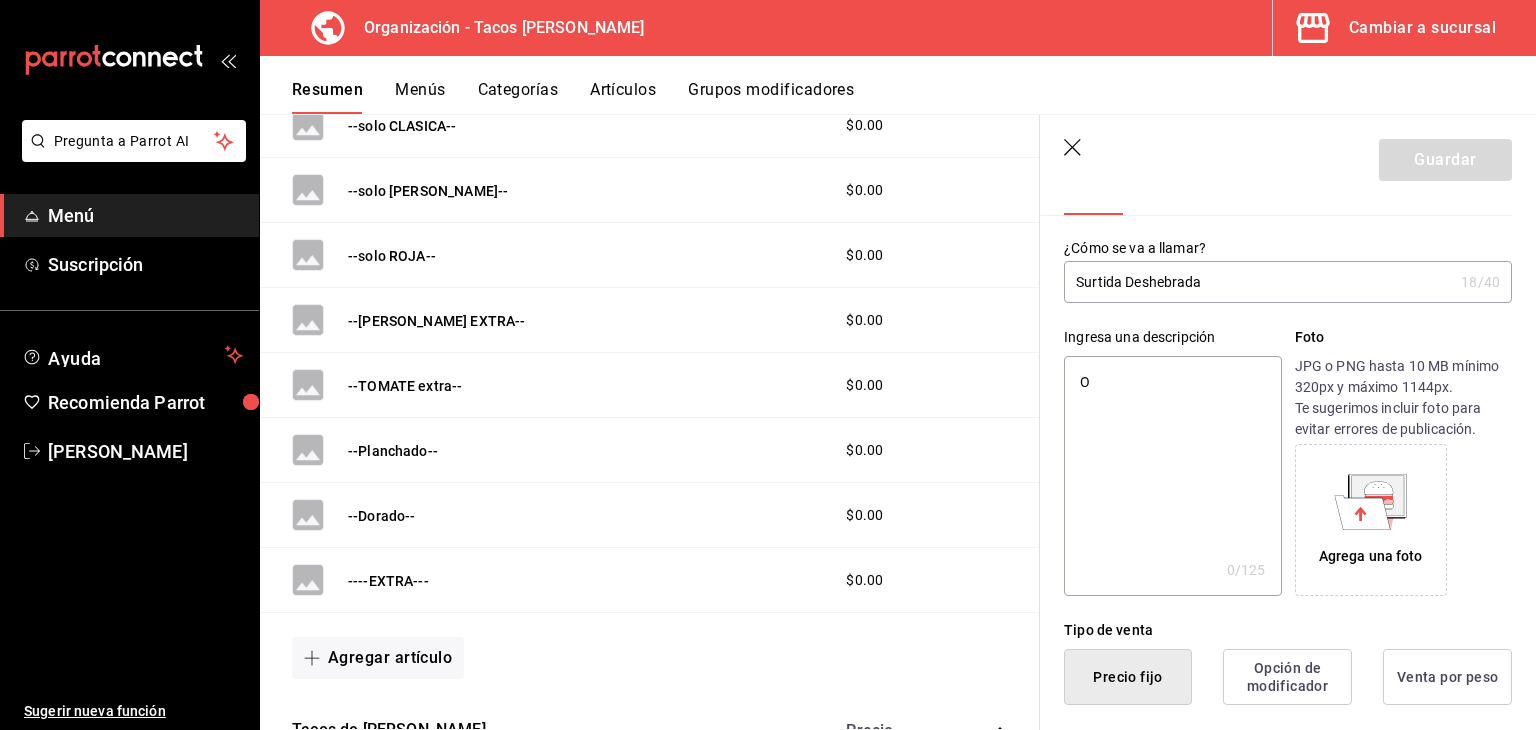type on "OR" 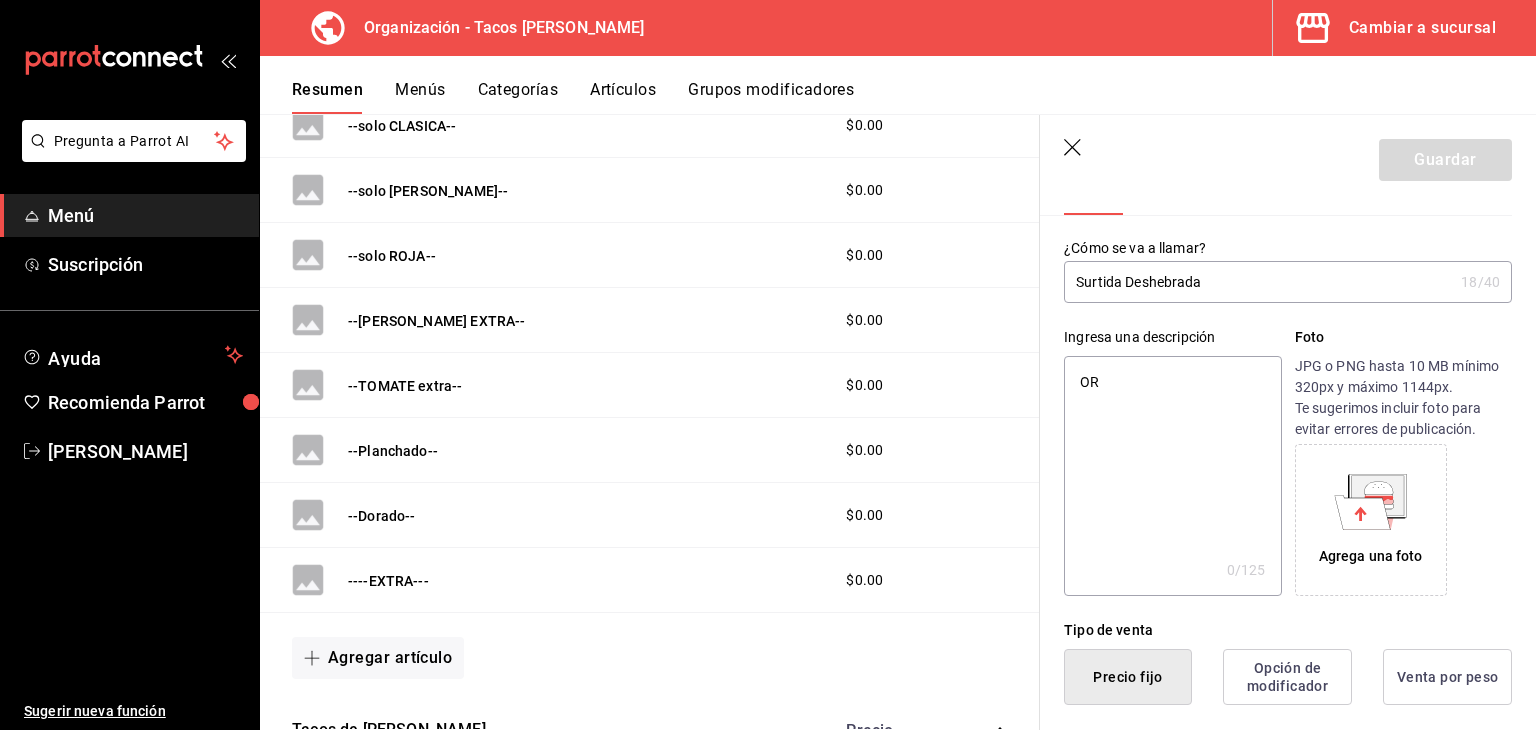 type on "x" 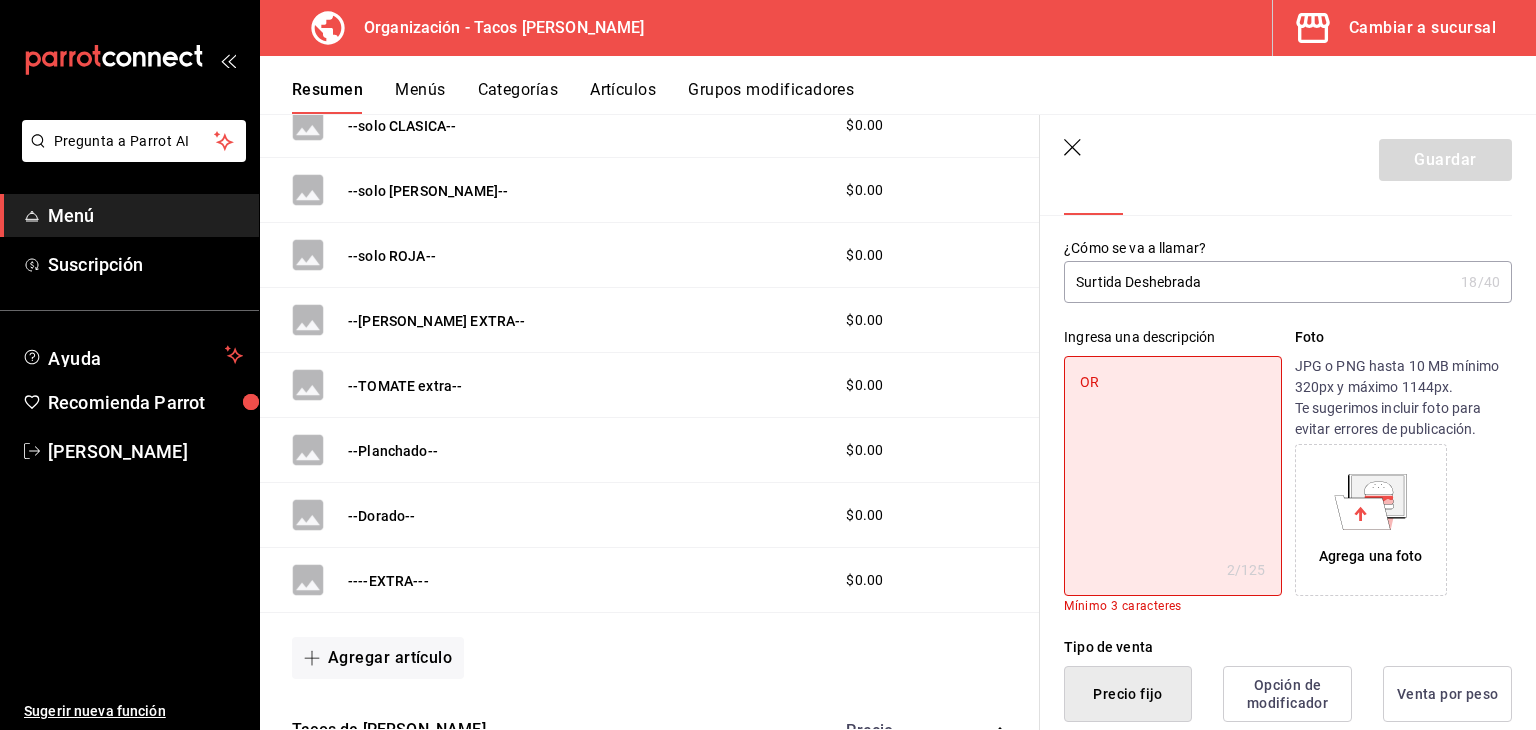 type on "ORd" 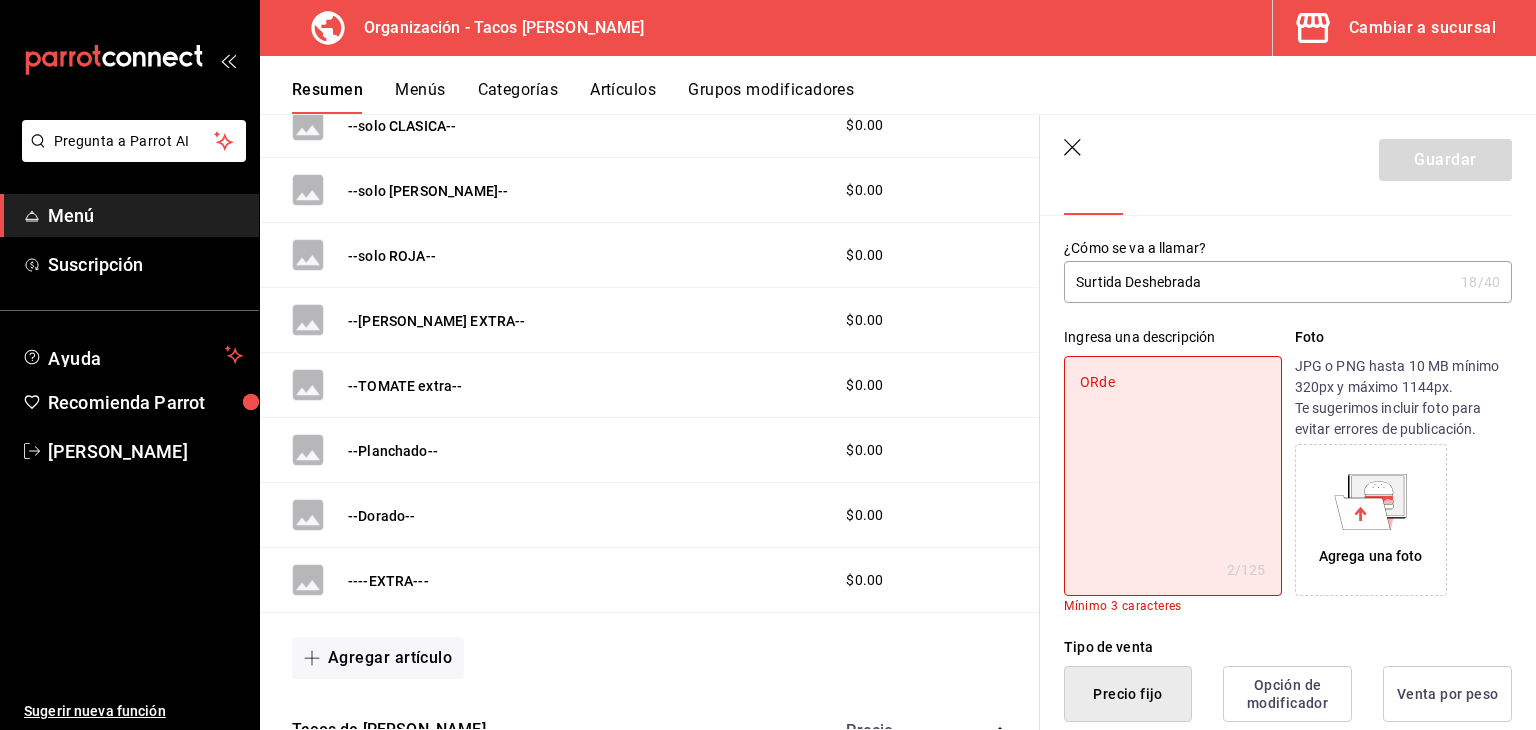 type on "ORden" 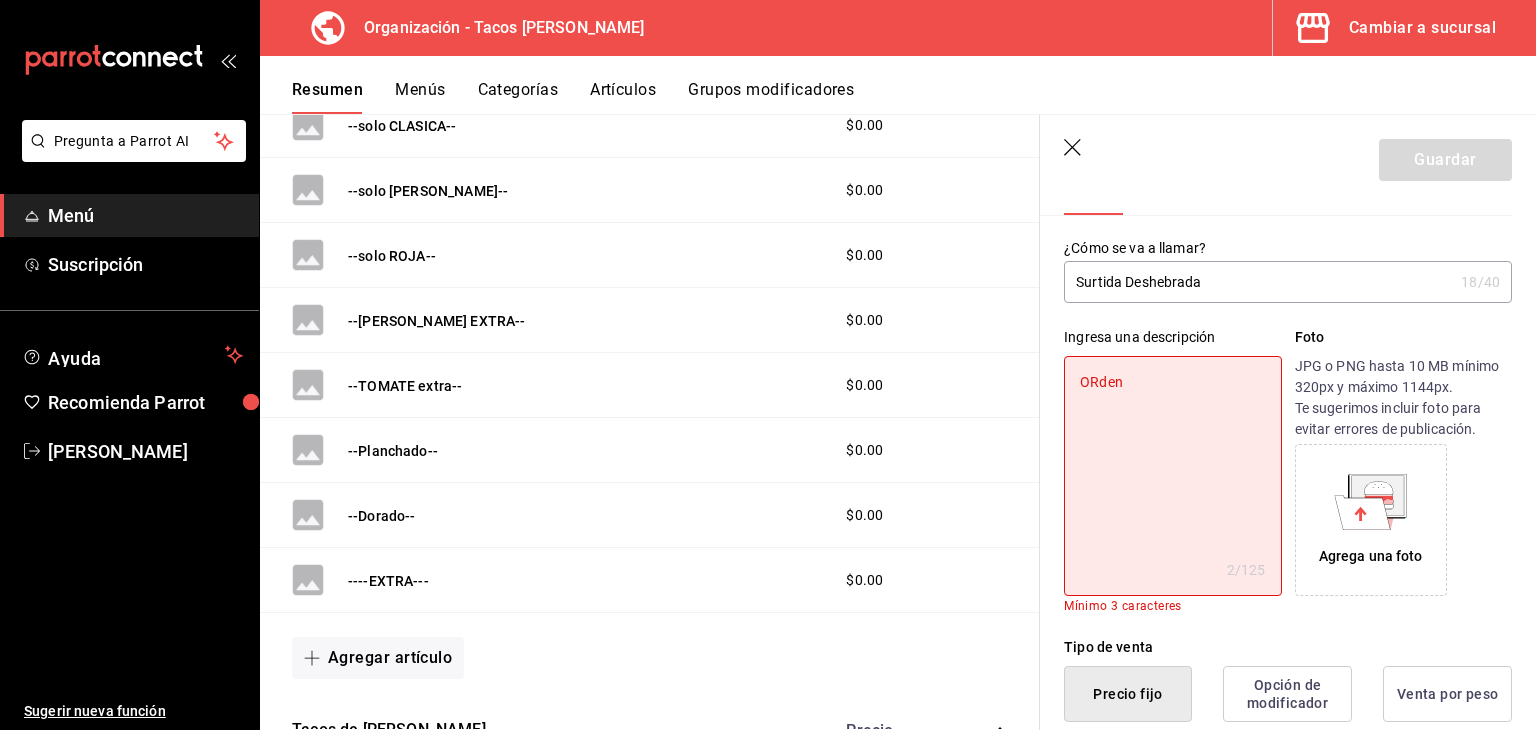 type on "x" 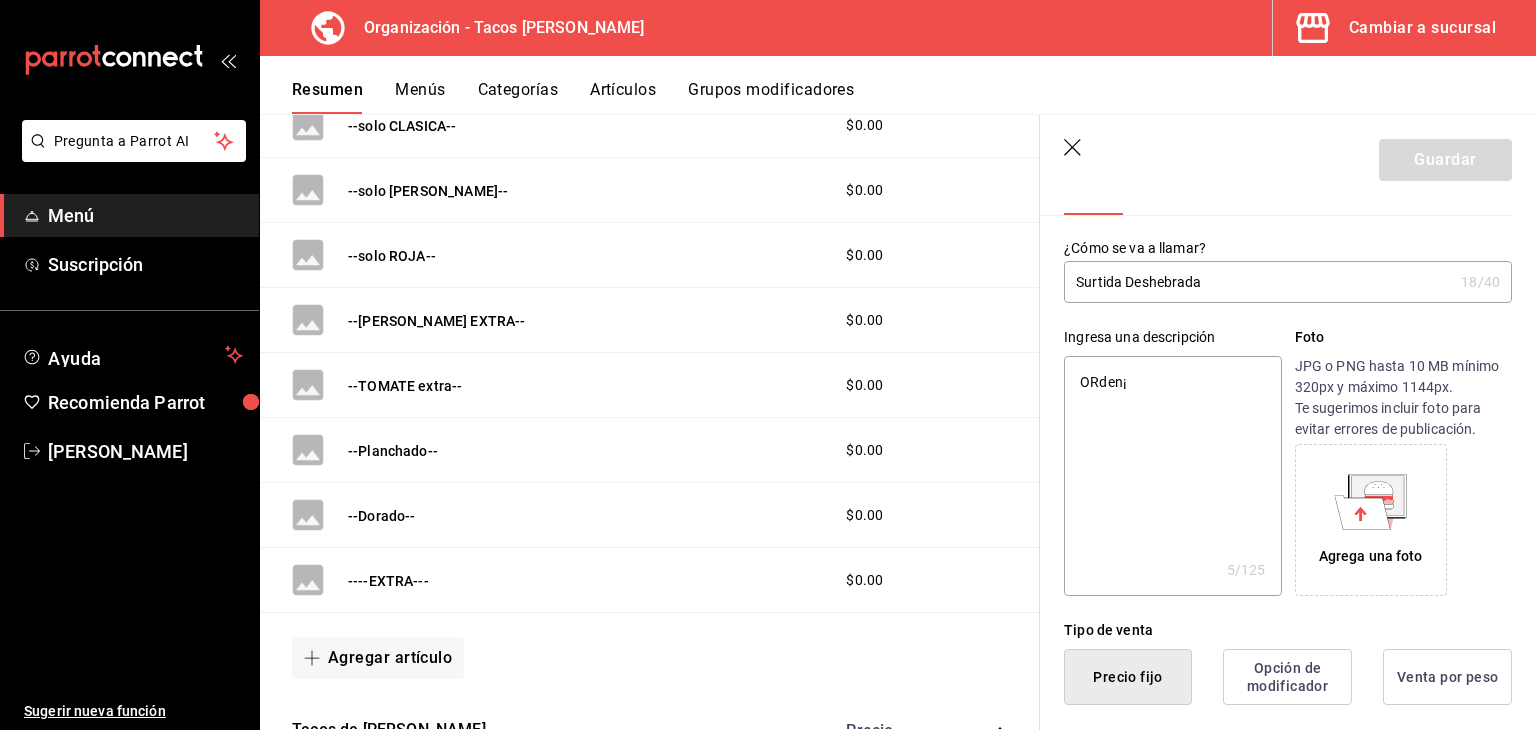 type on "ORden" 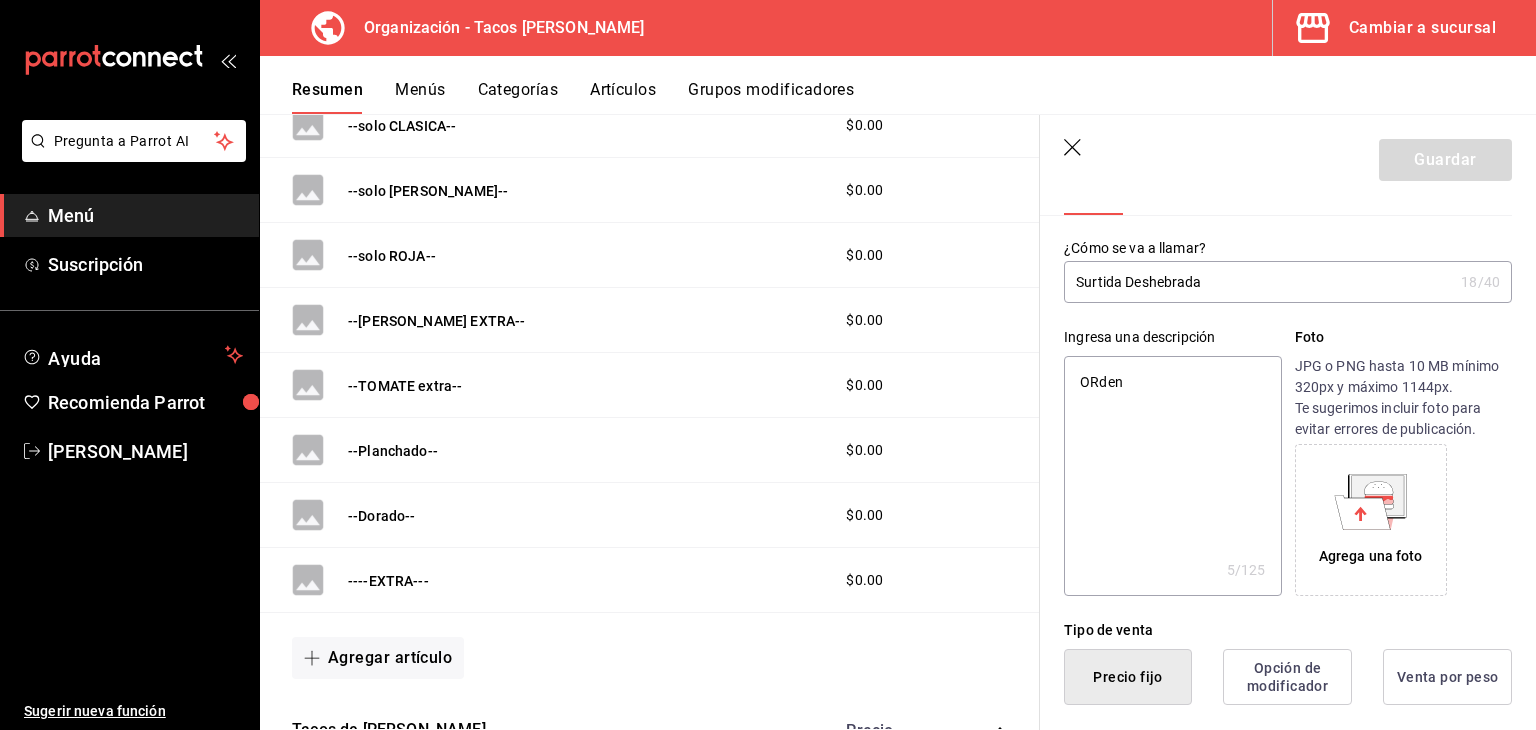 type on "x" 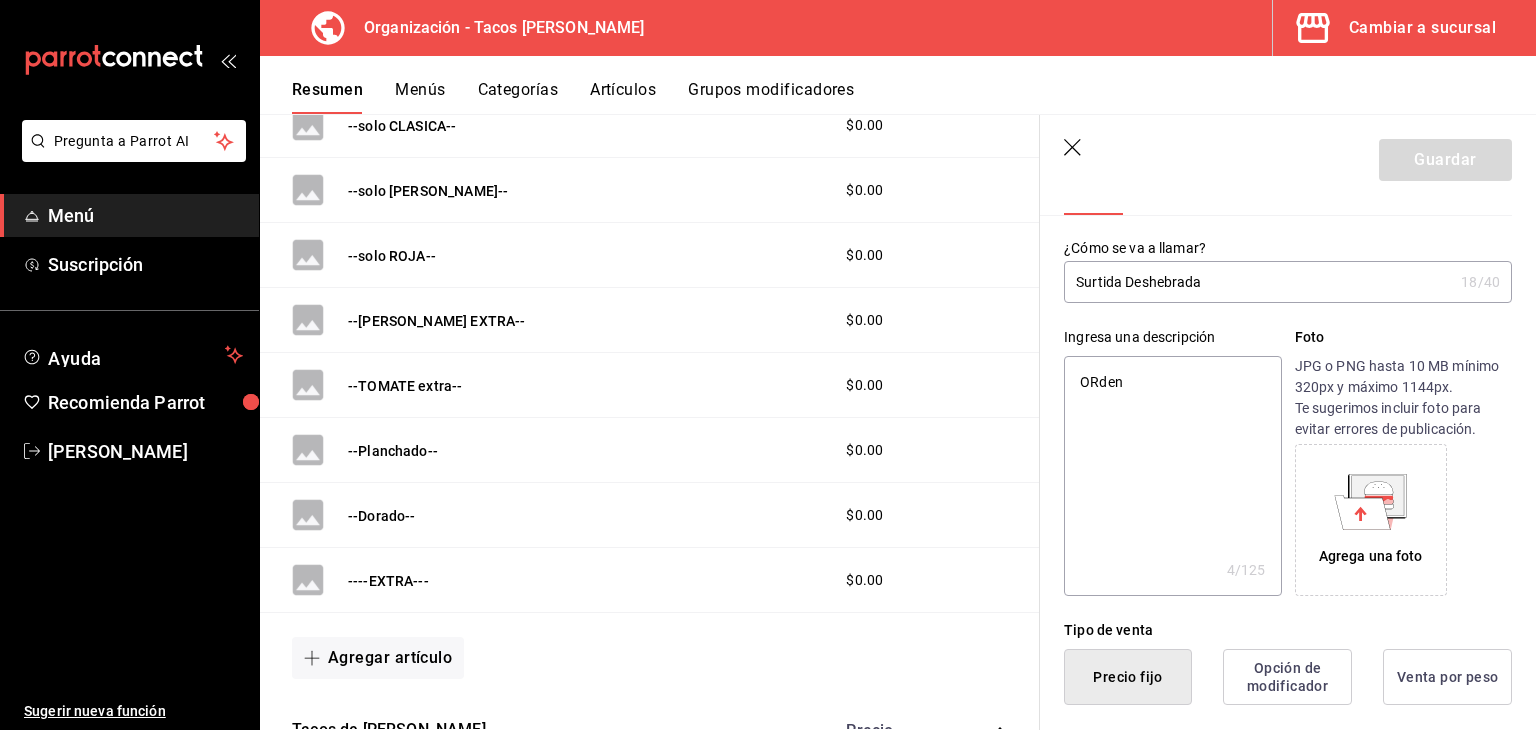 type on "ORde" 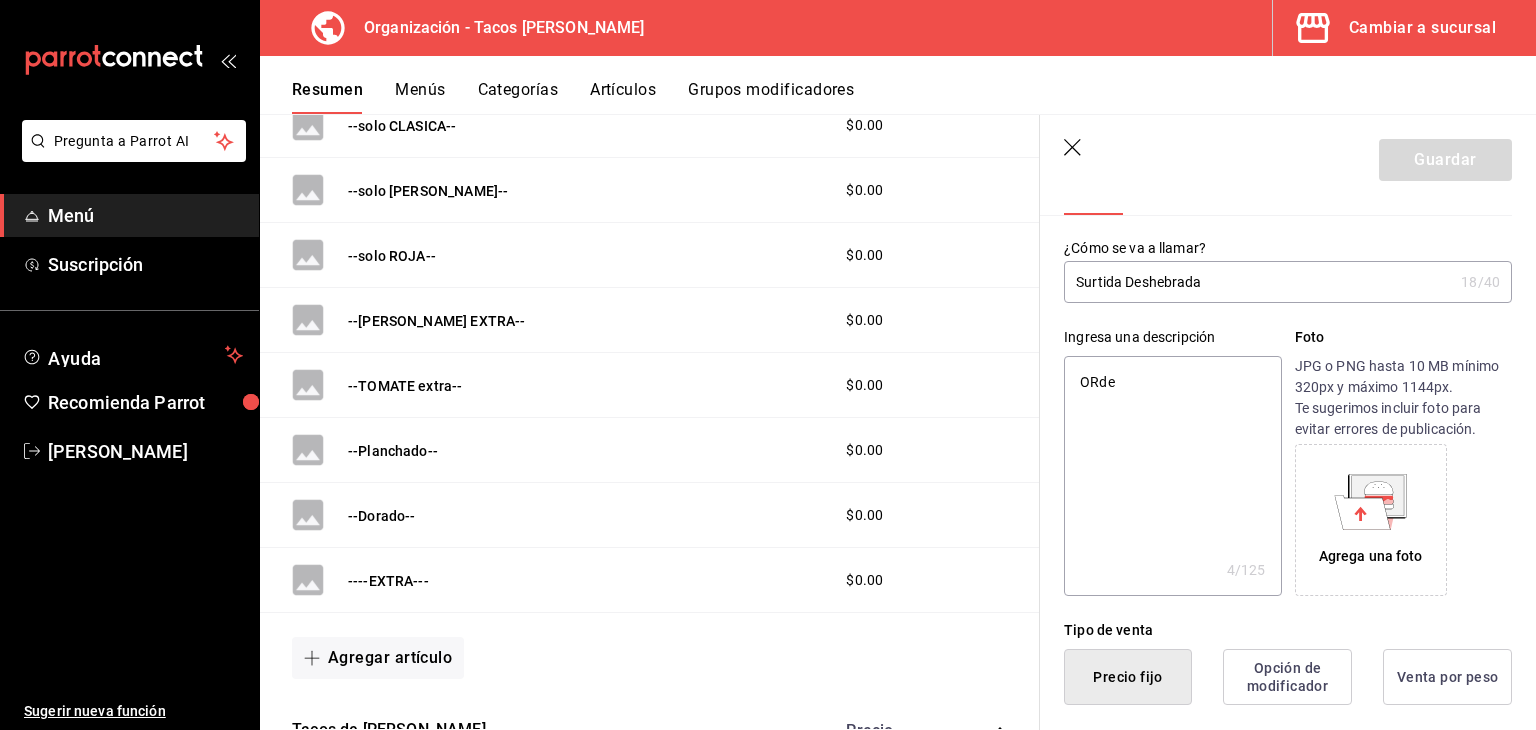 type on "ORd" 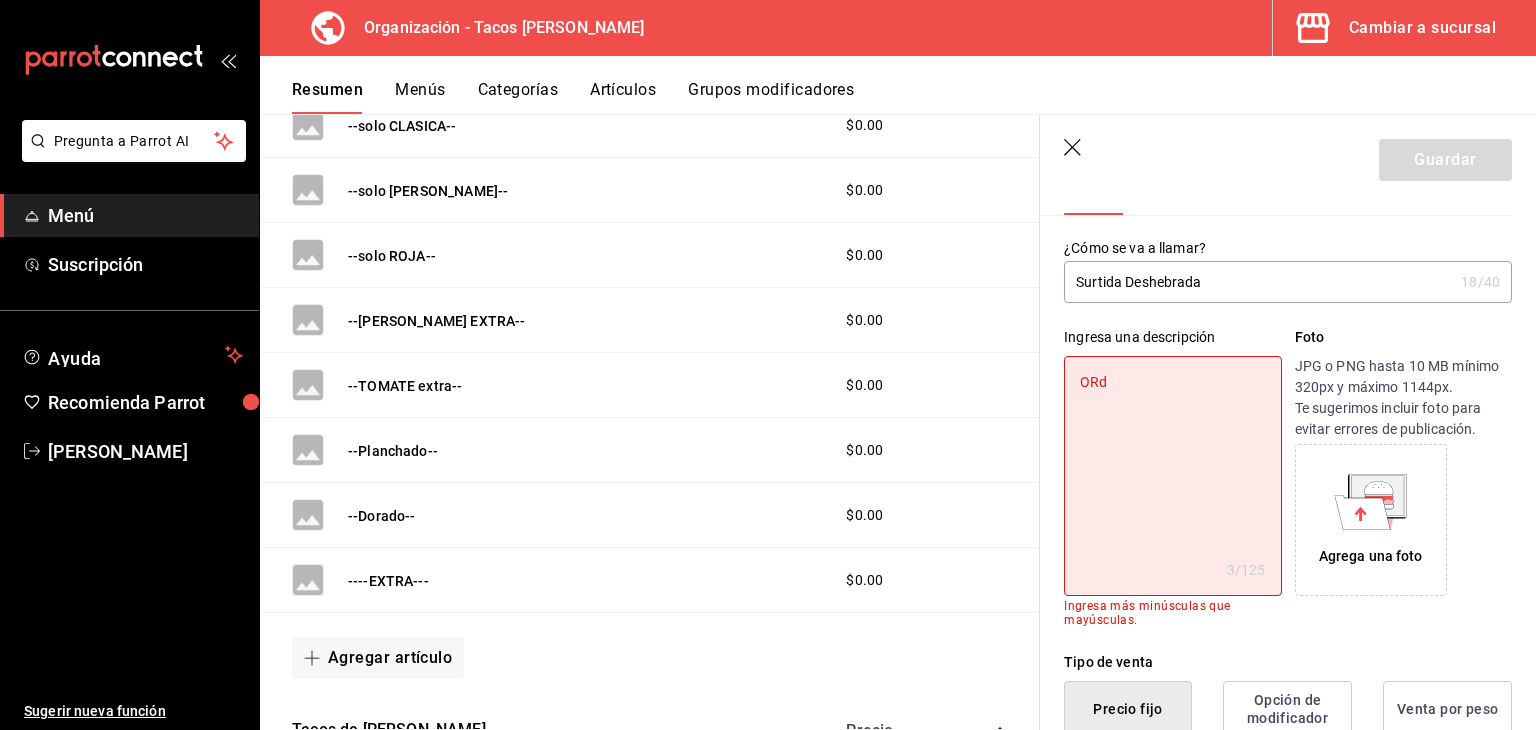 type on "OR" 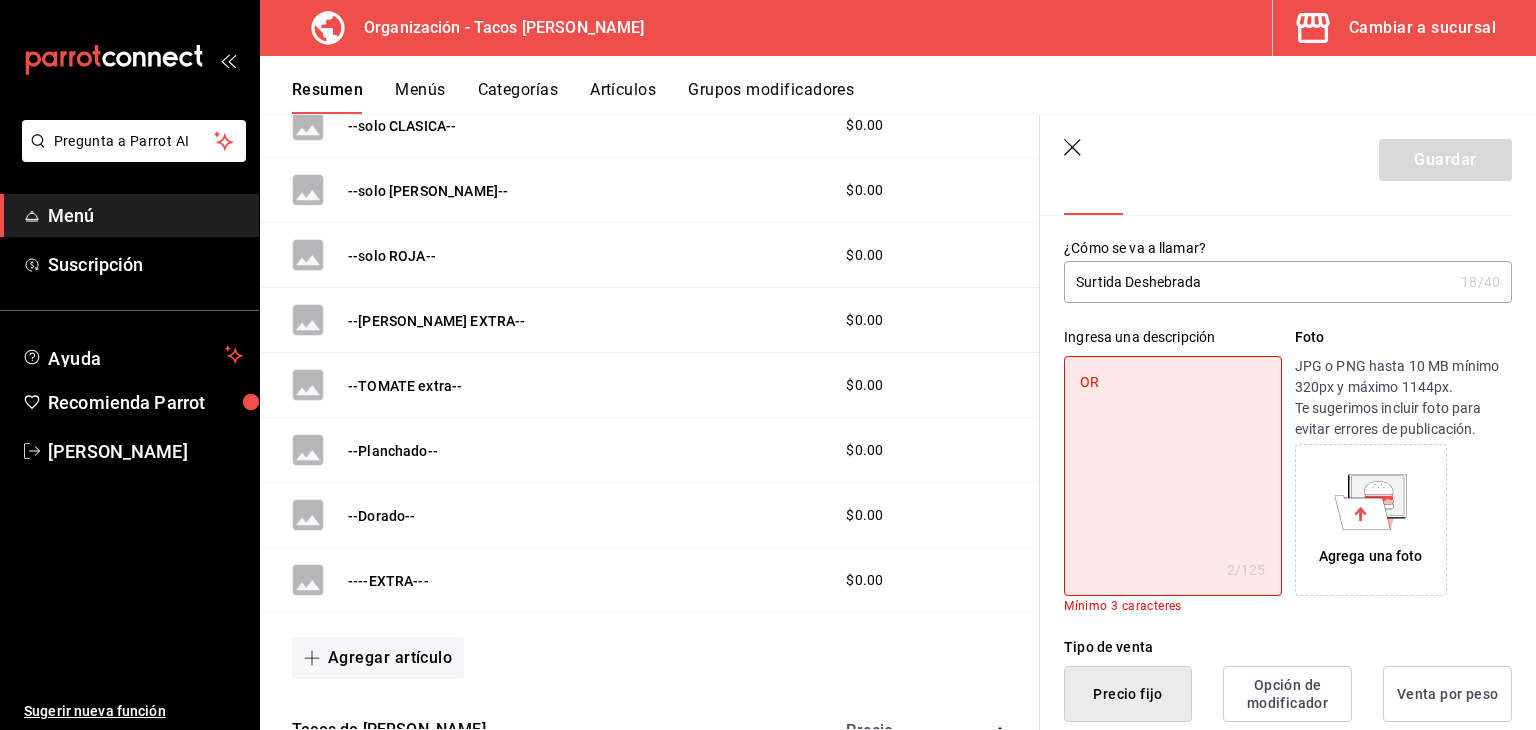 type on "O" 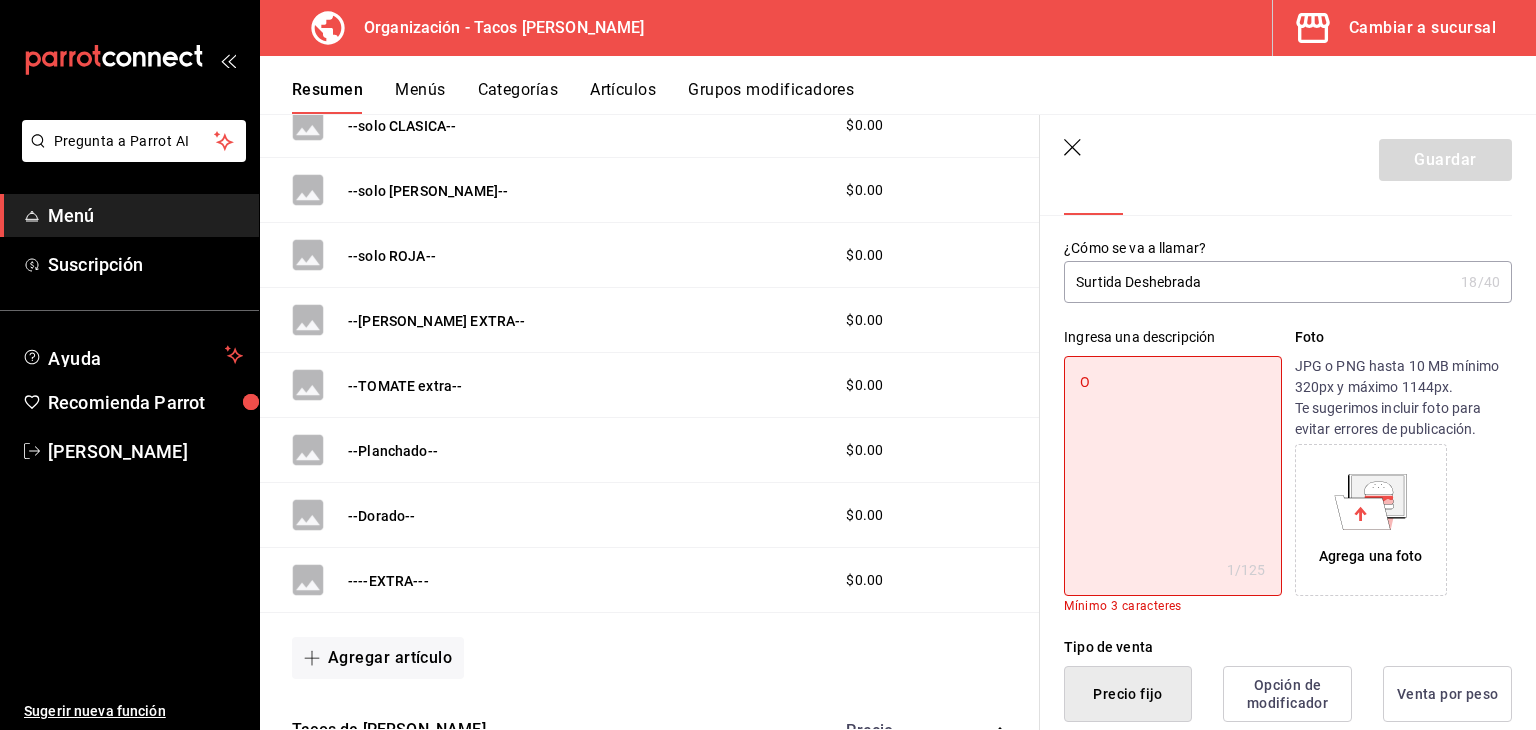 type on "Or" 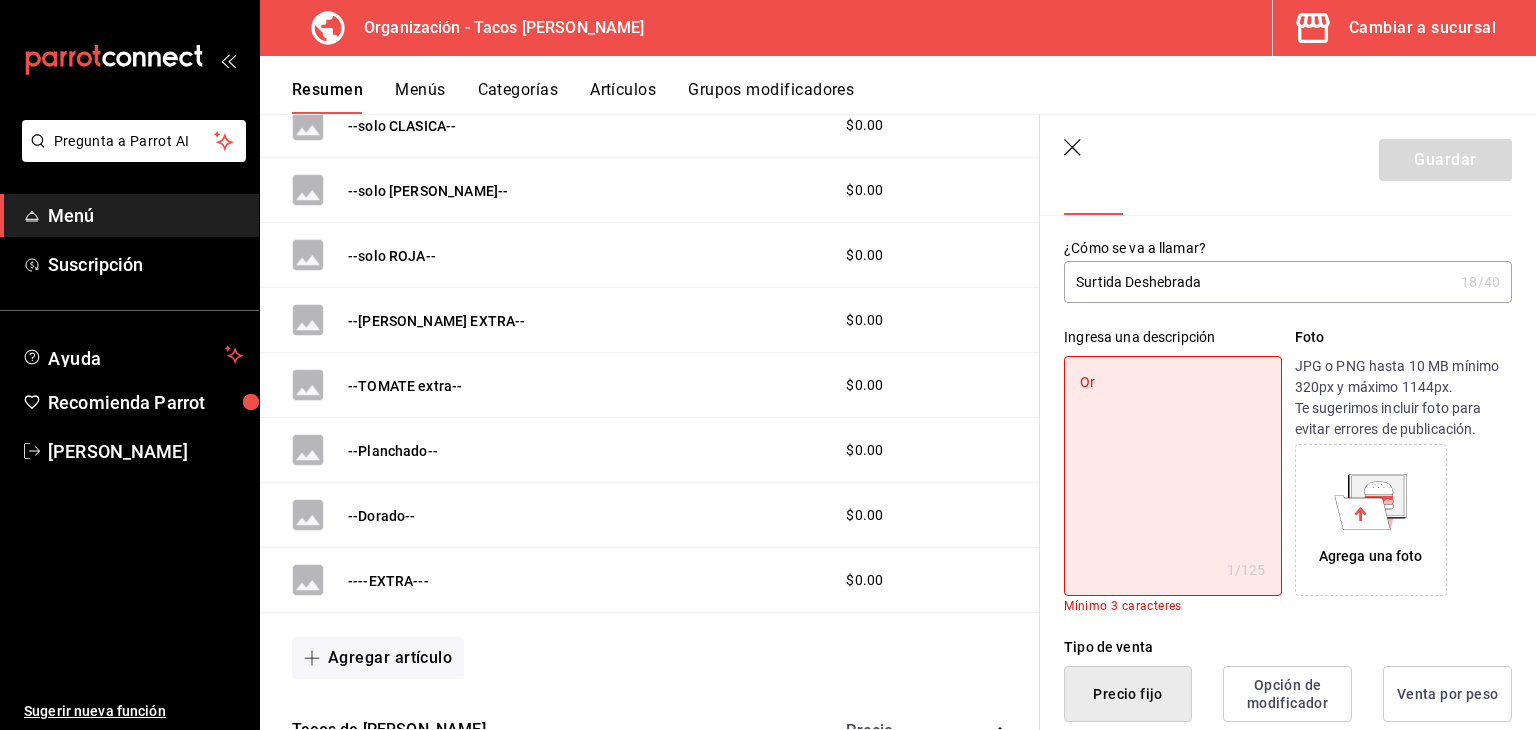 type on "x" 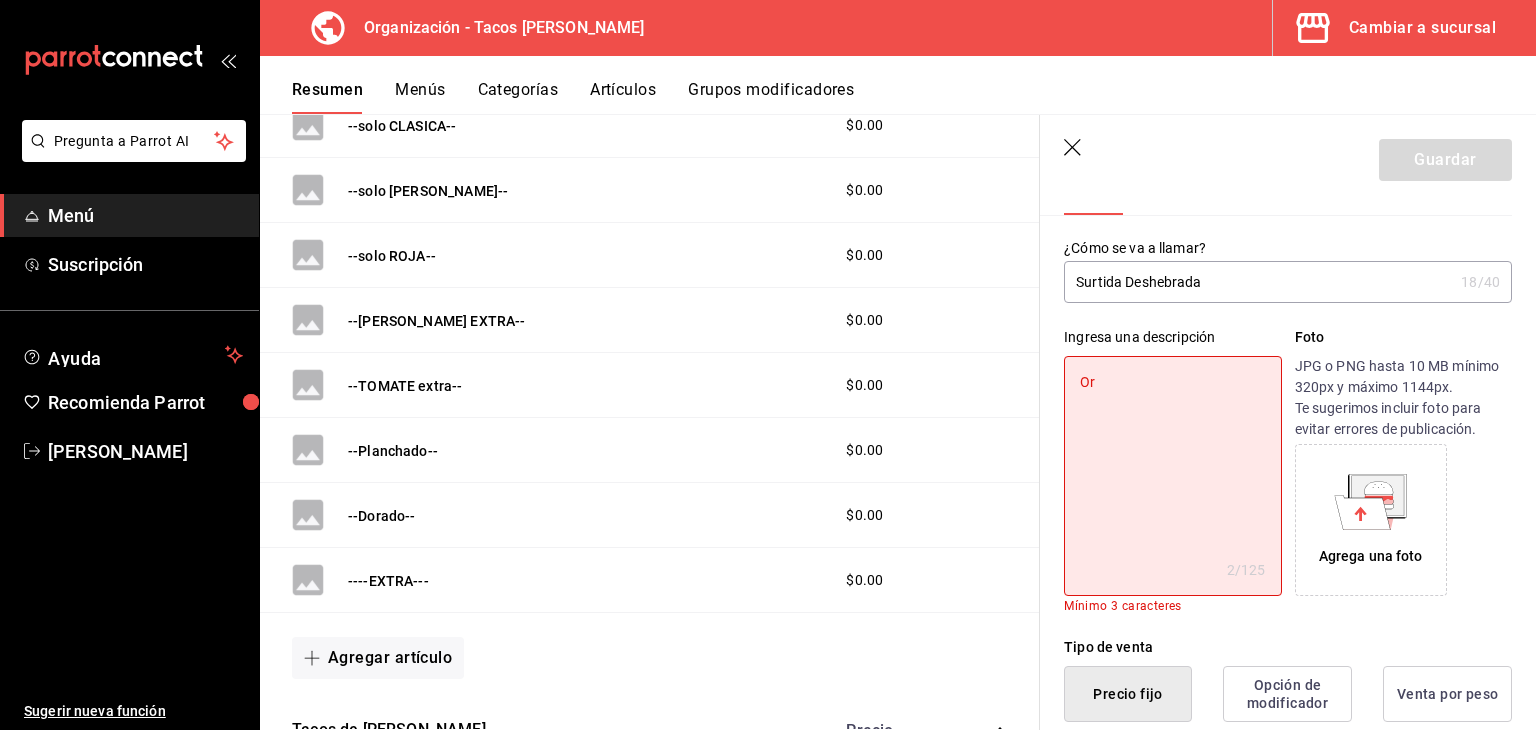 type on "Ord" 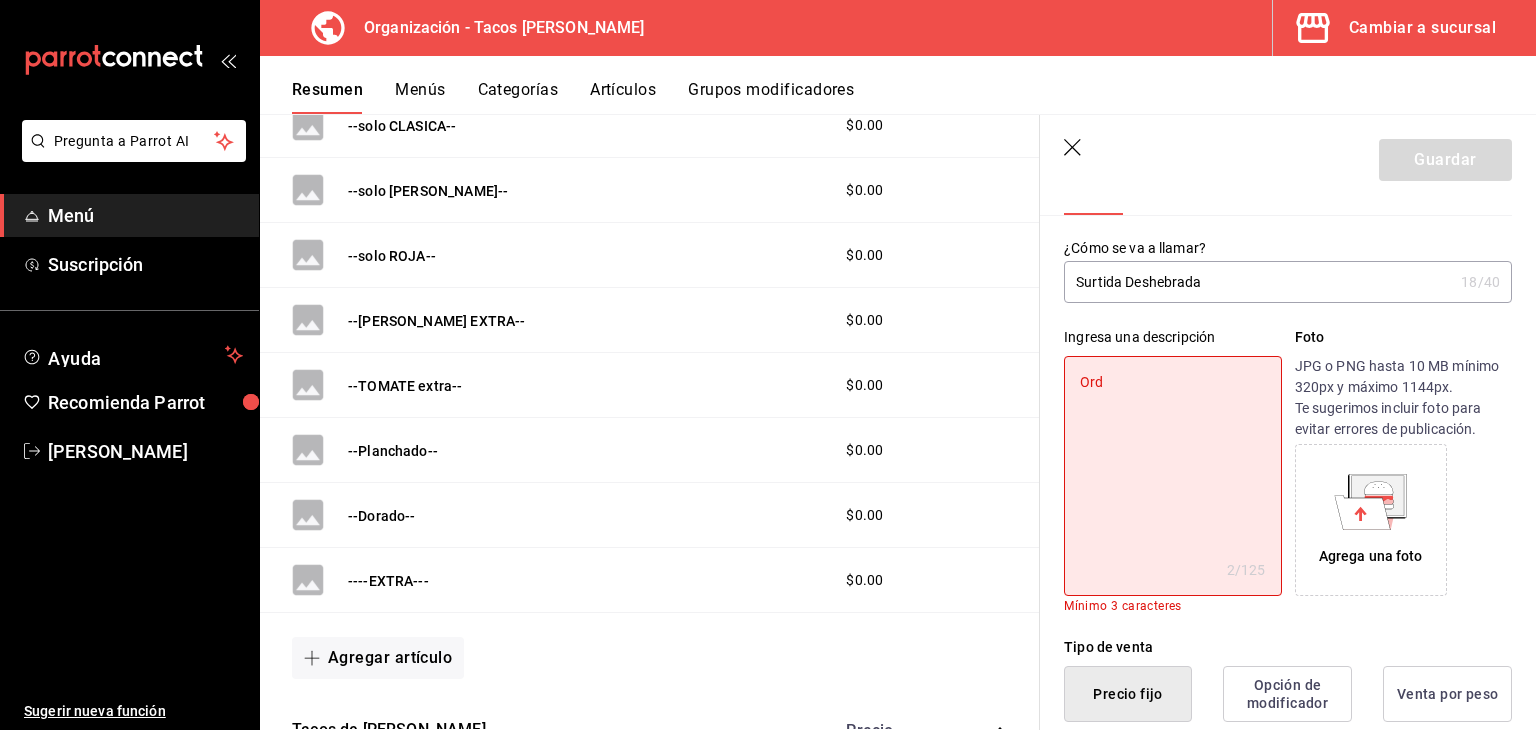 type on "x" 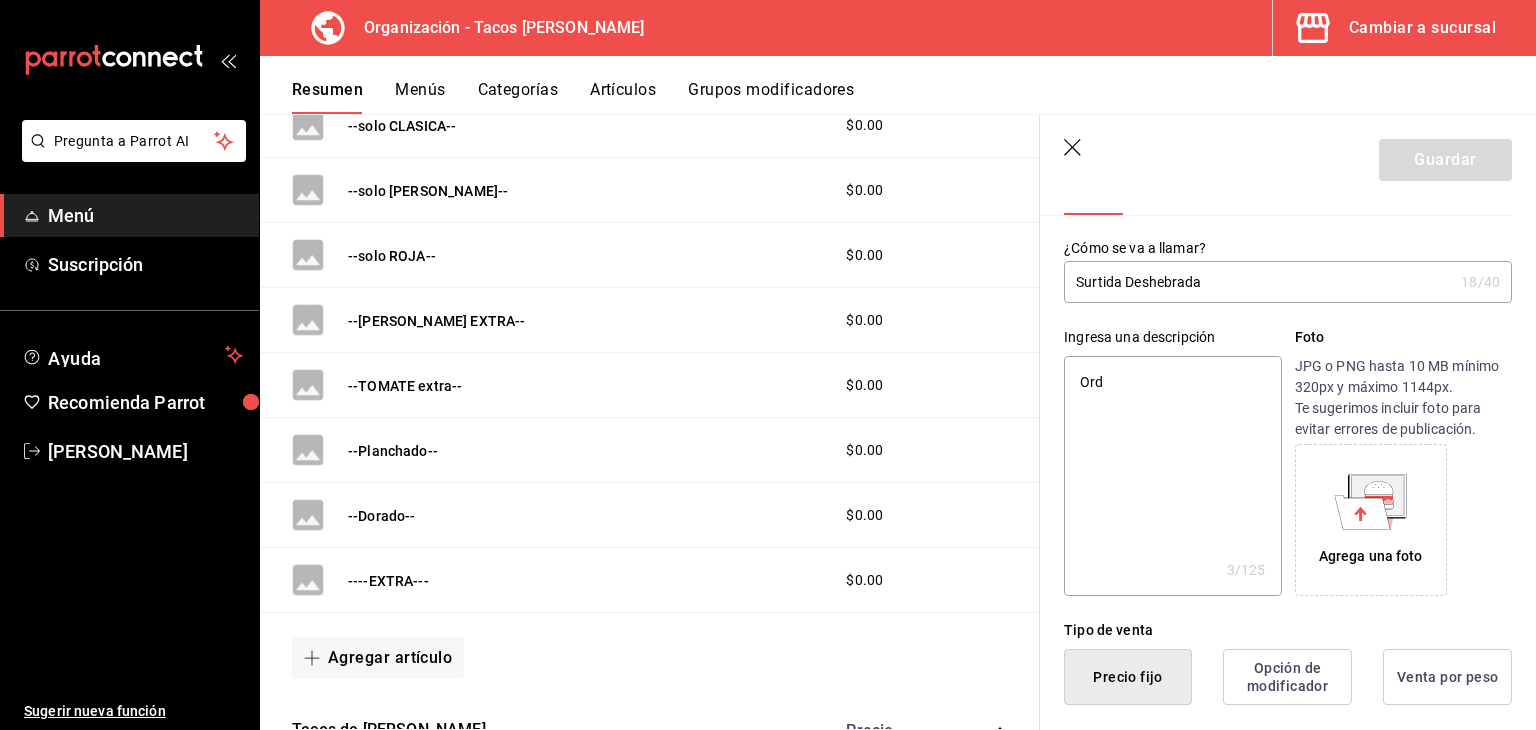 type on "Orde" 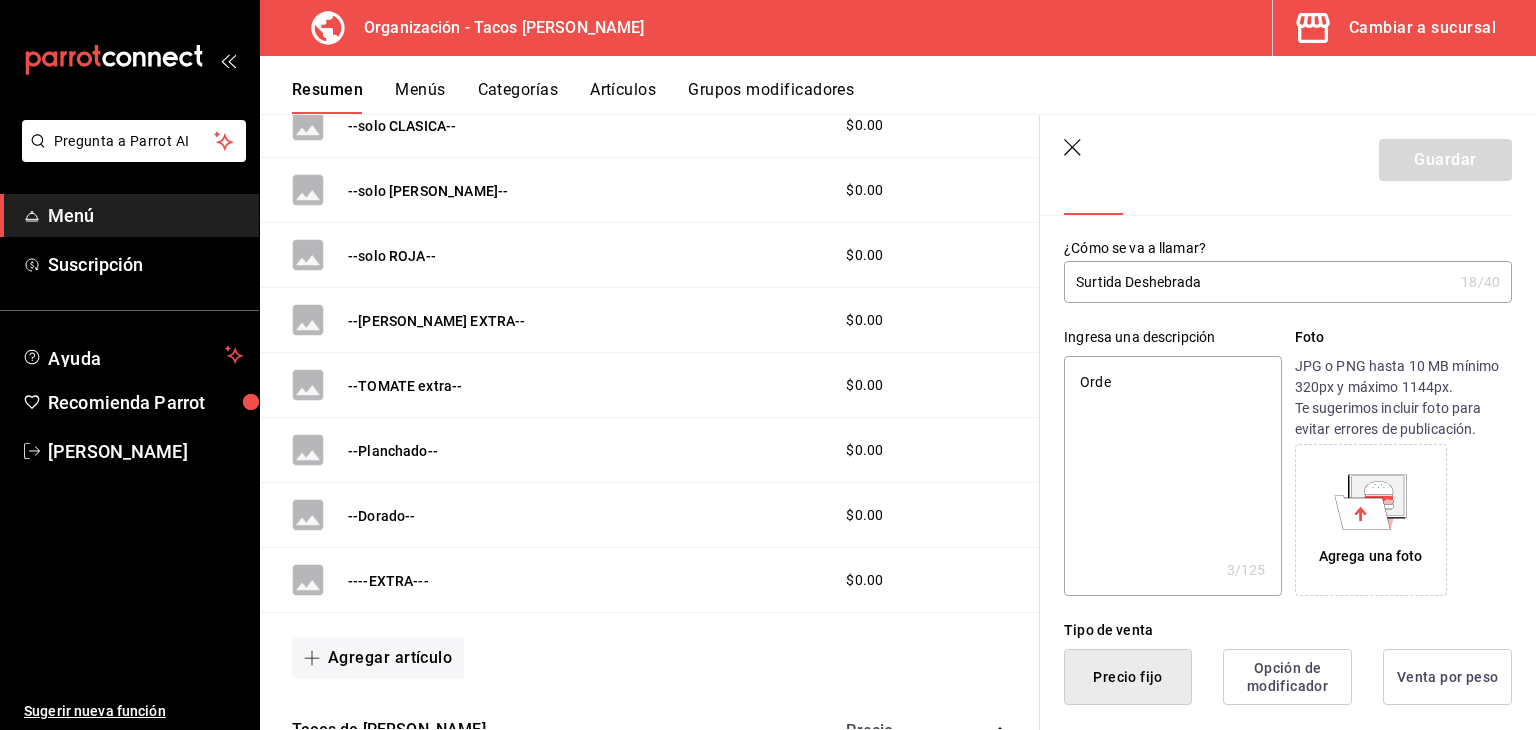 type on "Orden" 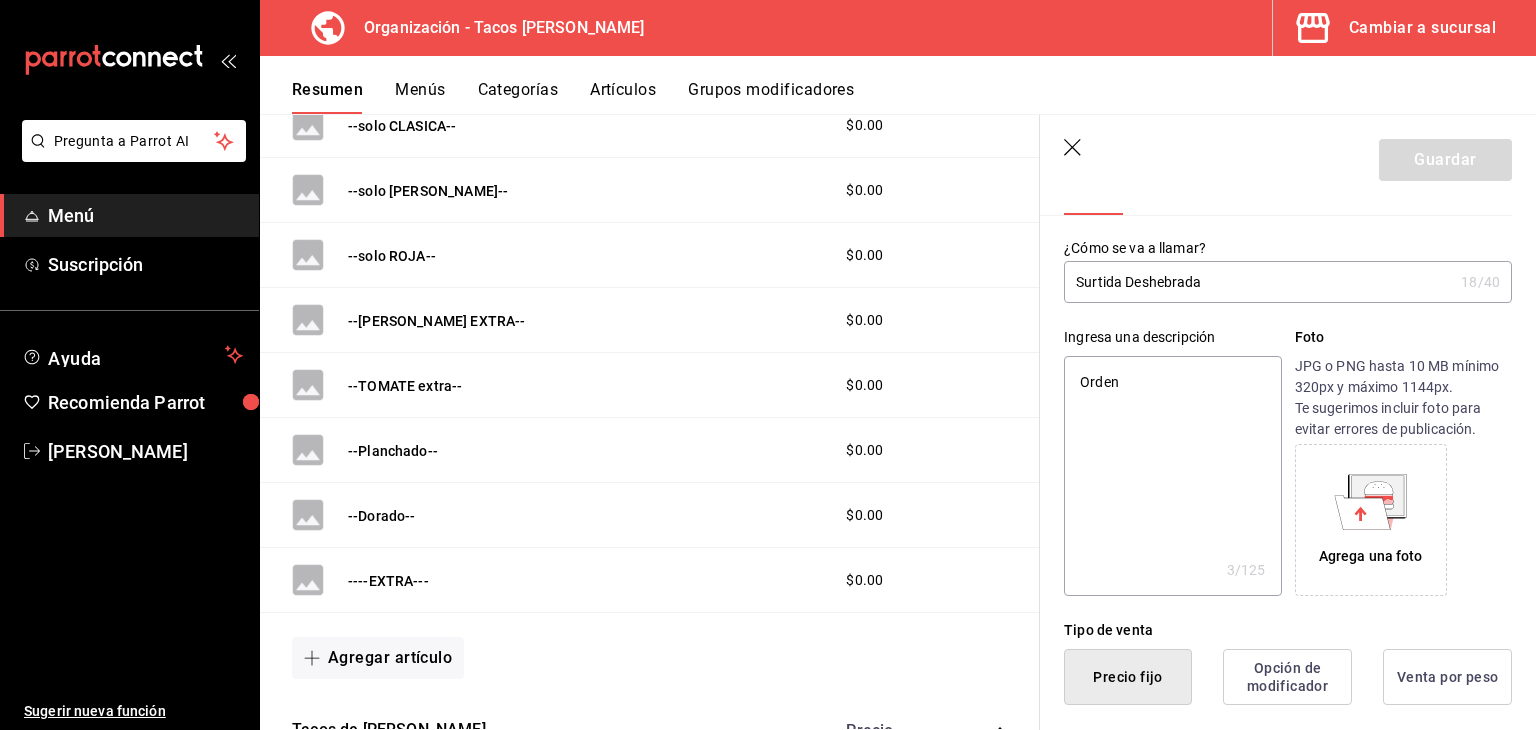 type on "x" 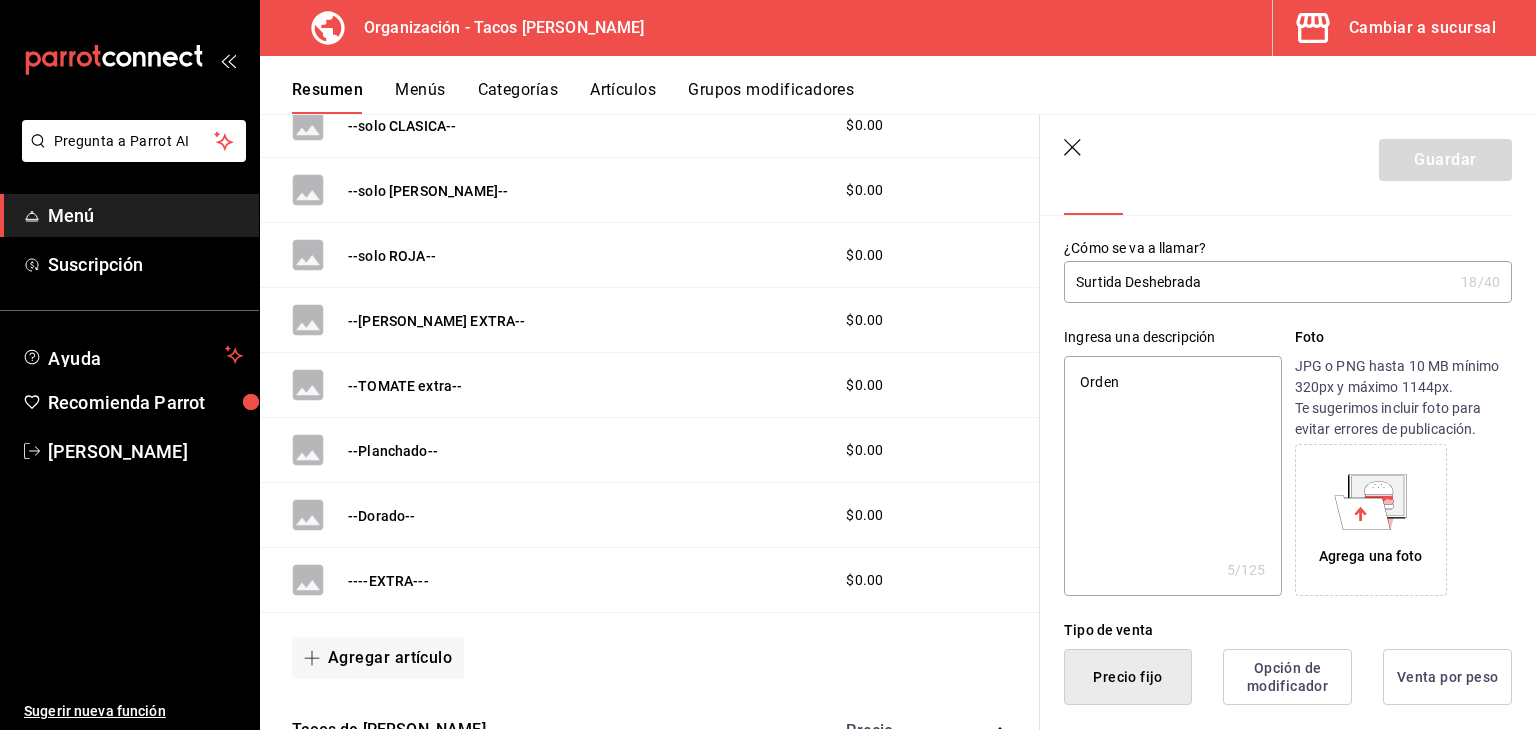 type on "Orden" 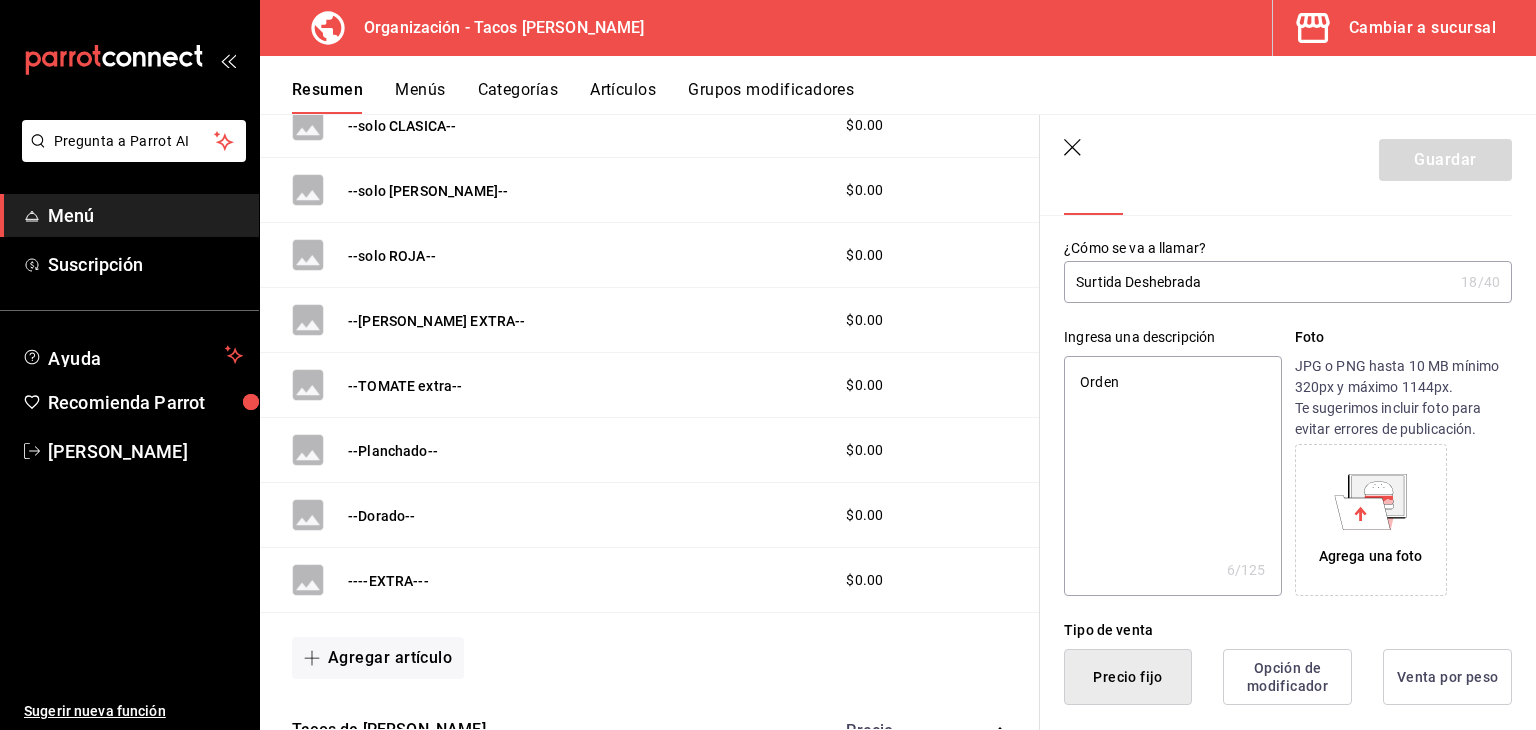 type on "Orden d" 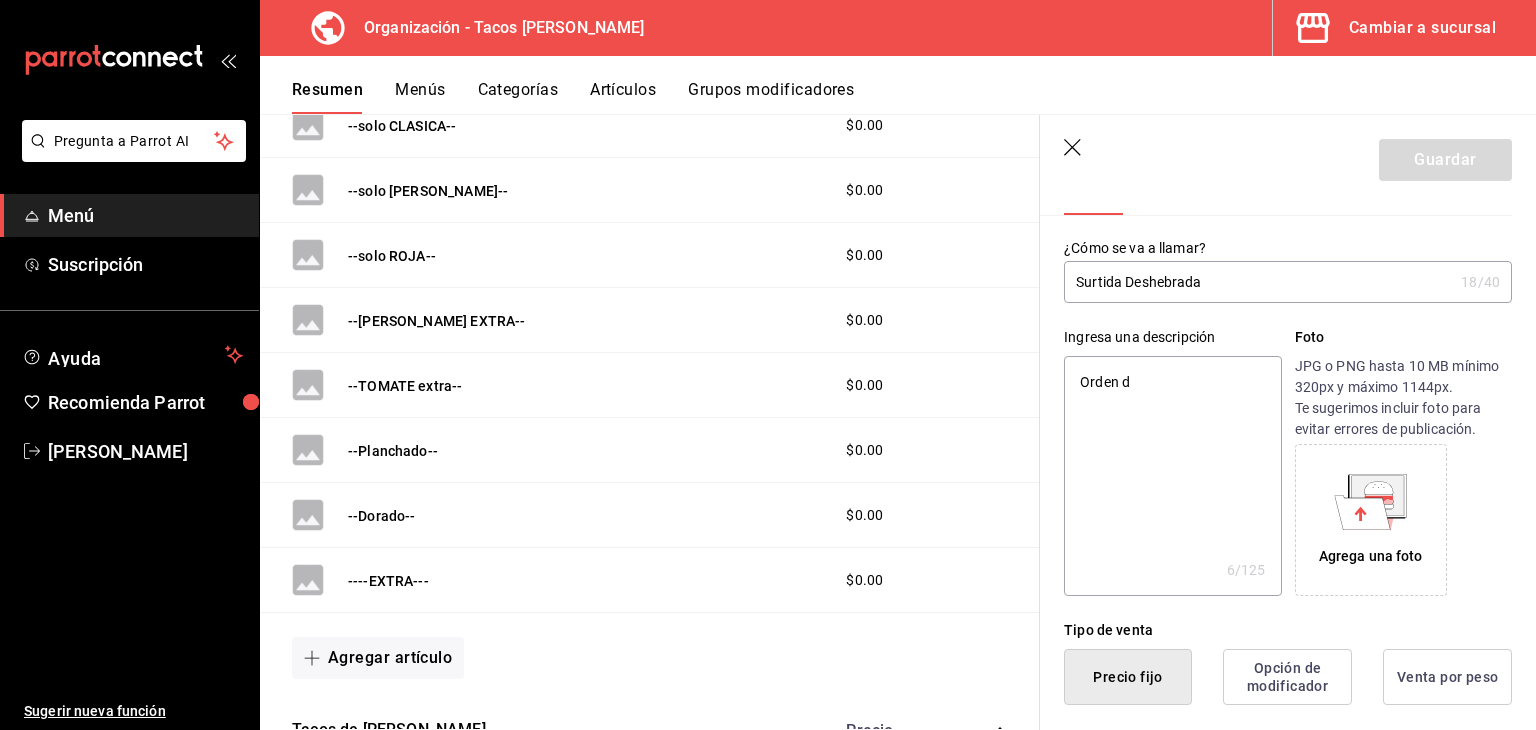 type on "x" 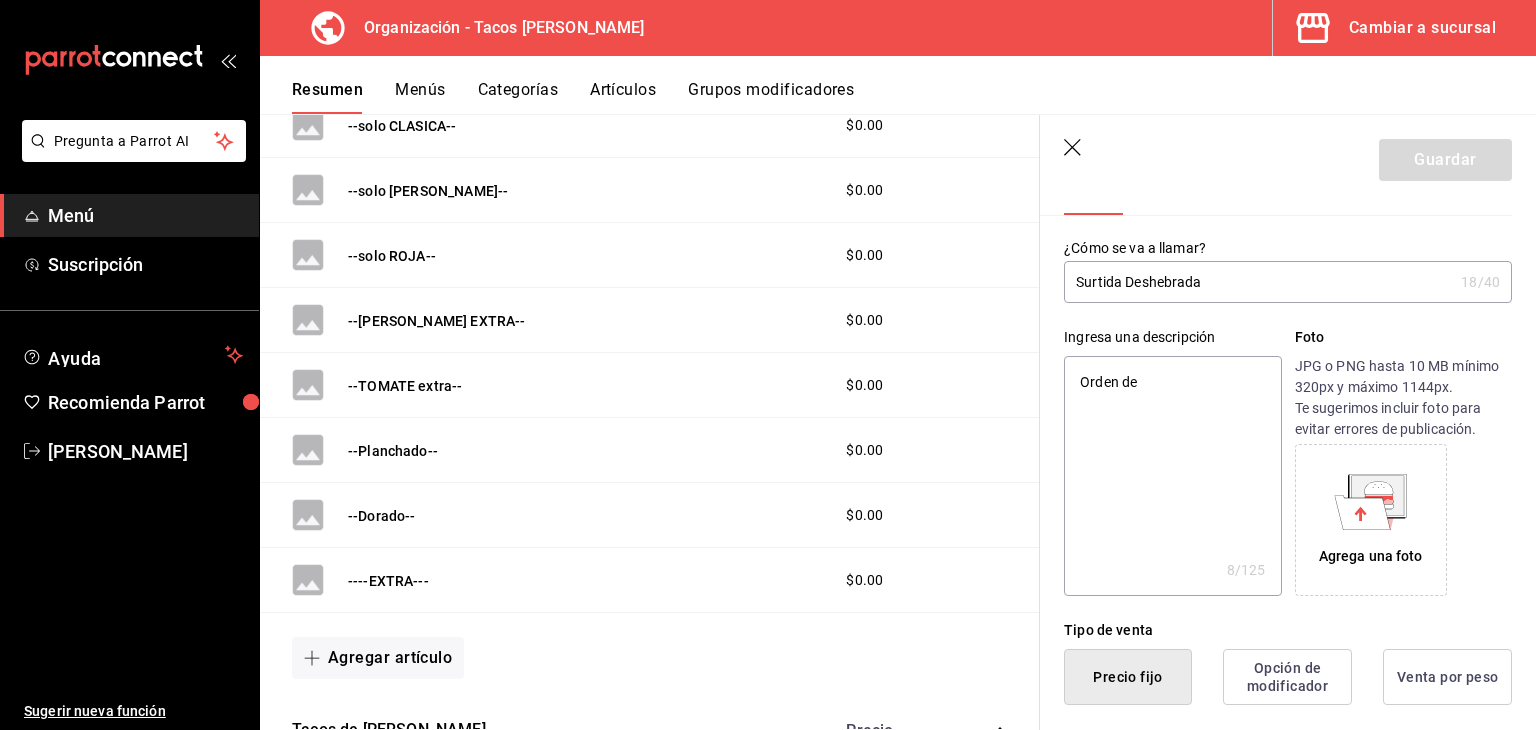 type on "Orden de" 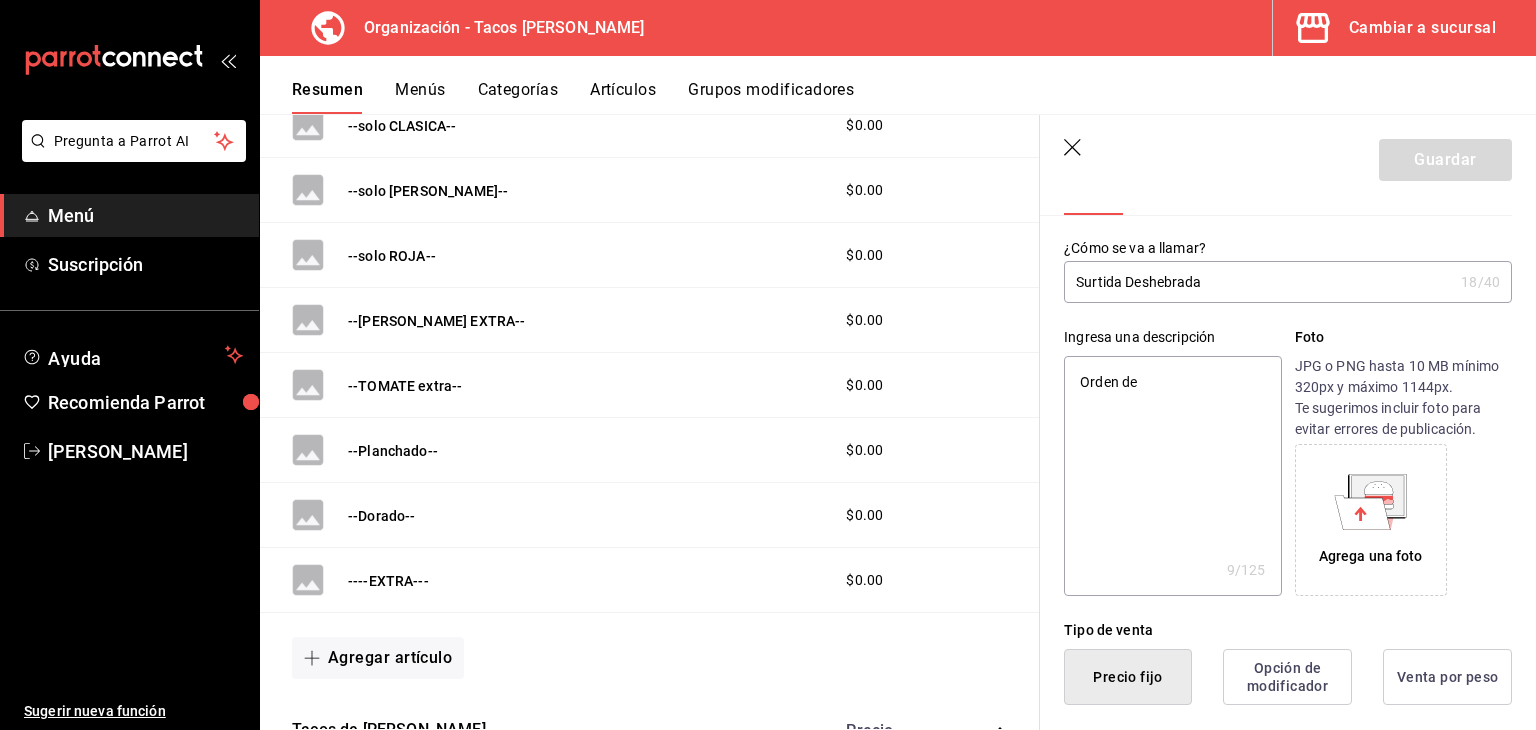 type on "Orden de 5" 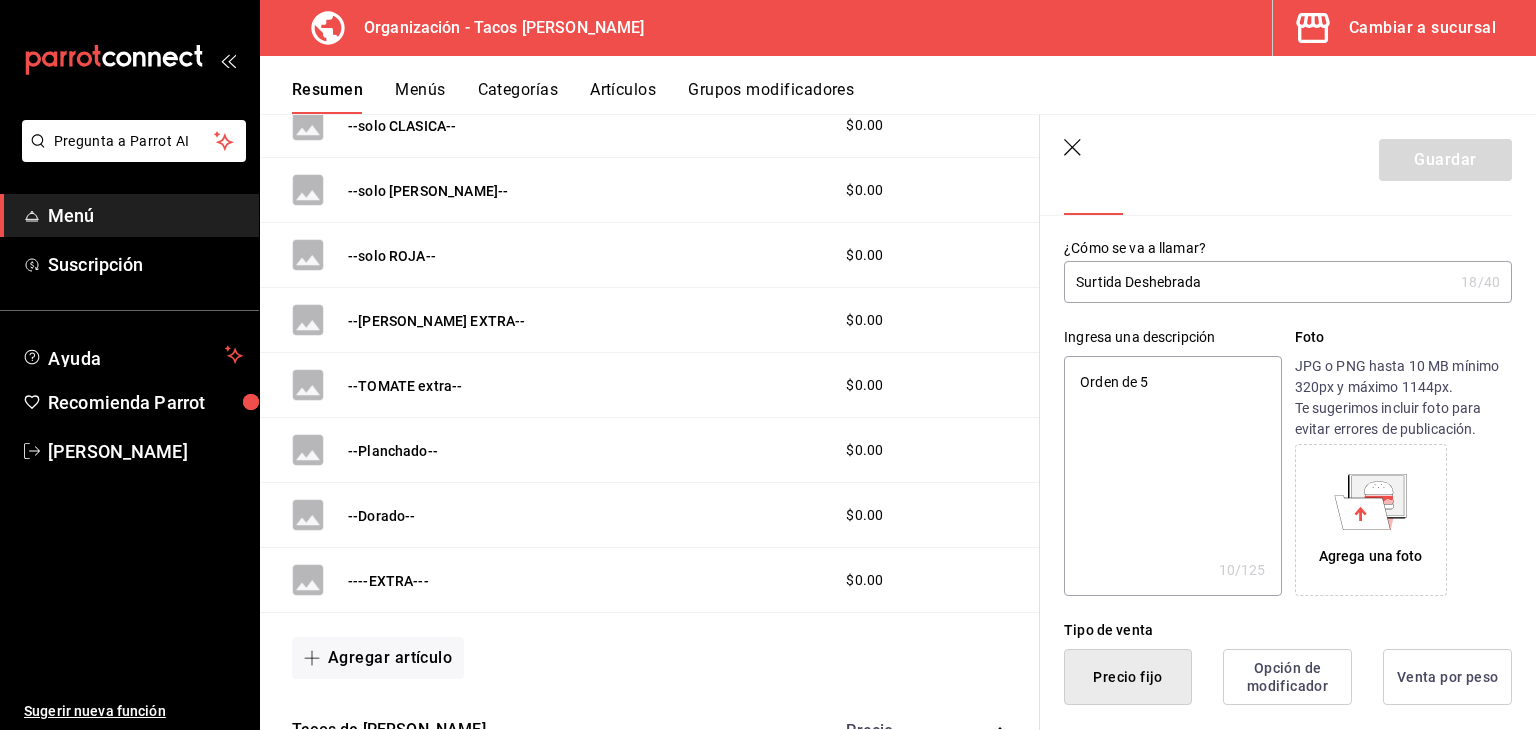 type on "Orden de 5" 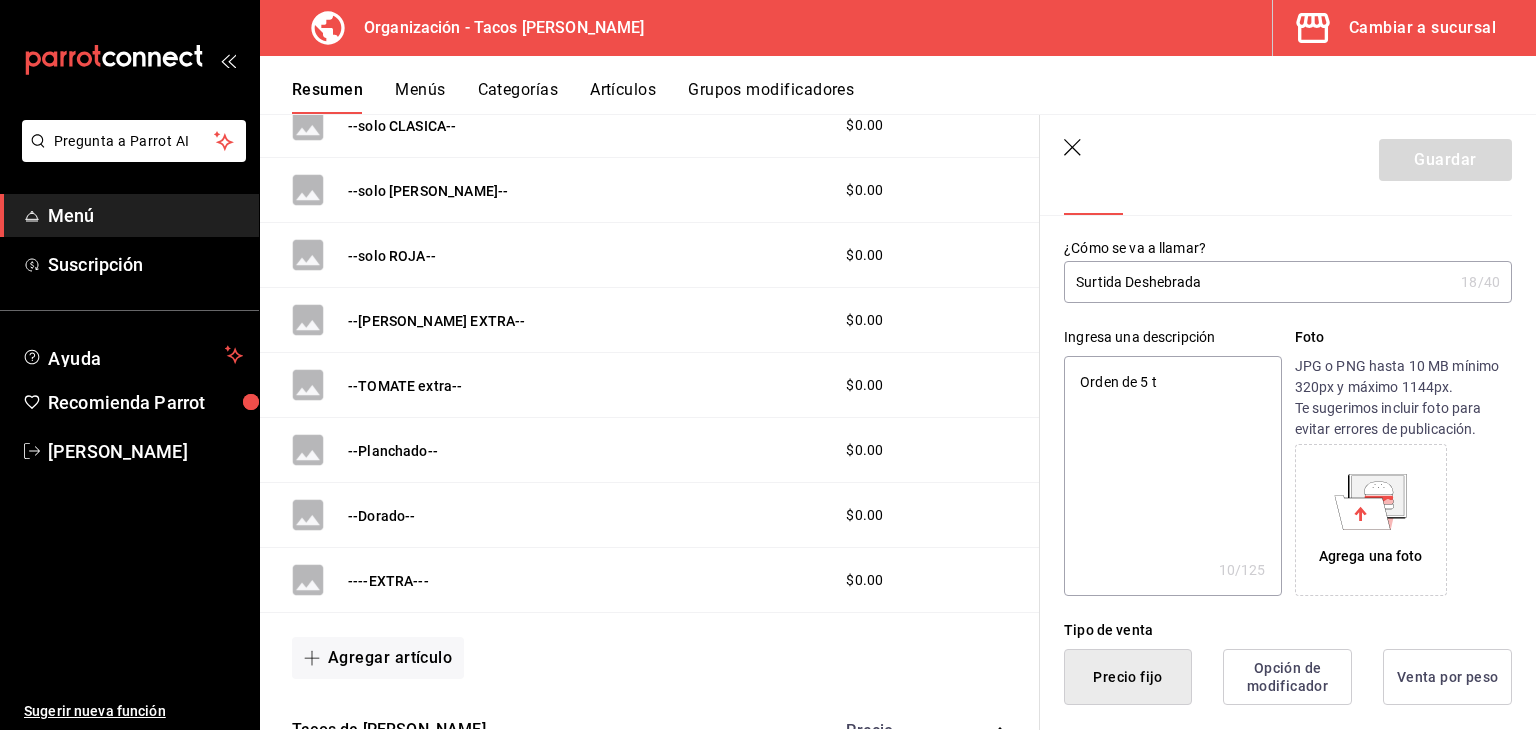 type on "Orden de 5 ta" 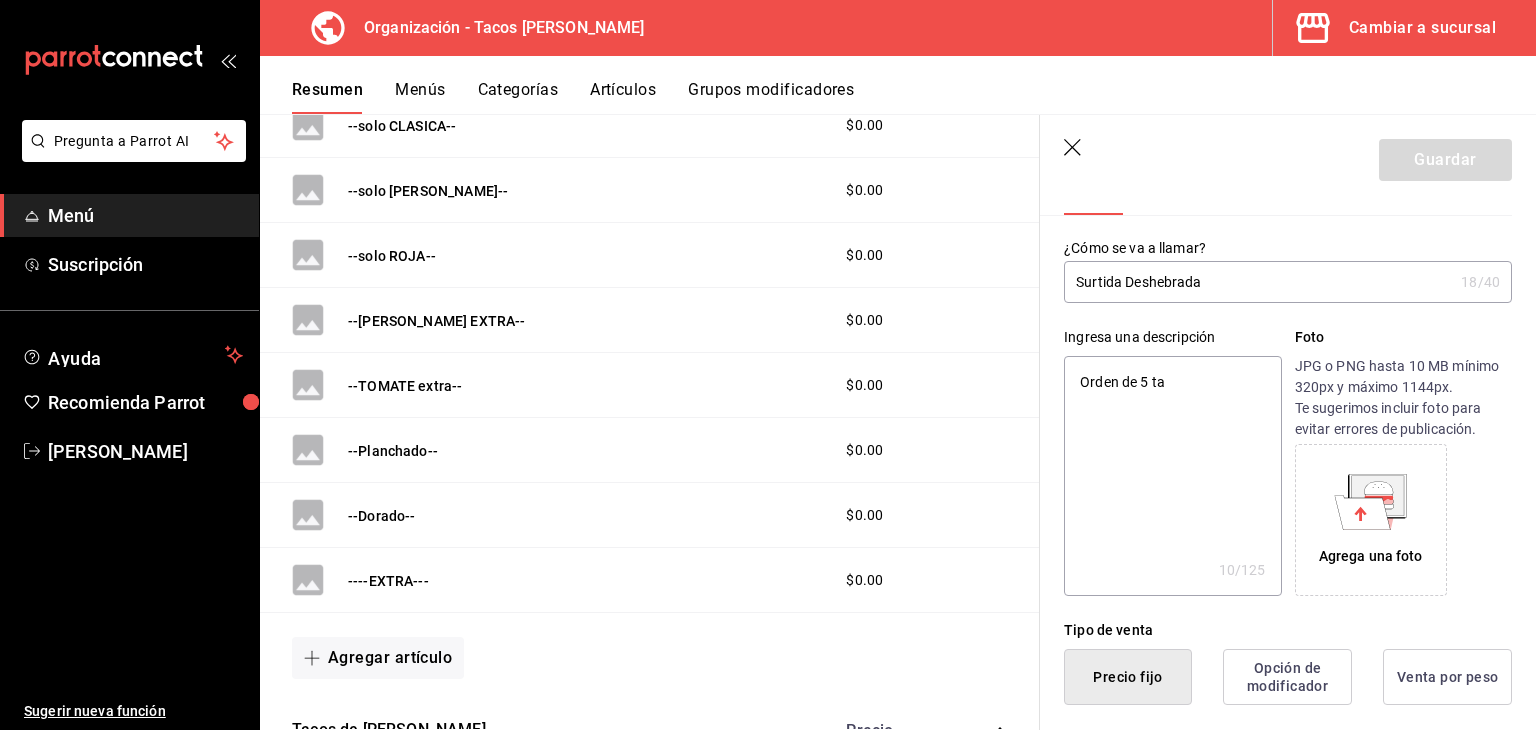 type on "x" 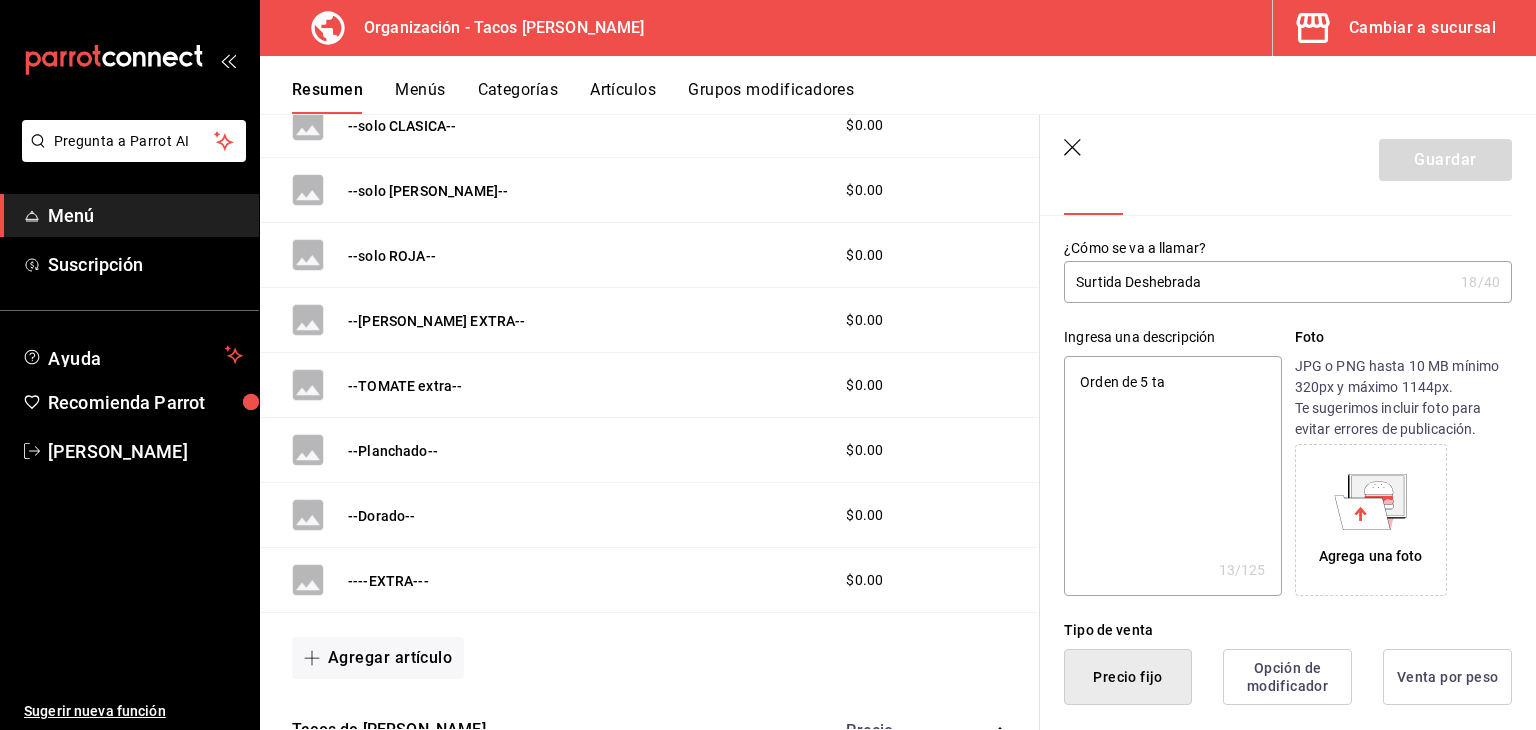 type on "Orden de 5 tac" 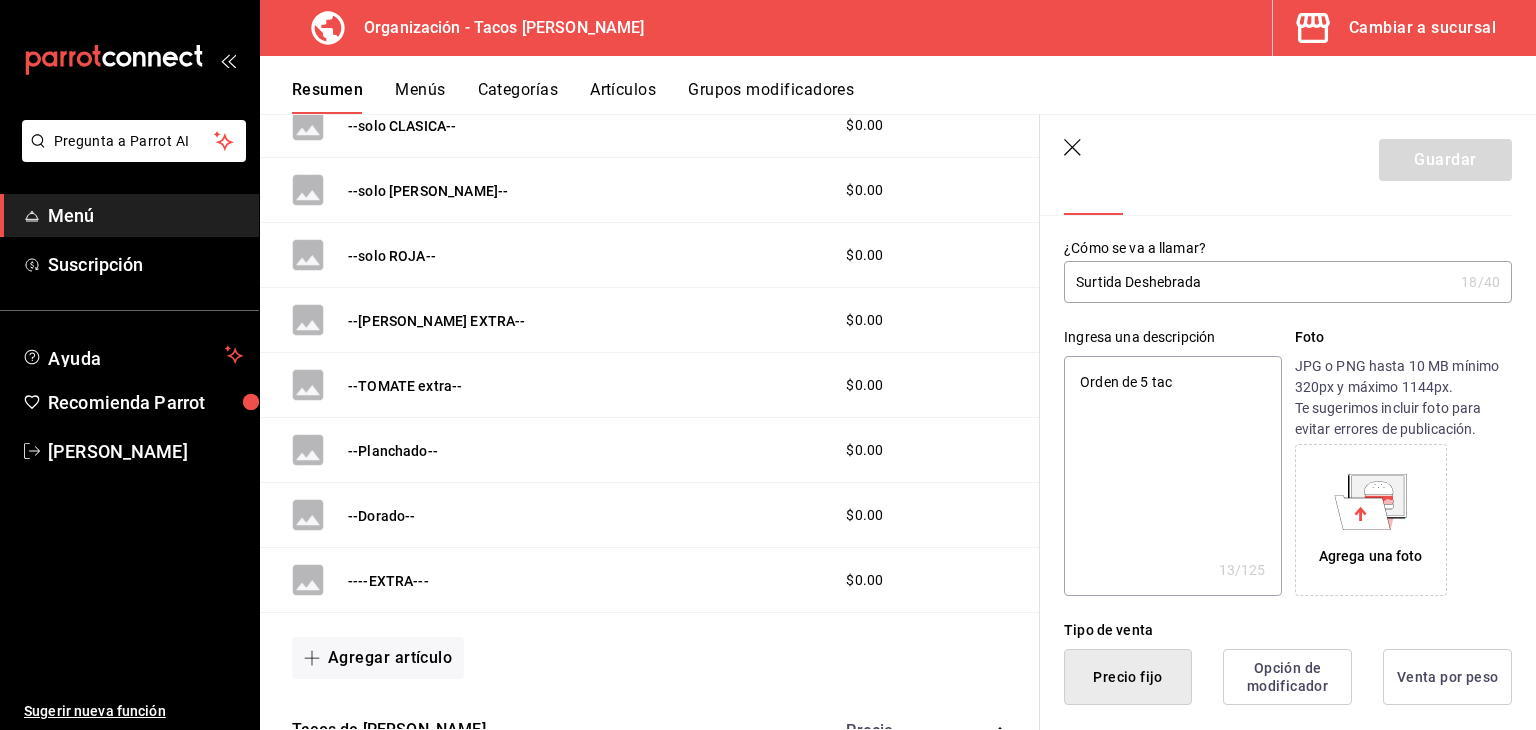 type on "Orden de 5 taco" 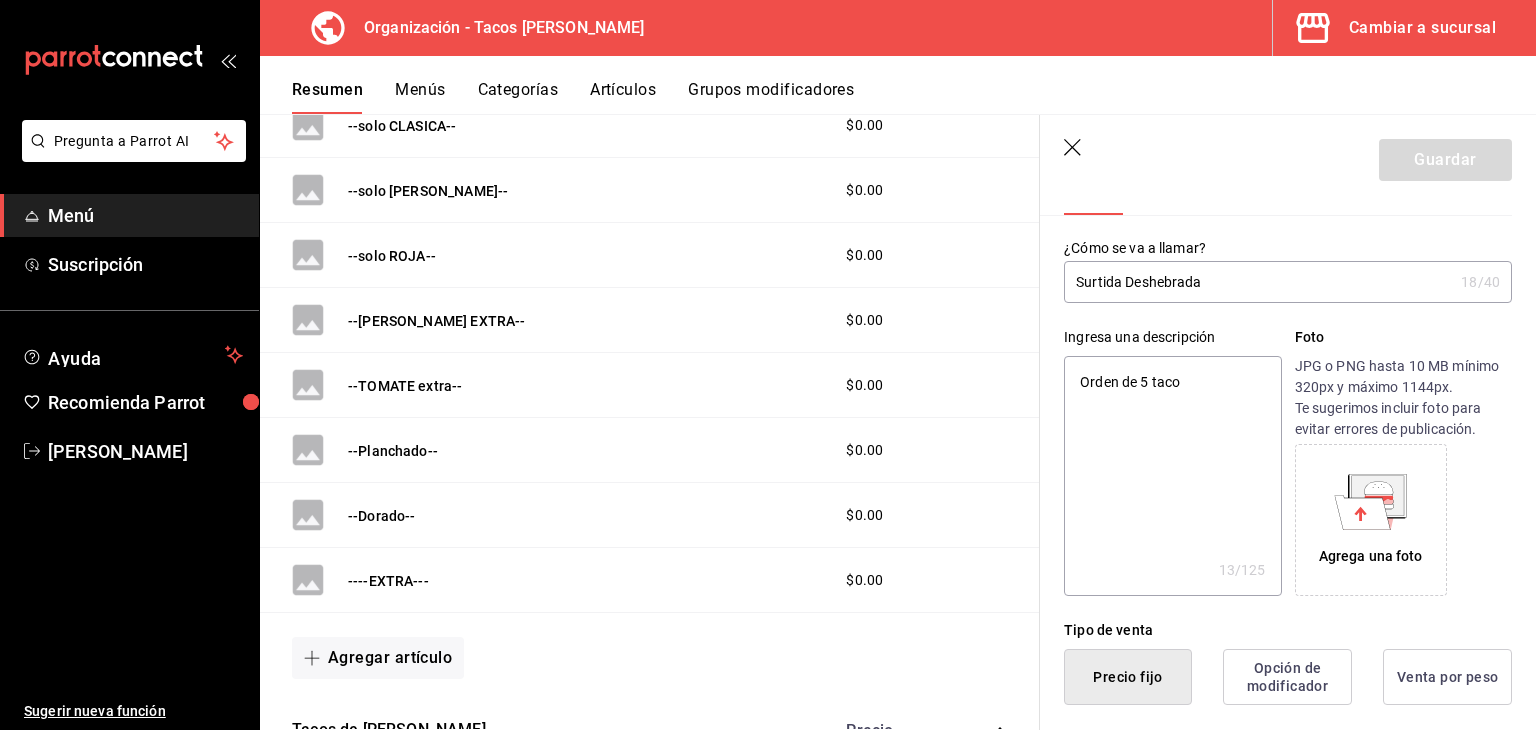 type on "x" 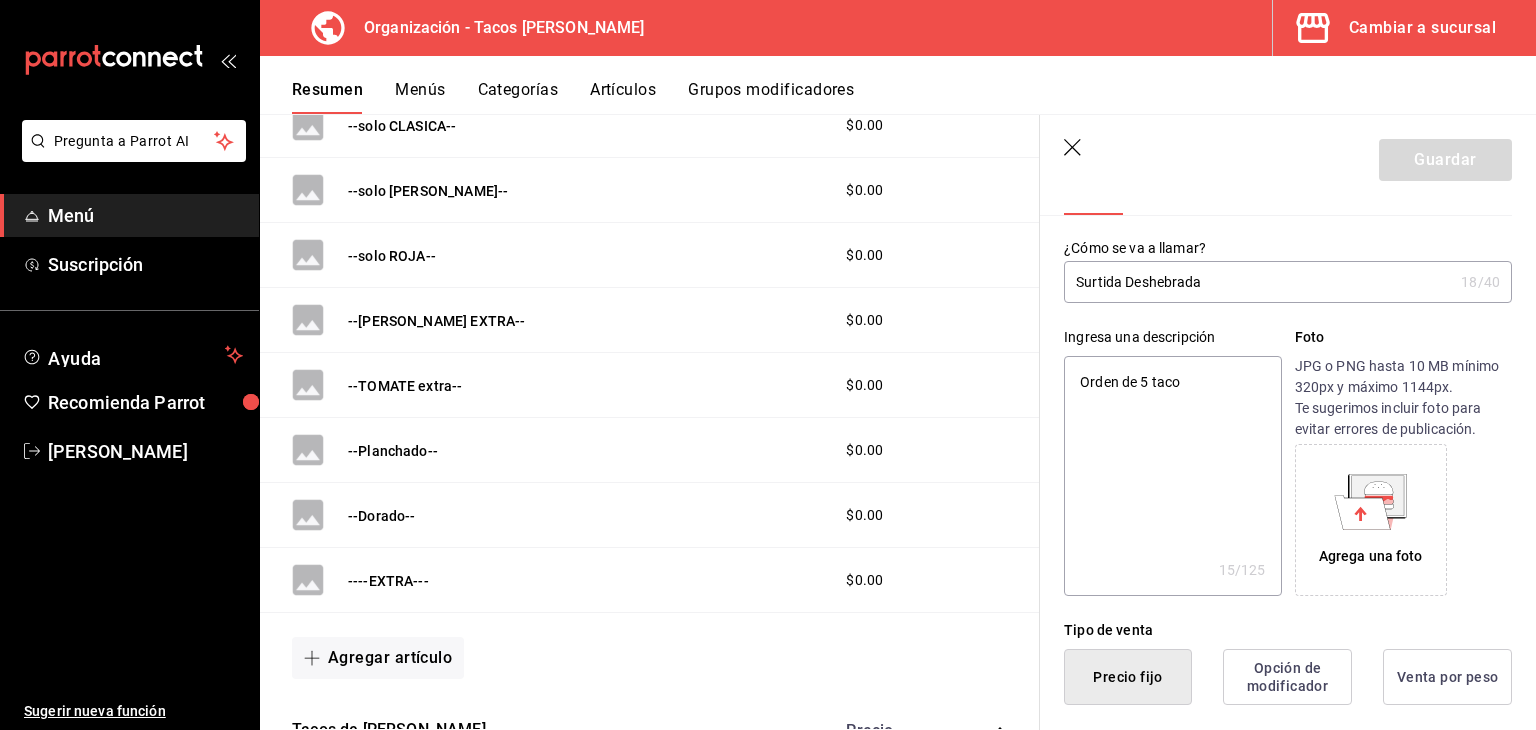 type on "Orden de 5 tacos" 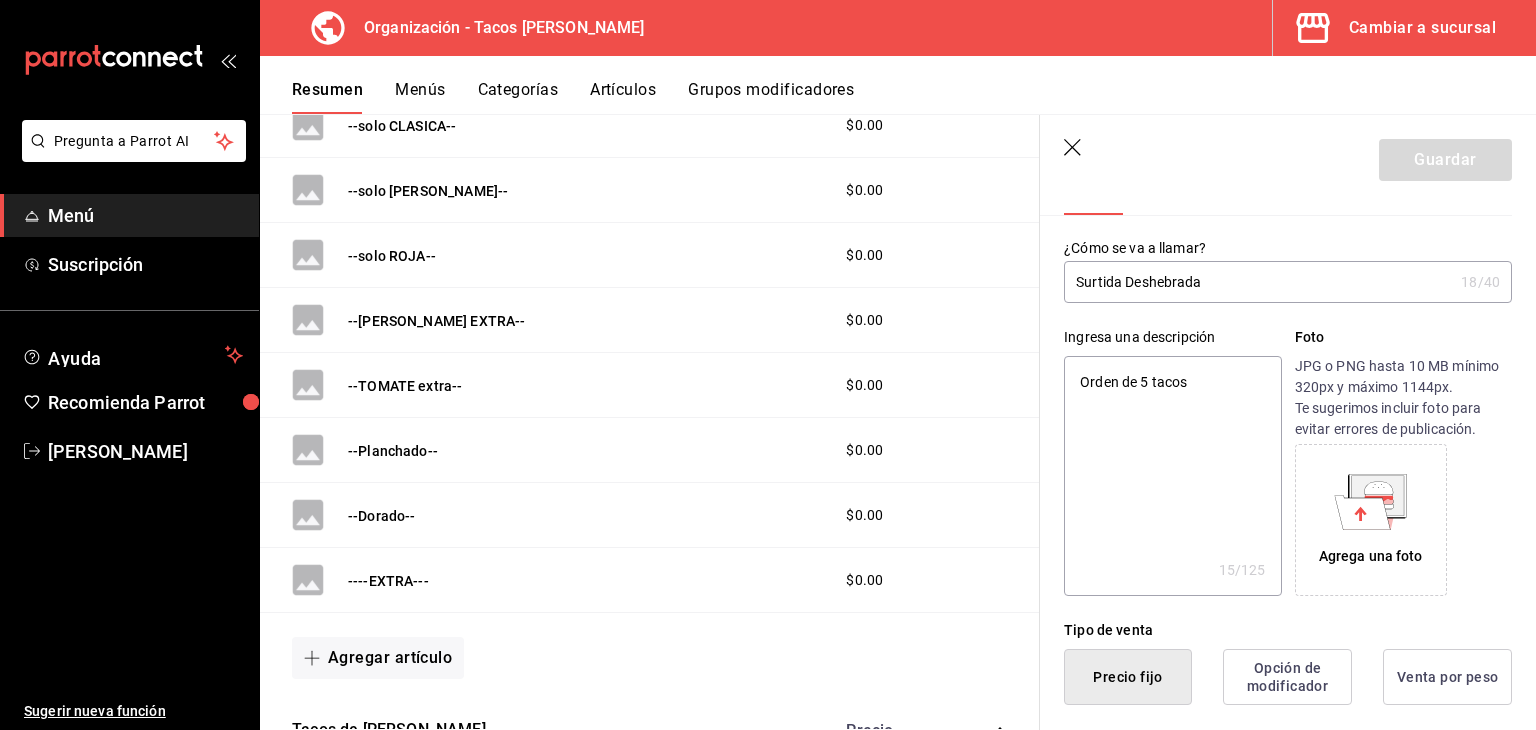 type on "Orden de 5 tacos d" 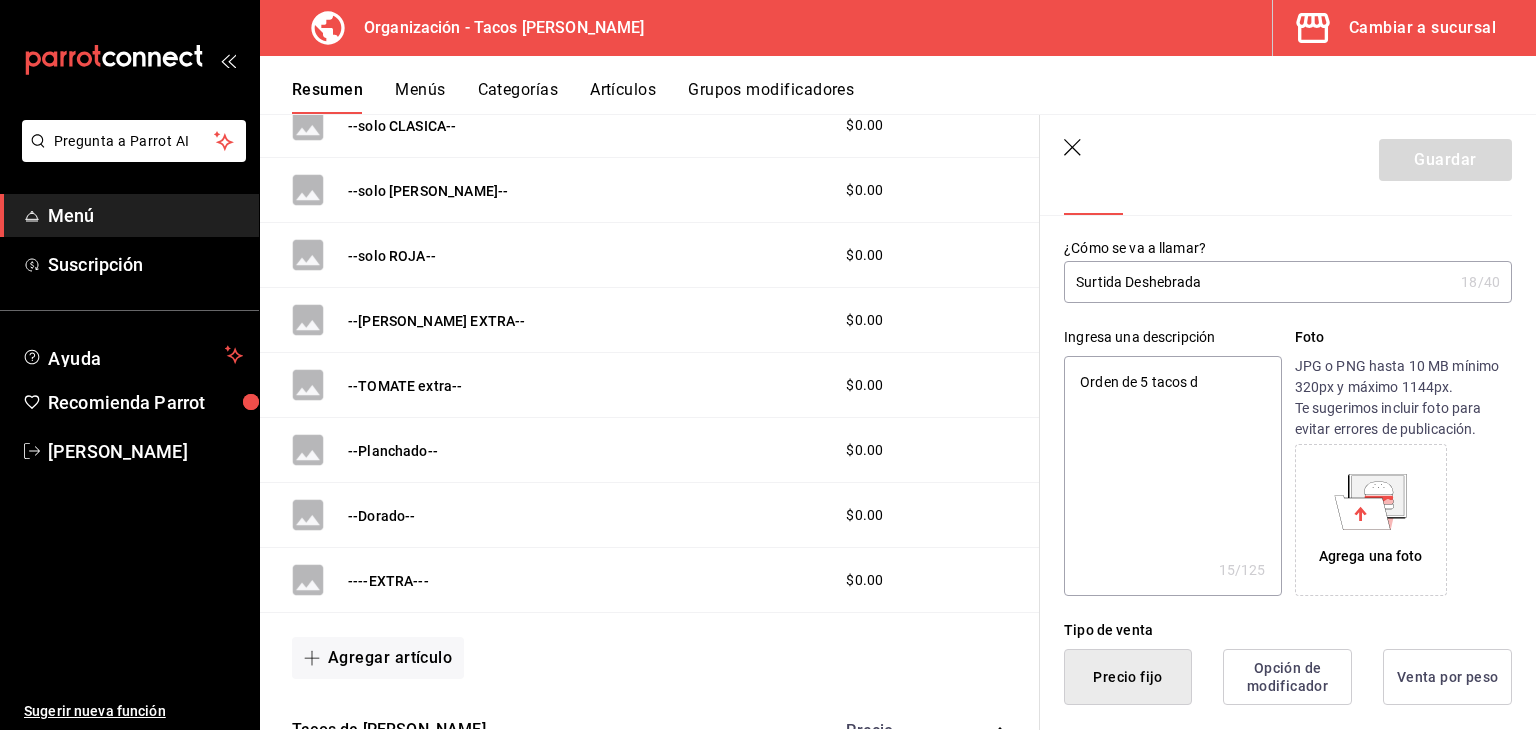 type on "x" 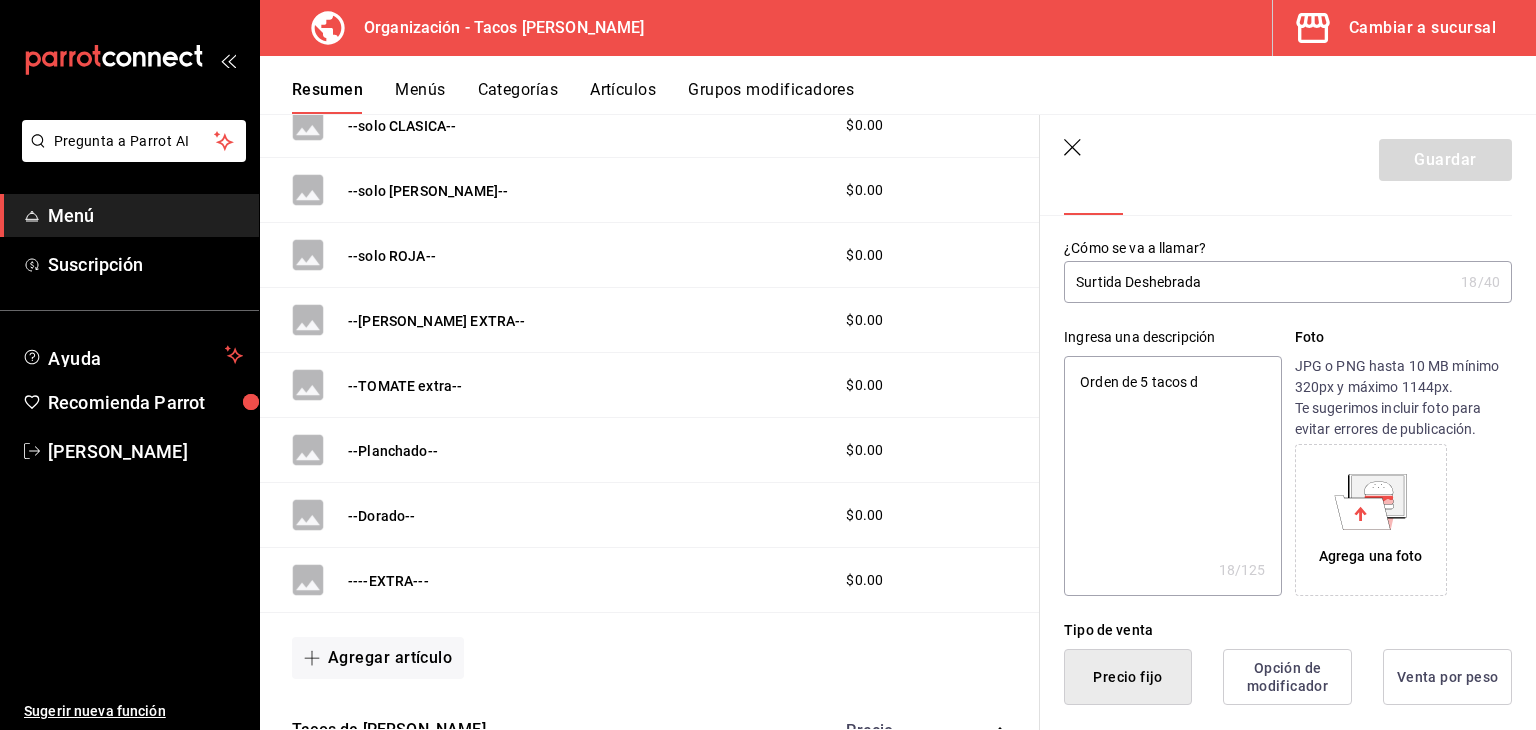 type on "Orden de 5 tacos de" 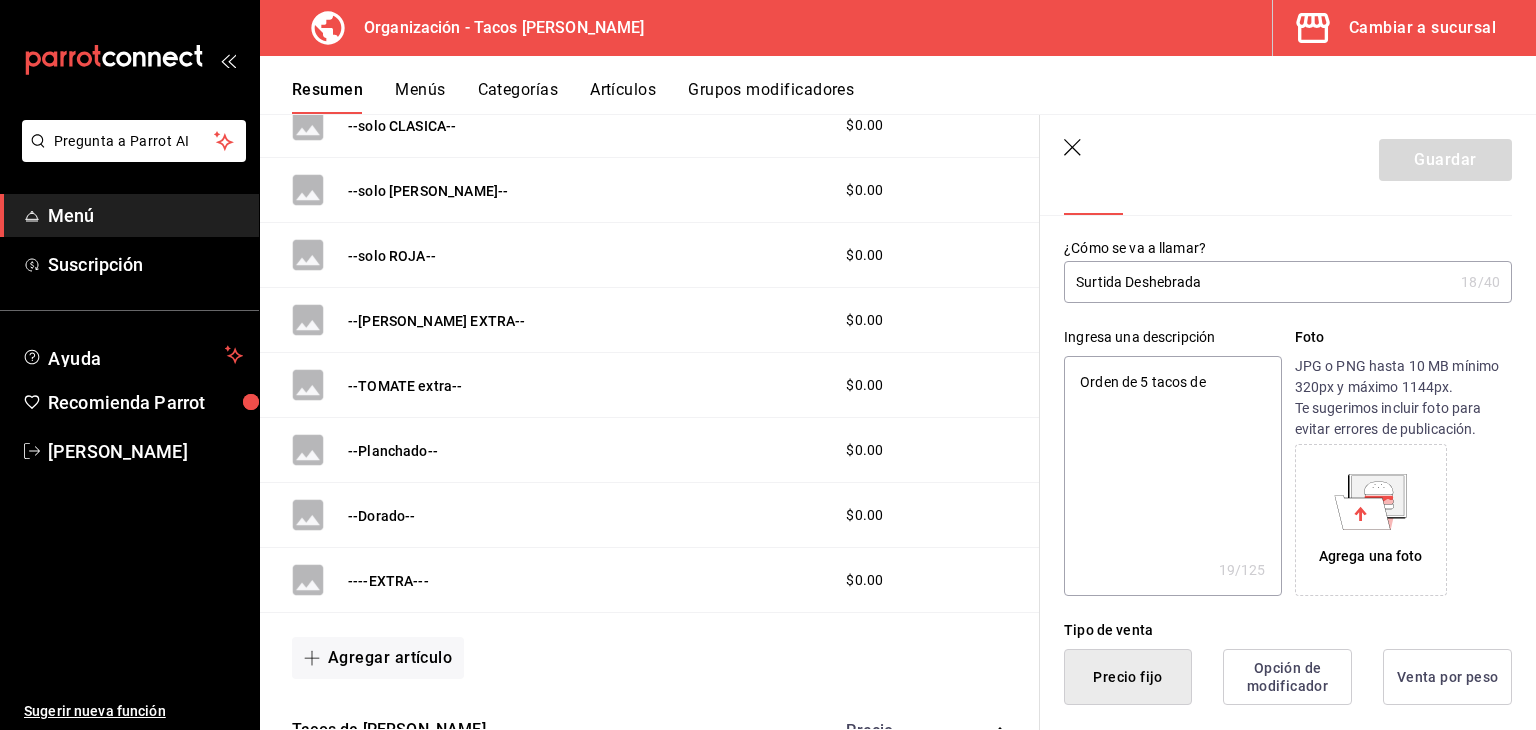 type on "Orden de 5 tacos d" 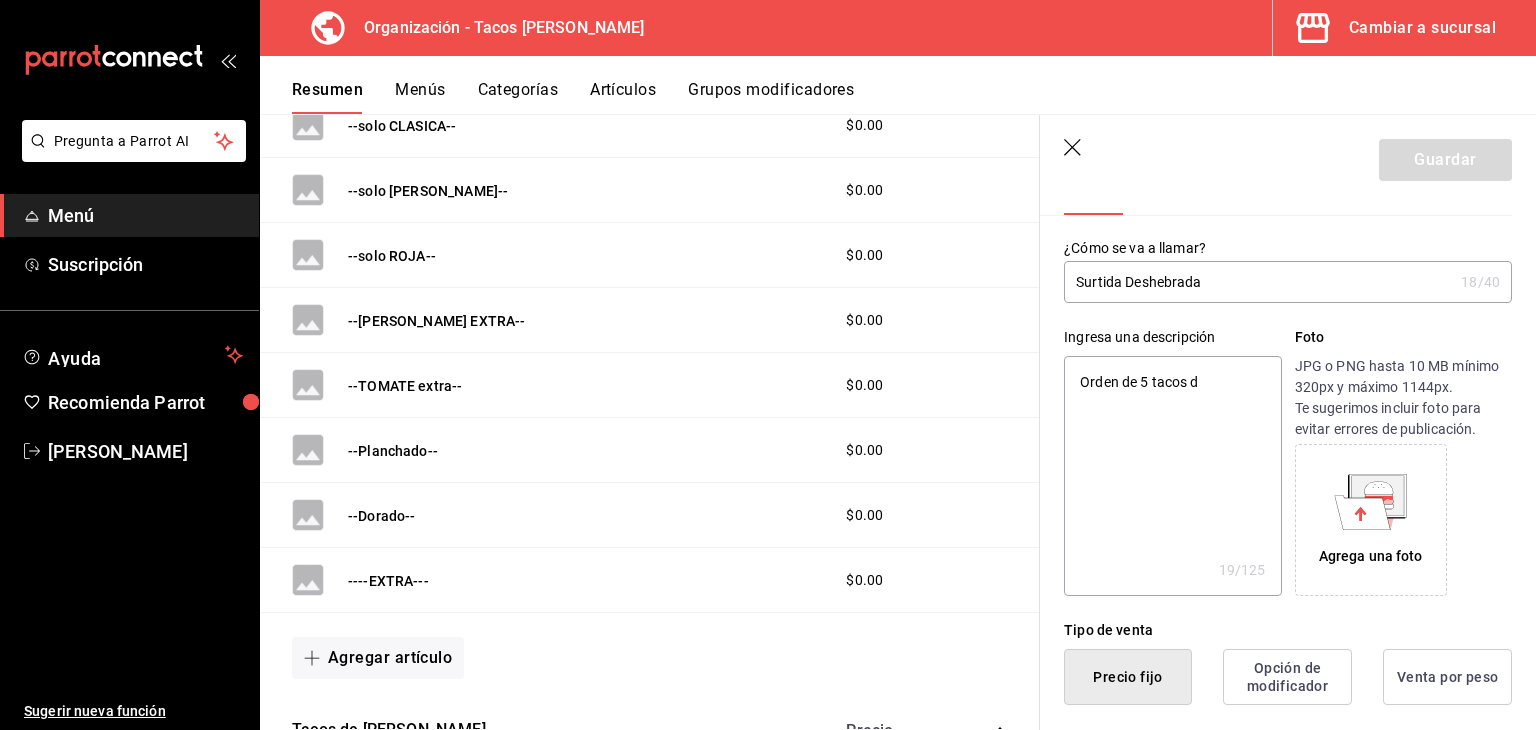 type on "x" 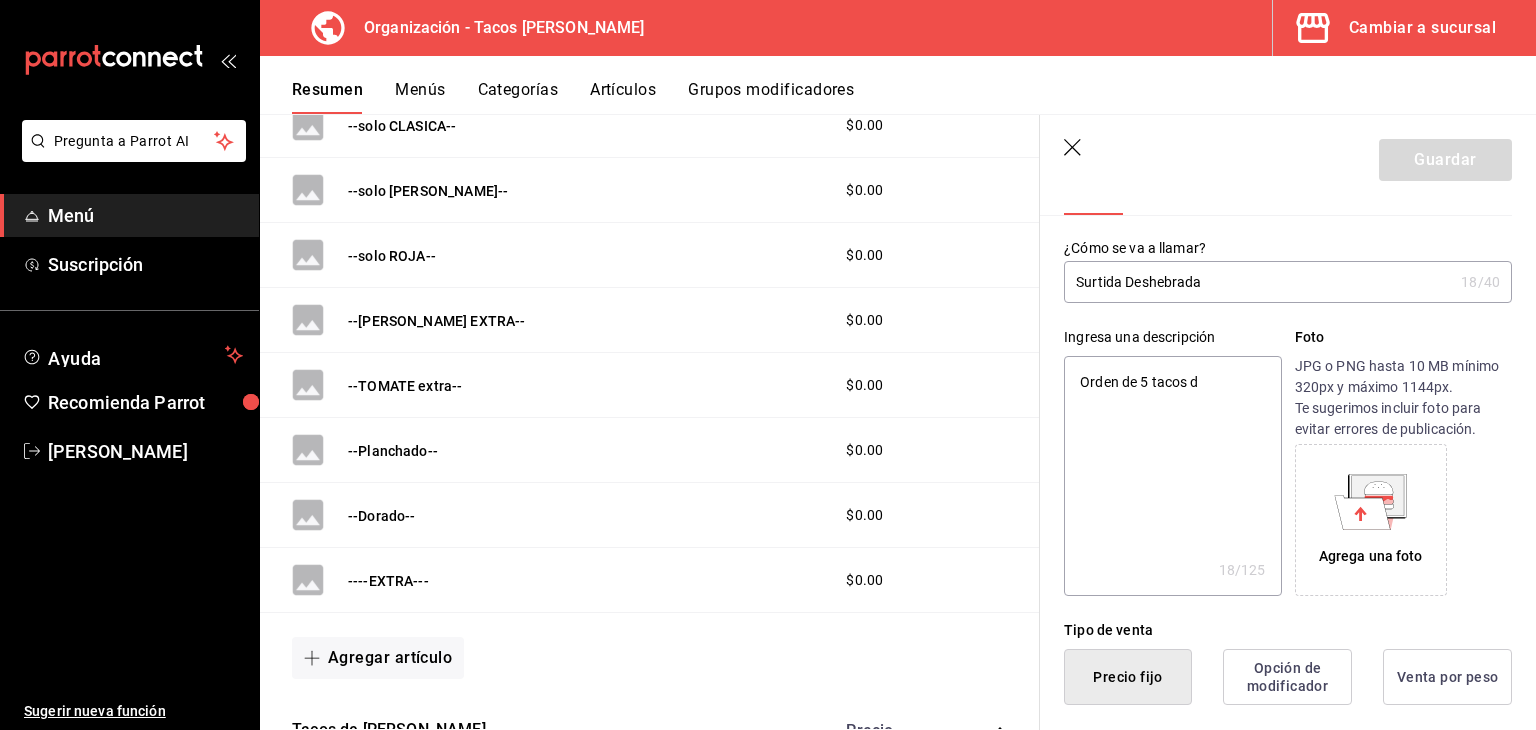 type on "Orden de 5 tacos" 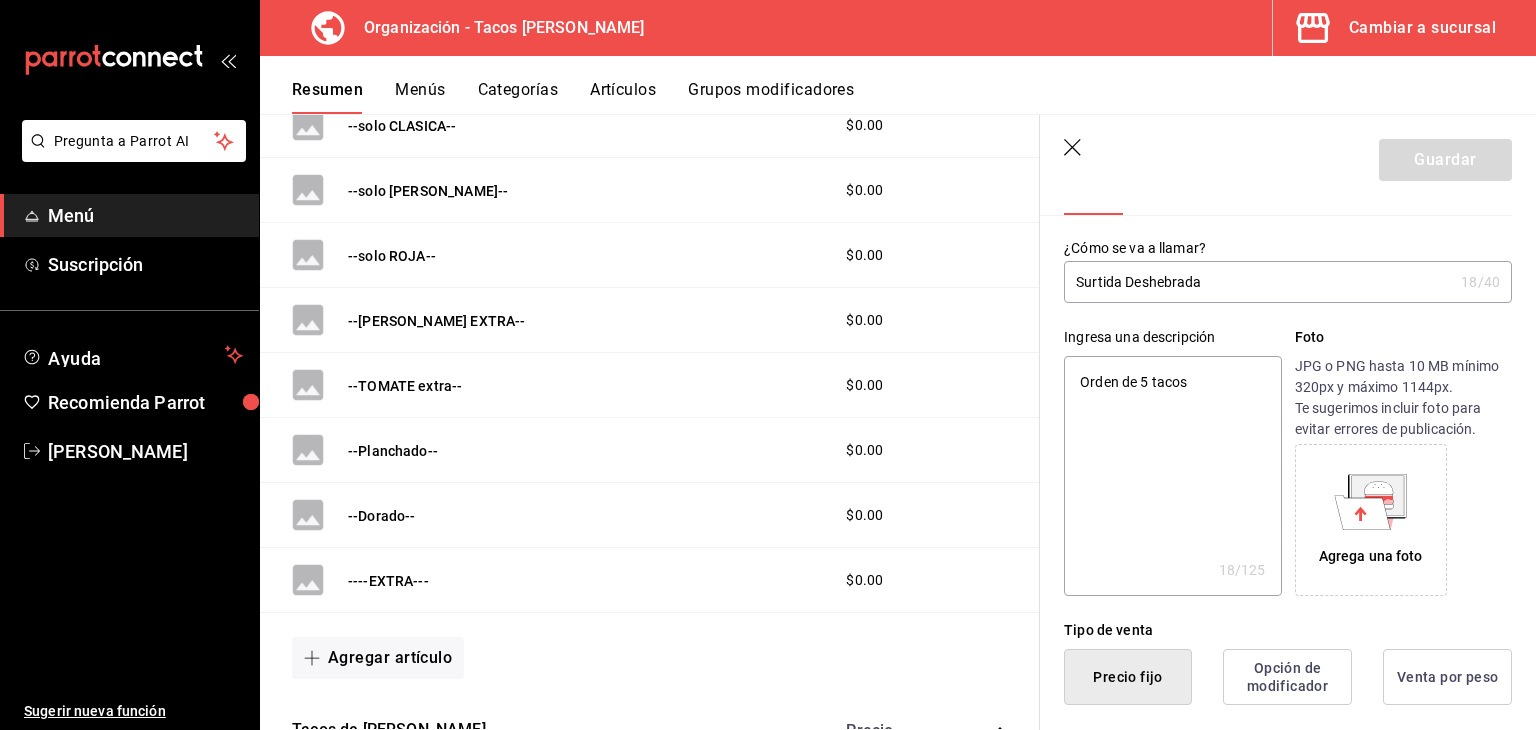 type on "x" 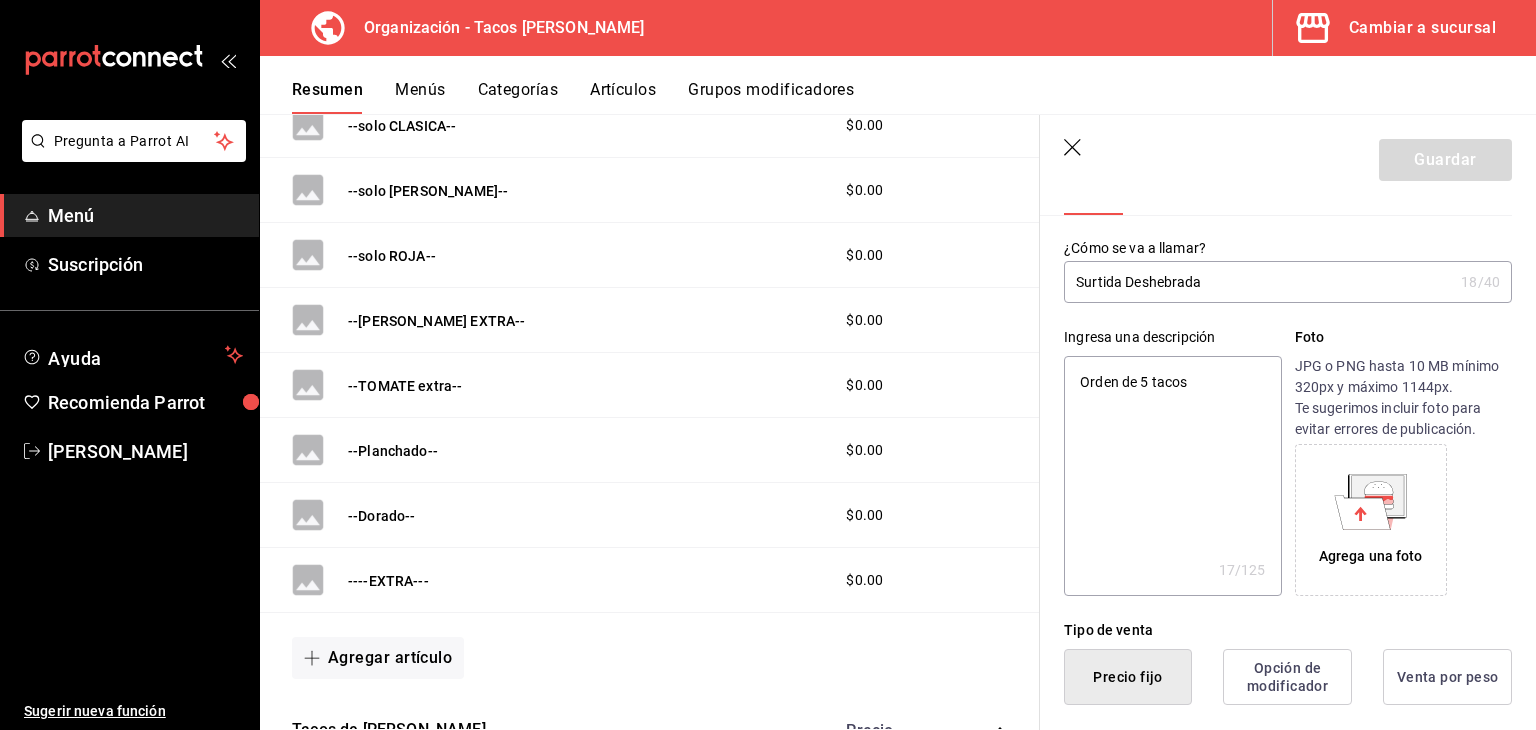 type on "Orden de 5 tacos a" 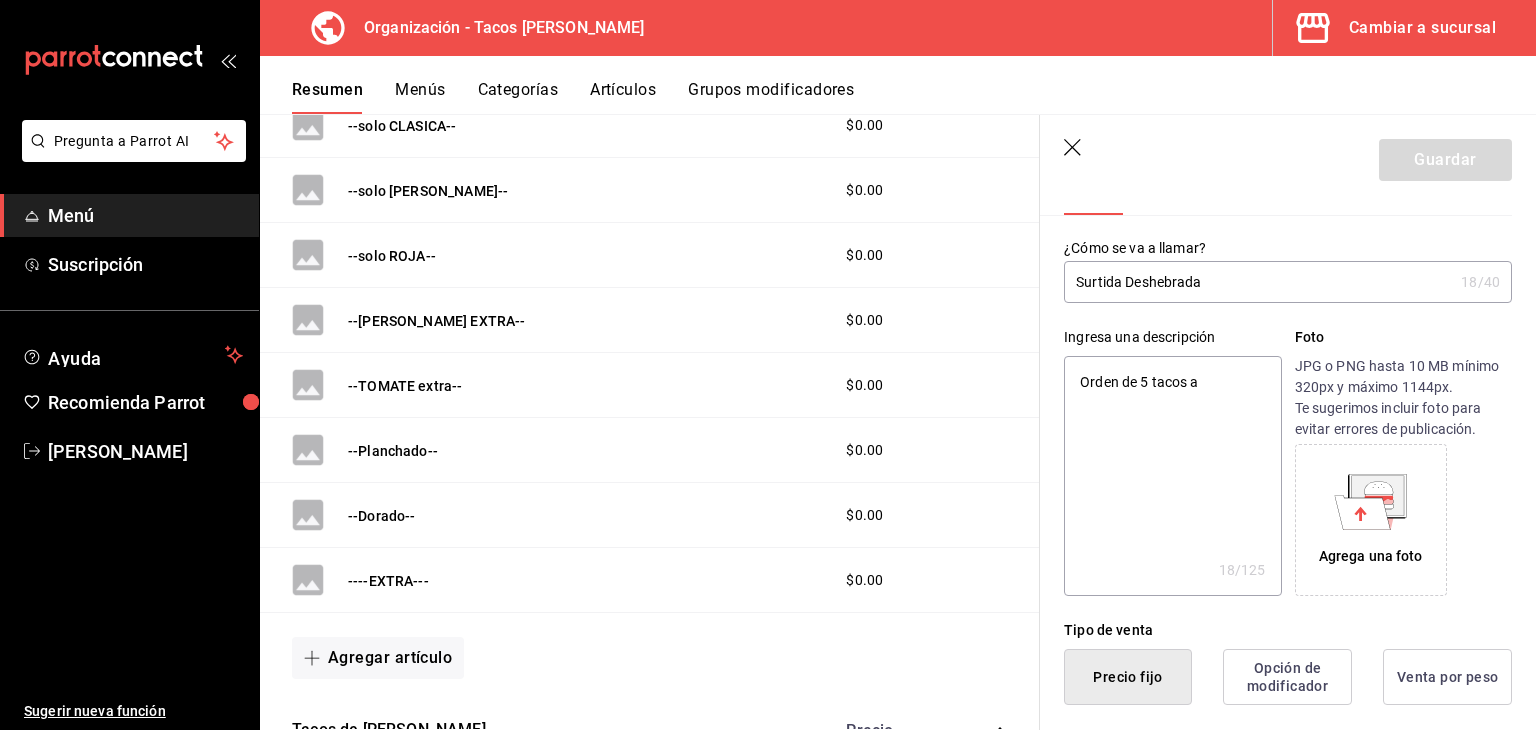 type on "Orden de 5 tacos al" 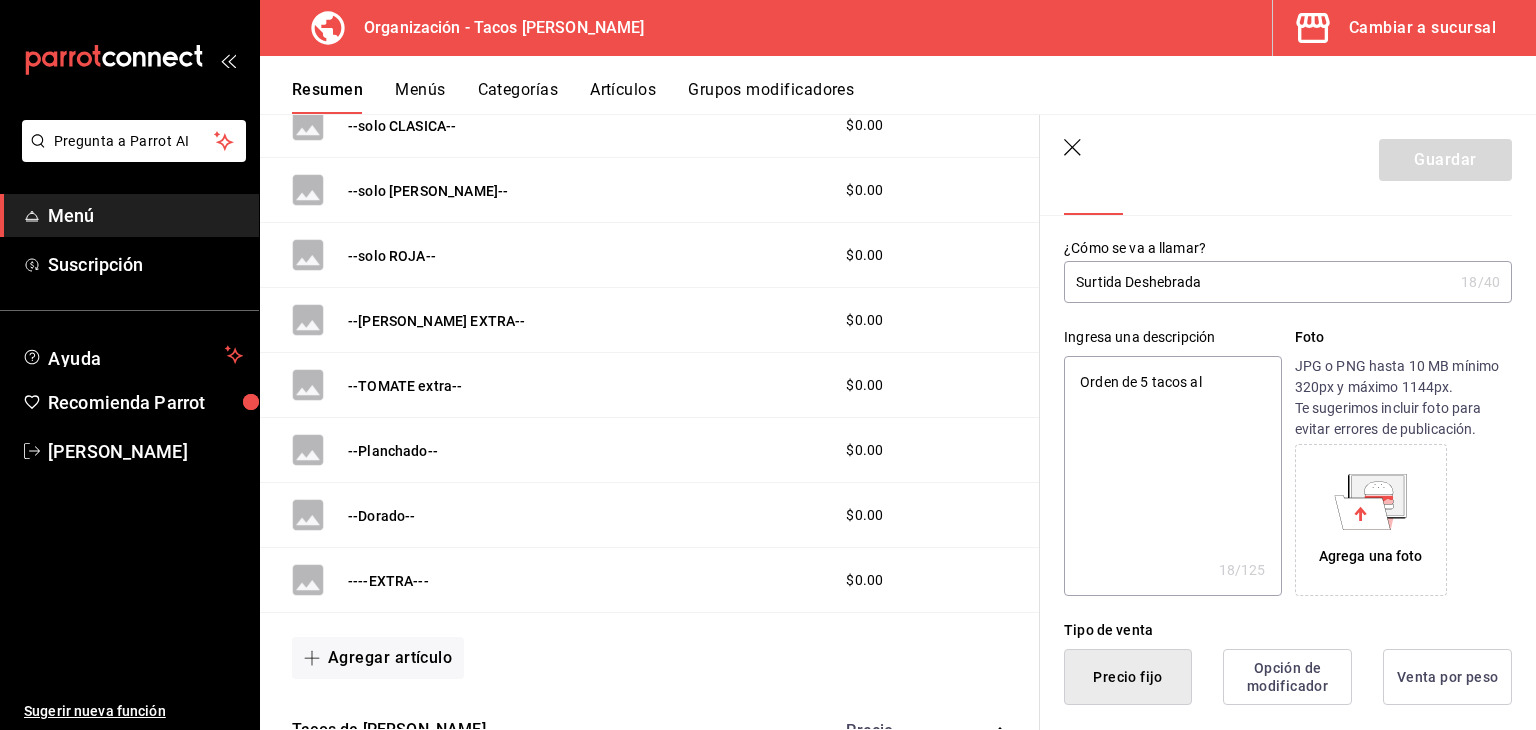 type on "x" 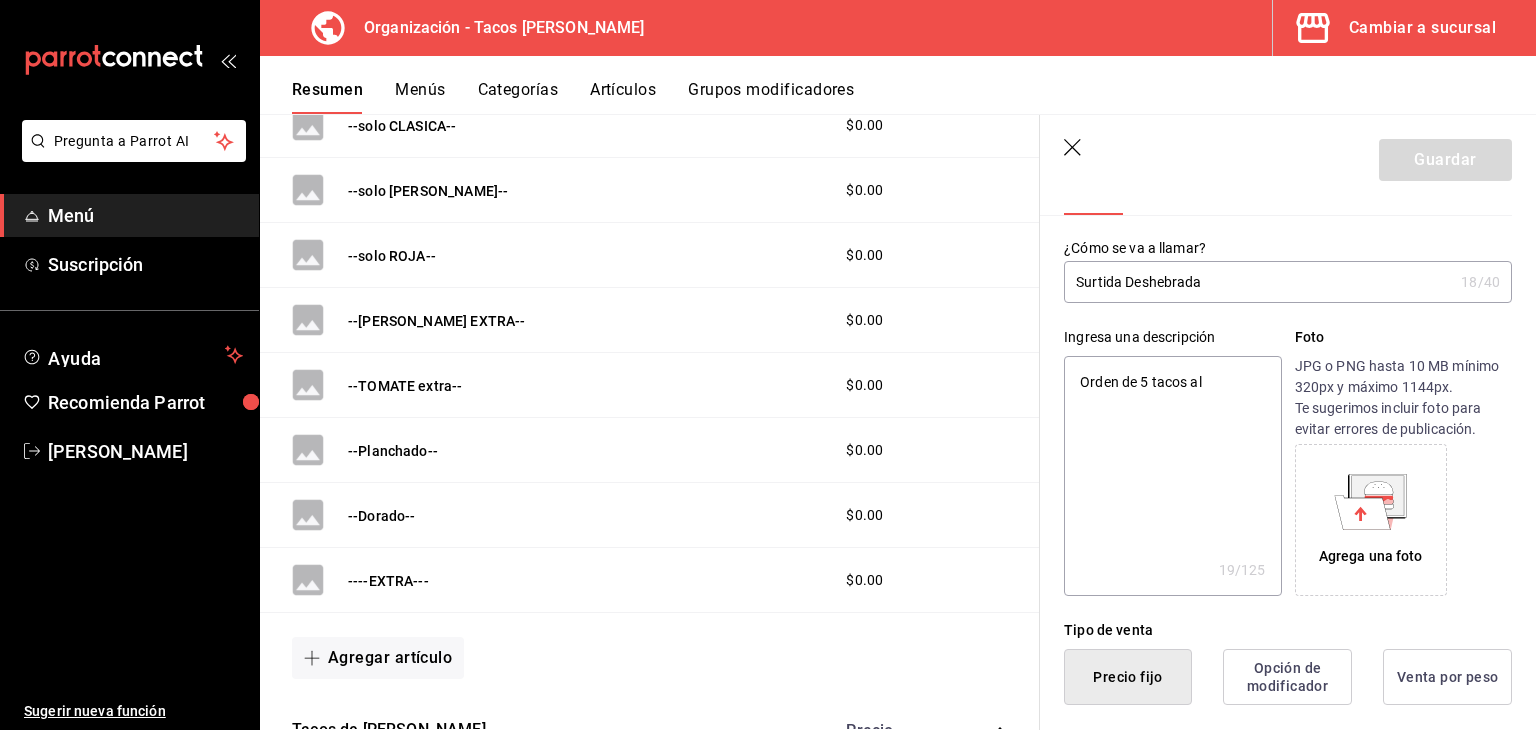 type on "Orden de 5 tacos al" 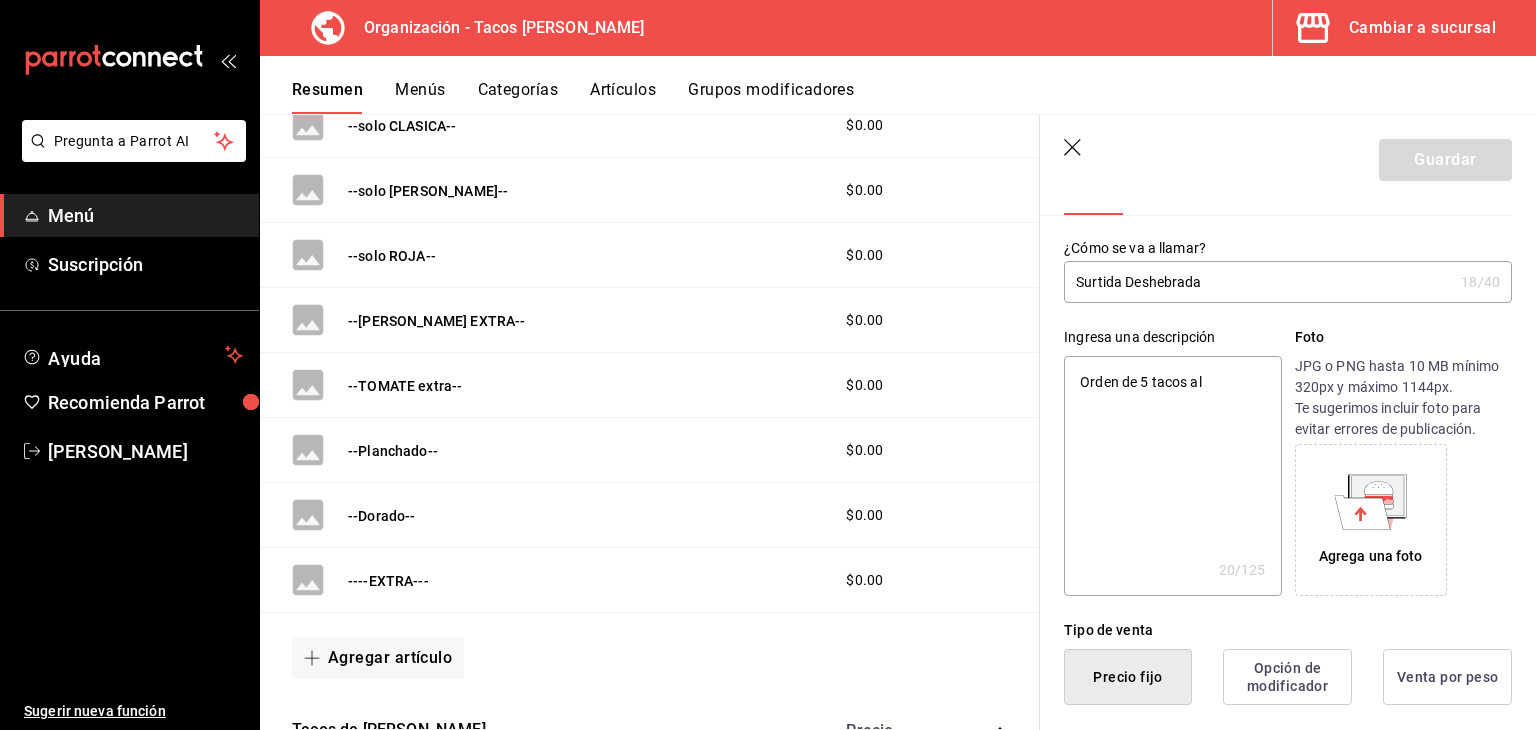type on "Orden de 5 tacos al v" 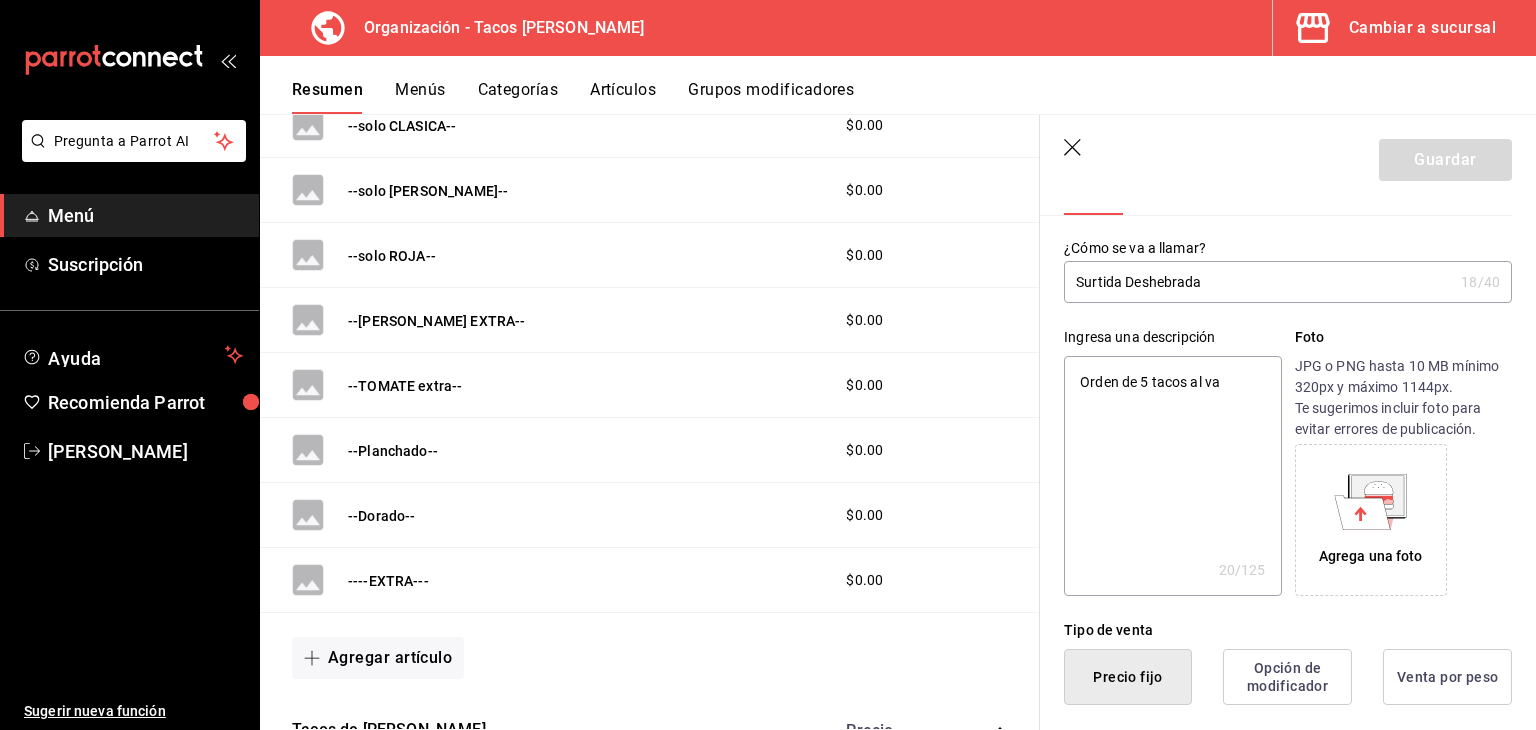 type on "Orden de 5 tacos al vap" 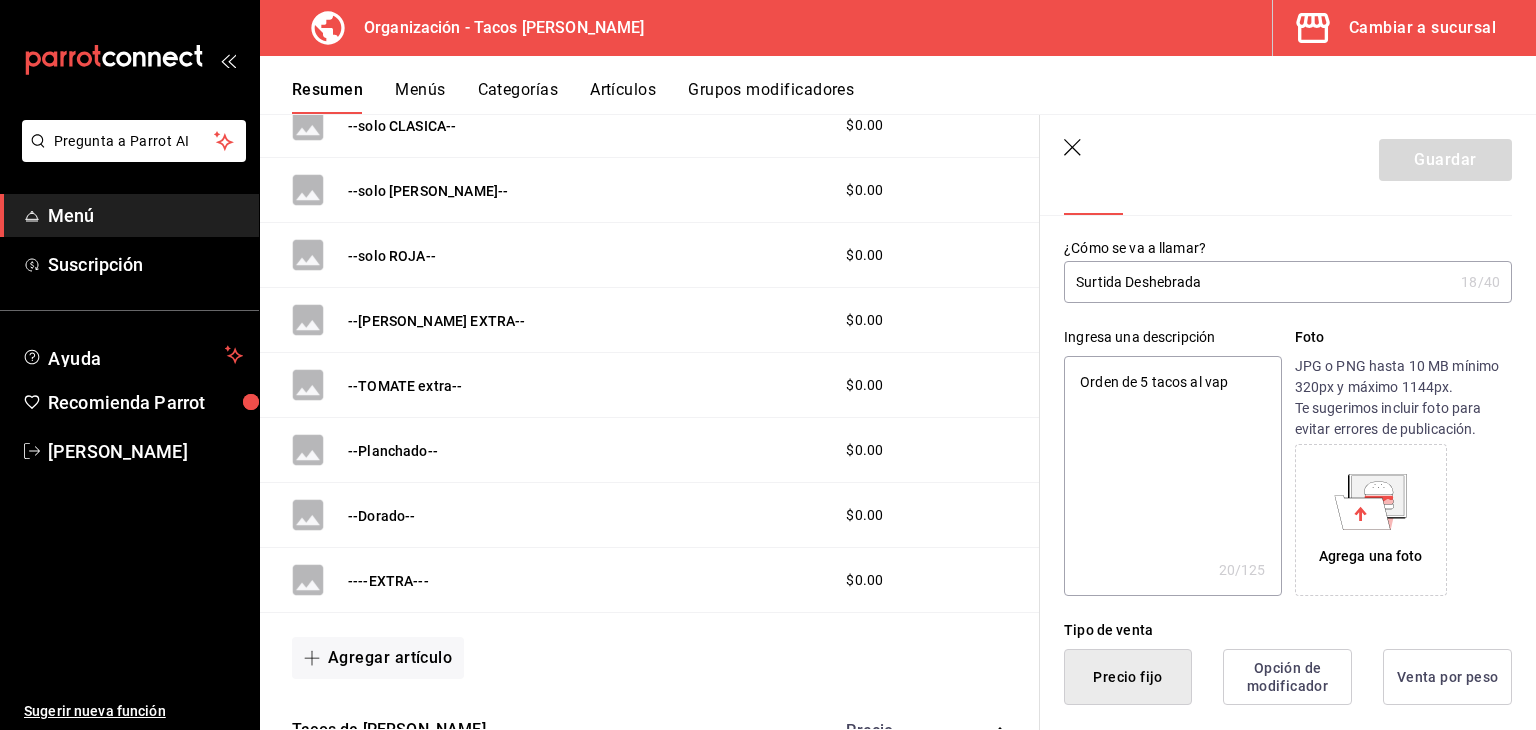type on "x" 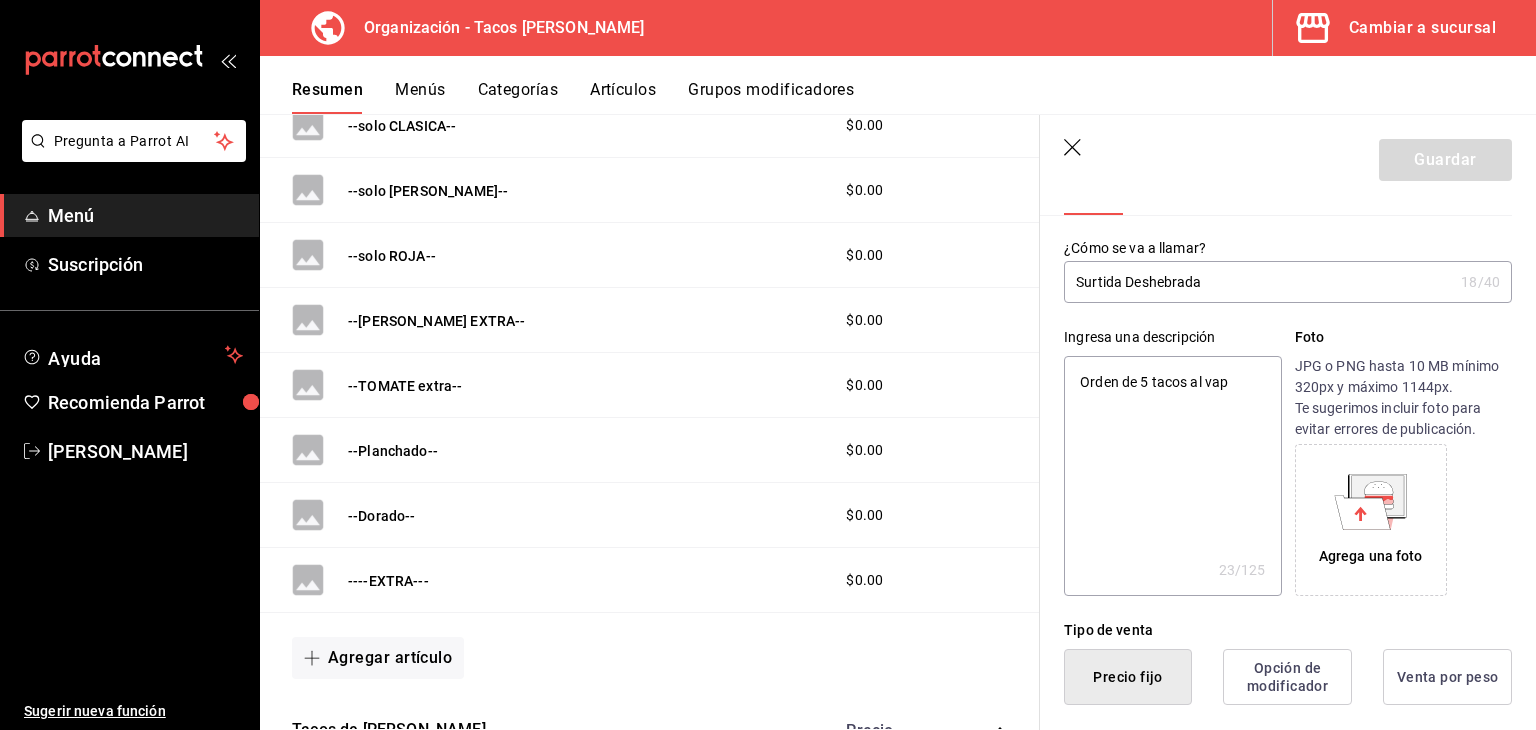 type on "Orden de 5 tacos al vapo" 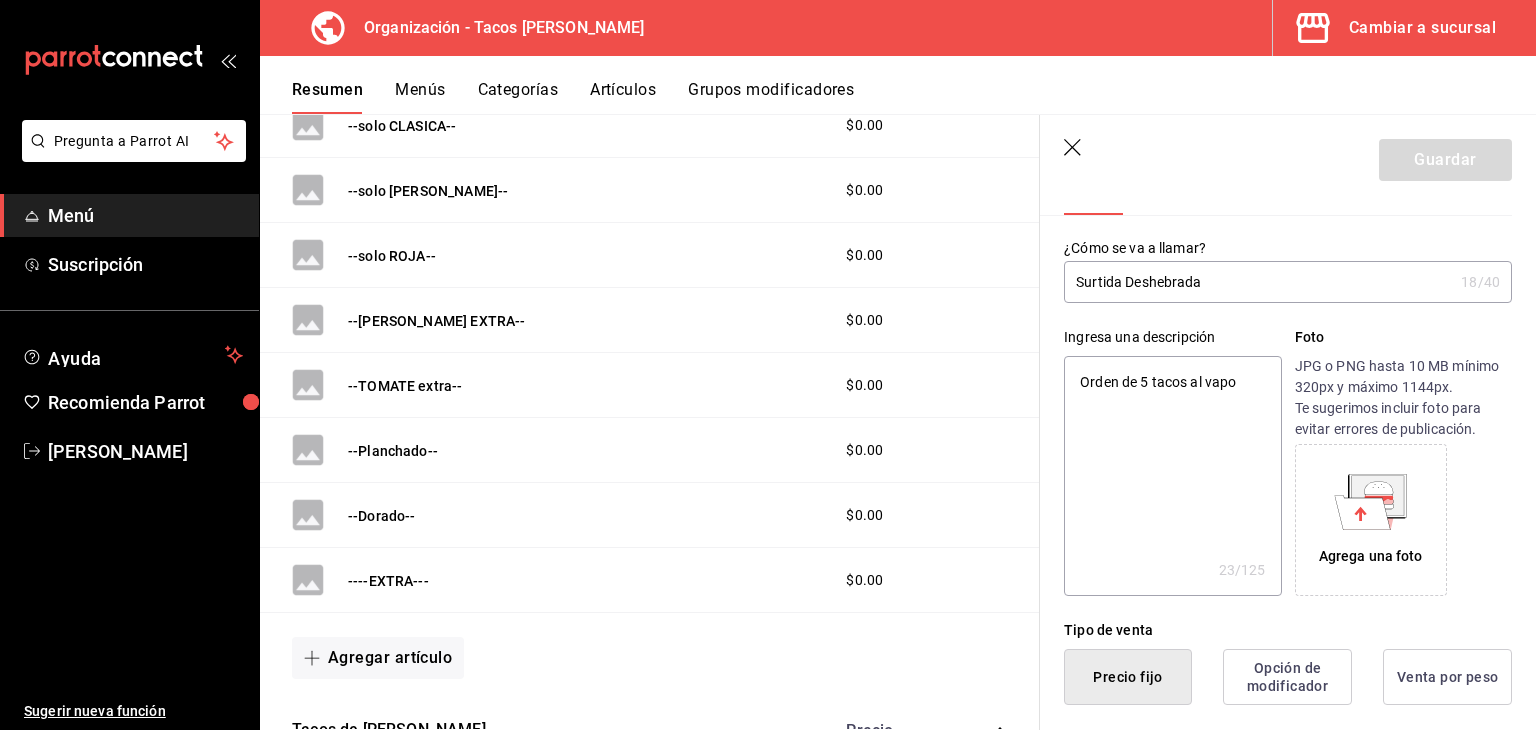 type on "Orden de 5 tacos al vapor" 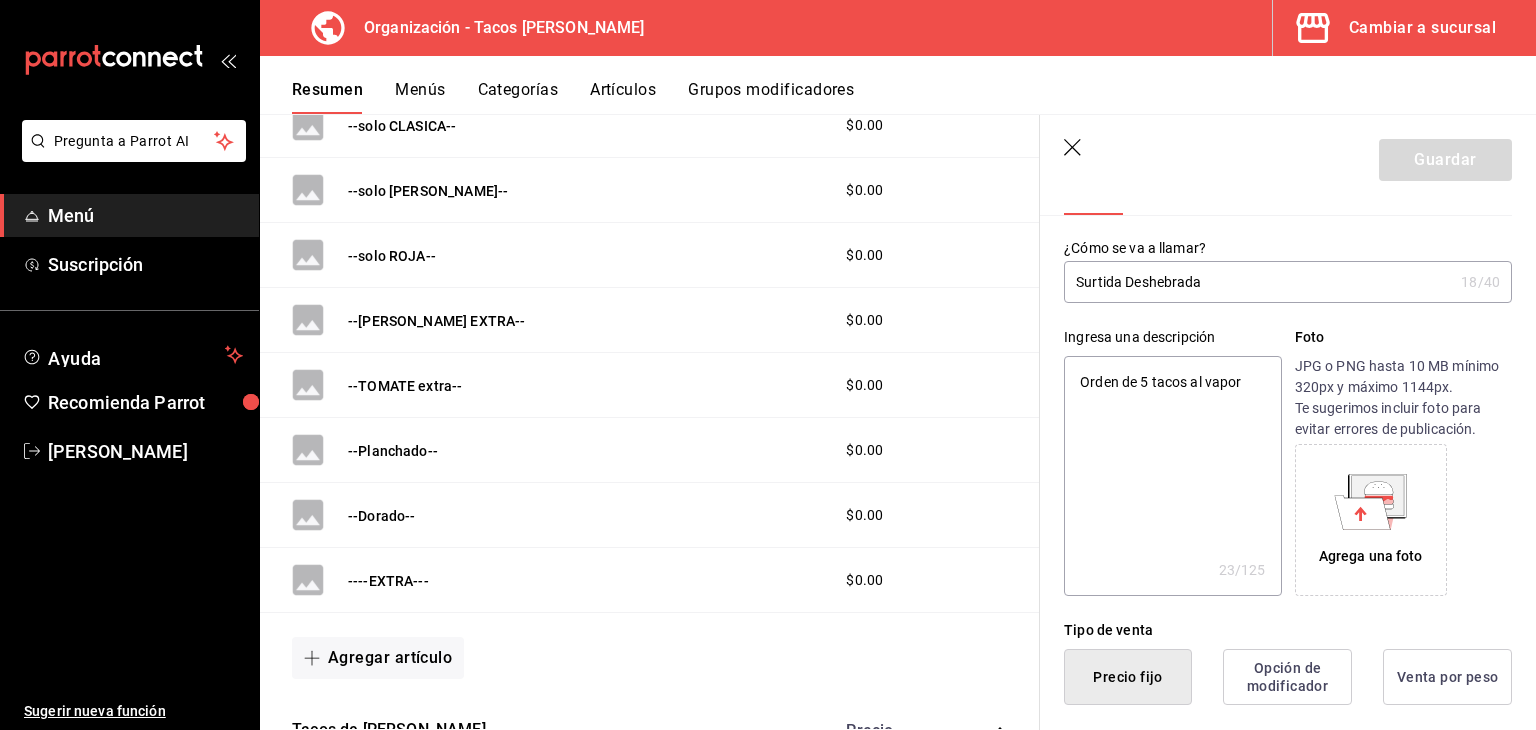 type on "x" 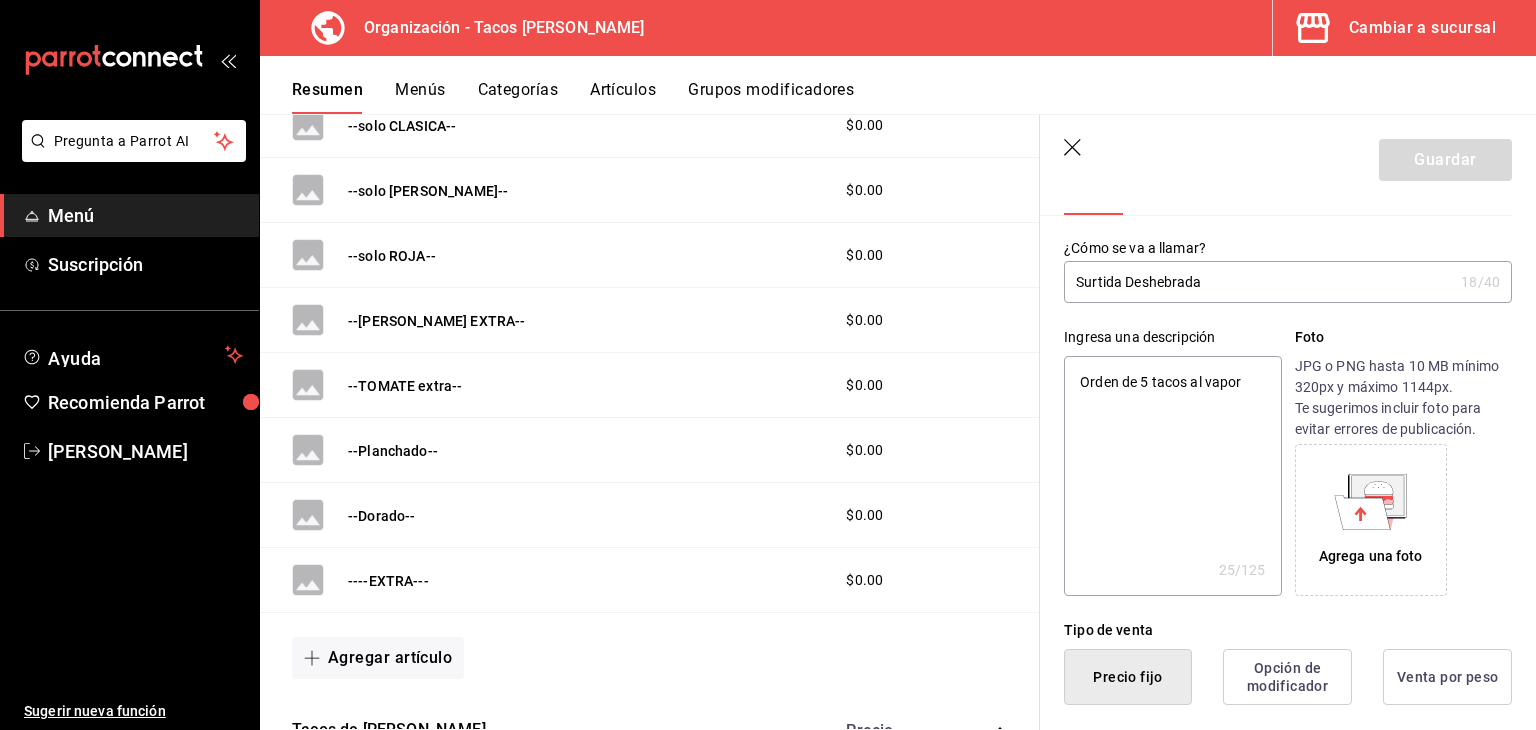 type on "Orden de 5 tacos al vapor" 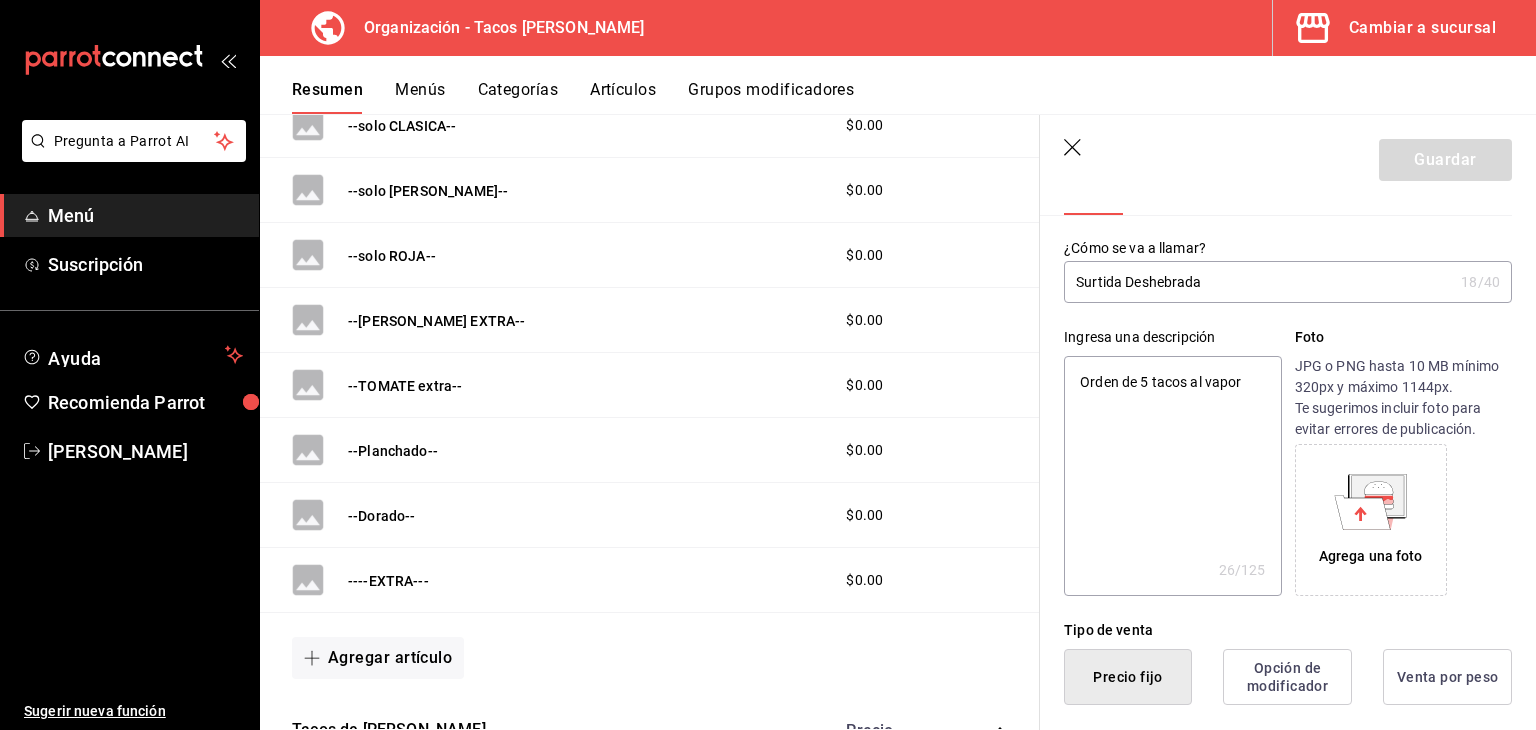 type on "Orden de 5 tacos al vapor 2" 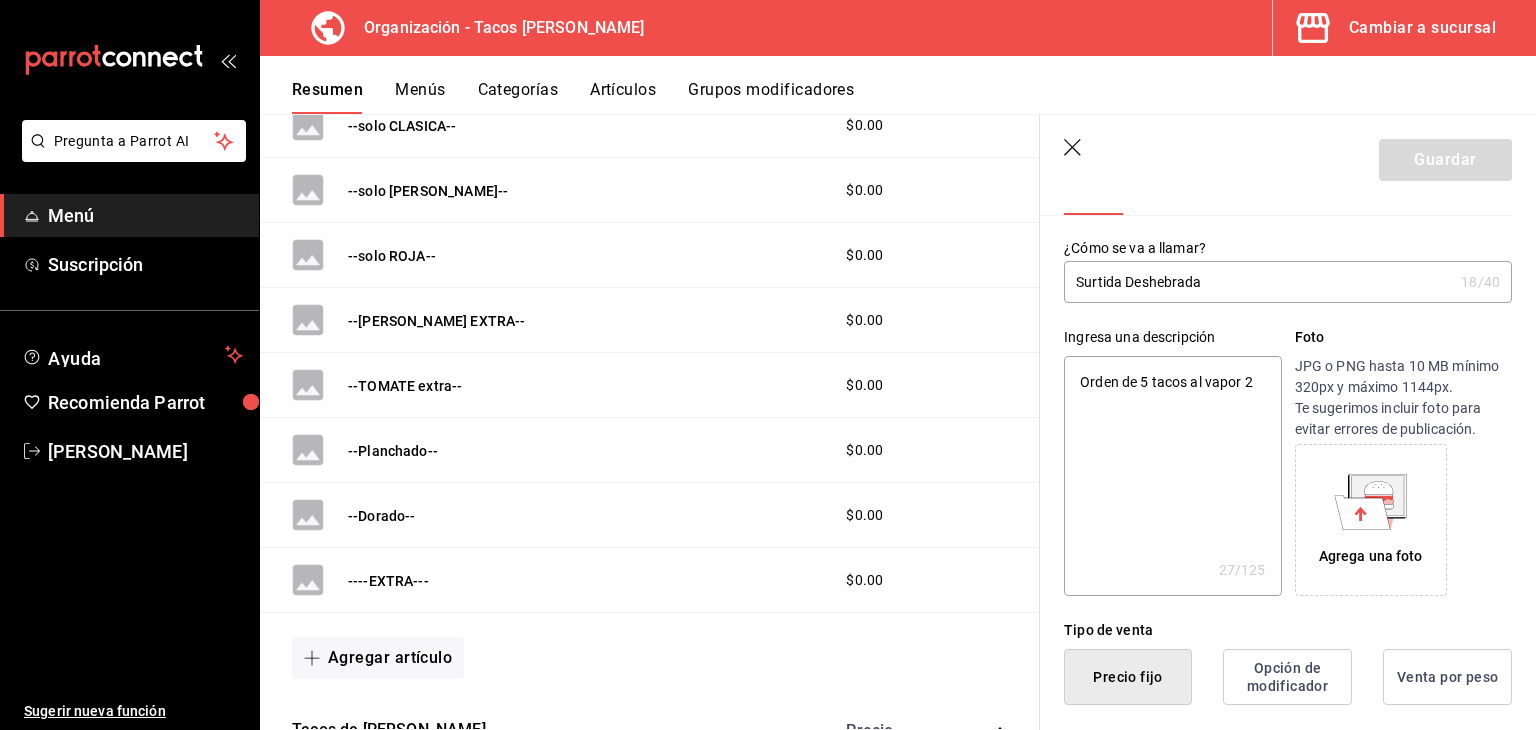 type on "Orden de 5 tacos al vapor 2" 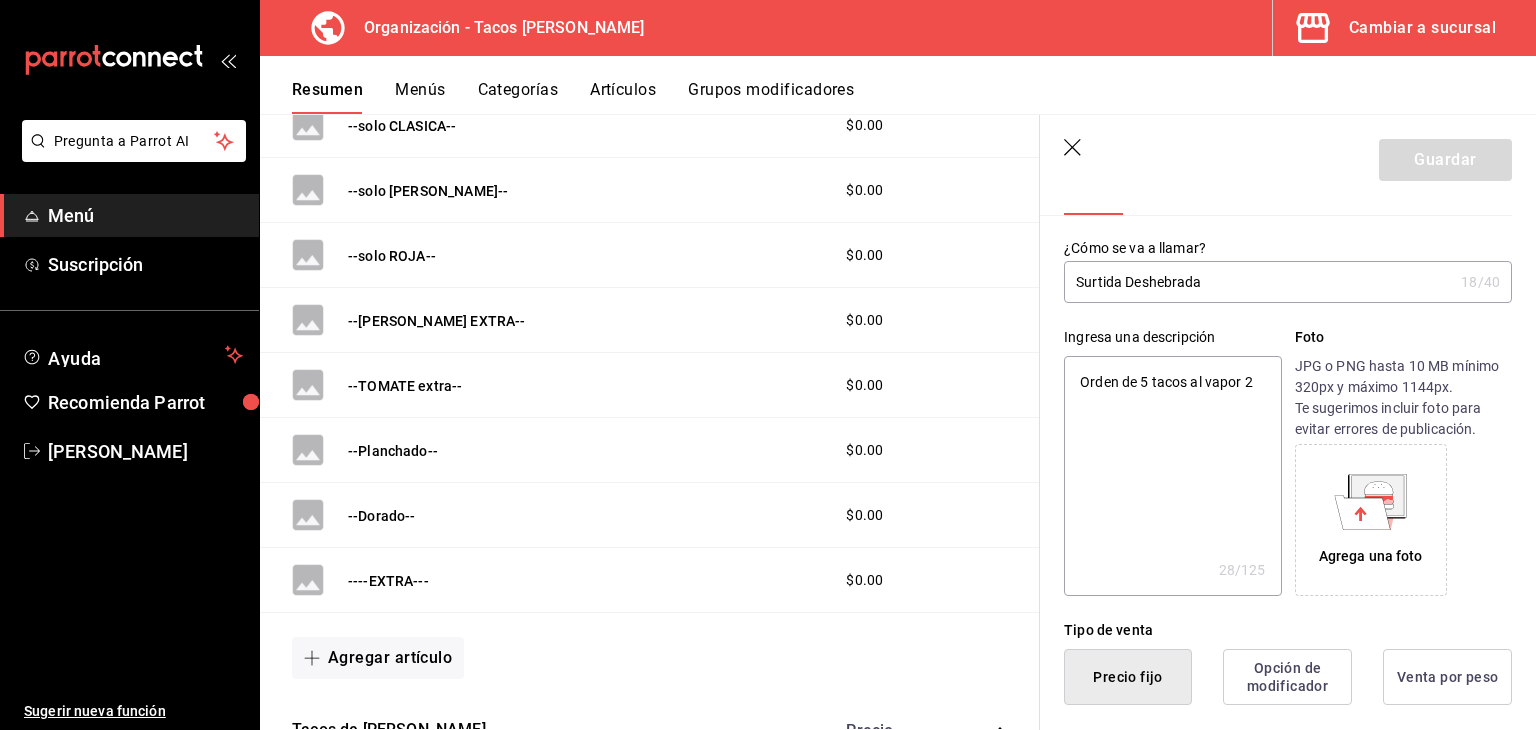 type on "Orden de 5 tacos al vapor 2" 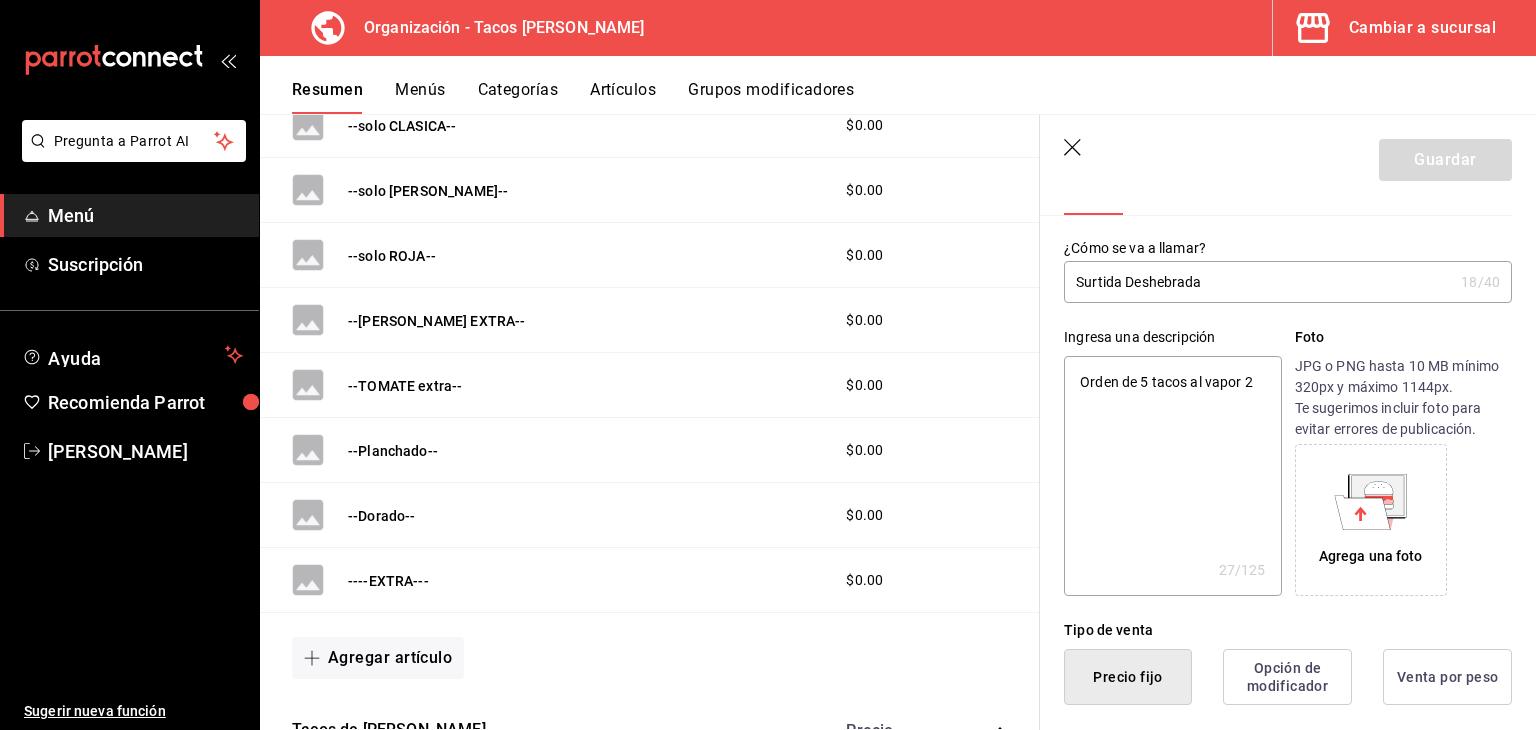 type on "Orden de 5 tacos al vapor" 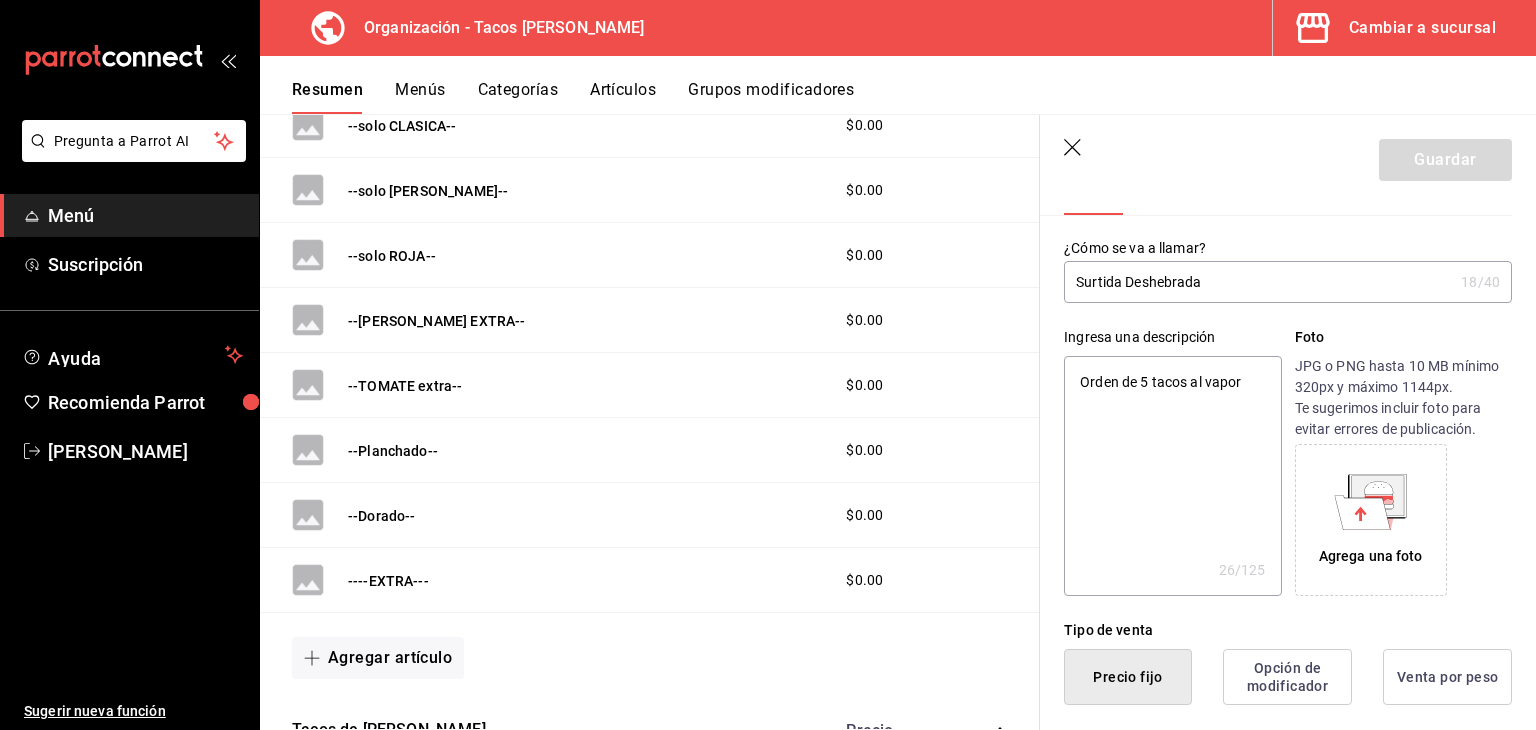 type on "Orden de 5 tacos al vapor" 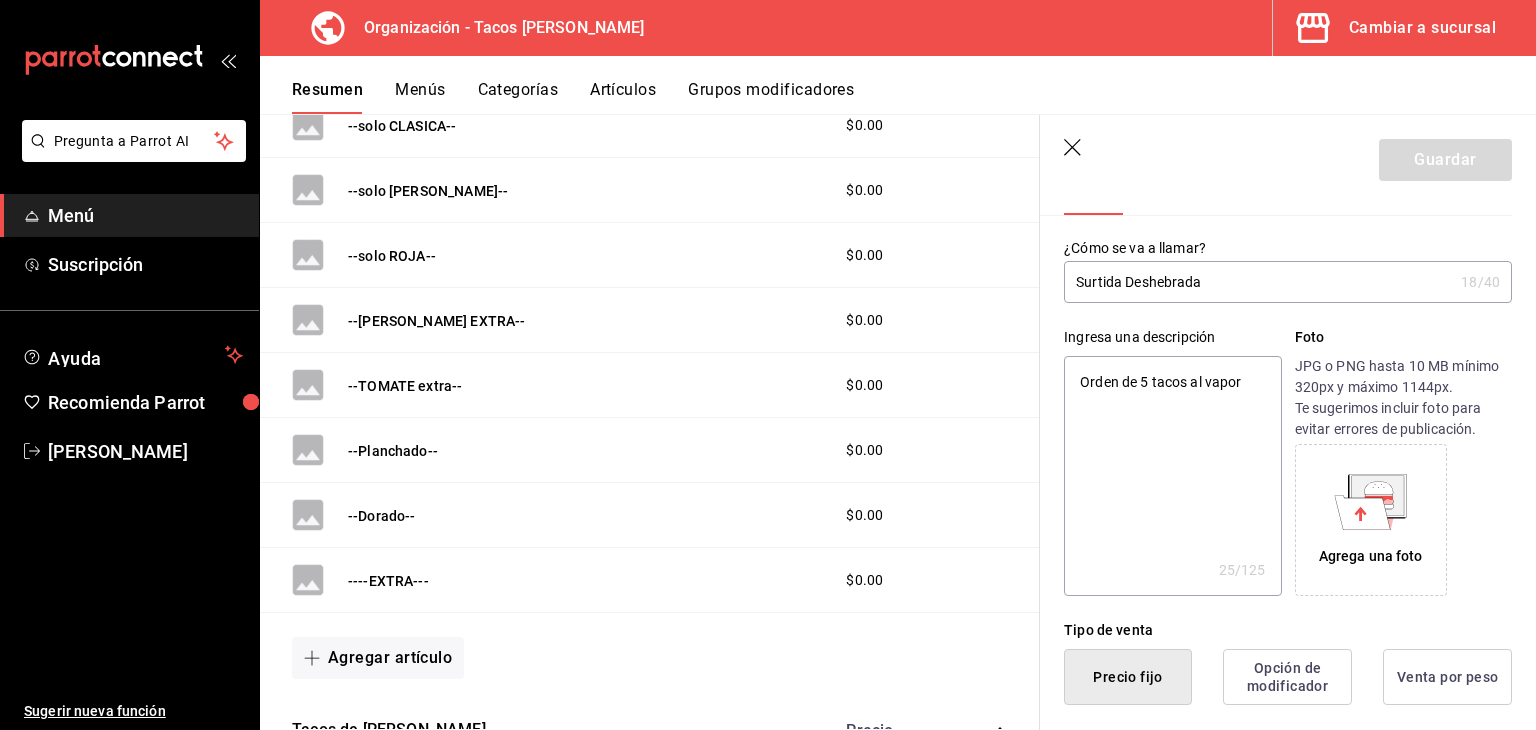 type on "Orden de 5 tacos al vapor" 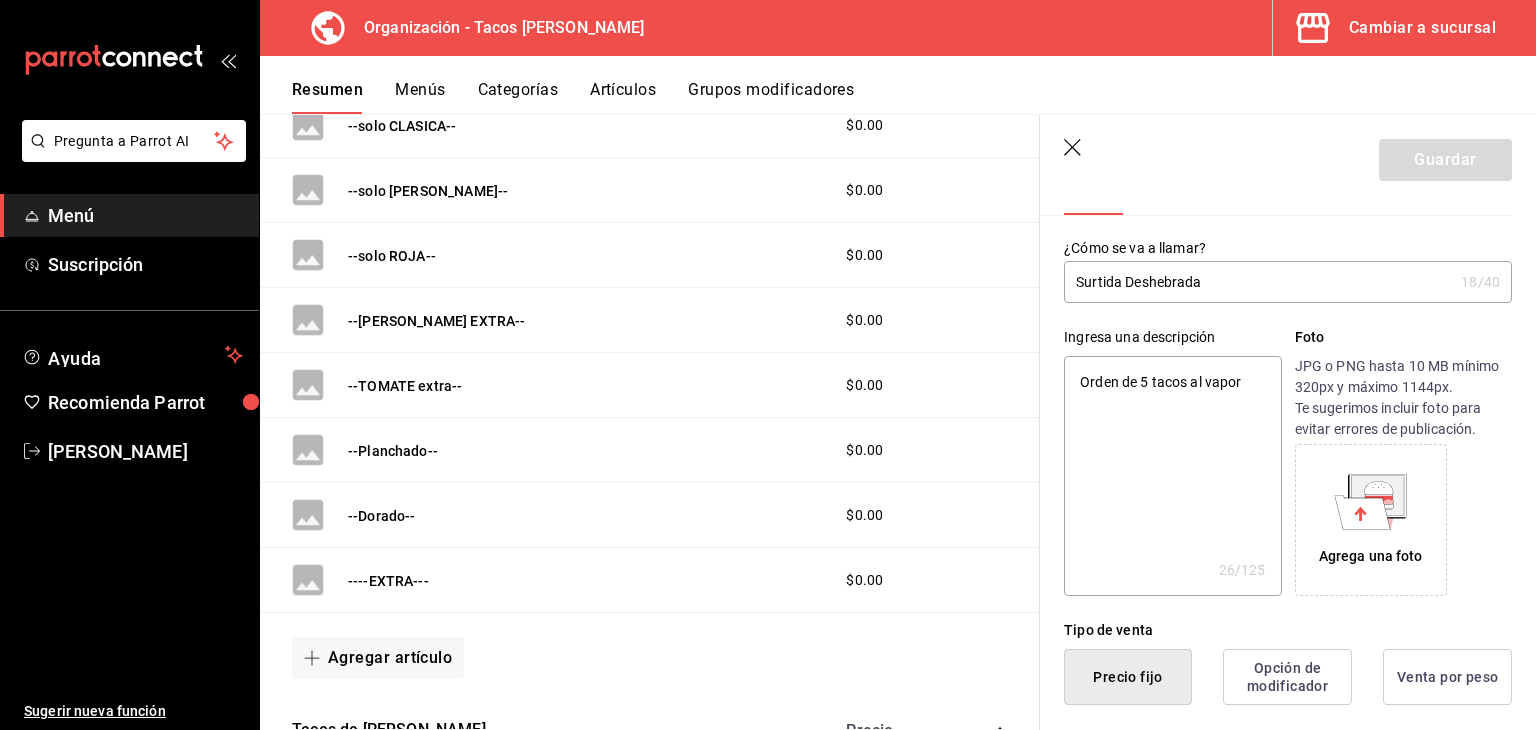 type on "Orden de 5 tacos al vapor "" 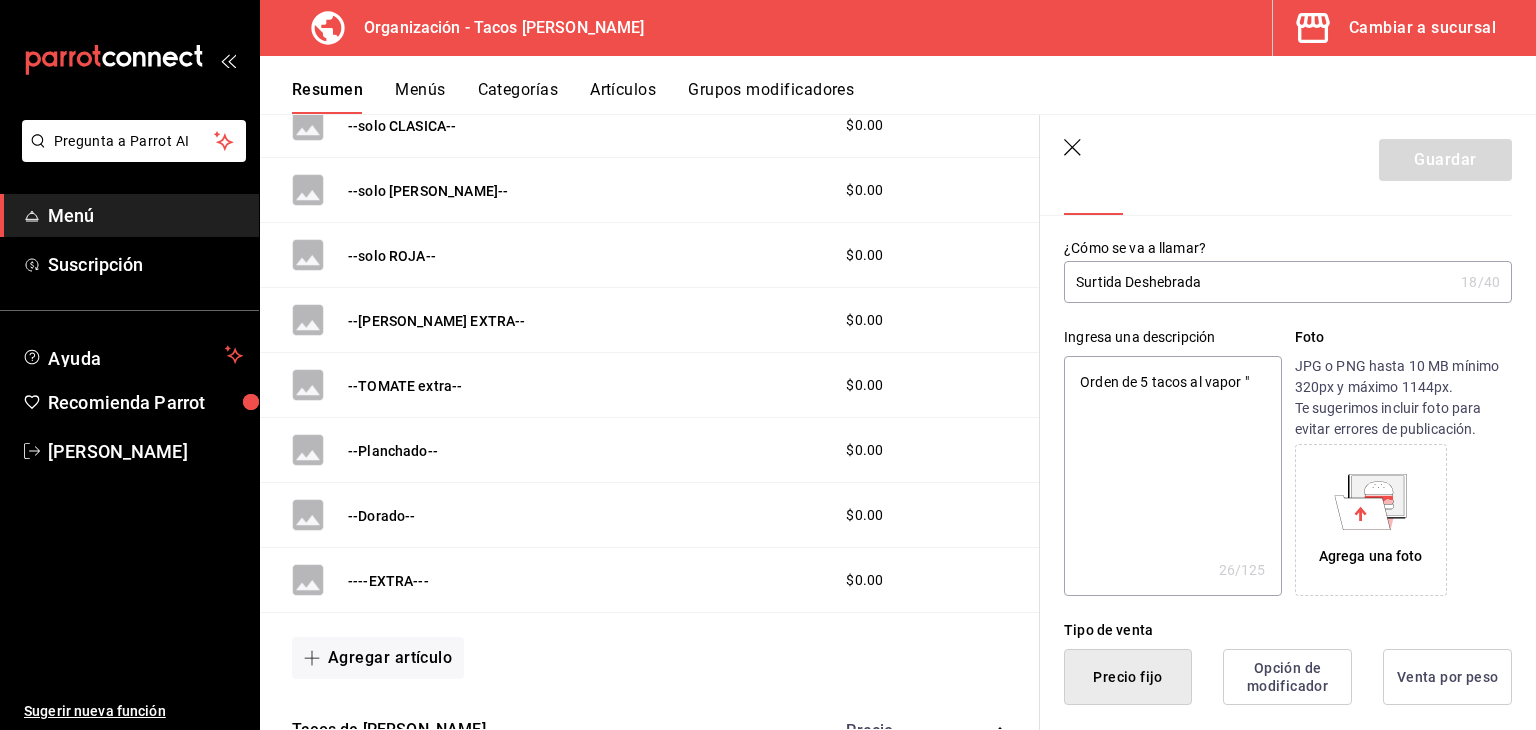 type on "x" 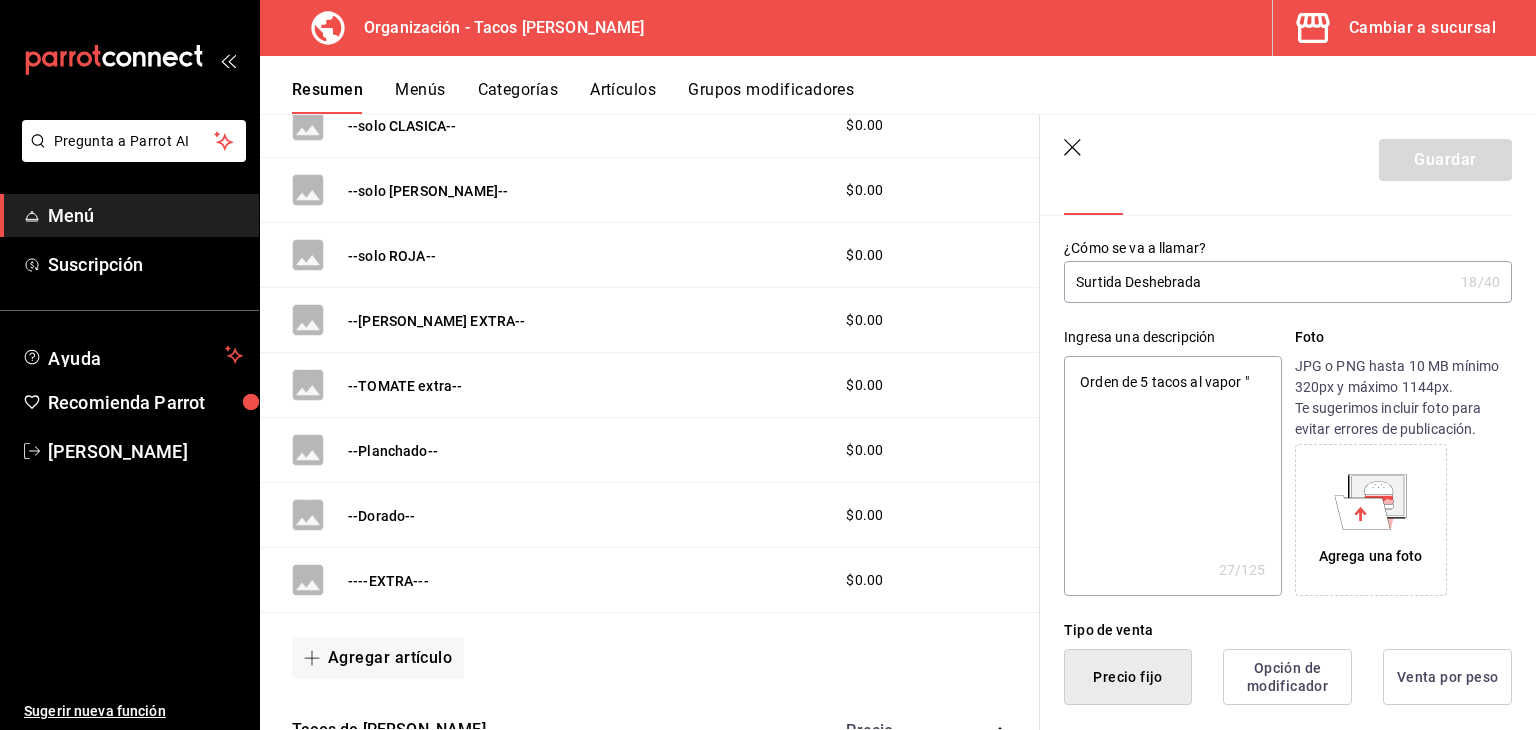 type on "Orden de 5 tacos al vapor" 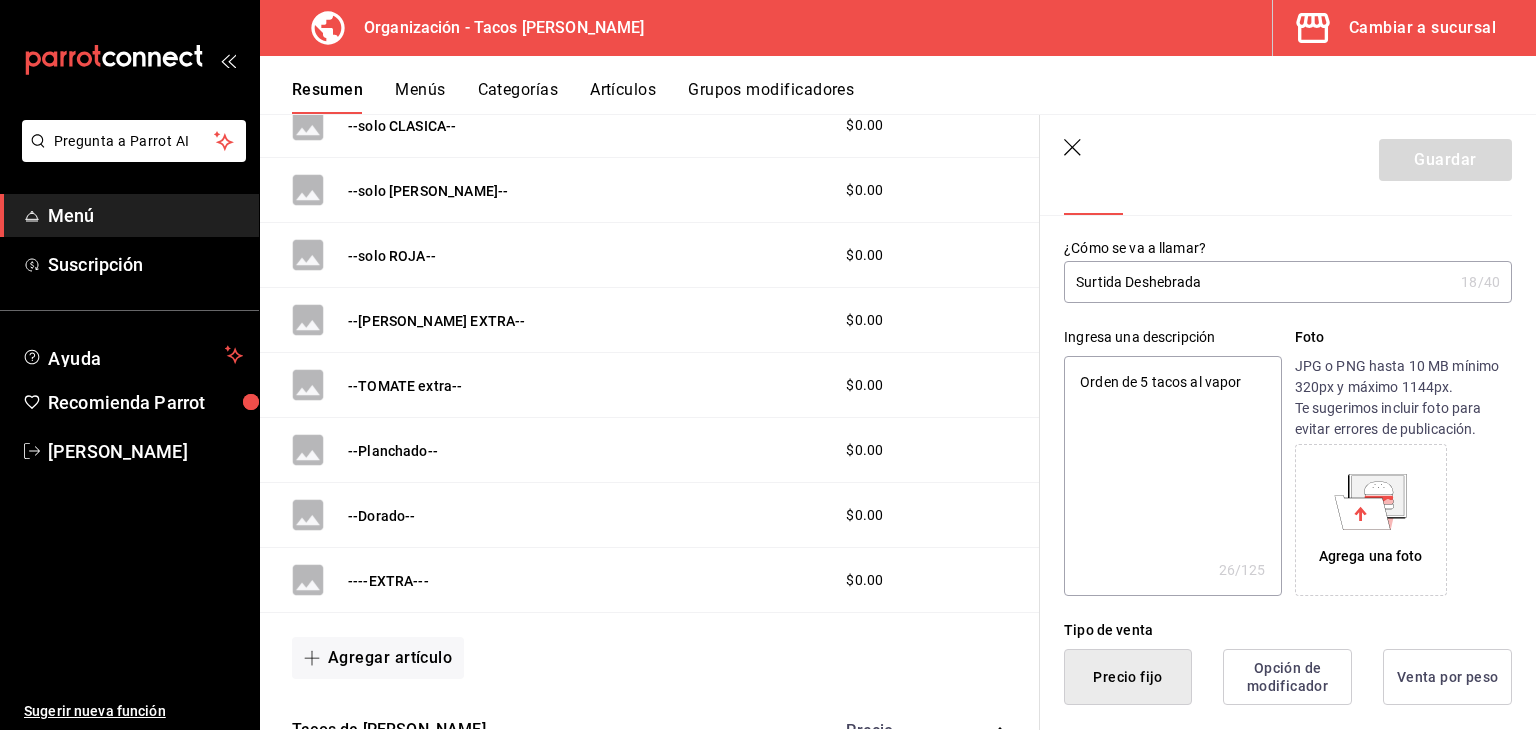 type on "Orden de 5 tacos al vapor 2" 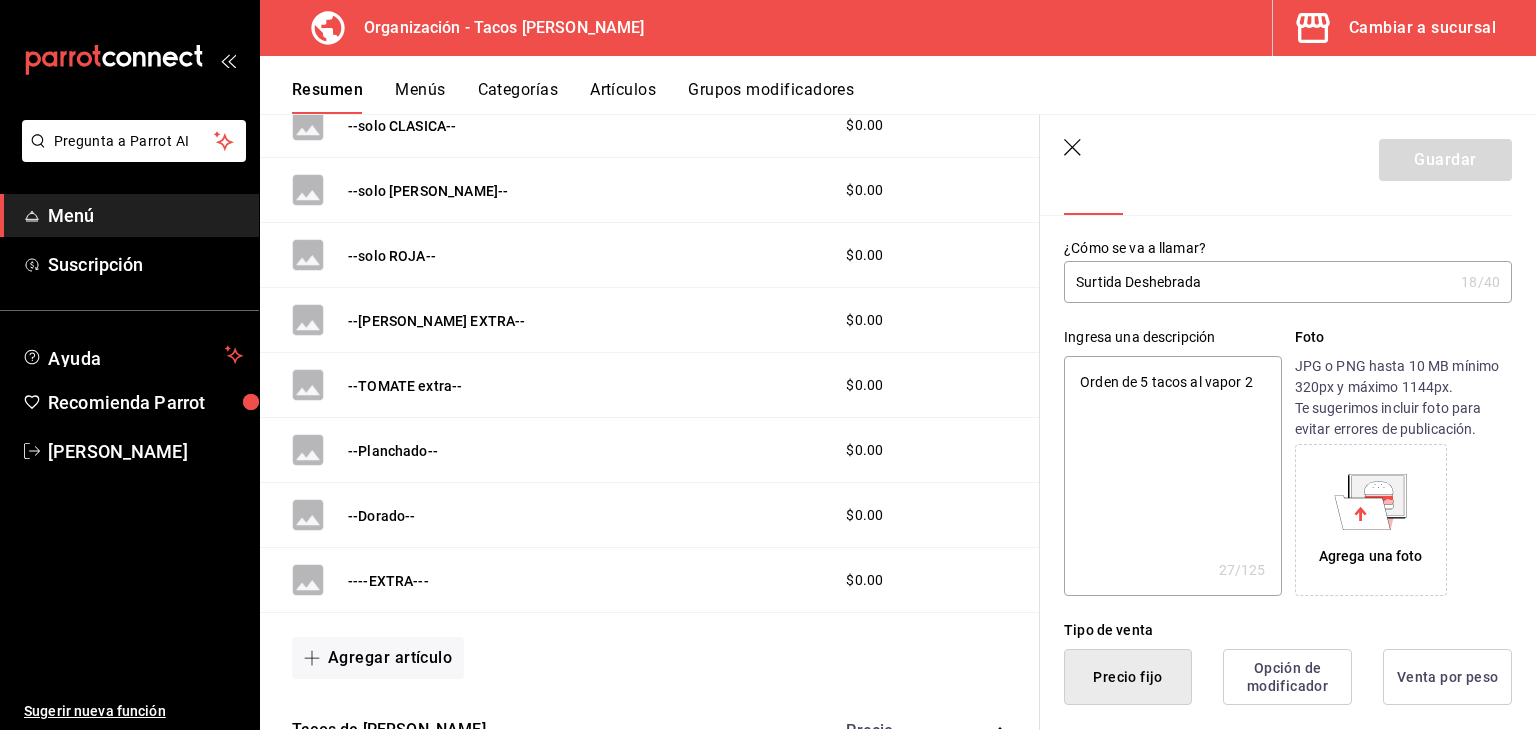 type on "Orden de 5 tacos al vapor 2" 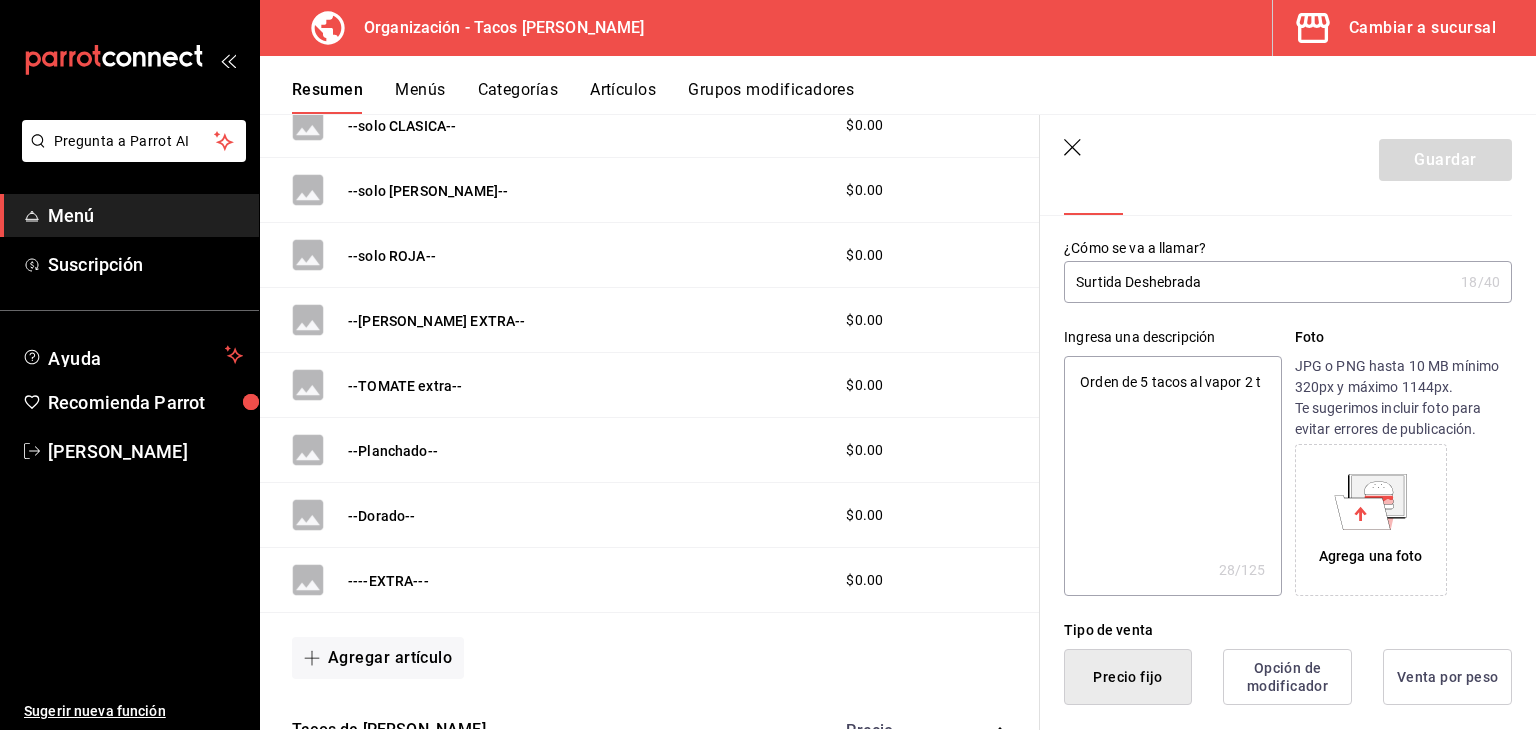 type on "Orden de 5 tacos al vapor 2 ta" 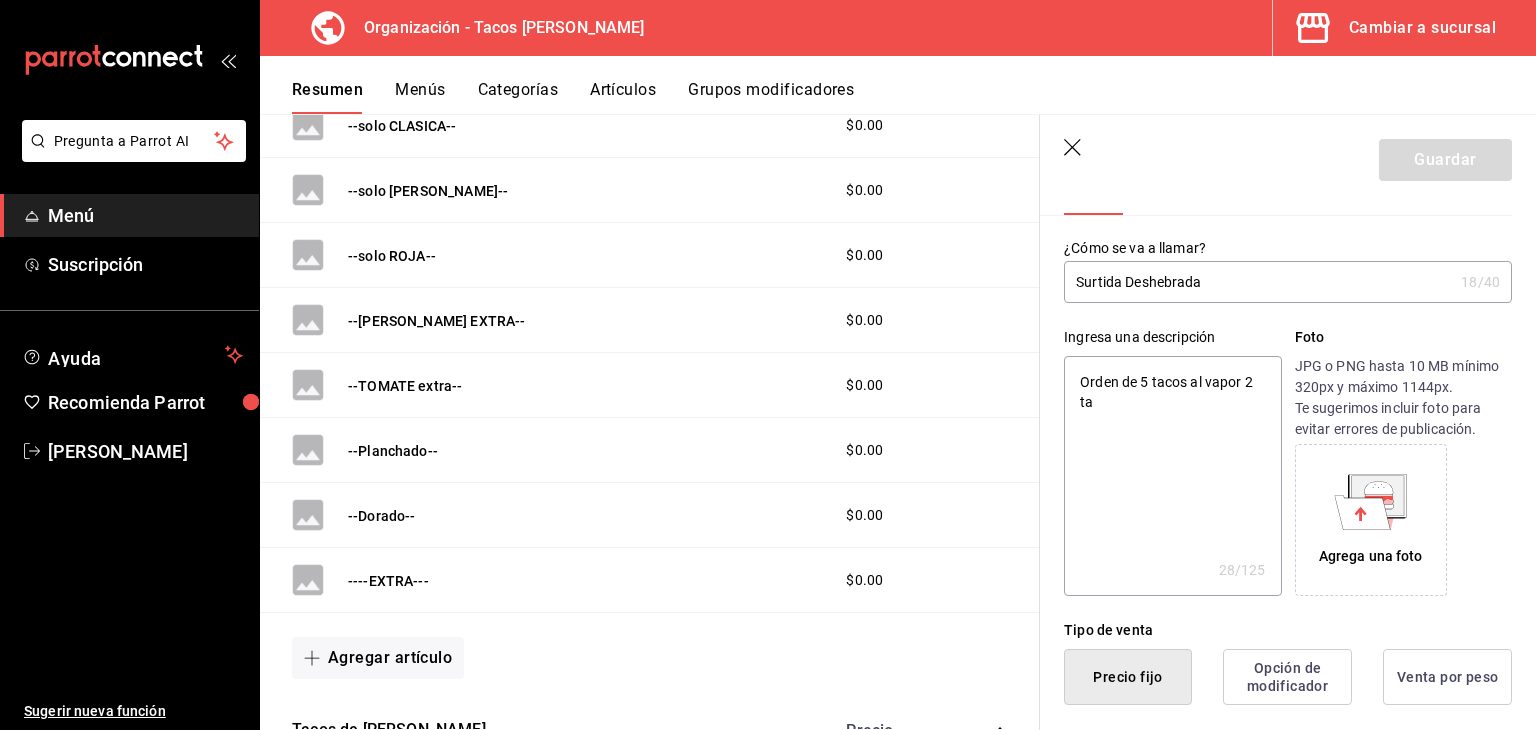 type on "x" 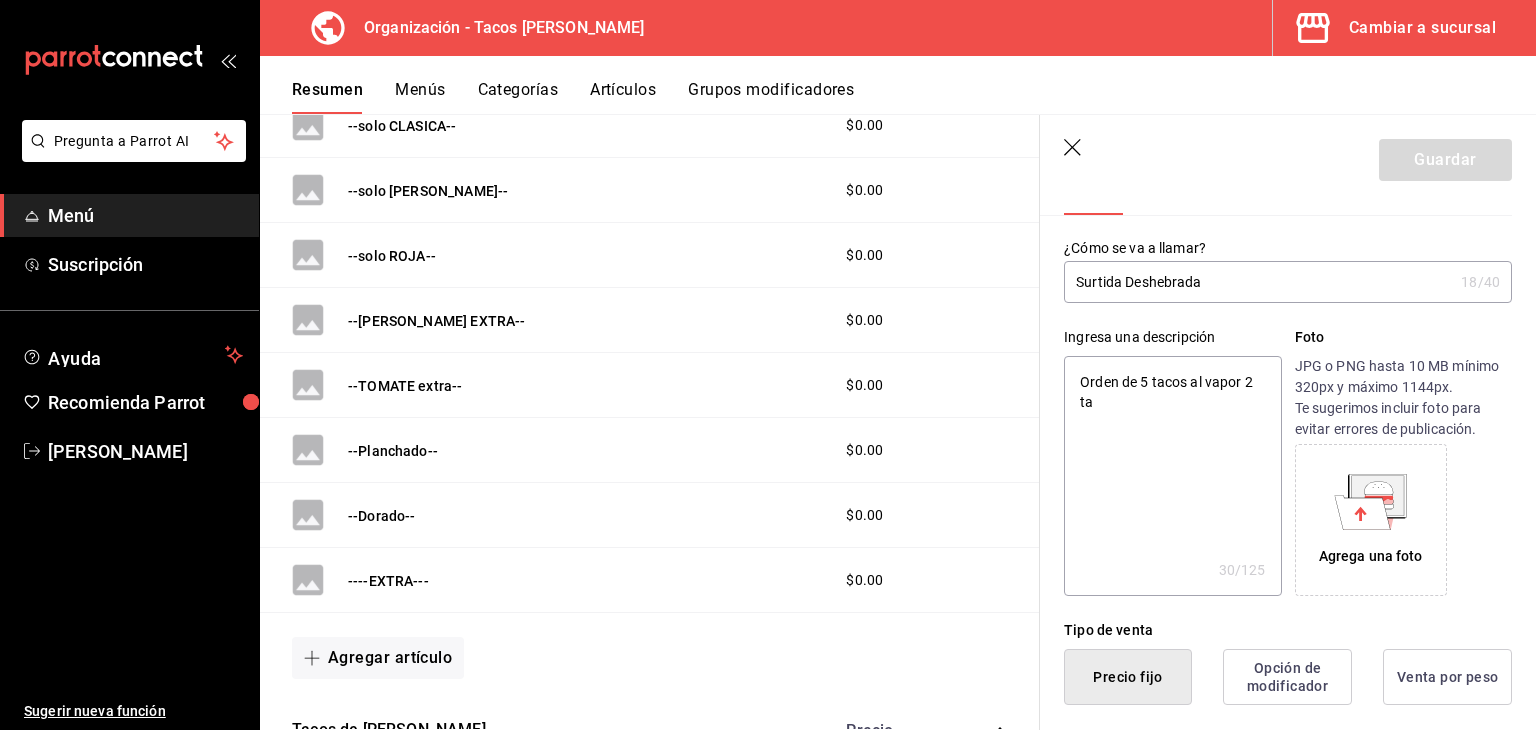 type on "Orden de 5 tacos al vapor 2 tac" 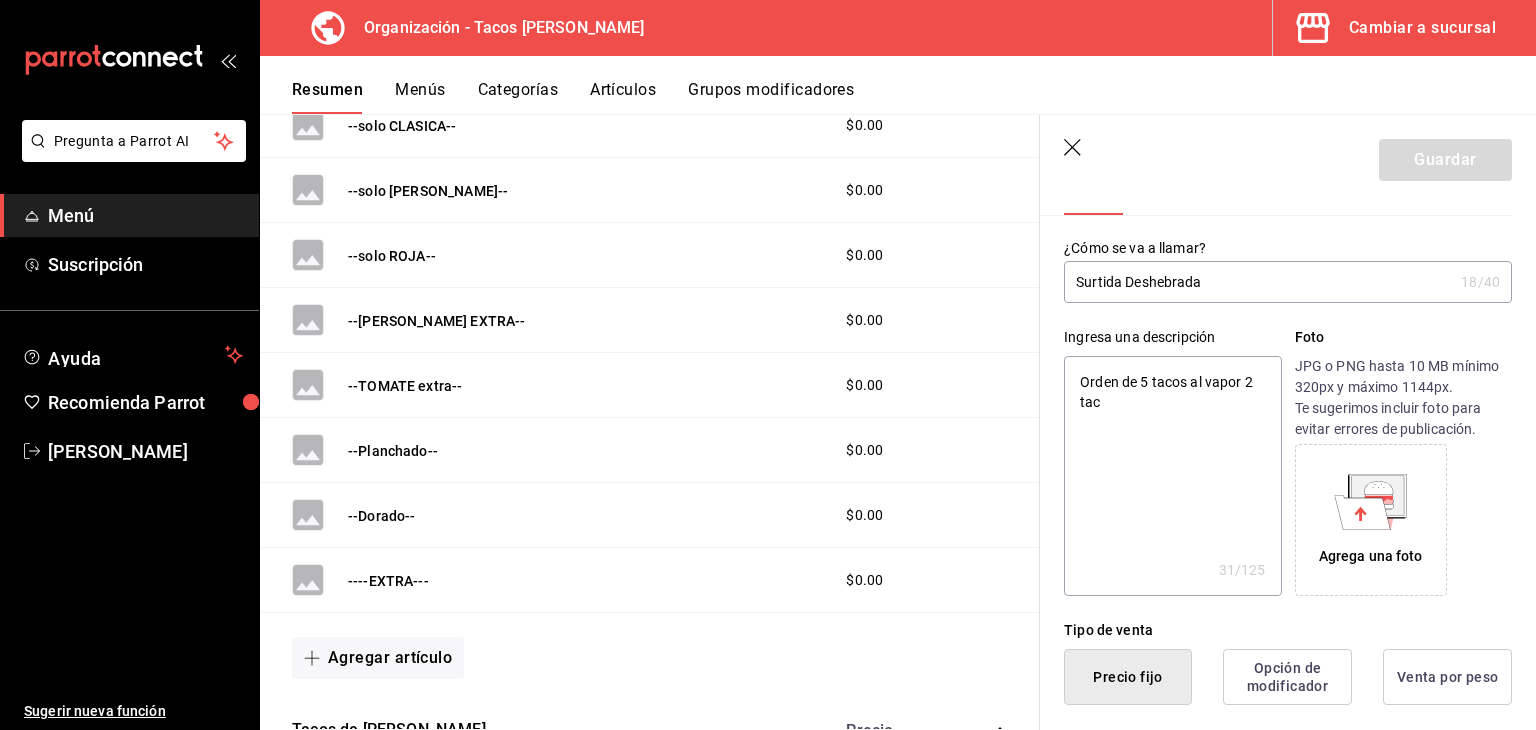 type on "Orden de 5 tacos al vapor 2 taco" 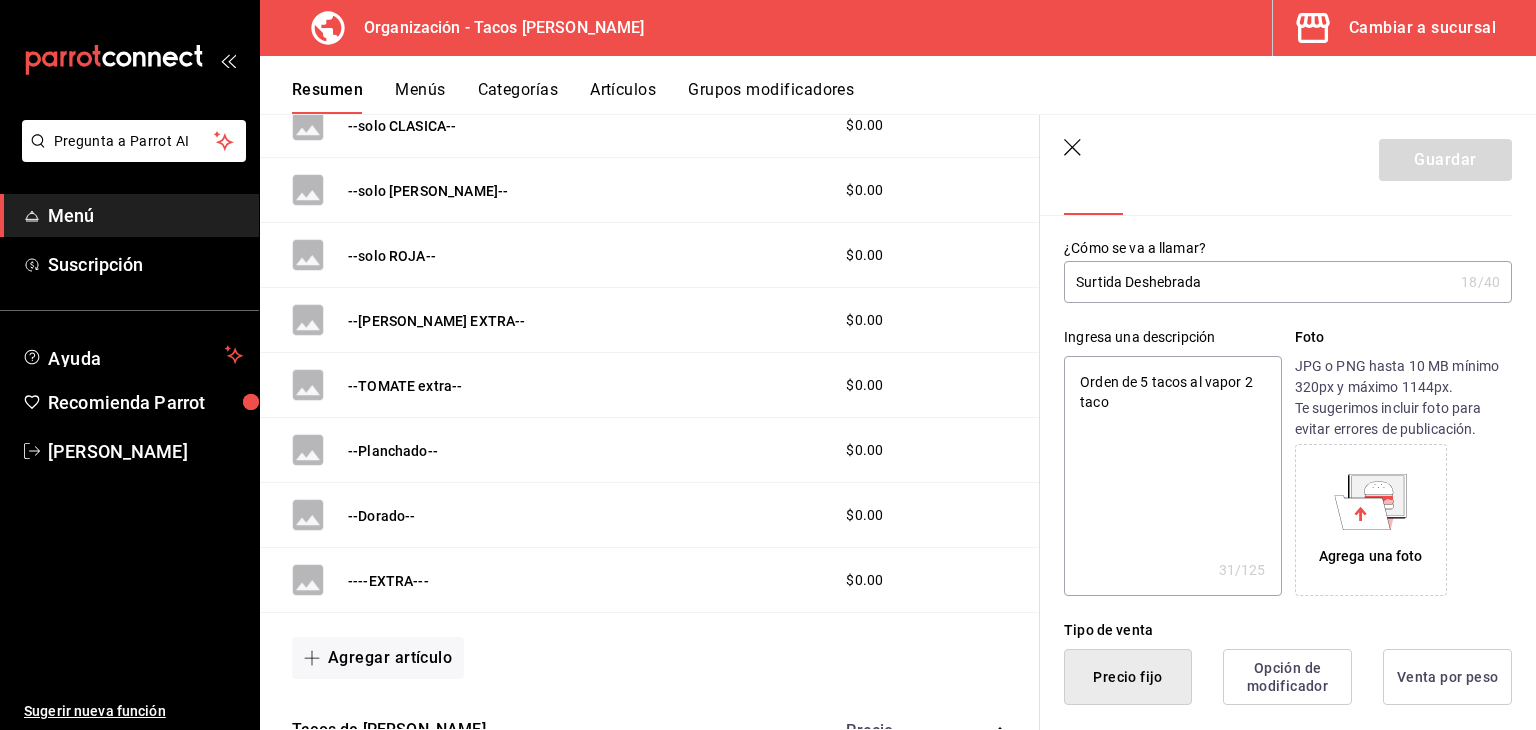 type on "x" 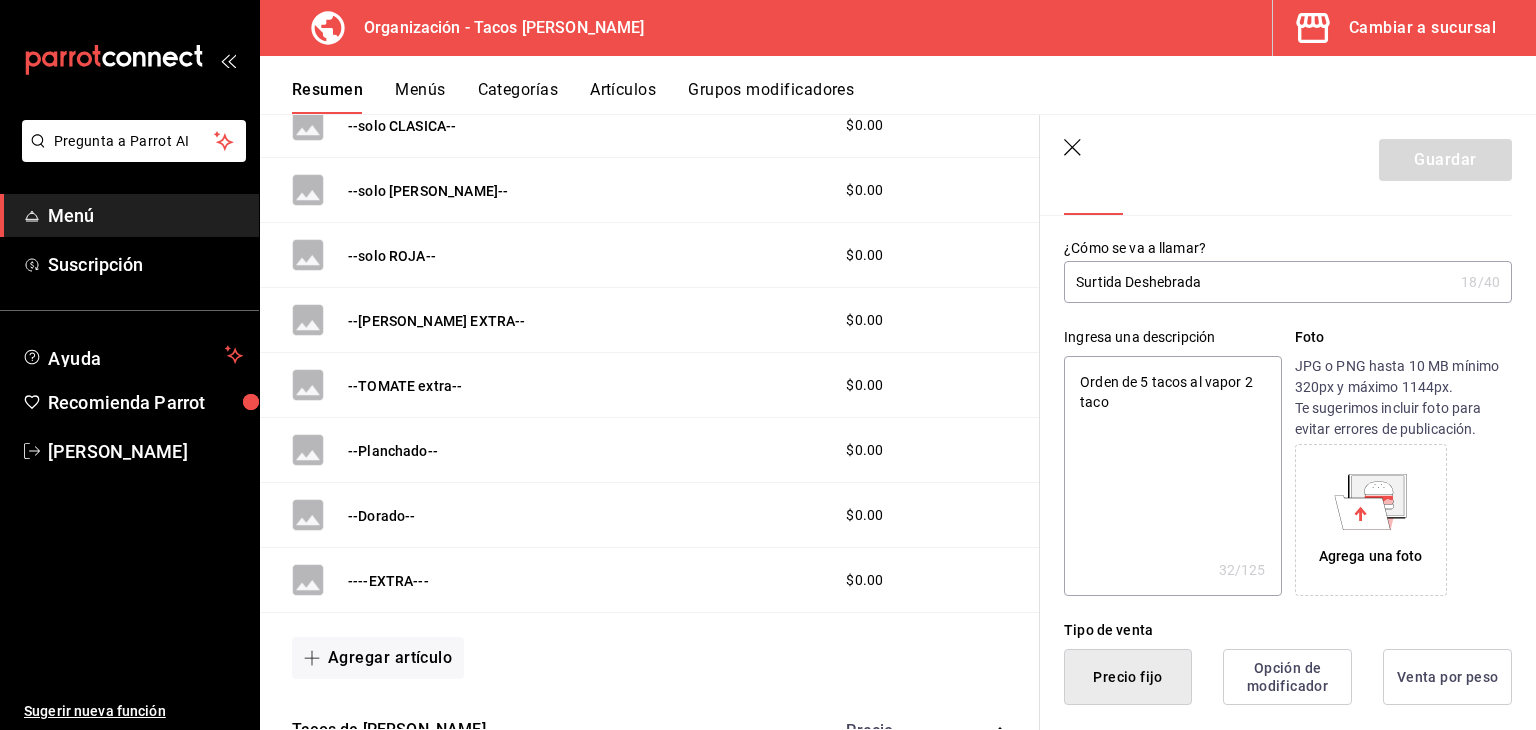 type on "Orden de 5 tacos al vapor 2 tacos" 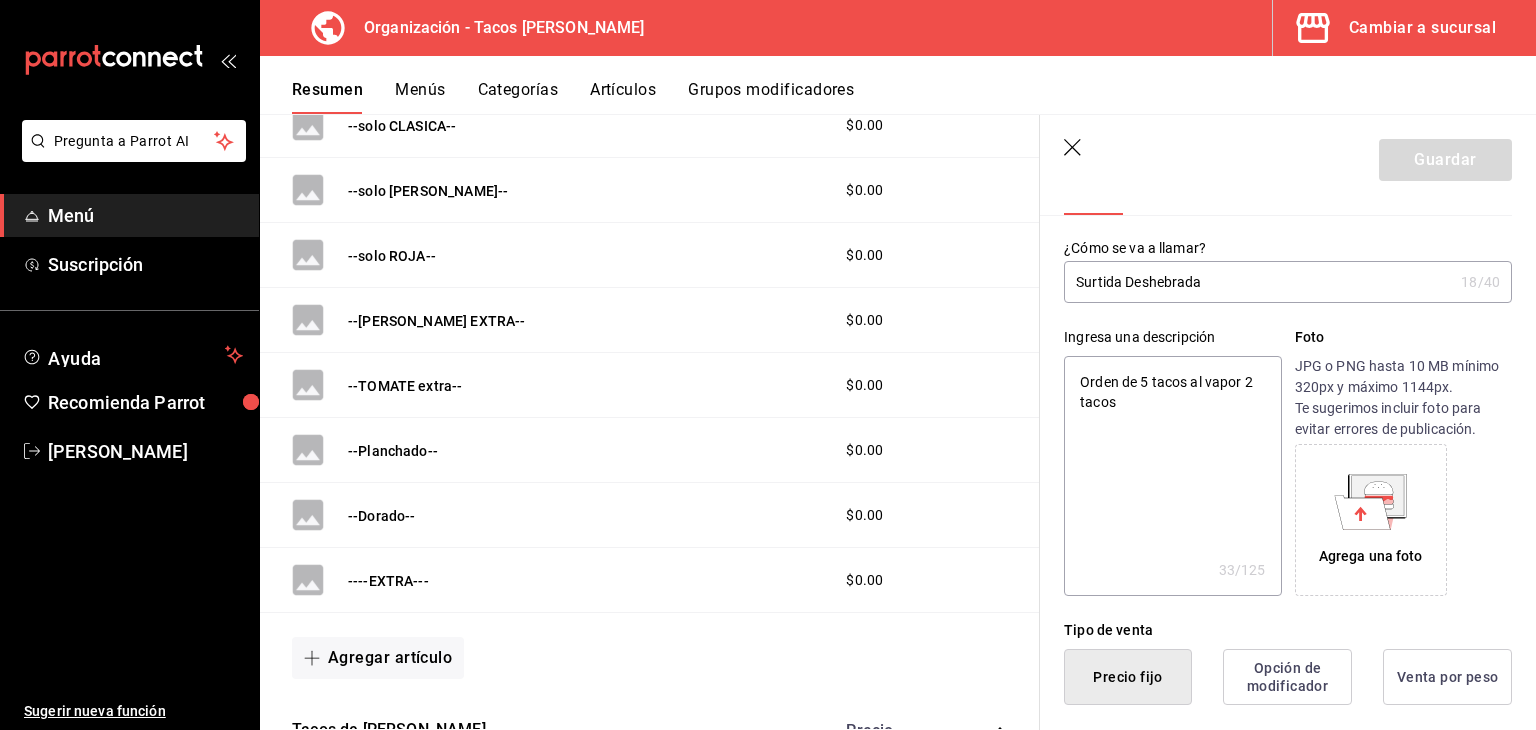 type on "Orden de 5 tacos al vapor 2 tacos d" 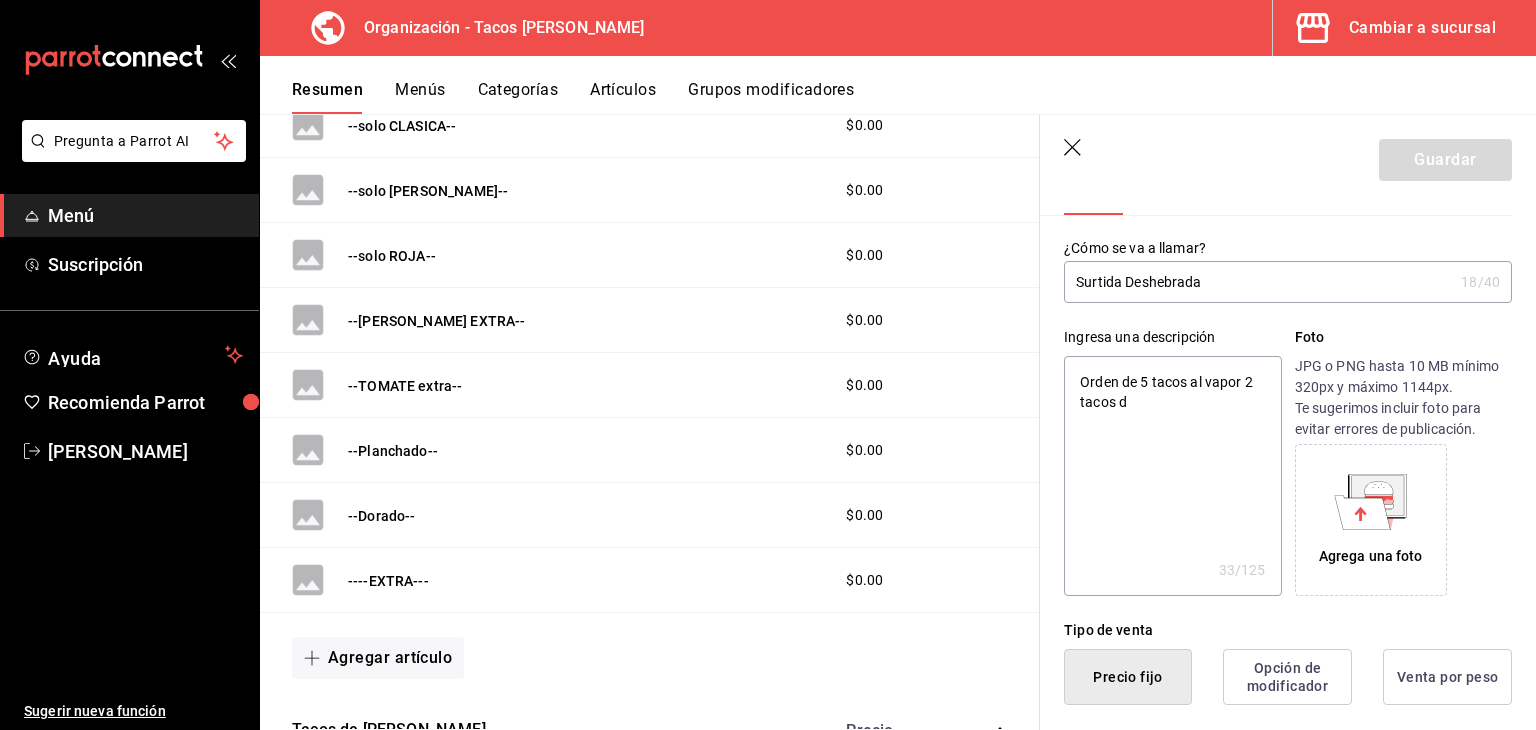 type on "x" 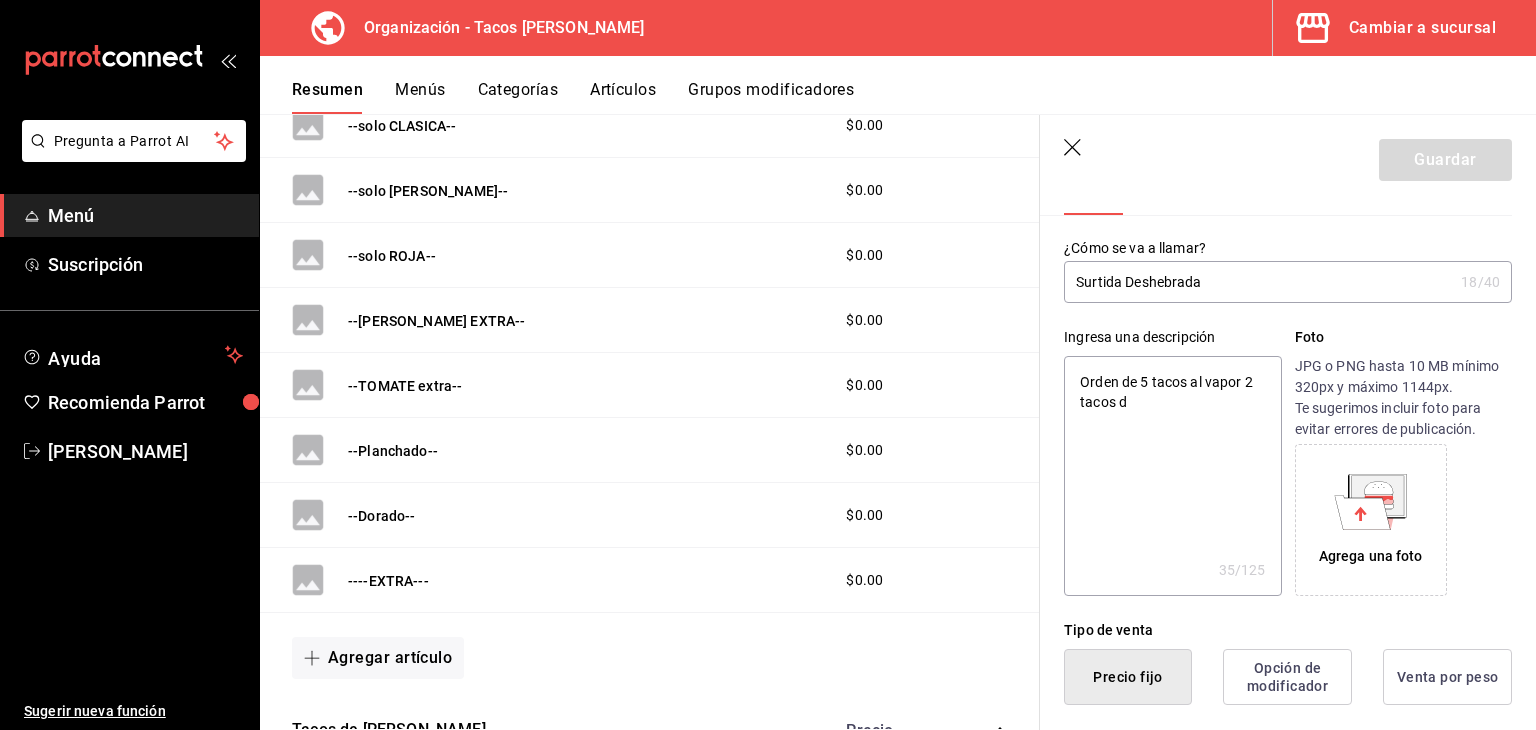 type on "Orden de 5 tacos al vapor 2 tacos de" 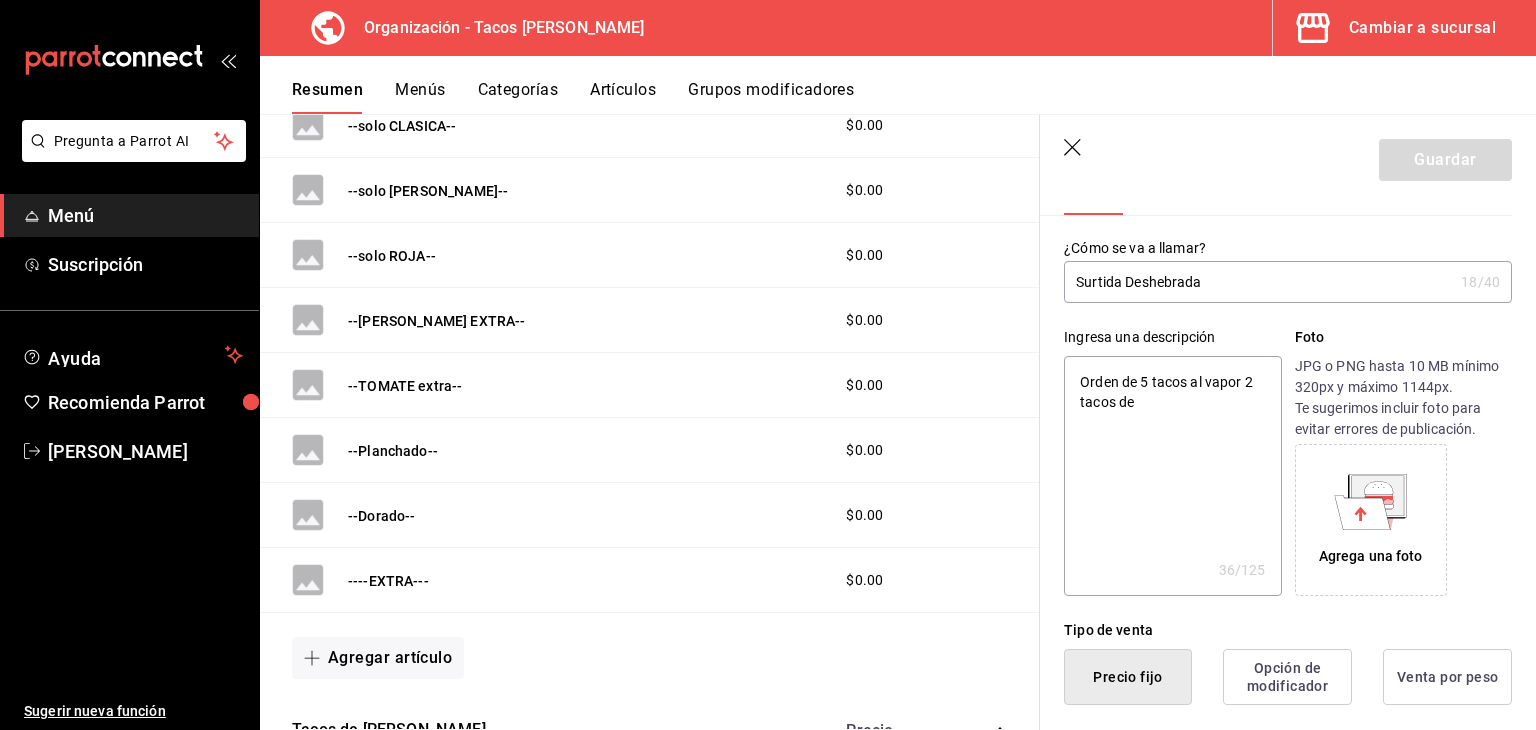 type on "Orden de 5 tacos al vapor 2 tacos de" 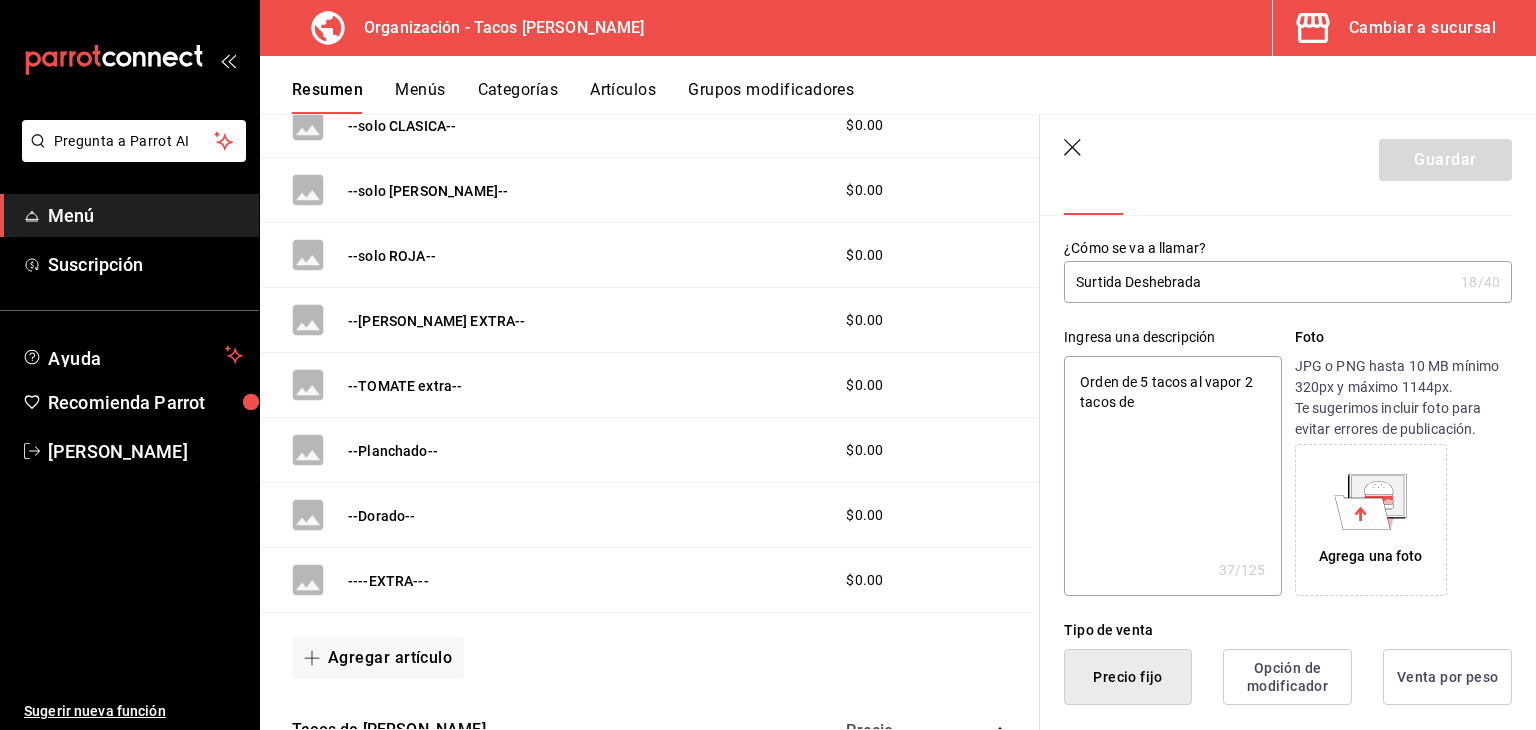 type on "Orden de 5 tacos al vapor 2 tacos de D" 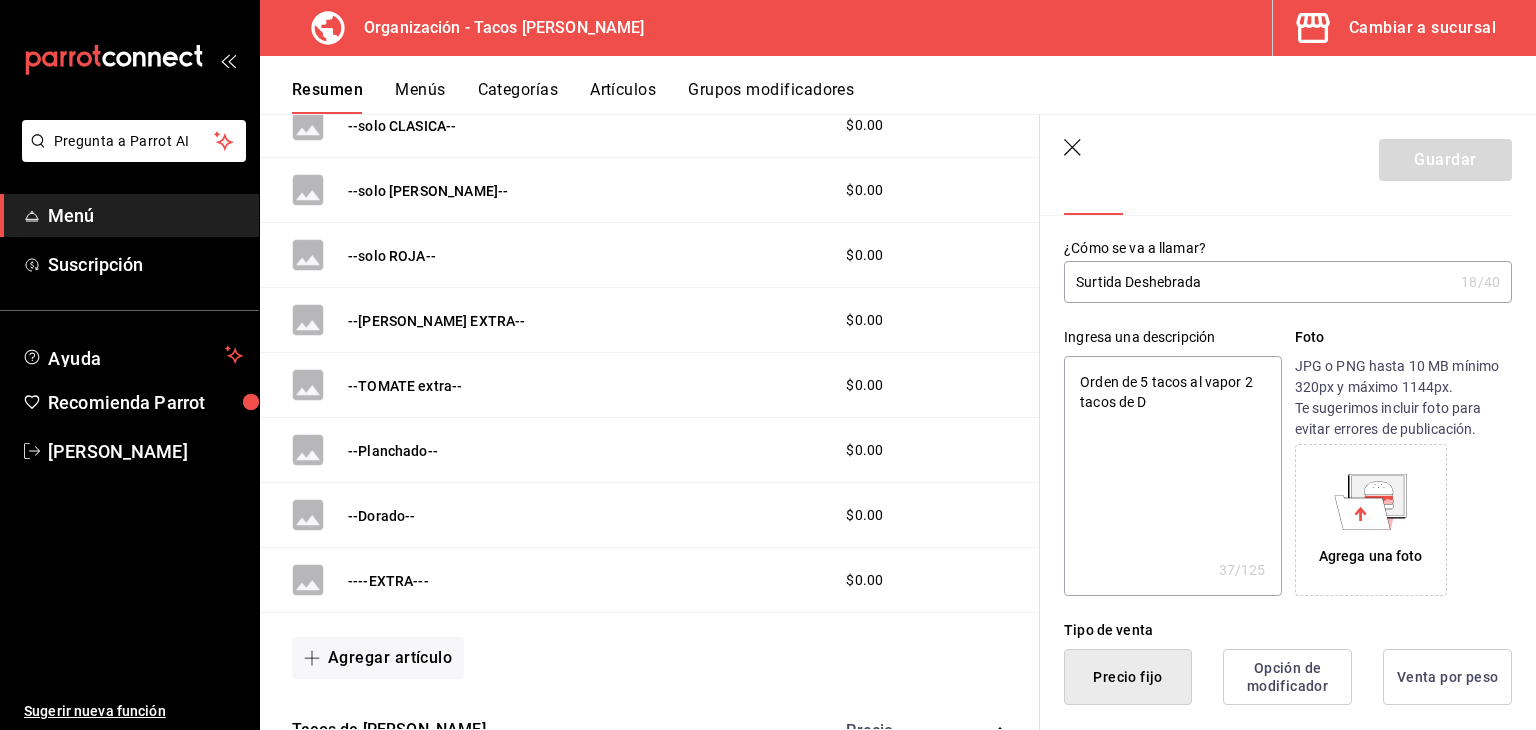 type on "x" 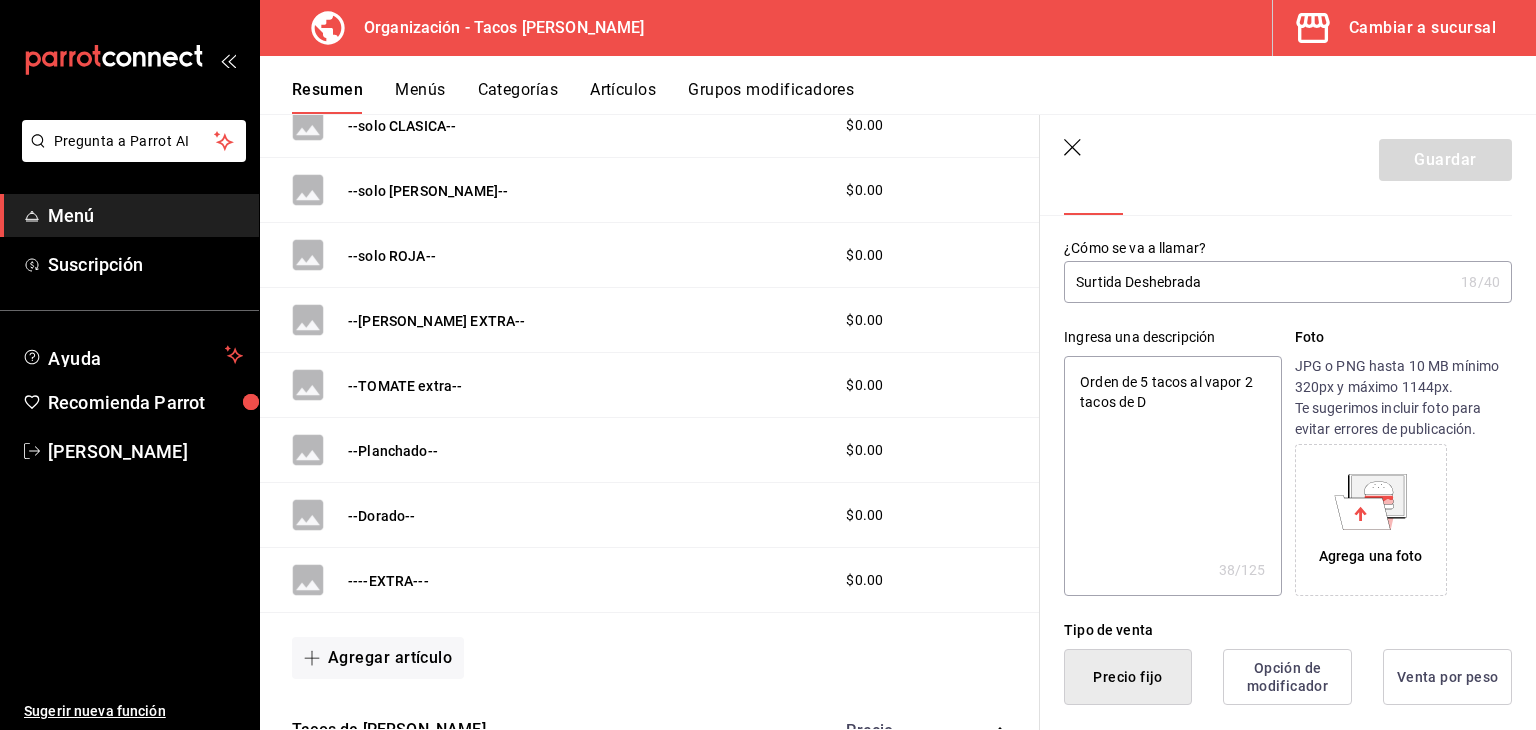 type on "Orden de 5 tacos al vapor 2 tacos de De" 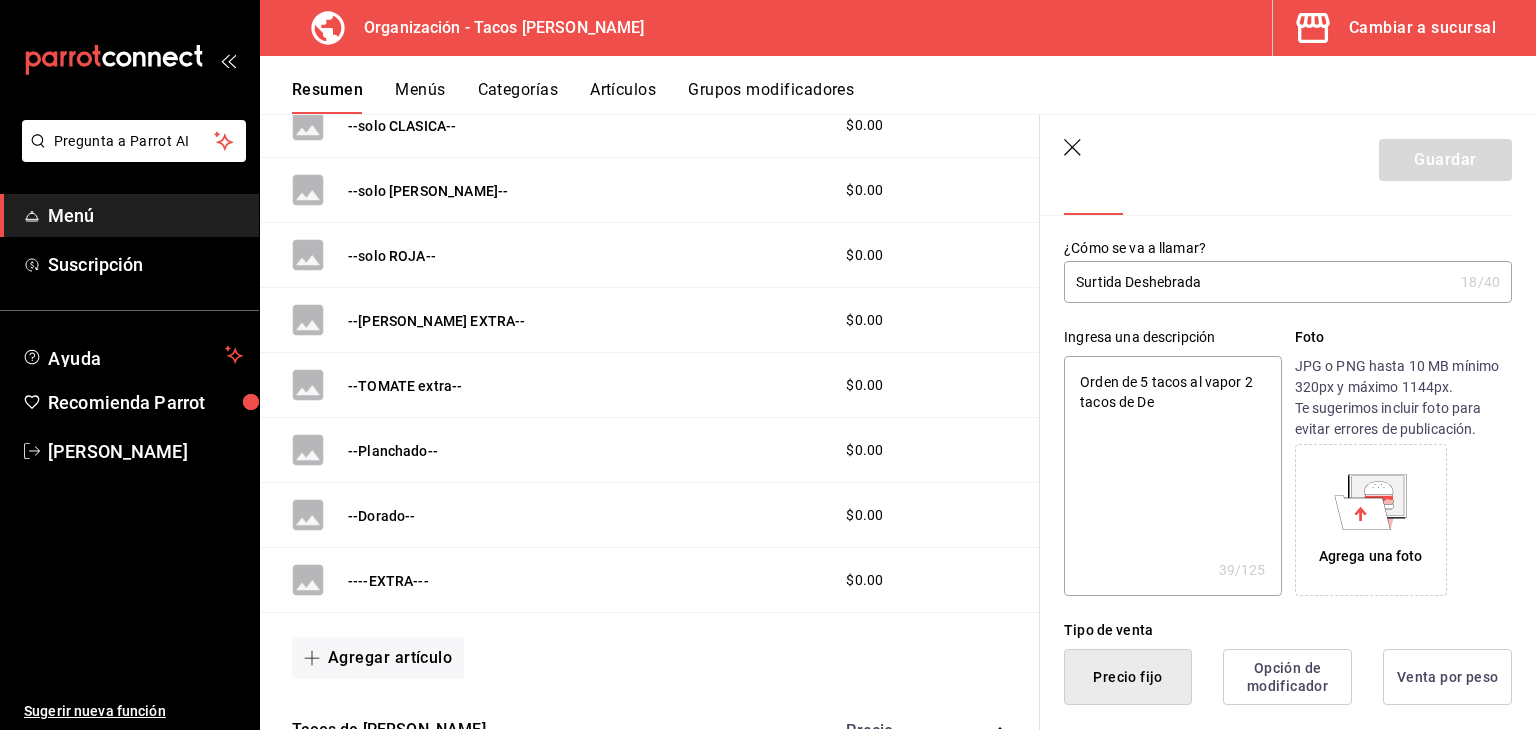 type on "Orden de 5 tacos al vapor 2 tacos de Des" 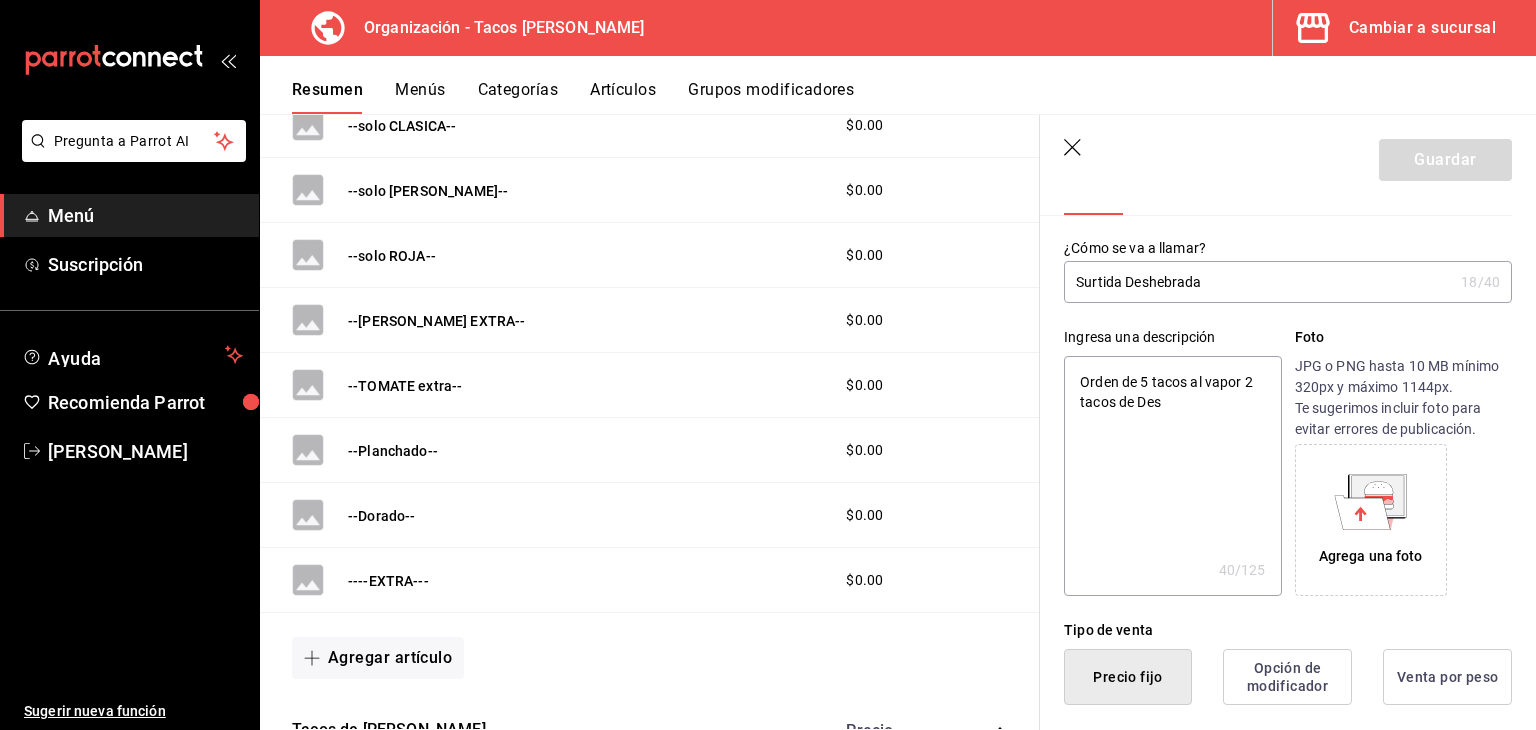 type on "Orden de 5 tacos al vapor 2 tacos de Desh" 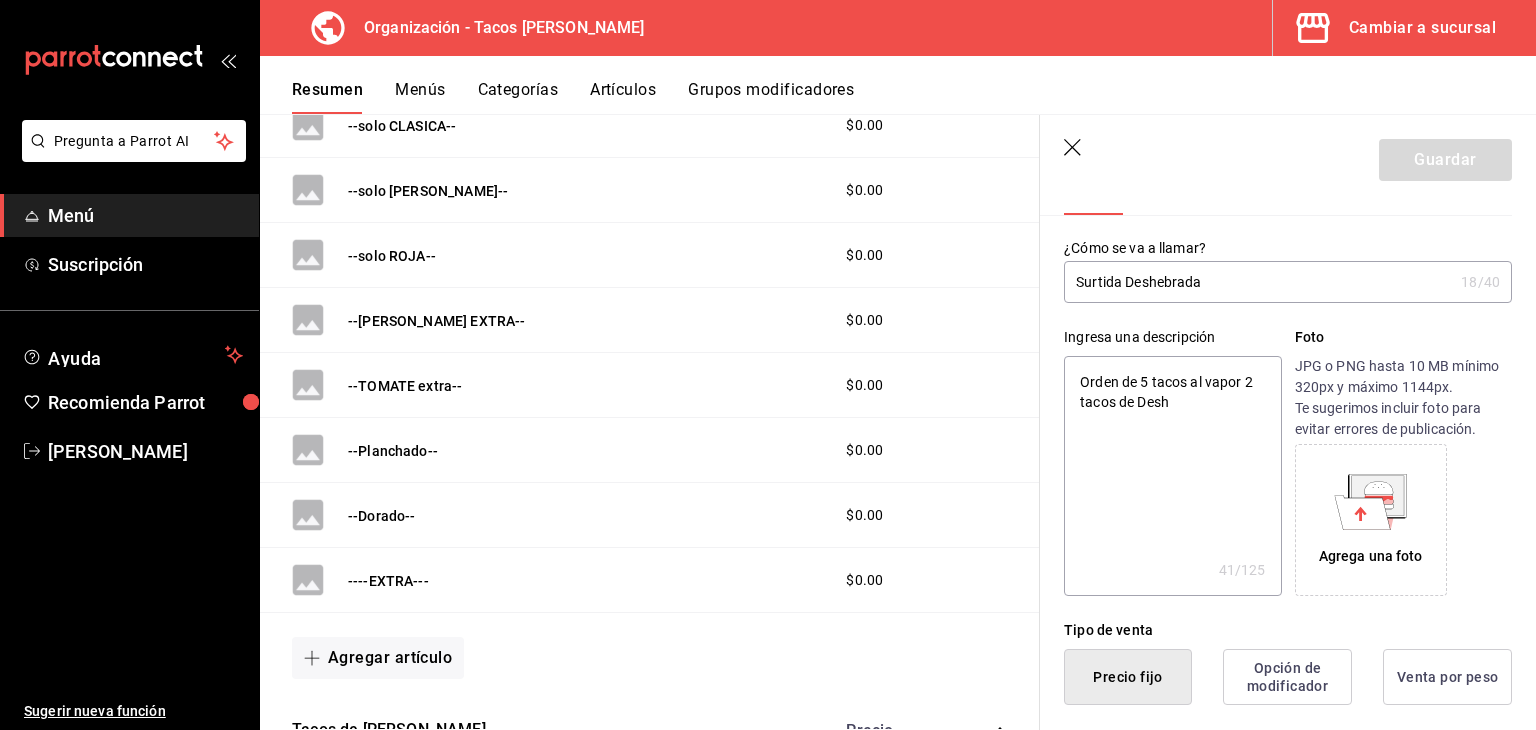 type on "Orden de 5 tacos al vapor 2 tacos [PERSON_NAME]" 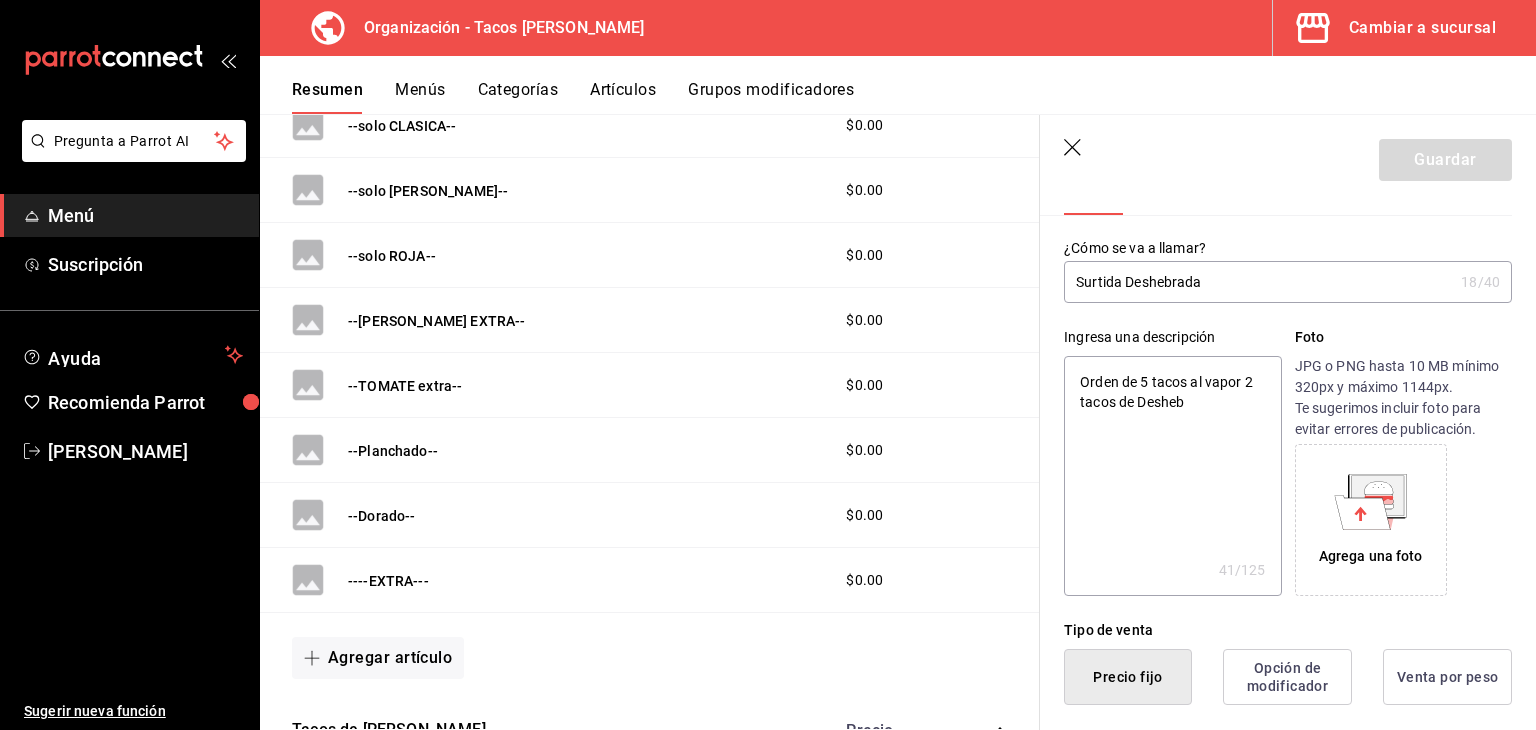 type on "Orden de 5 tacos al vapor 2 tacos de Deshebr" 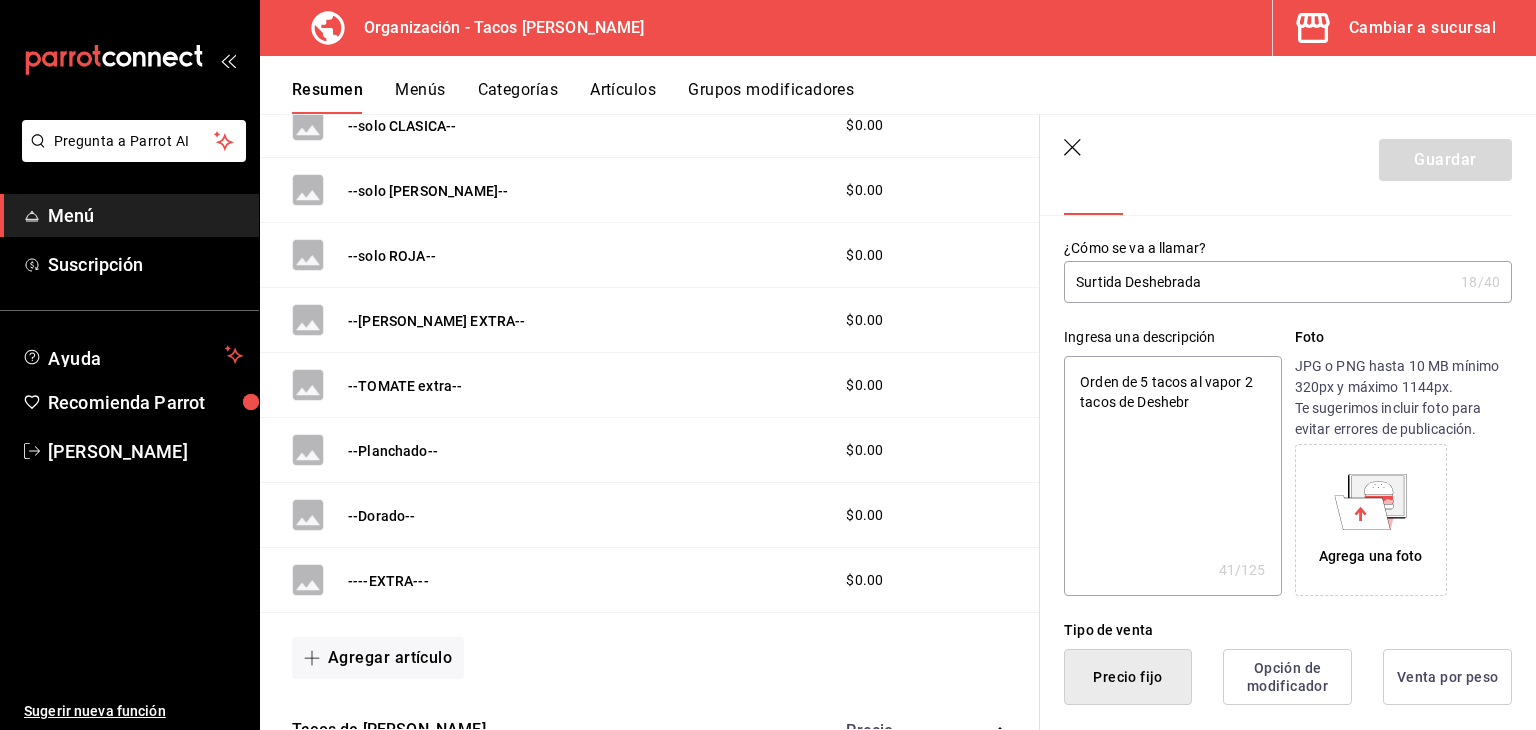 type on "x" 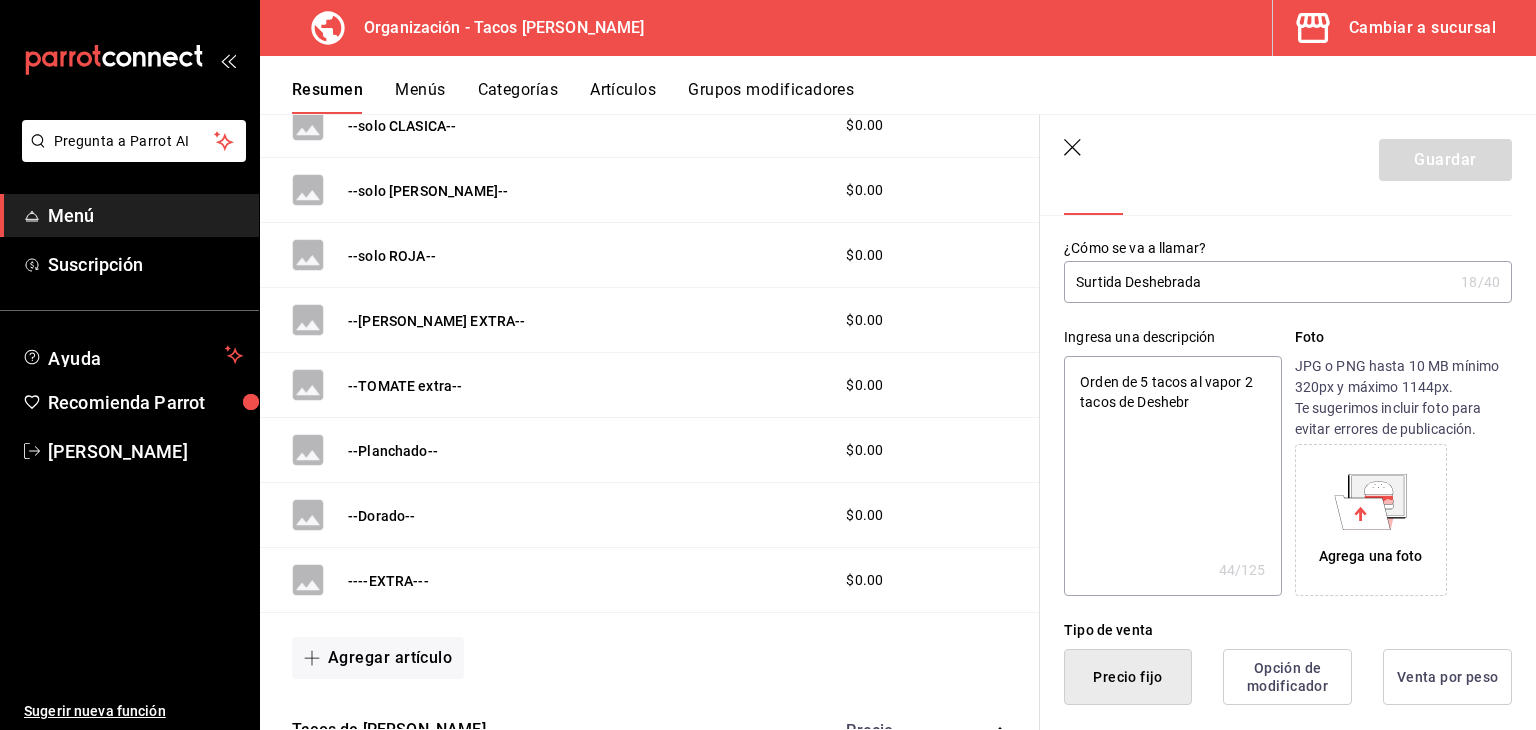 type on "Orden de 5 tacos al vapor 2 tacos de Deshebra" 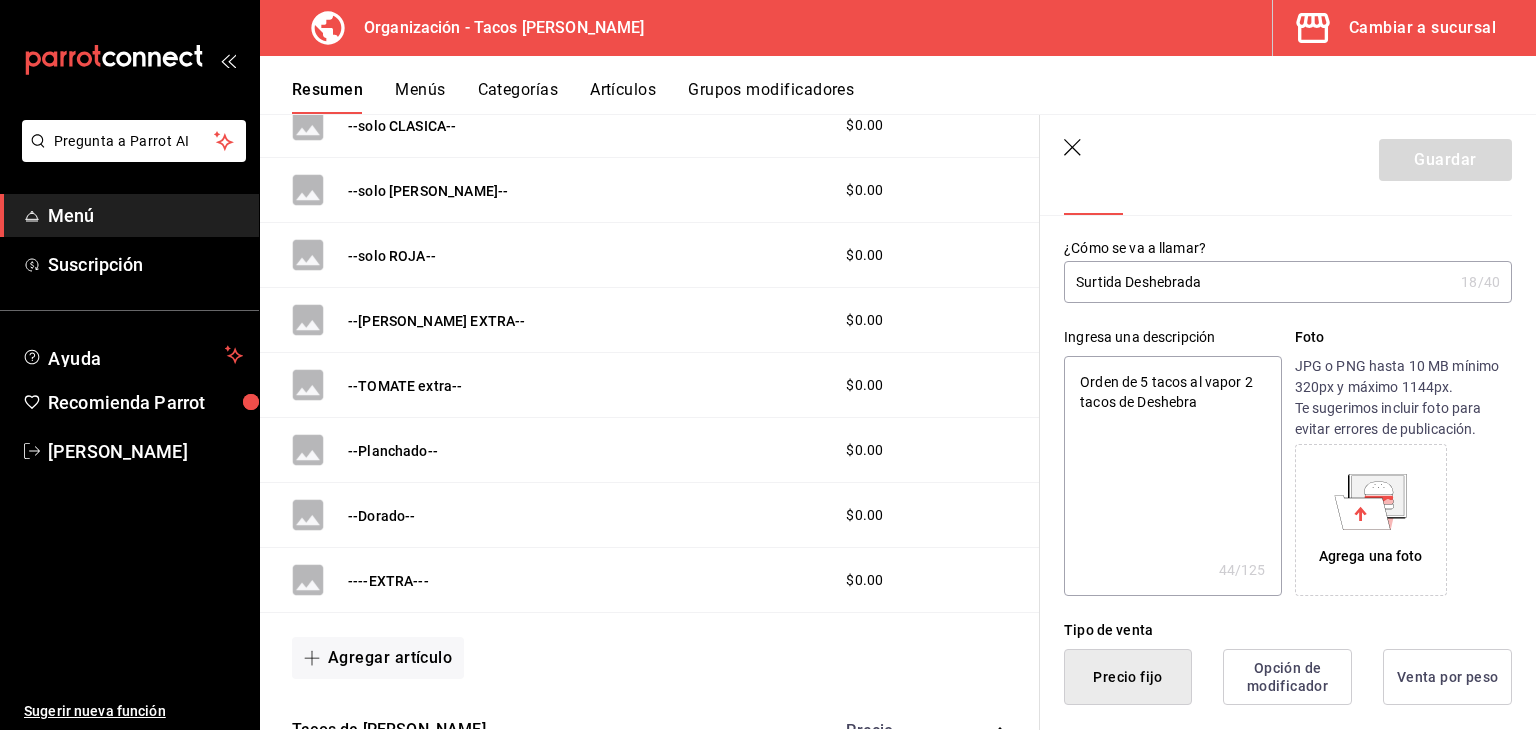 type on "x" 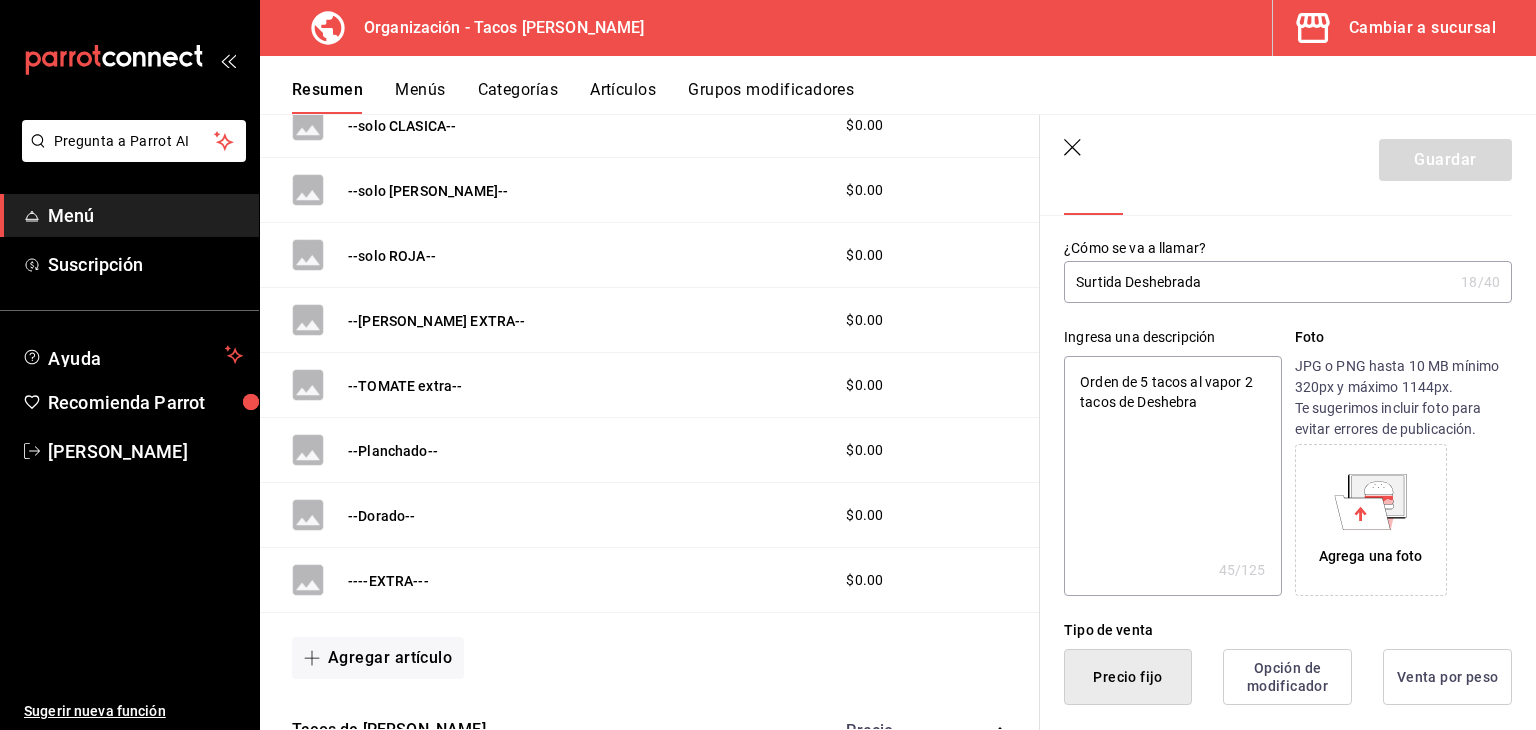 type on "Orden de 5 tacos al vapor 2 tacos de Deshebrad" 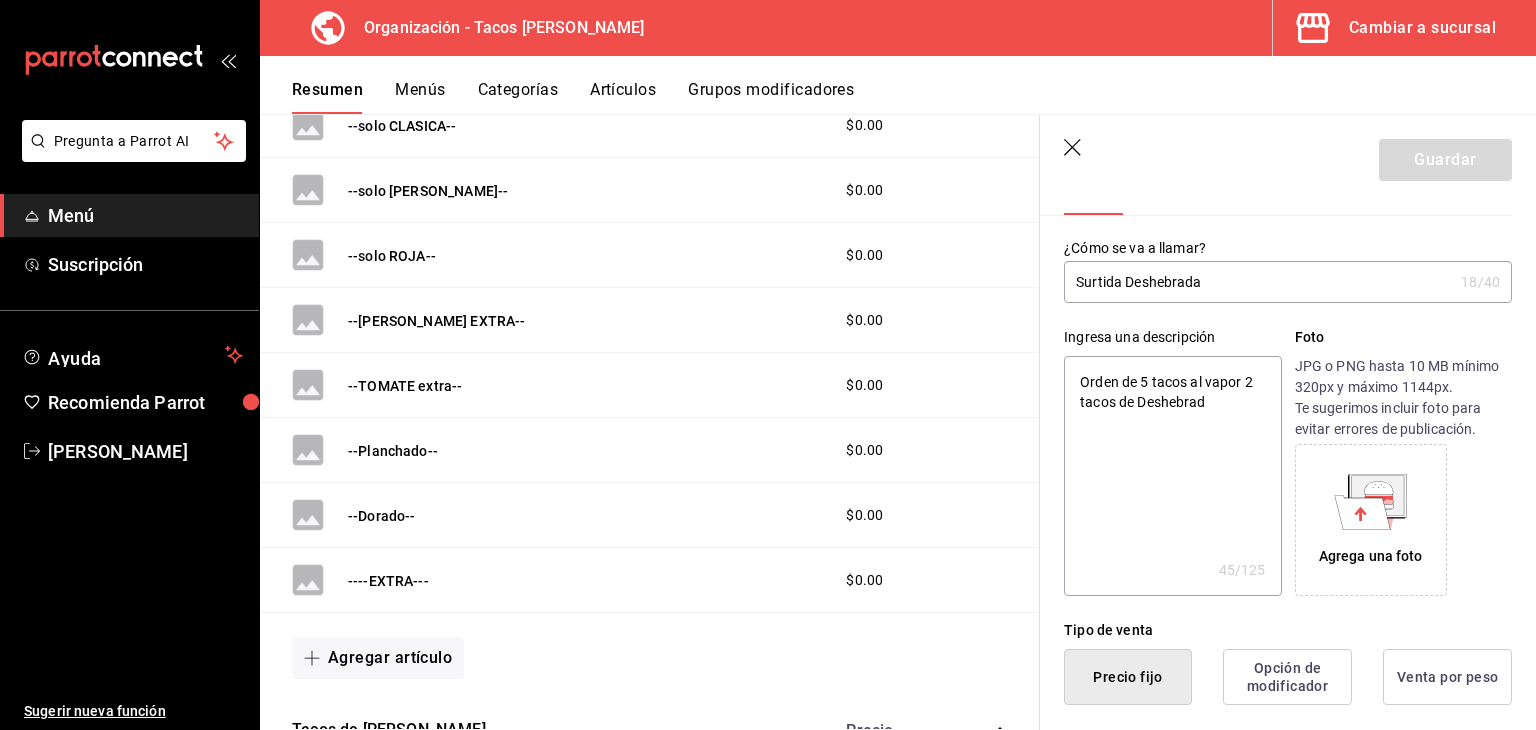 type on "Orden de 5 tacos al vapor 2 tacos de Deshebrada" 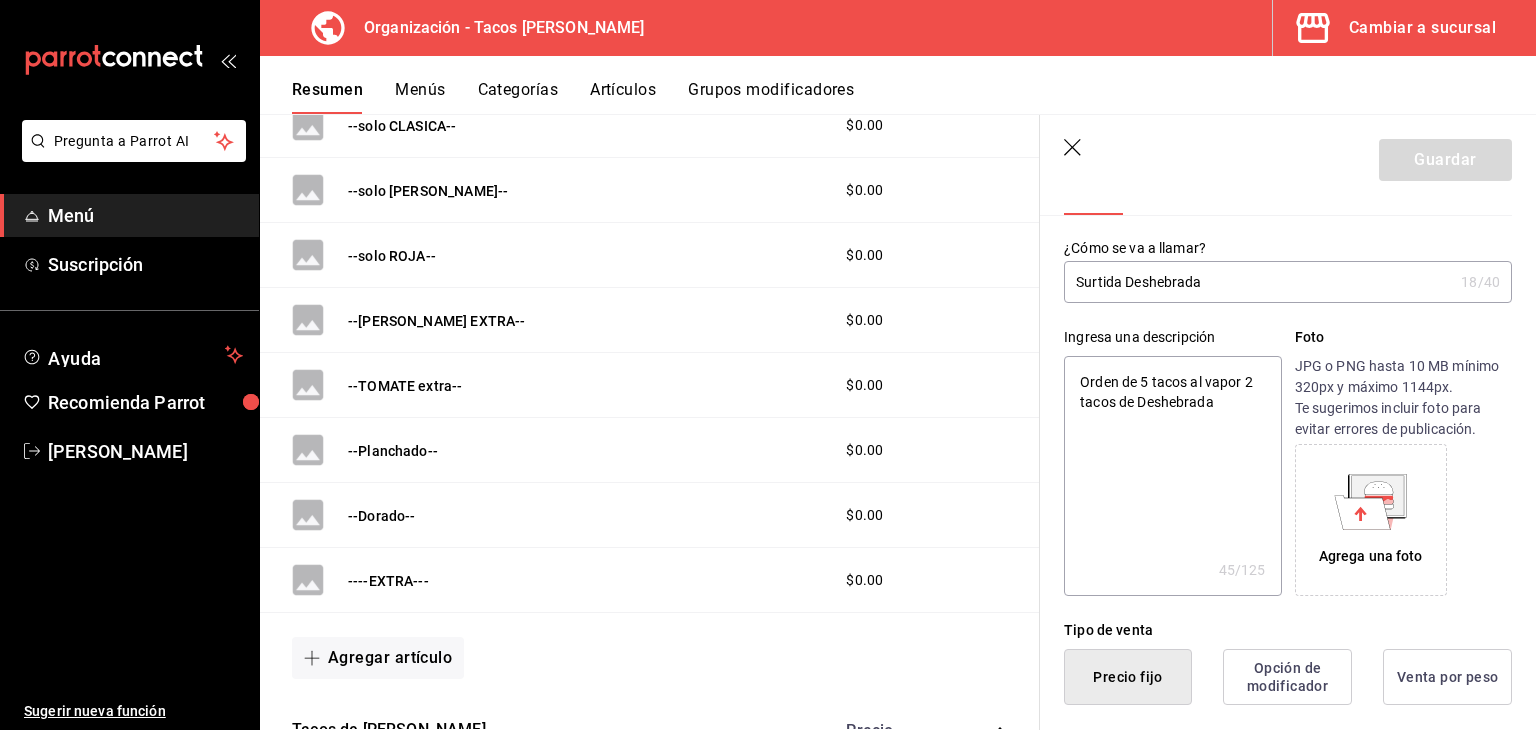 type on "x" 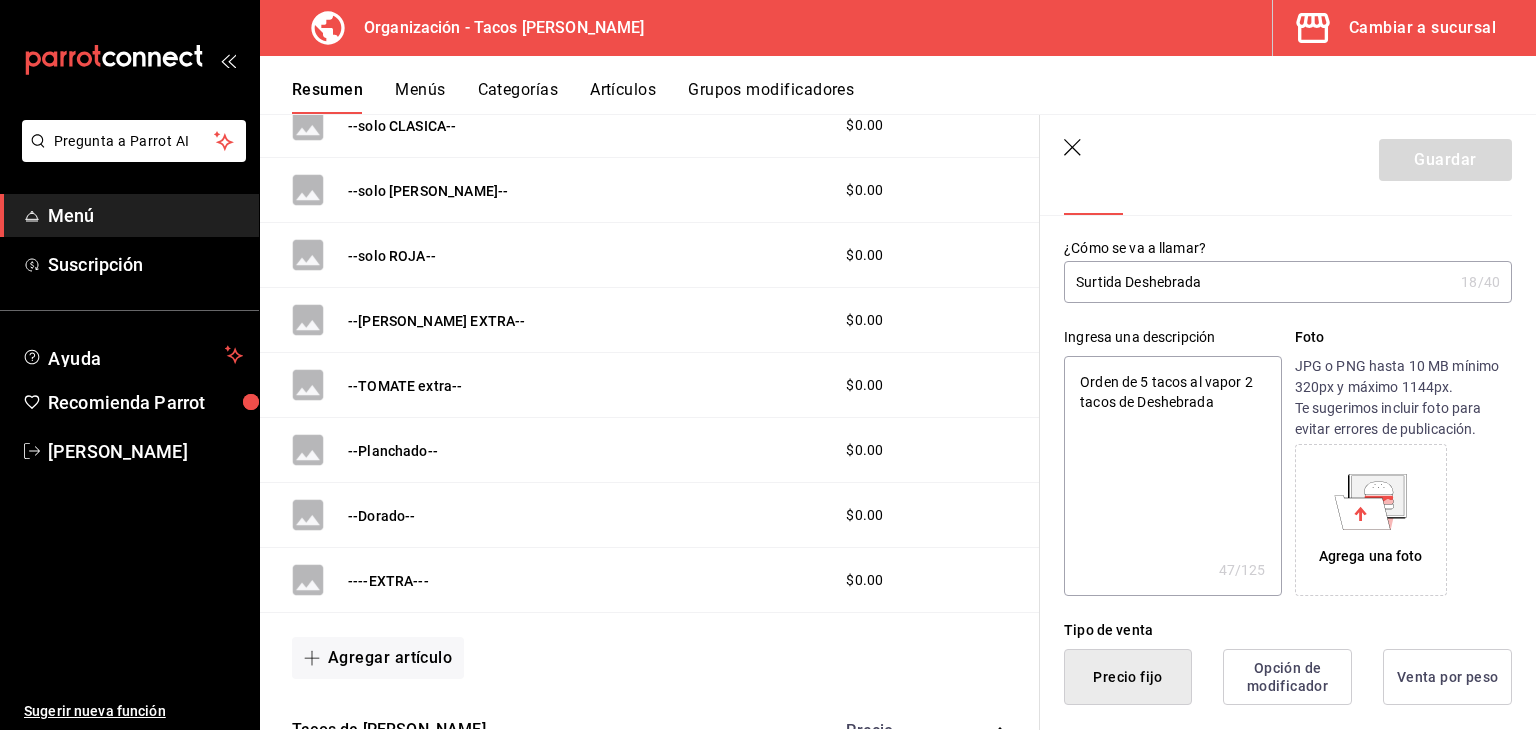 type on "Orden de 5 tacos al vapor 2 tacos de Deshebrada," 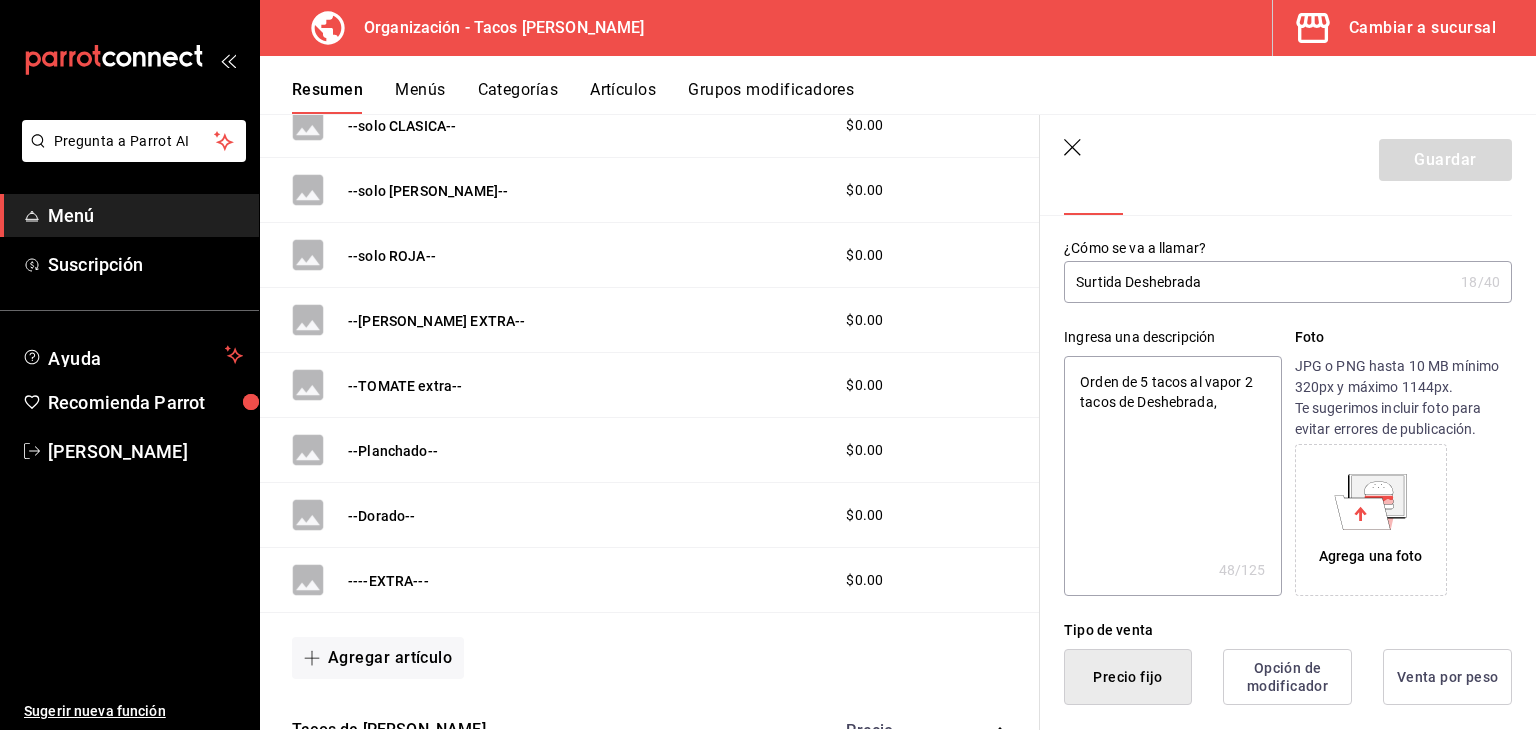 type on "Orden de 5 tacos al vapor 2 tacos de Deshebrada," 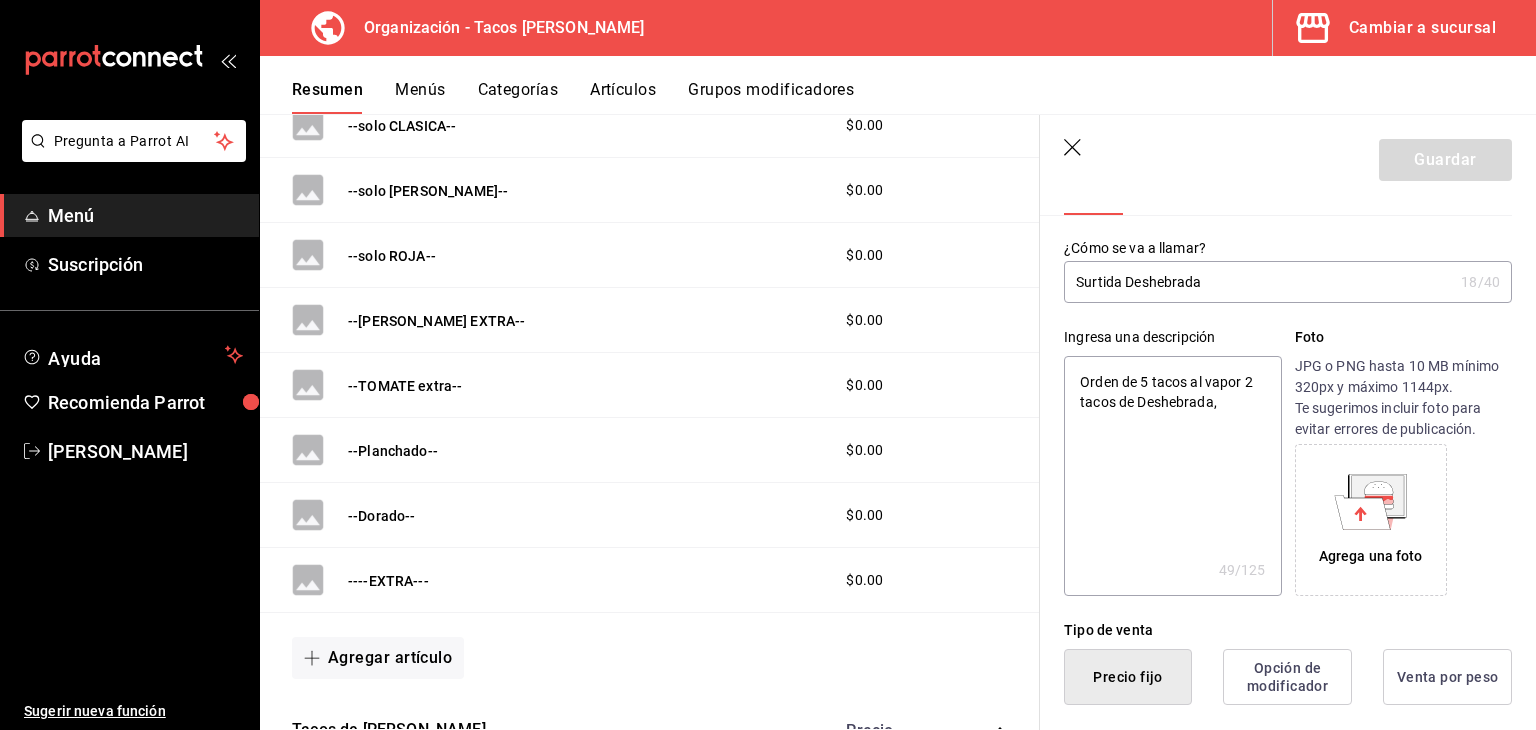 type on "Orden de 5 tacos al vapor 2 tacos de Deshebrada, 1" 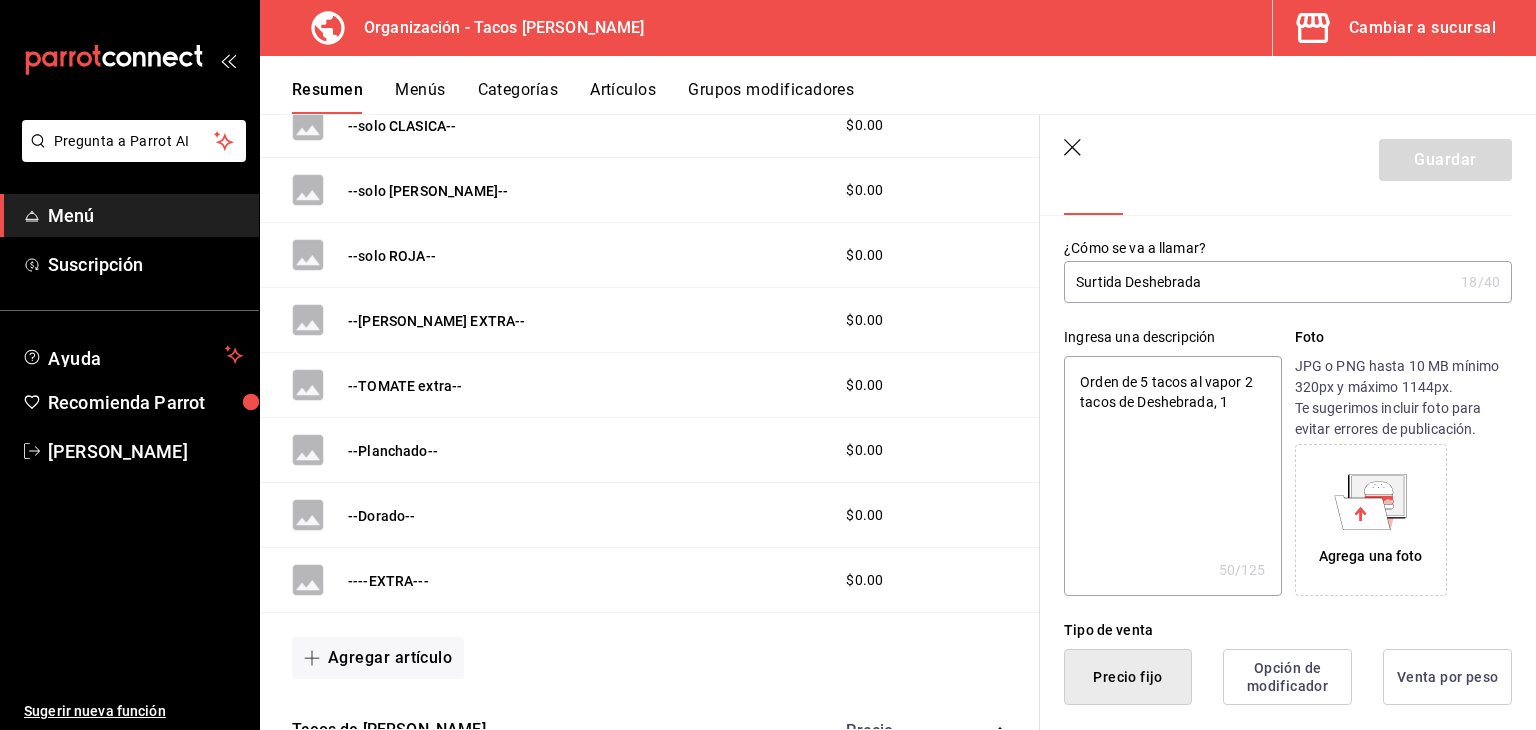 type on "Orden de 5 tacos al vapor 2 tacos de Deshebrada, 1" 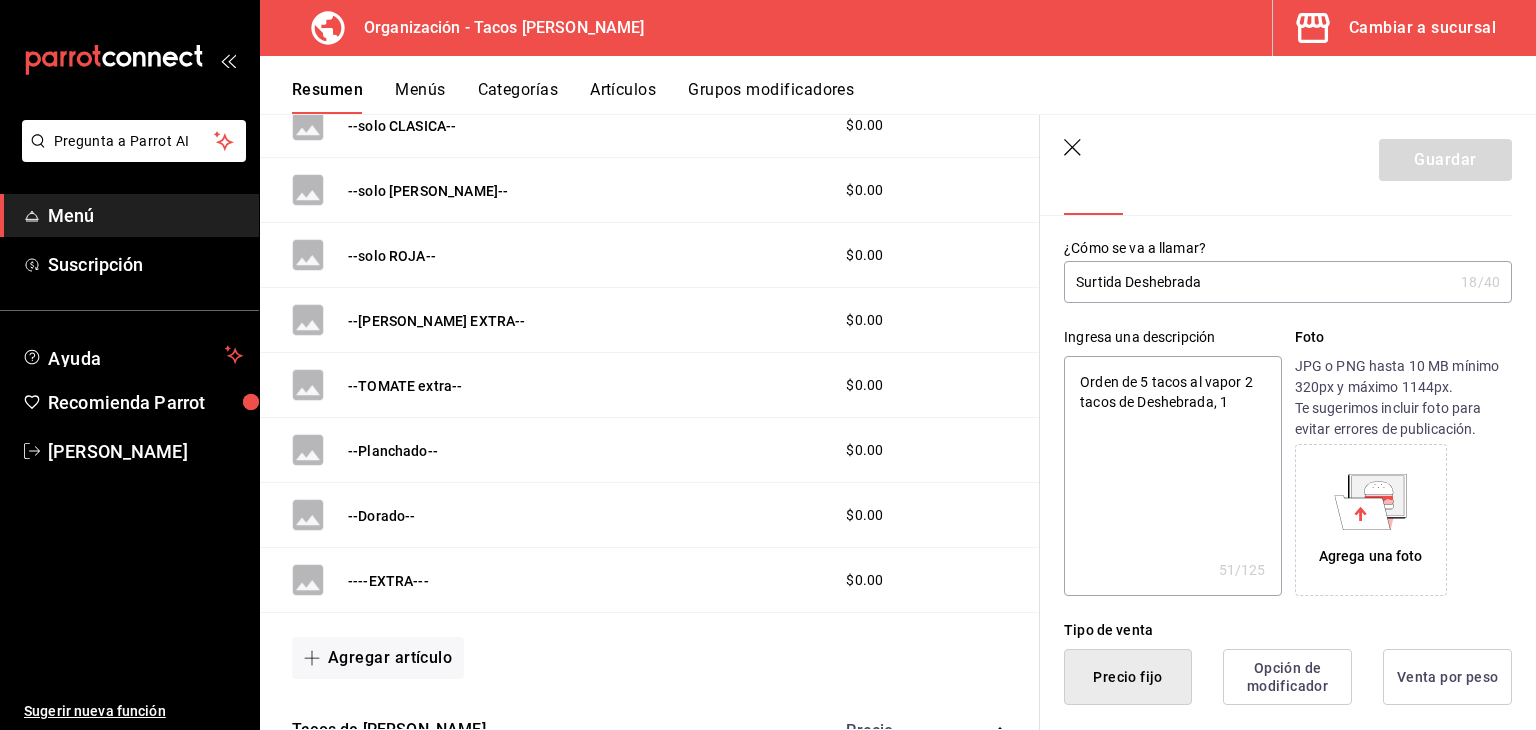 type on "Orden de 5 tacos al vapor 2 tacos de Deshebrada, 1 d" 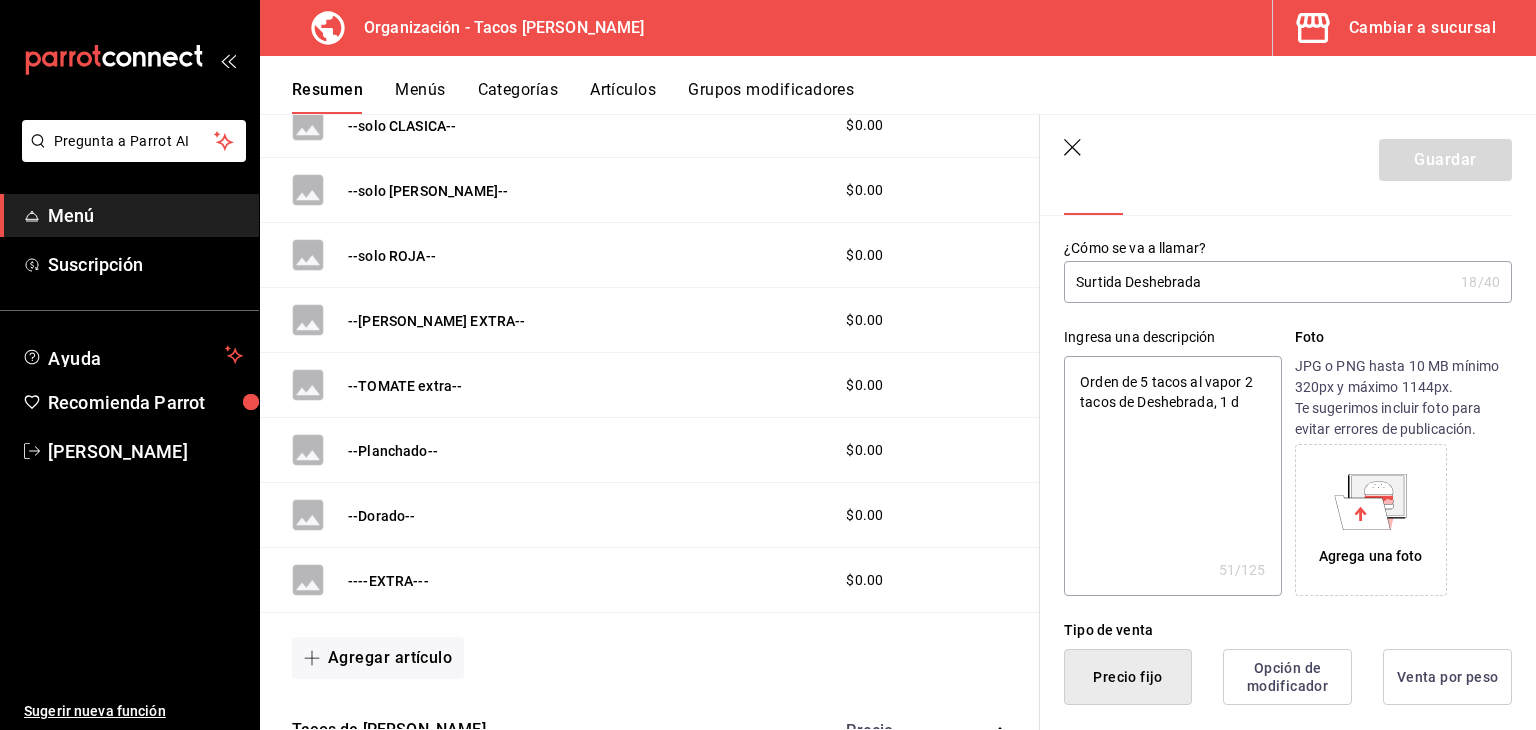 type on "x" 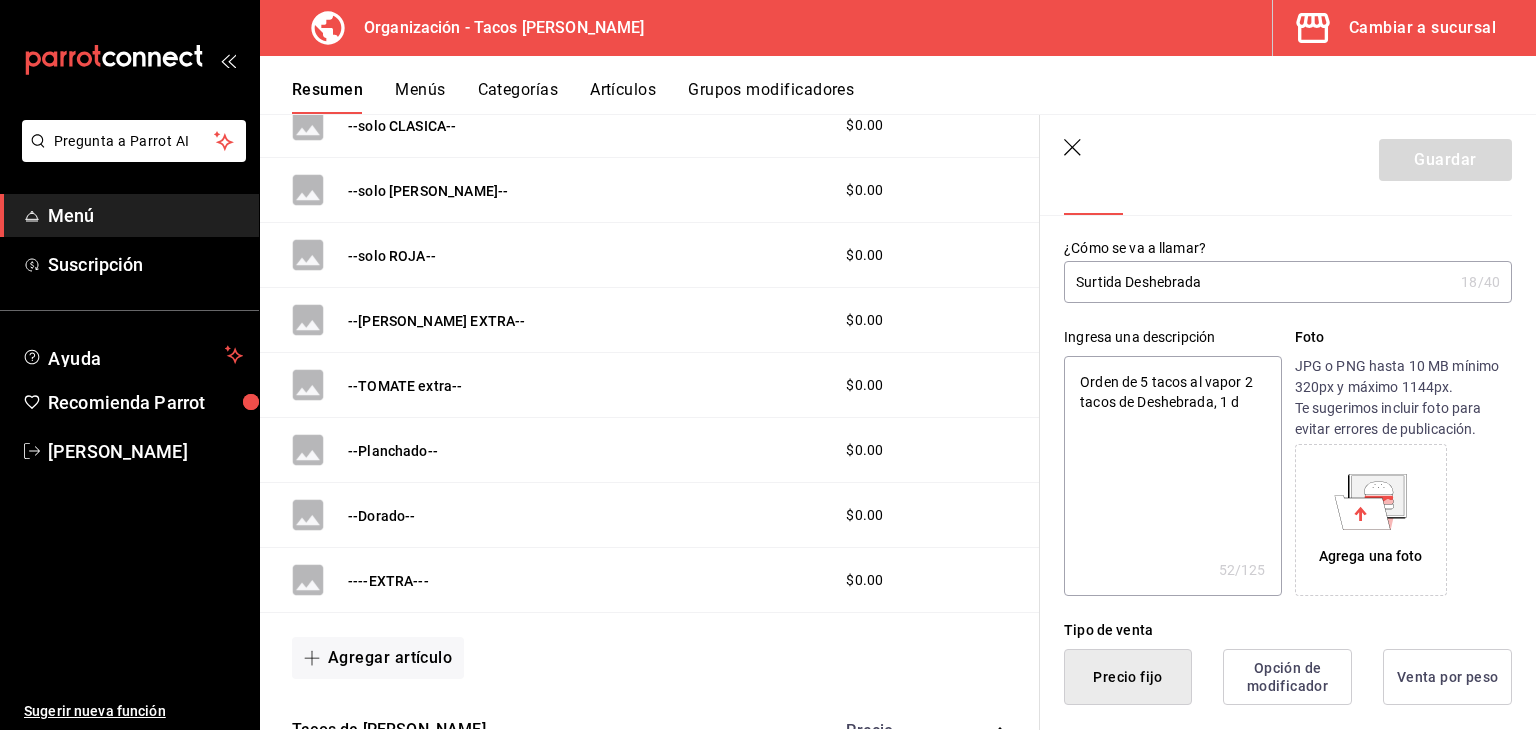 type on "Orden de 5 tacos al vapor 2 tacos de Deshebrada, 1 de" 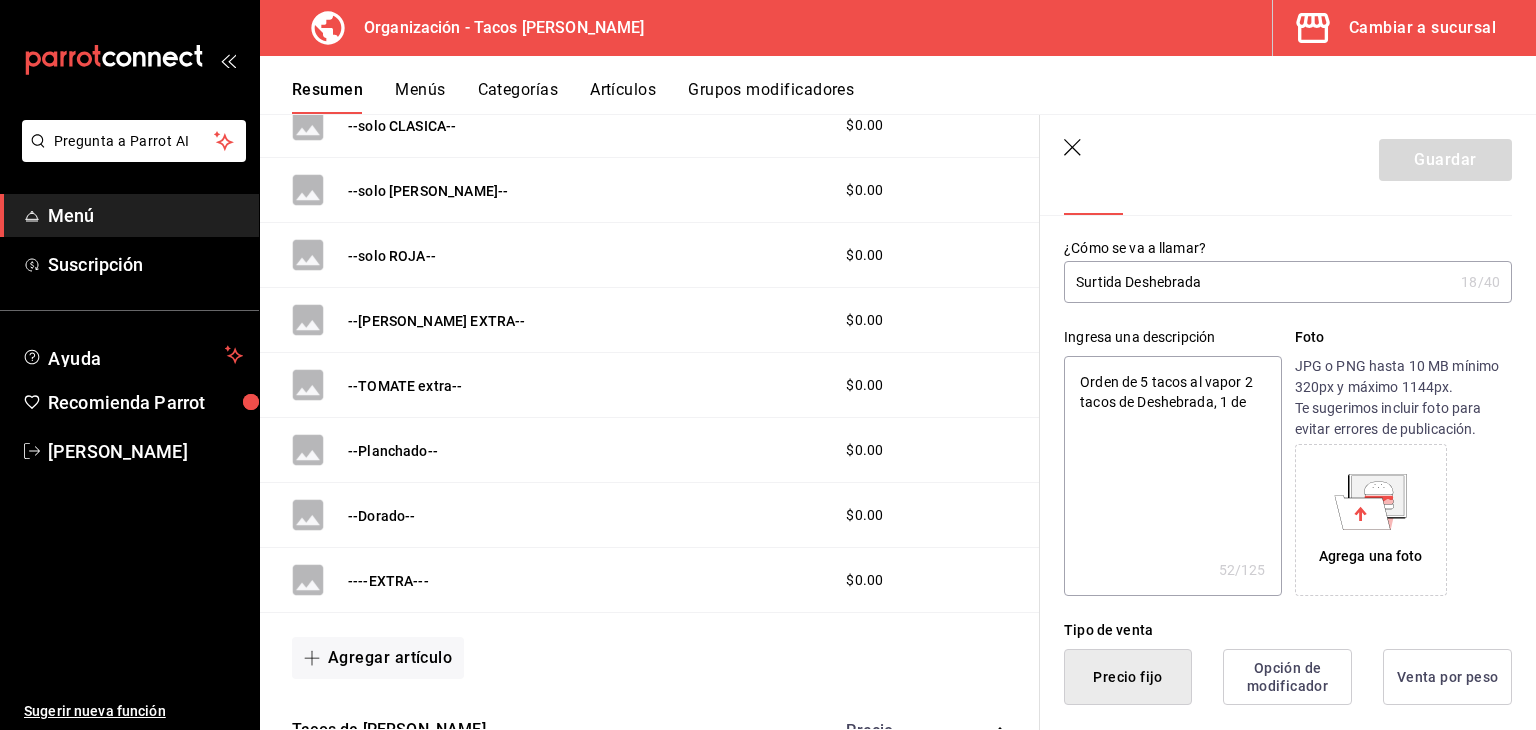 type on "Orden de 5 tacos al vapor 2 tacos de Deshebrada, 1 de" 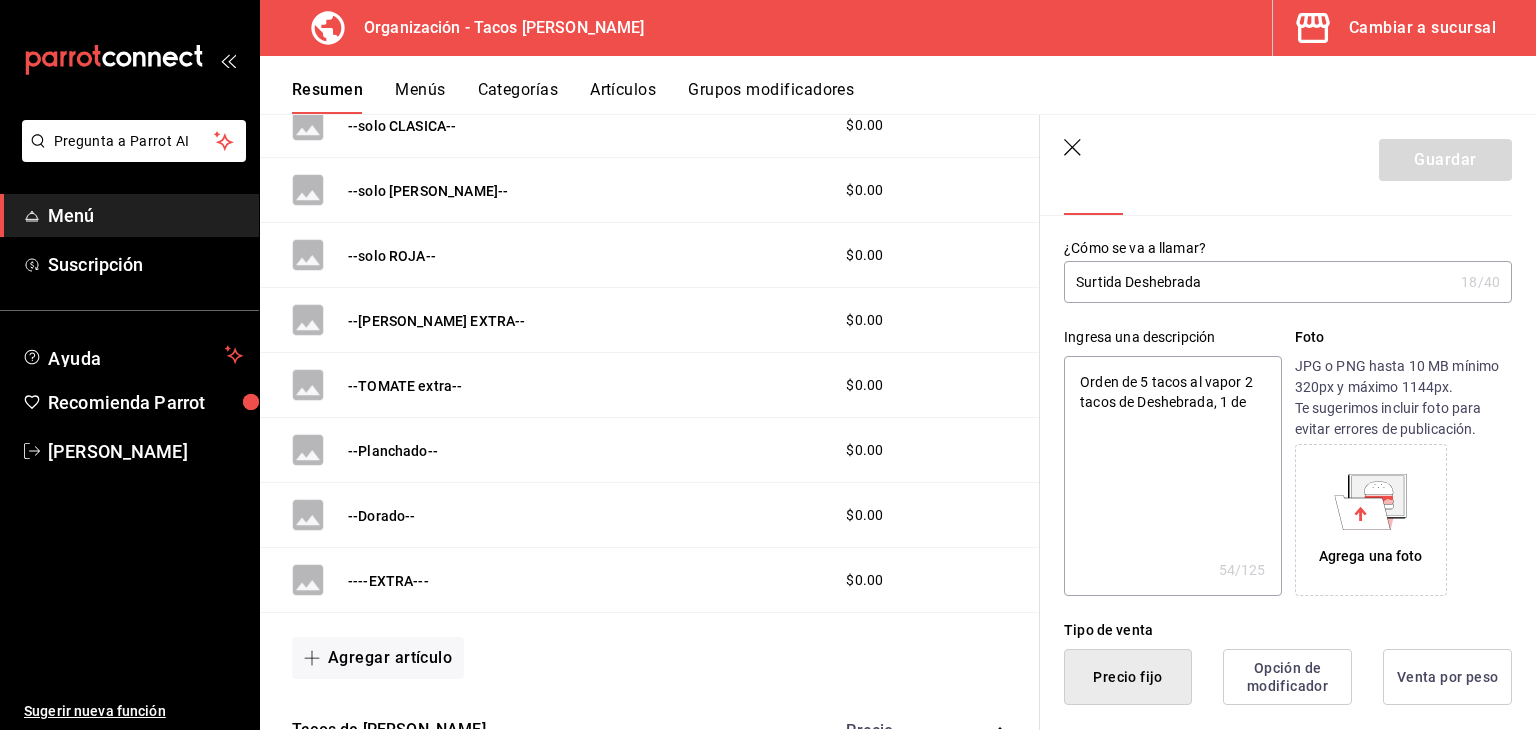 type on "Orden de 5 tacos al vapor 2 tacos de Deshebrada, 1 de O" 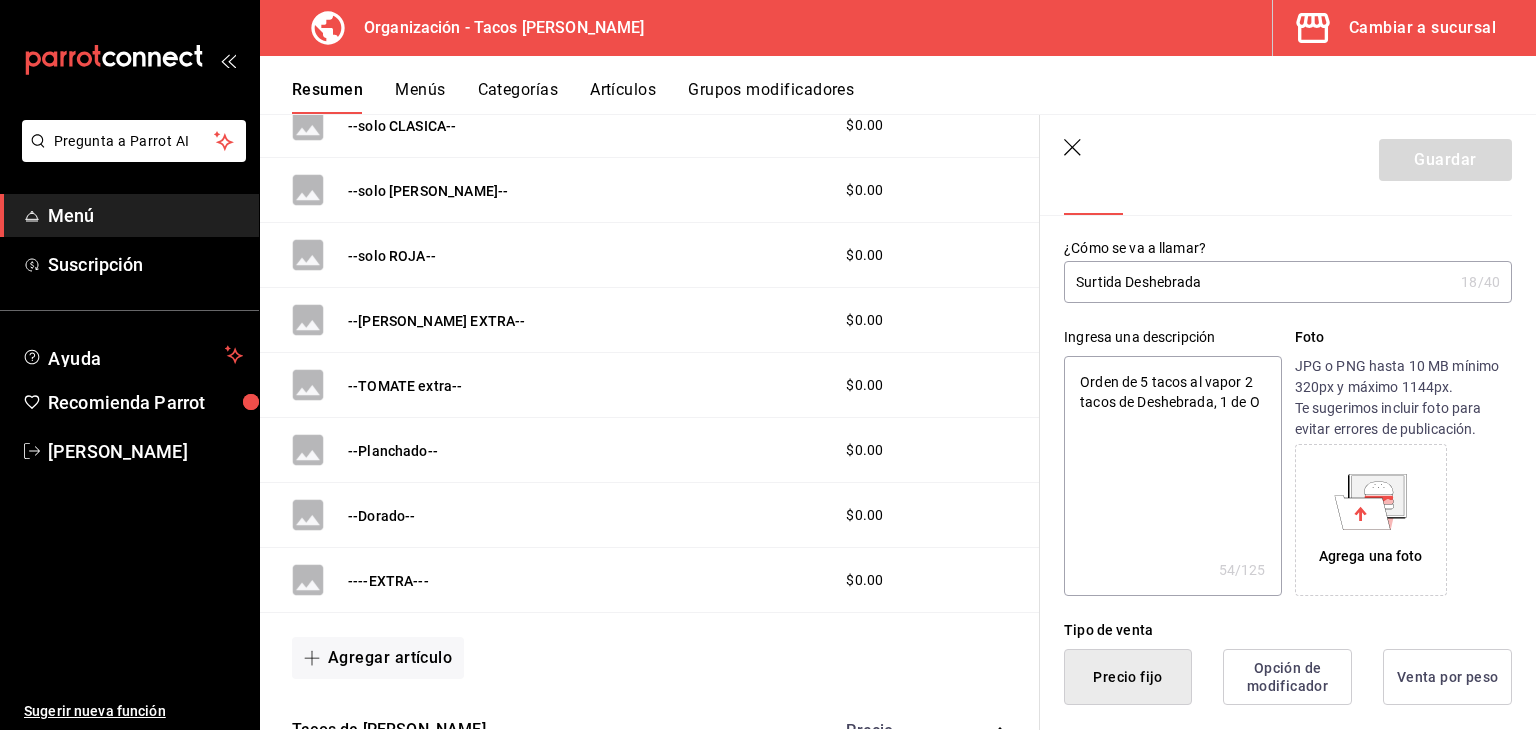 type on "x" 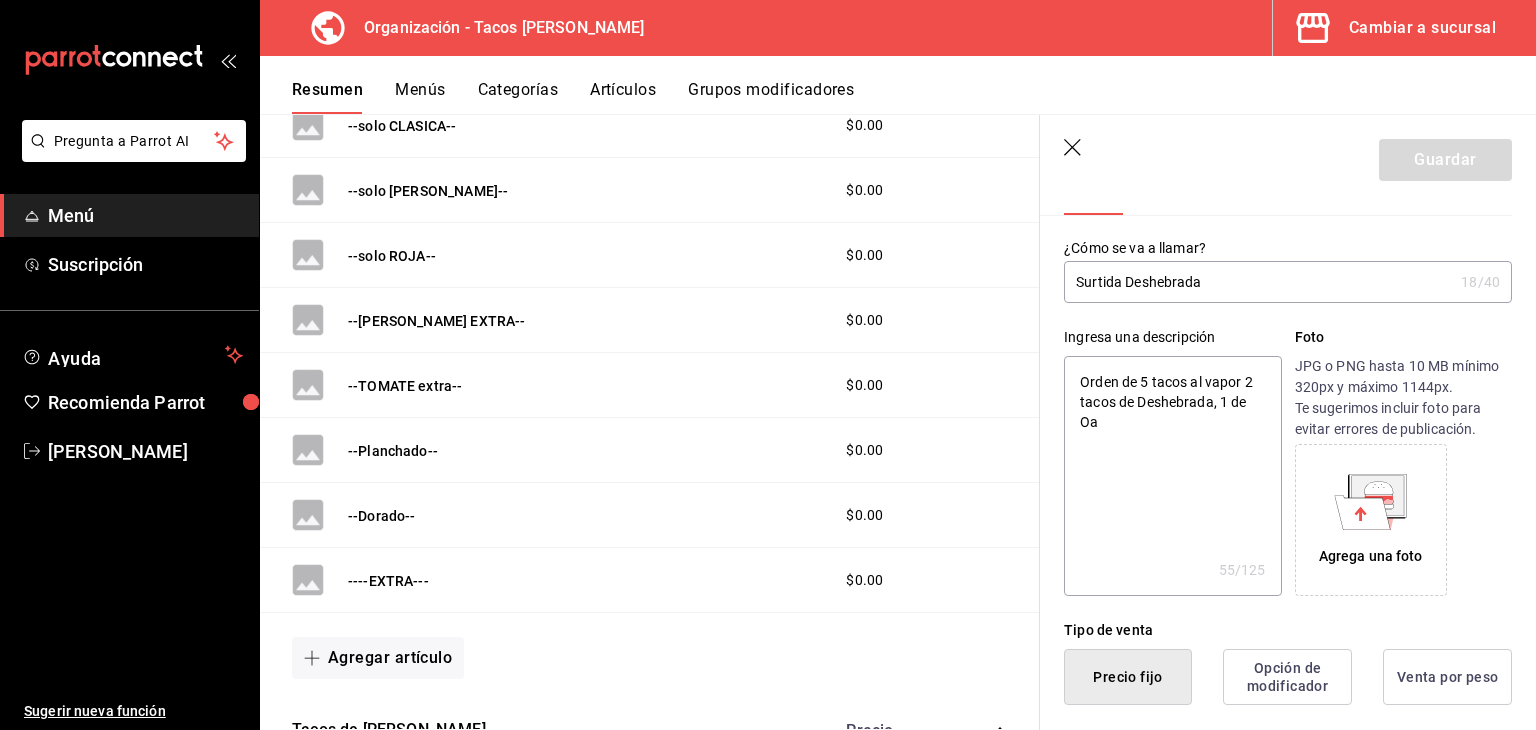 type on "Orden de 5 tacos al vapor 2 tacos de Deshebrada, 1 de Oap" 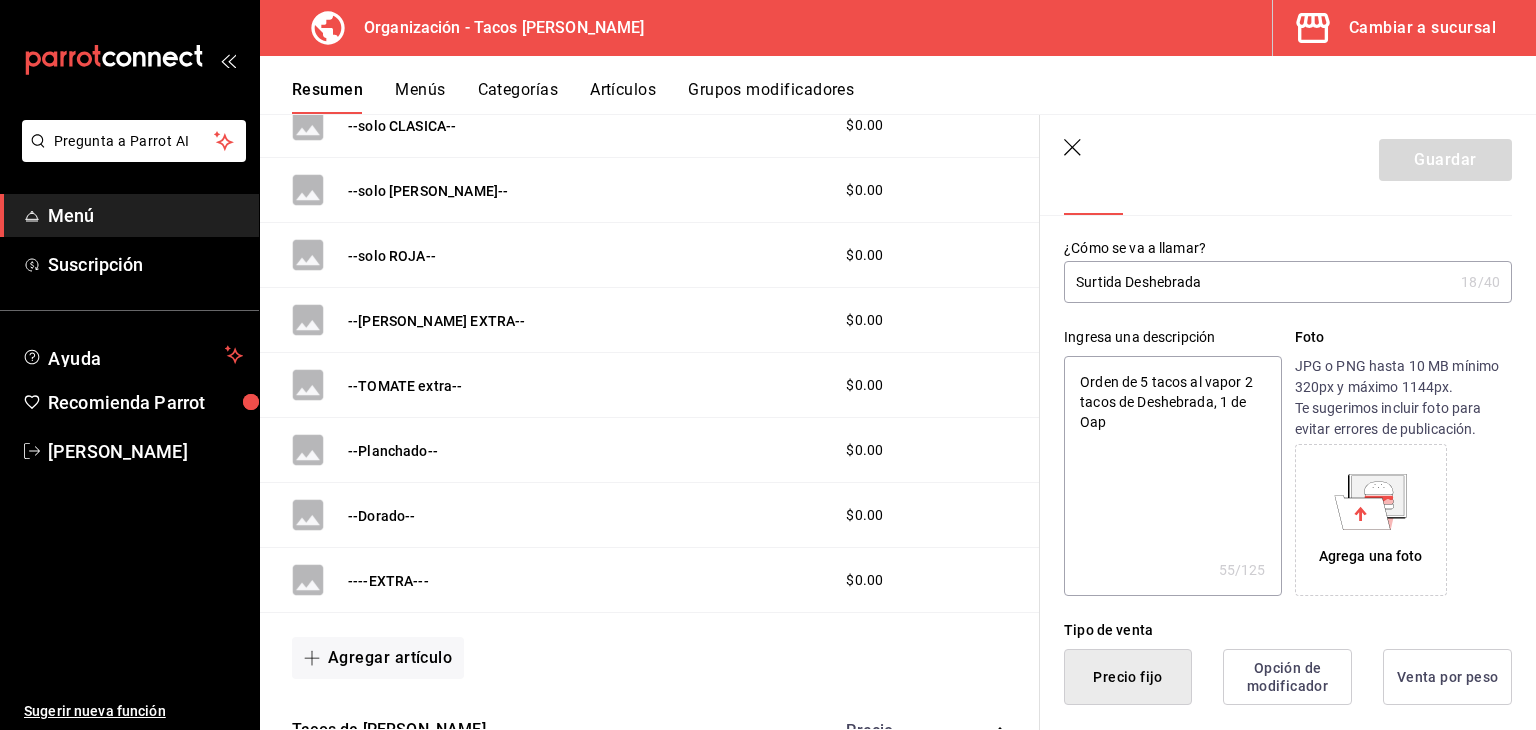type on "x" 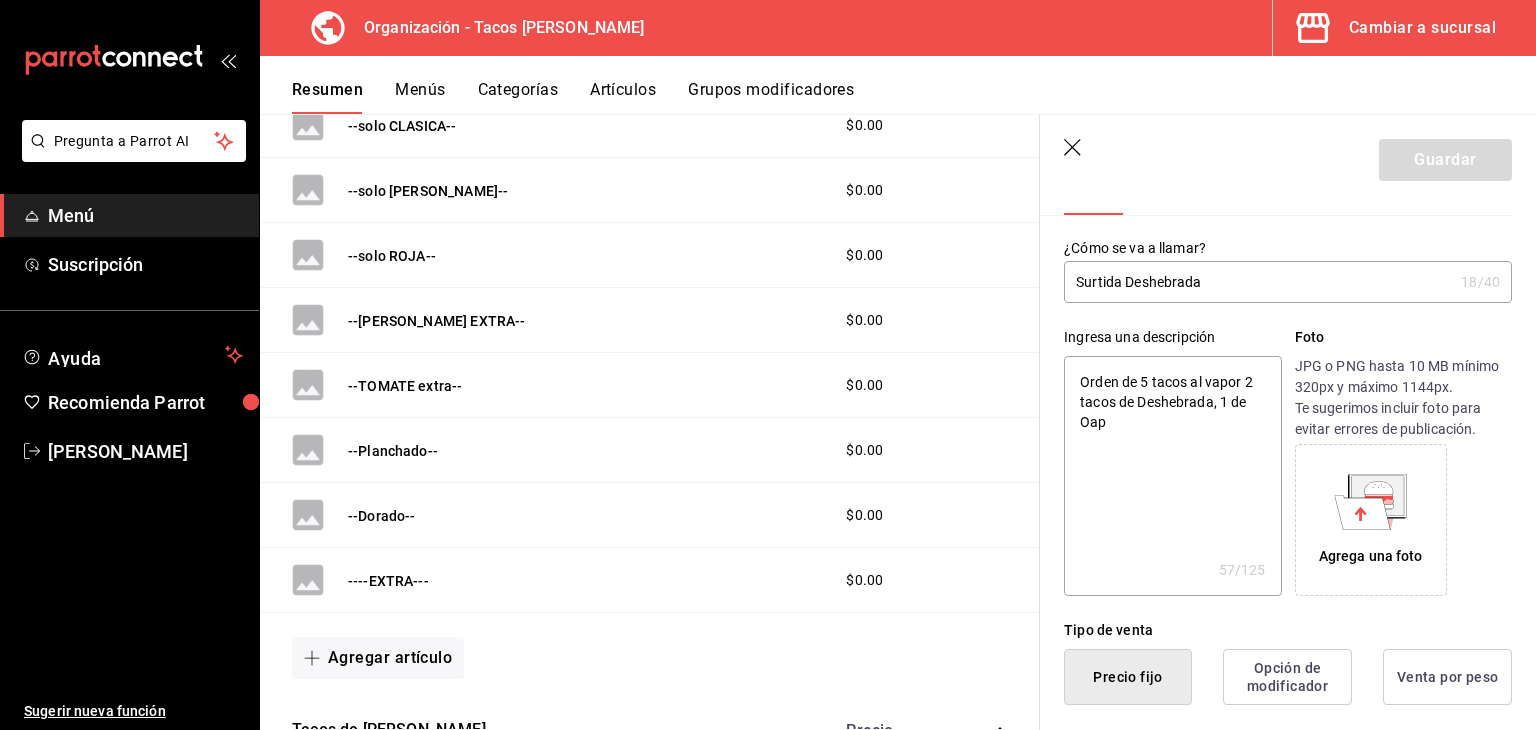 type on "Orden de 5 tacos al vapor 2 tacos de Deshebrada, 1 de Oapa" 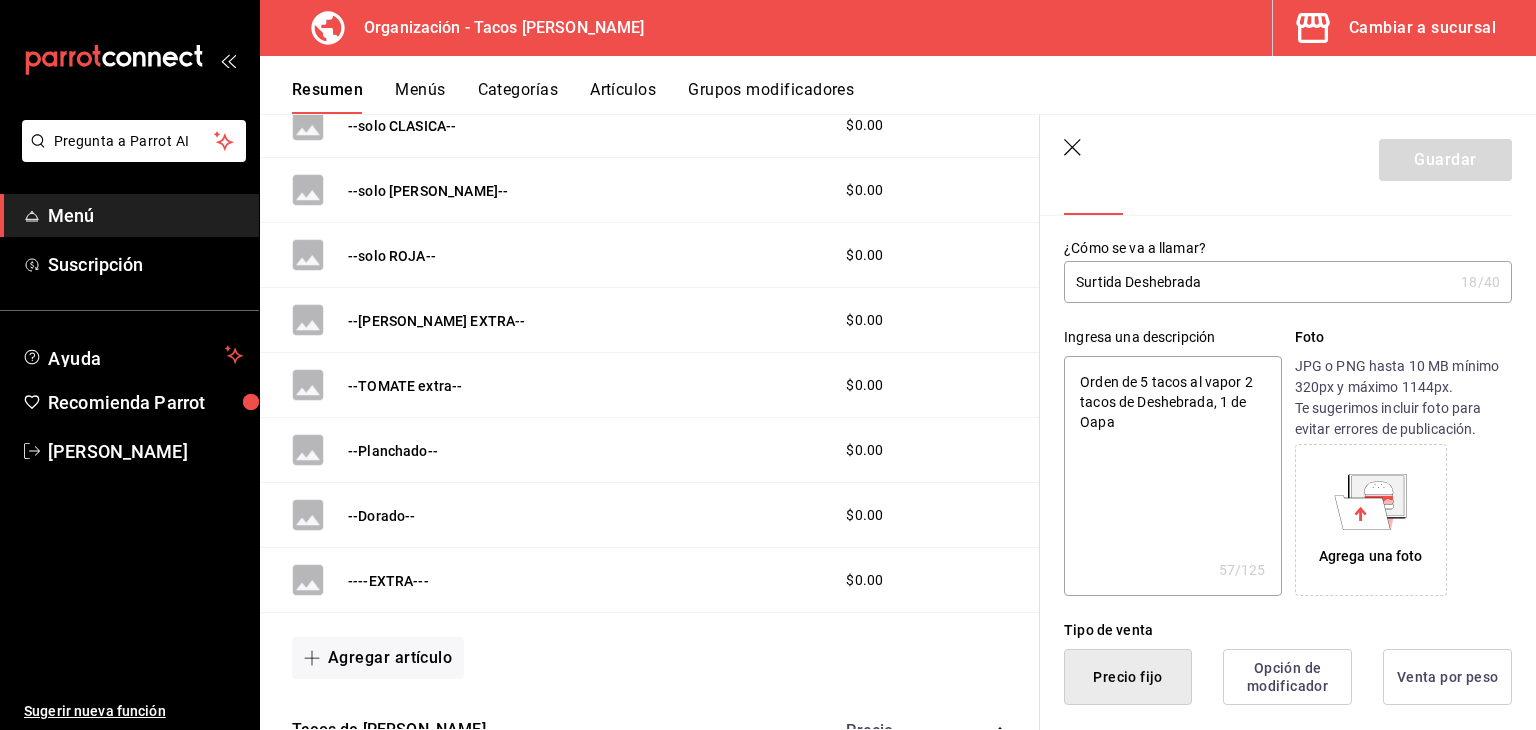 type on "x" 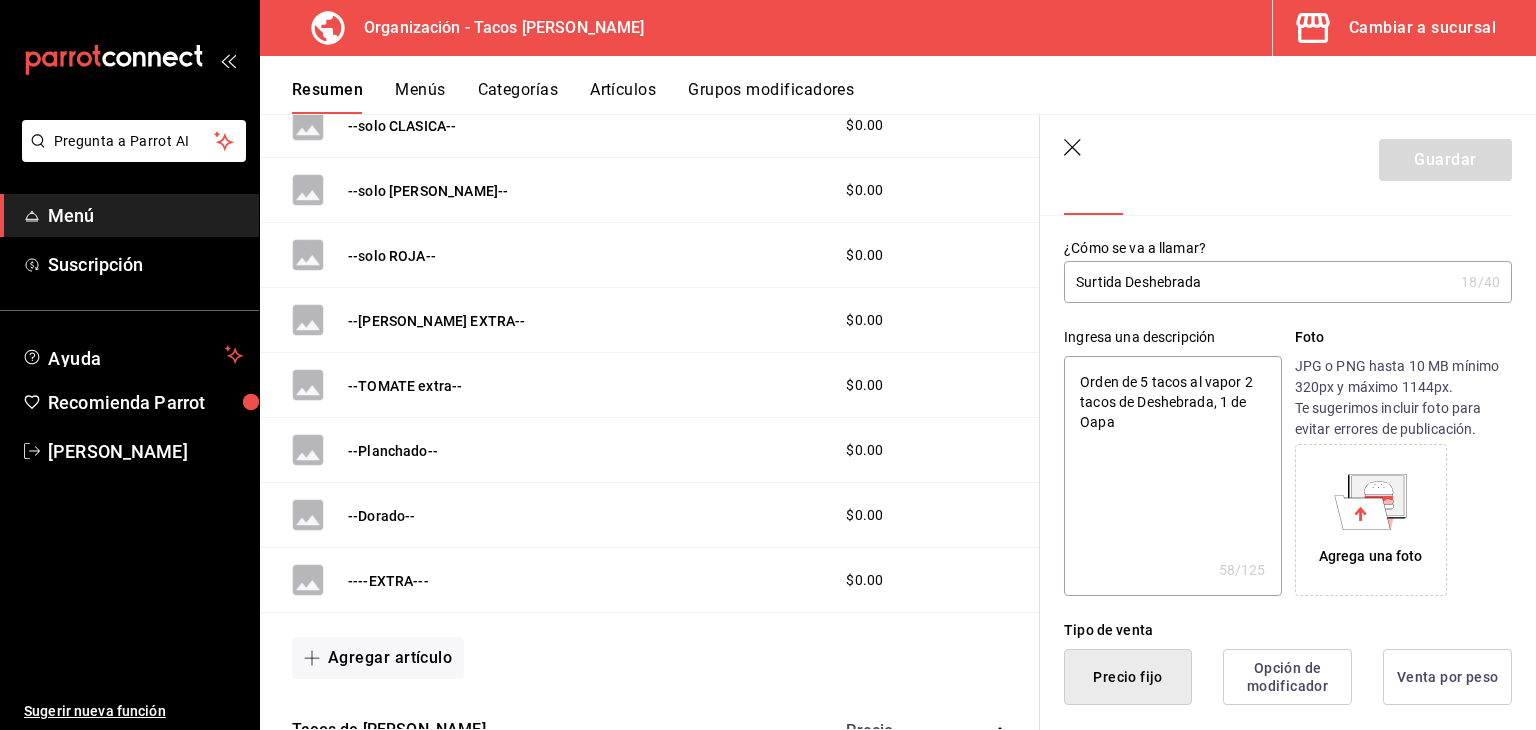 type on "Orden de 5 tacos al vapor 2 tacos de Deshebrada, 1 de Oap" 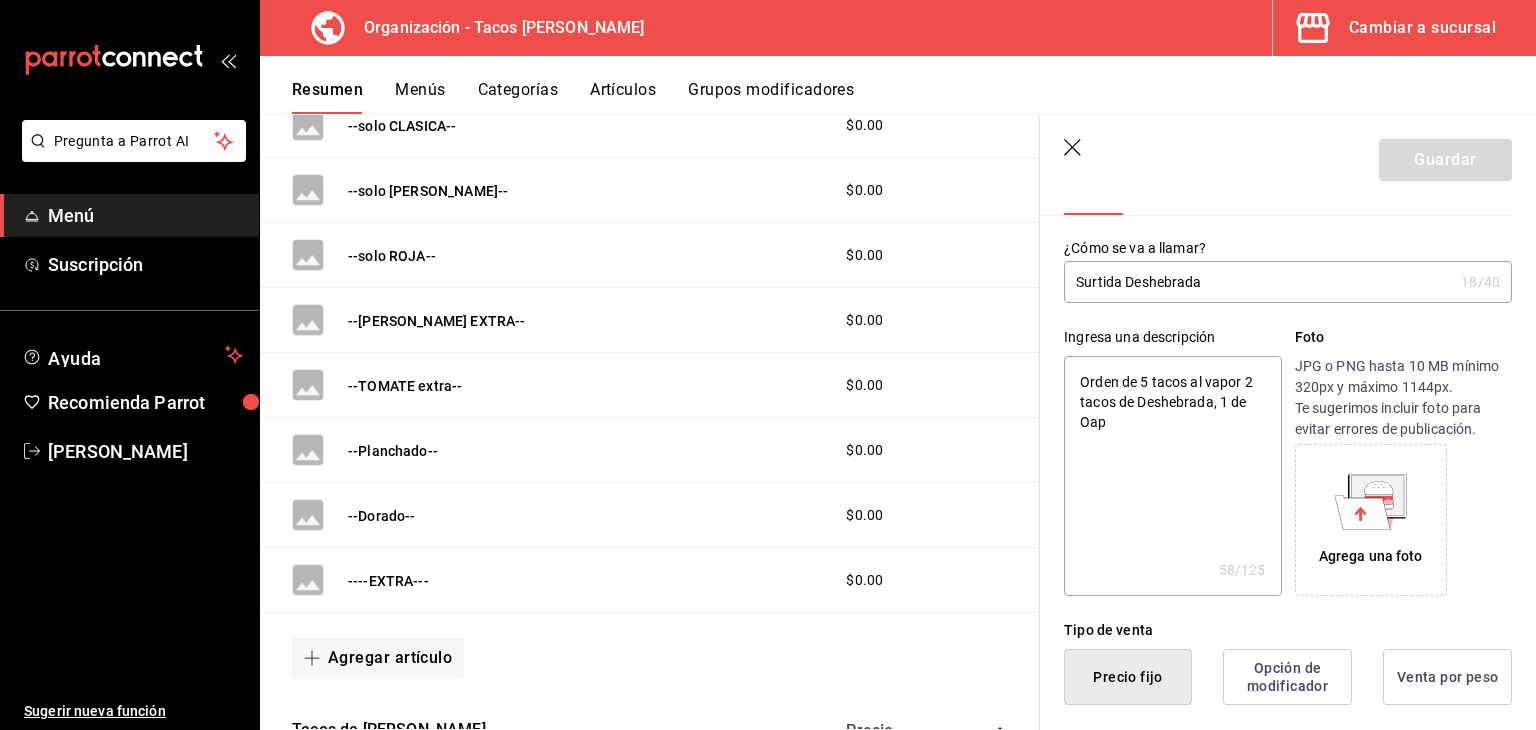 type on "x" 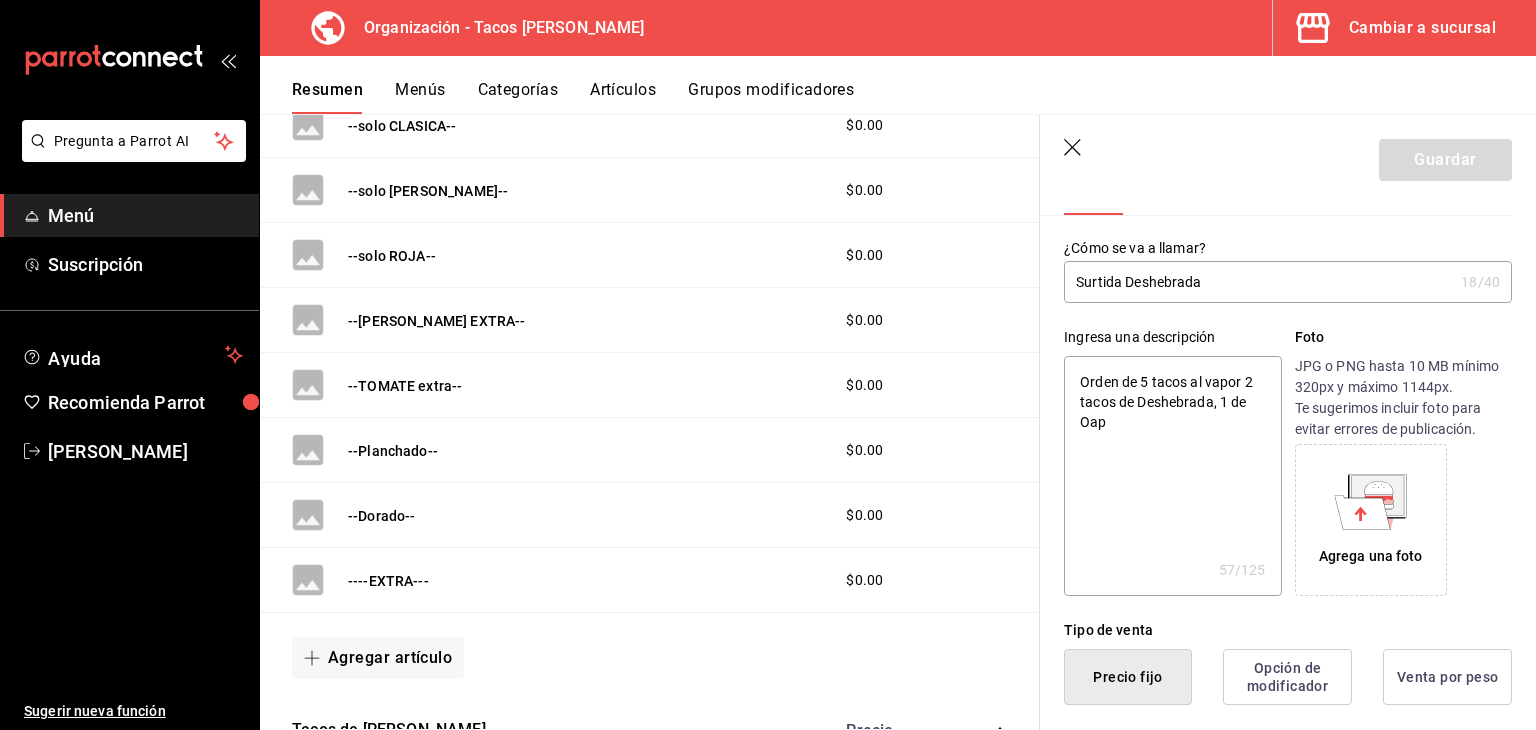 type on "Orden de 5 tacos al vapor 2 tacos de Deshebrada, 1 de Oa" 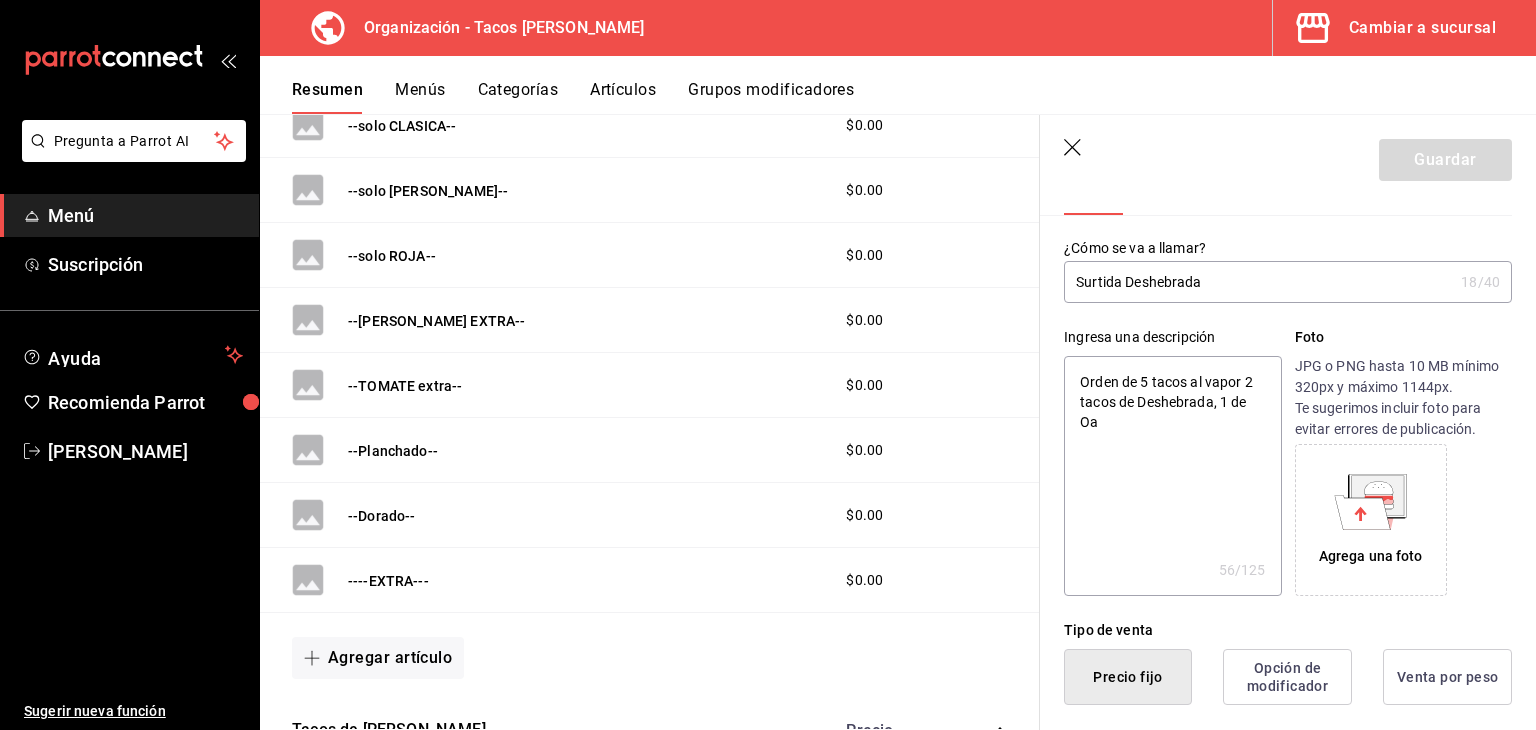 type on "Orden de 5 tacos al vapor 2 tacos de Deshebrada, 1 de O" 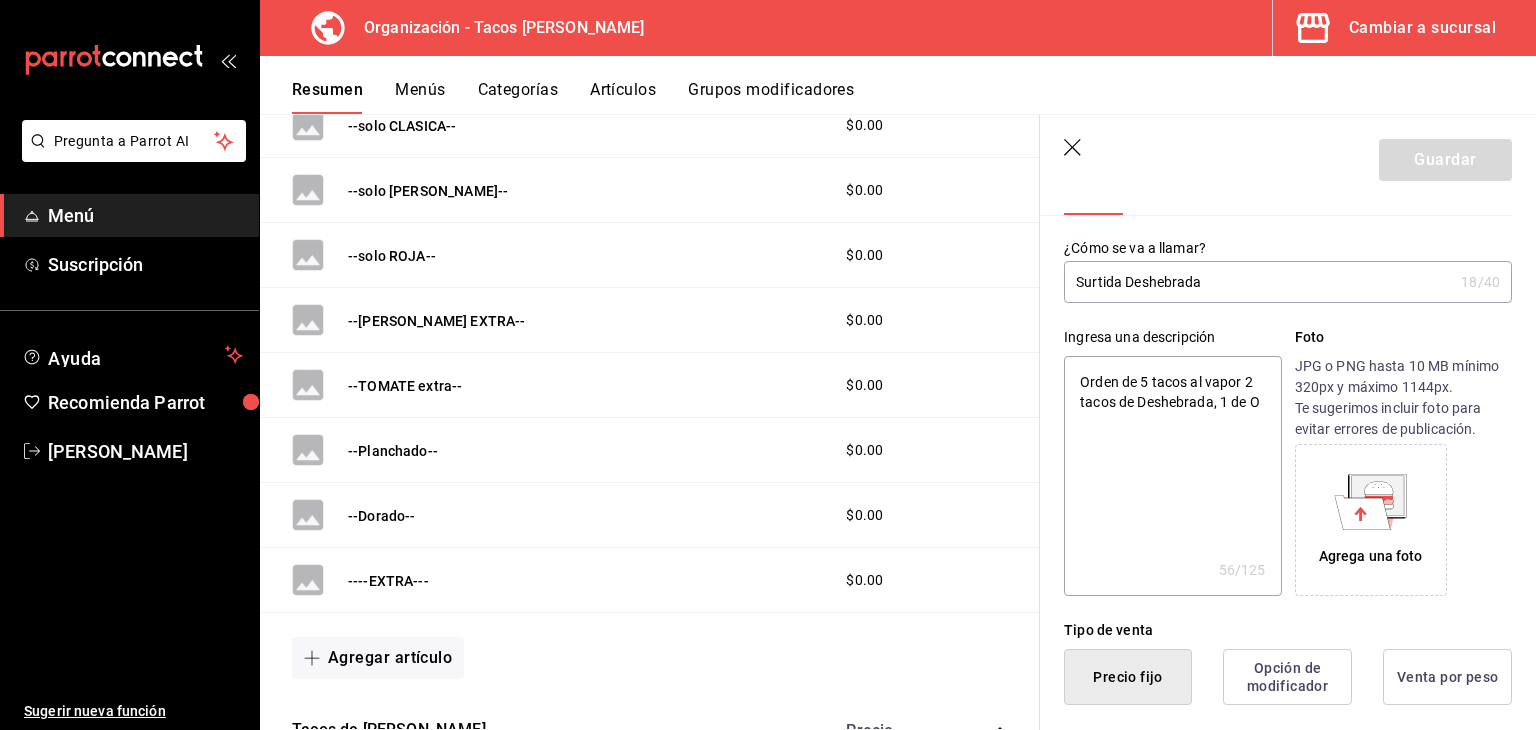 type on "x" 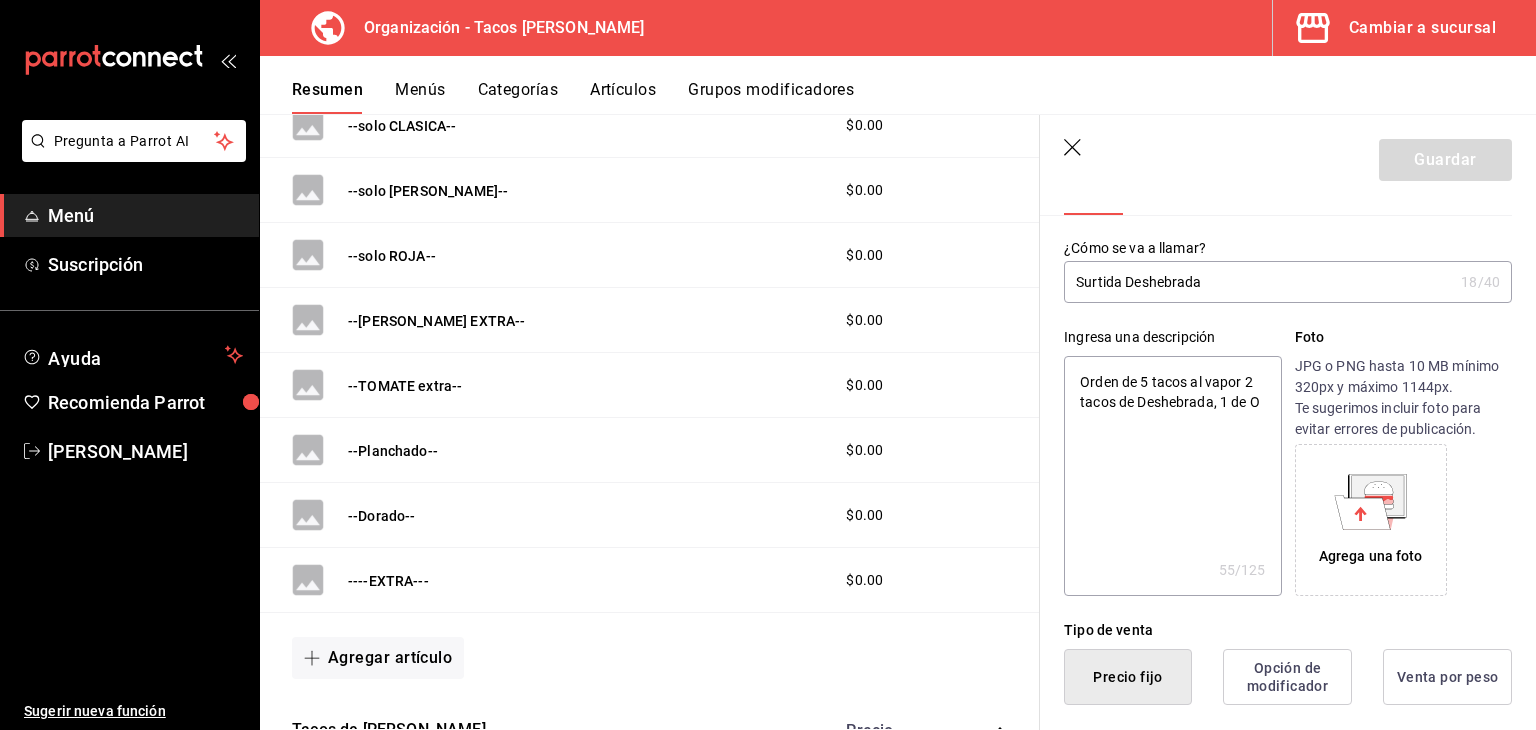 type on "Orden de 5 tacos al vapor 2 tacos de Deshebrada, 1 de" 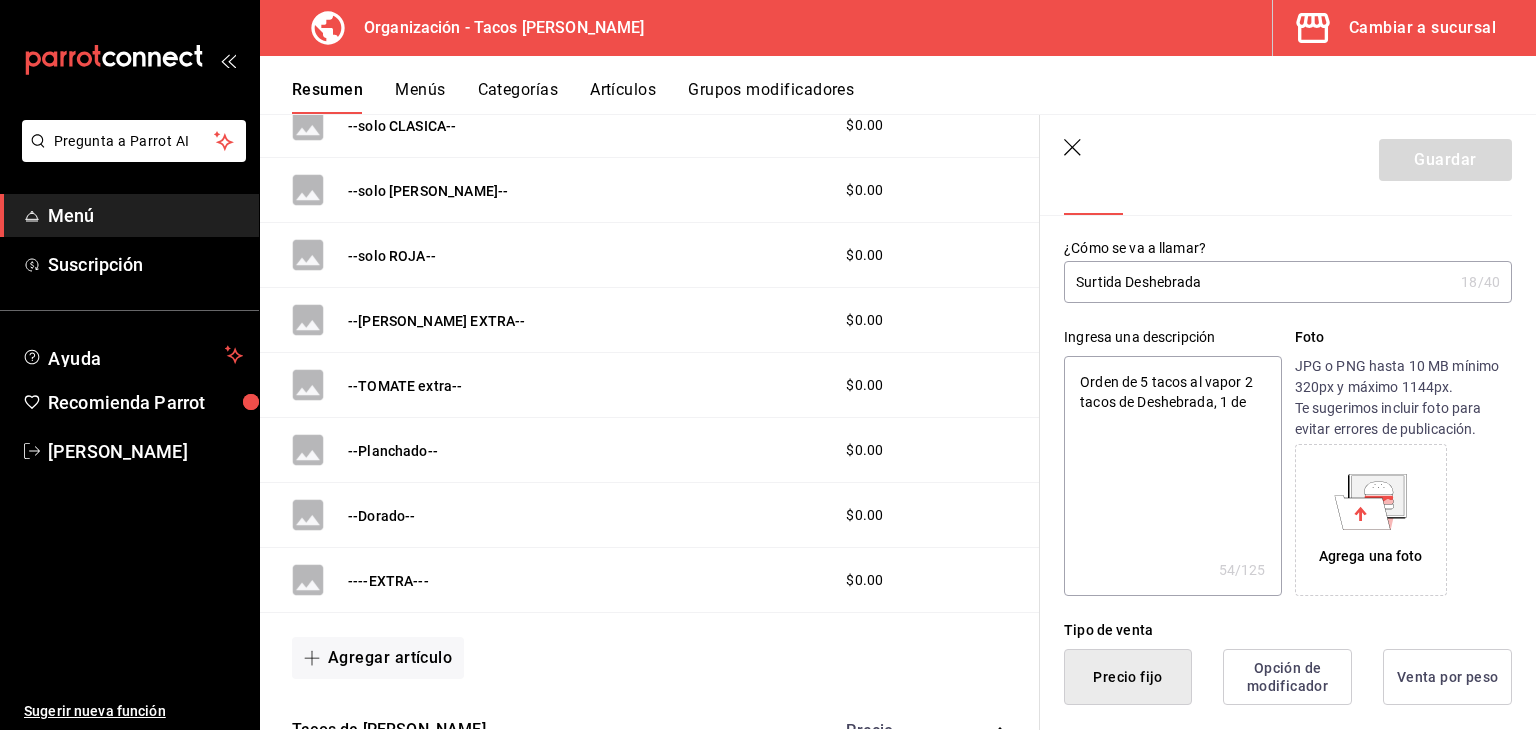 type on "Orden de 5 tacos al vapor 2 tacos de Deshebrada, 1 de P" 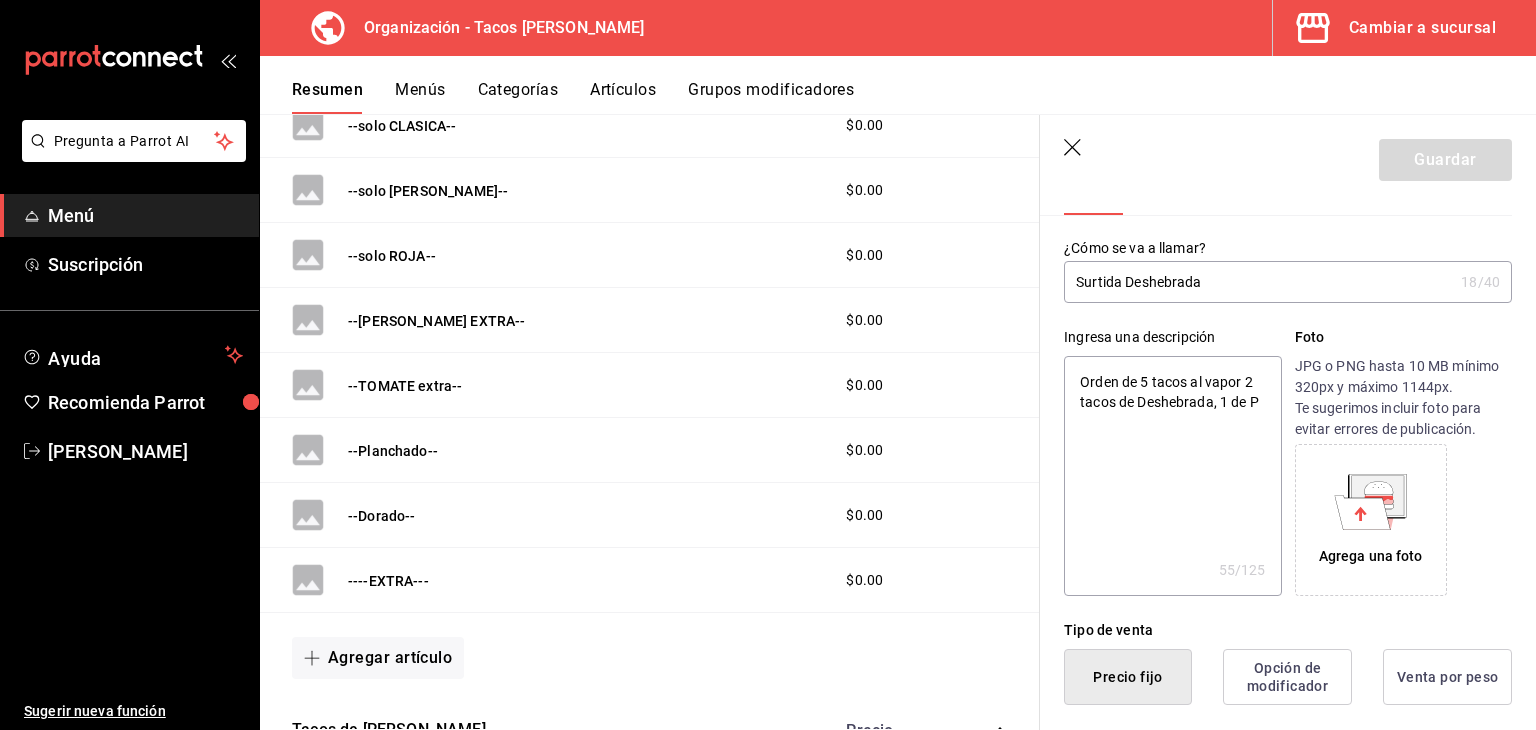 type on "Orden de 5 tacos al vapor 2 tacos de Deshebrada, 1 de Pa" 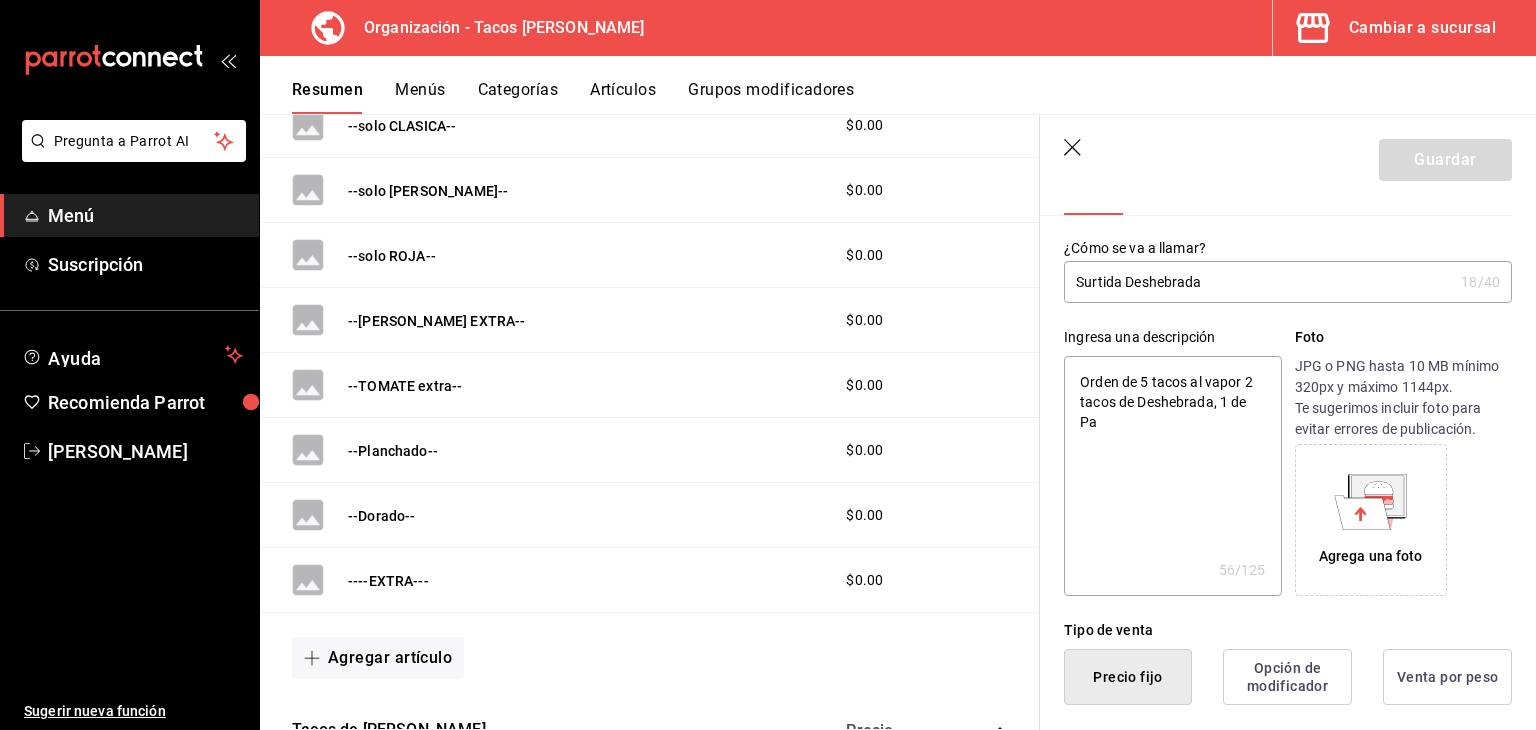 type on "Orden de 5 tacos al vapor 2 tacos de Deshebrada, 1 de Pap" 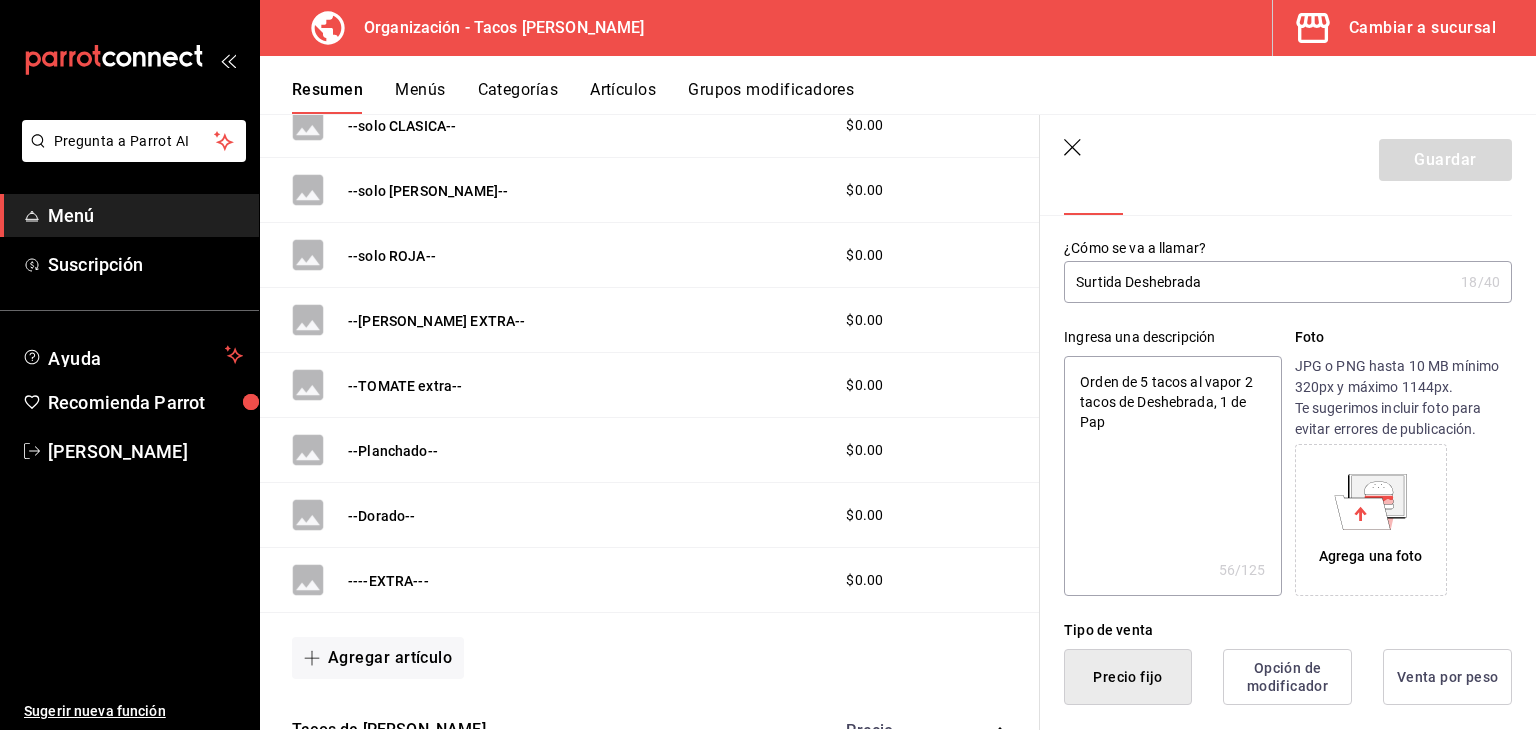 type on "Orden de 5 tacos al vapor 2 tacos de Deshebrada, 1 de Papa" 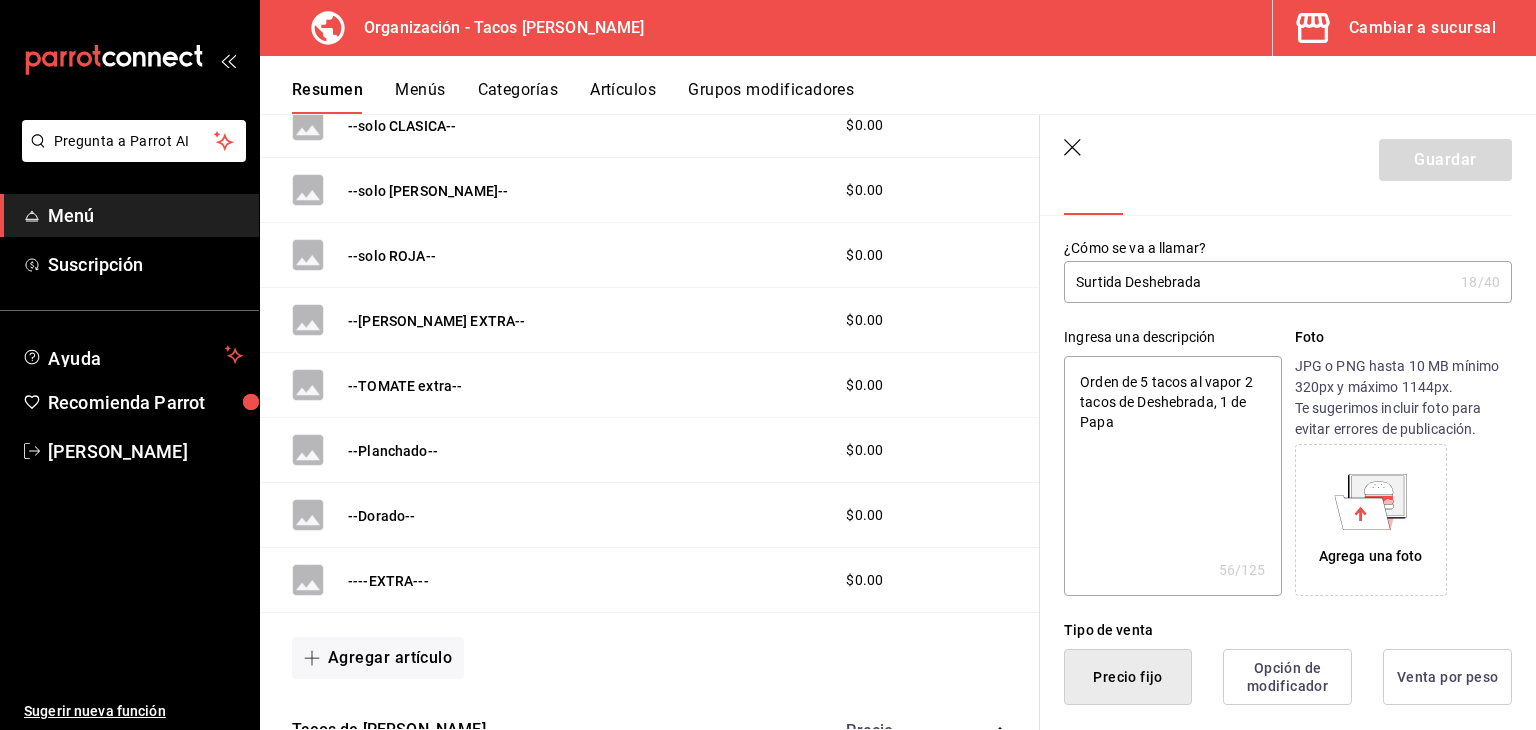 type on "x" 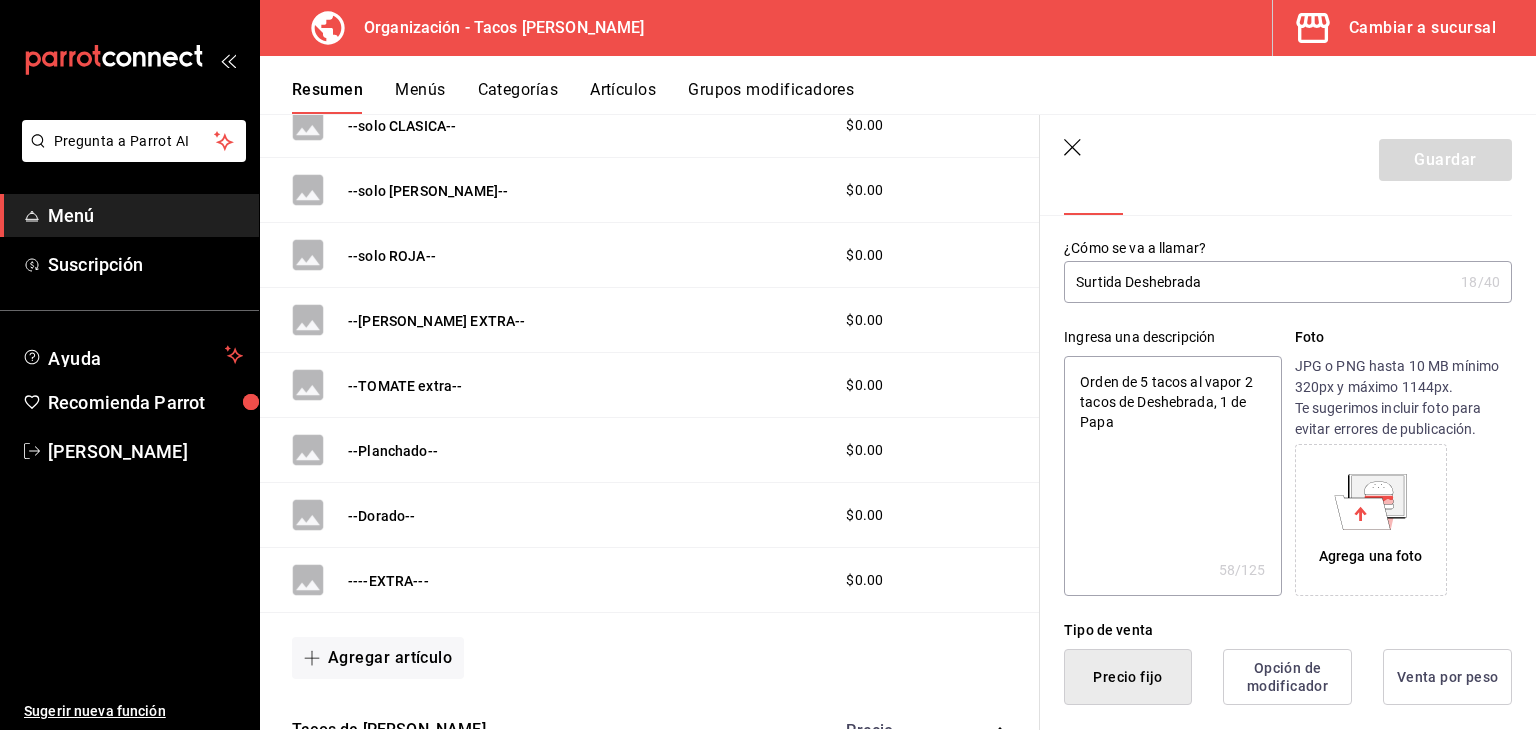 type on "Orden de 5 tacos al vapor 2 tacos de Deshebrada, 1 de Papa," 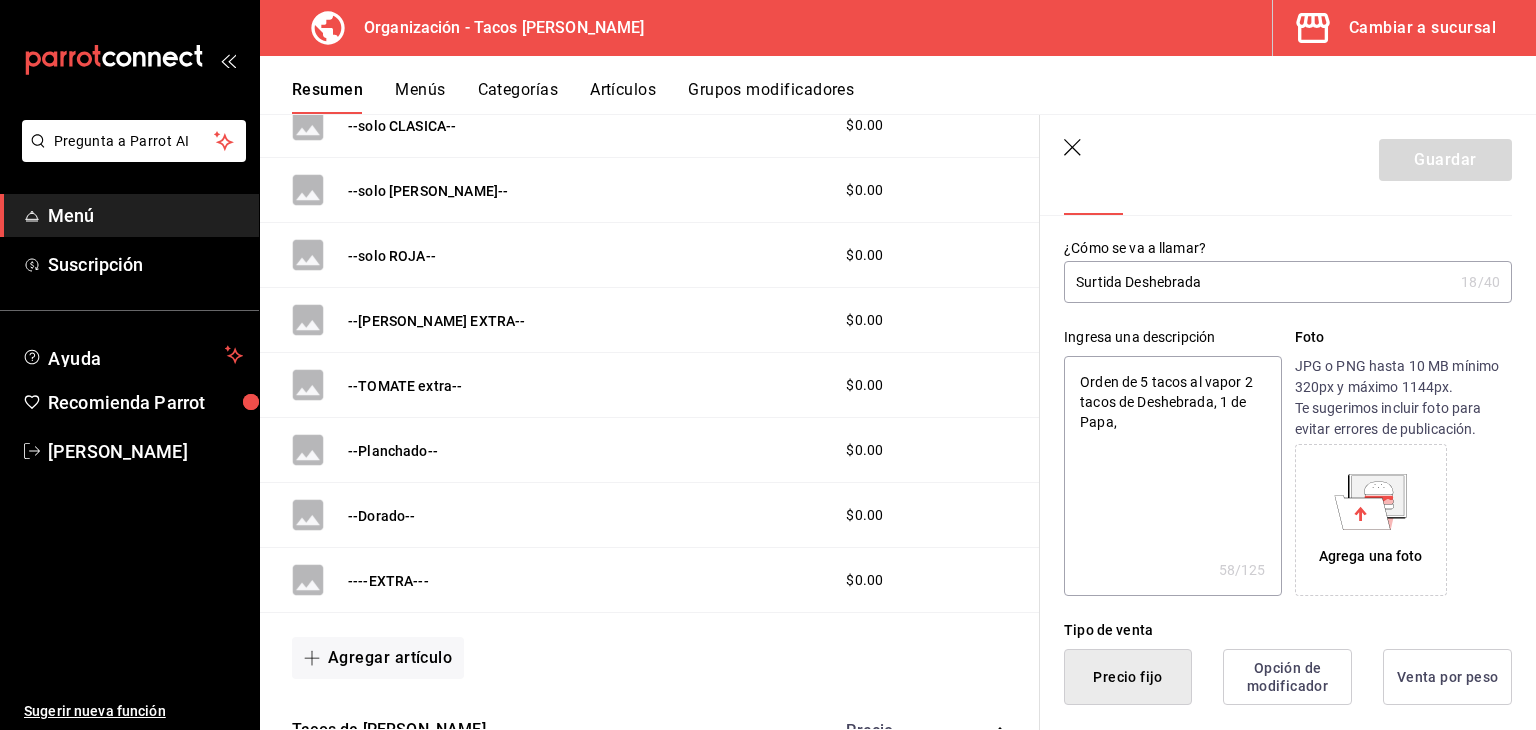 type on "x" 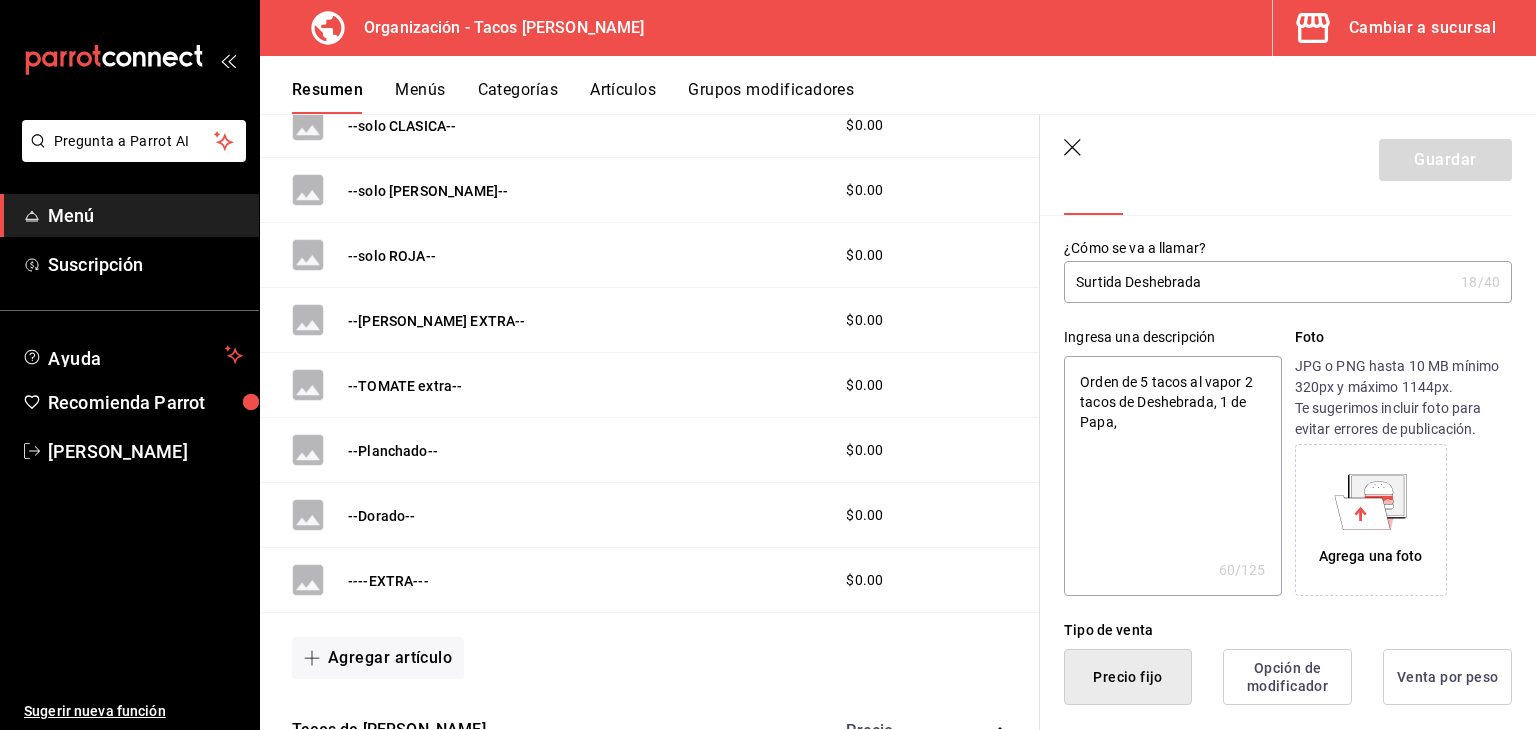 type on "Orden de 5 tacos al vapor 2 tacos de Deshebrada, 1 de Papa, 1" 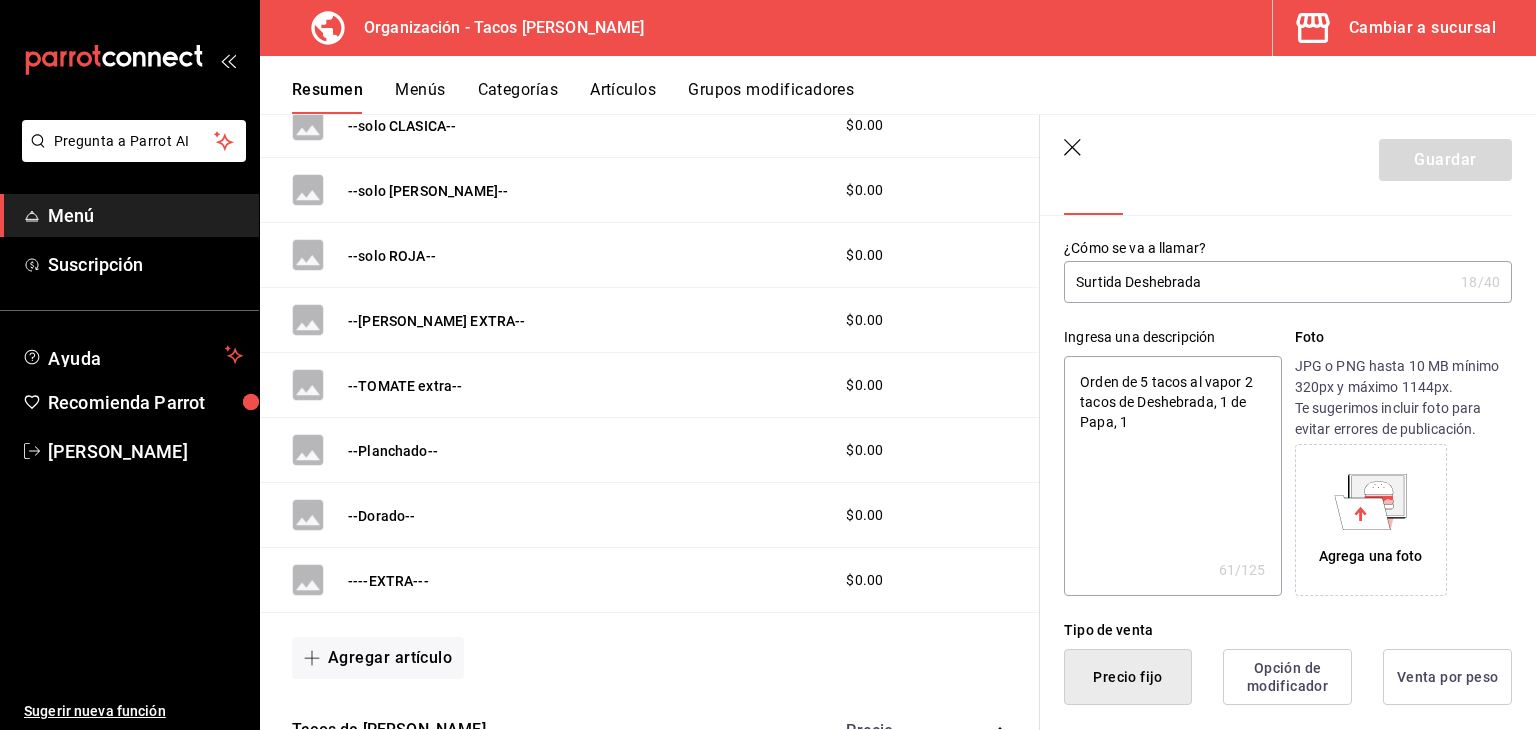 type on "Orden de 5 tacos al vapor 2 tacos de Deshebrada, 1 de Papa, 1" 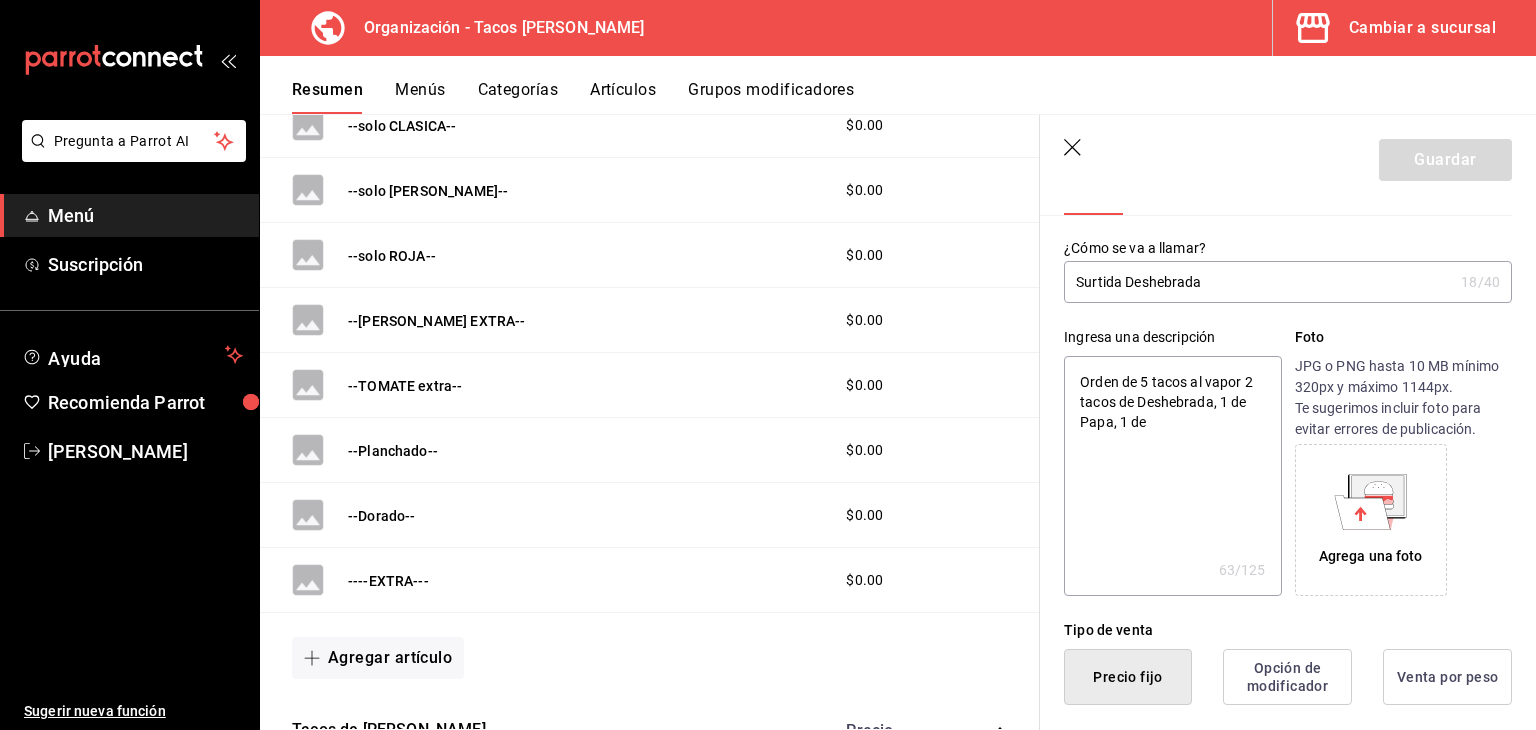 type on "Orden de 5 tacos al vapor 2 tacos de Deshebrada, 1 de Papa, 1 de" 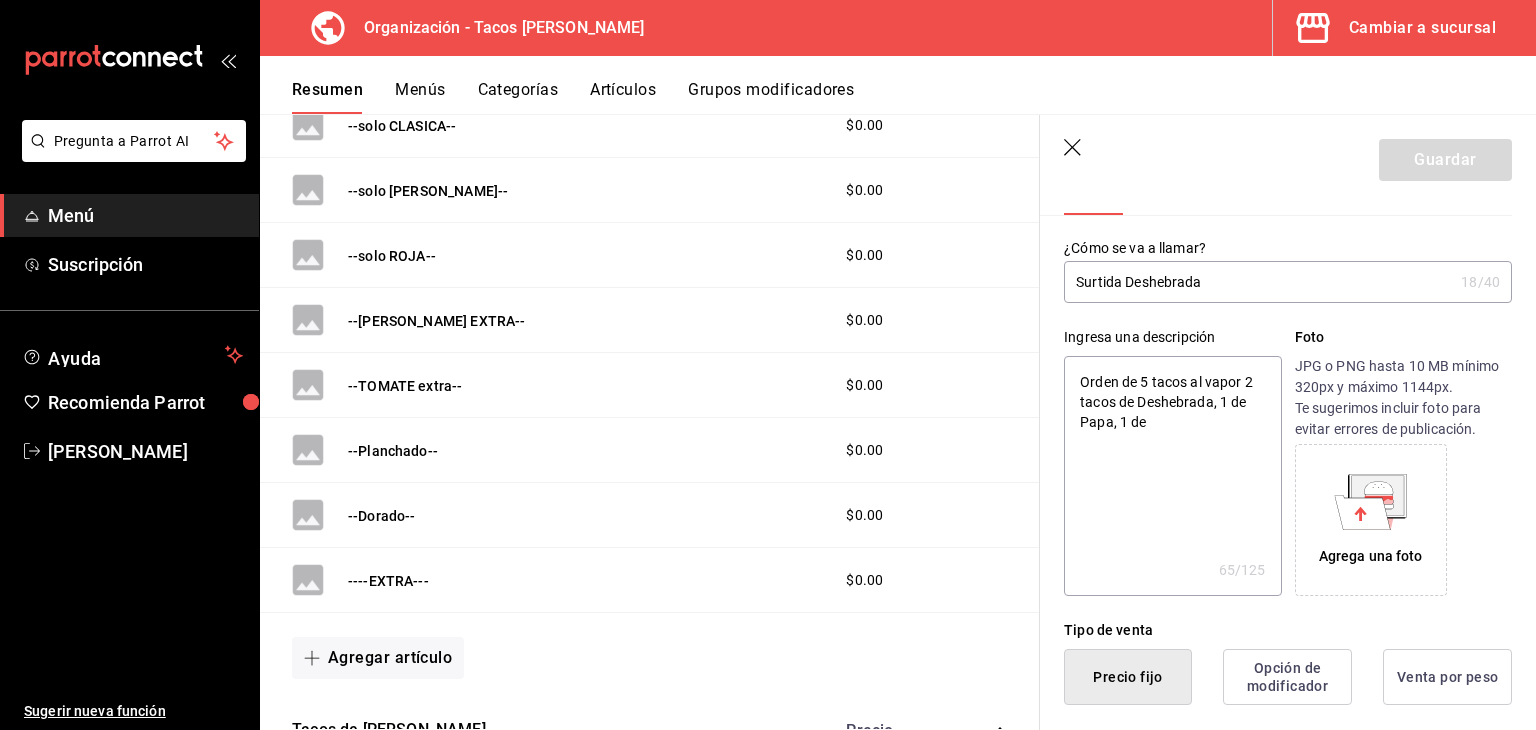 type on "Orden de 5 tacos al vapor 2 tacos de Deshebrada, 1 de Papa, 1 de F" 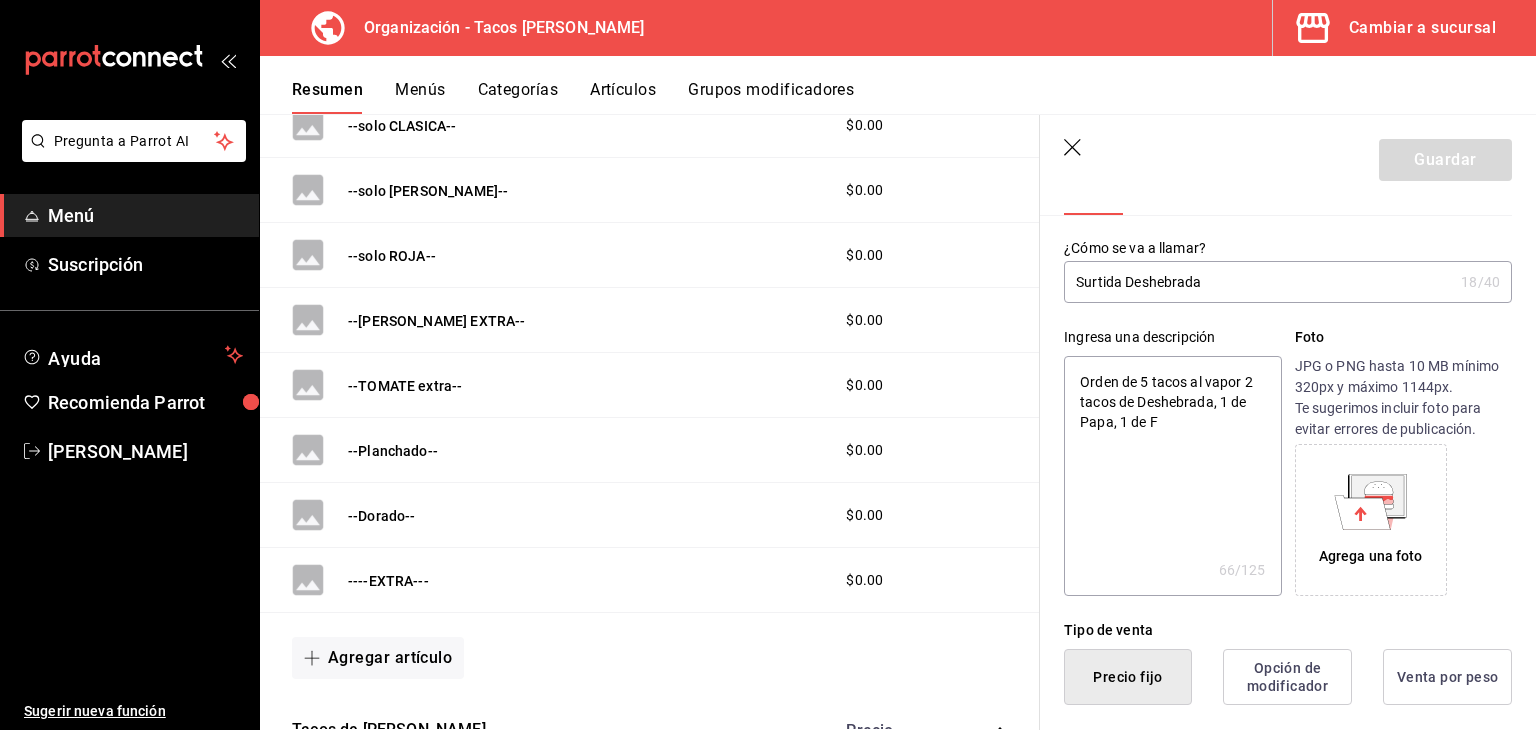 type on "Orden de 5 tacos al vapor 2 tacos de Deshebrada, 1 de Papa, 1 de Fr" 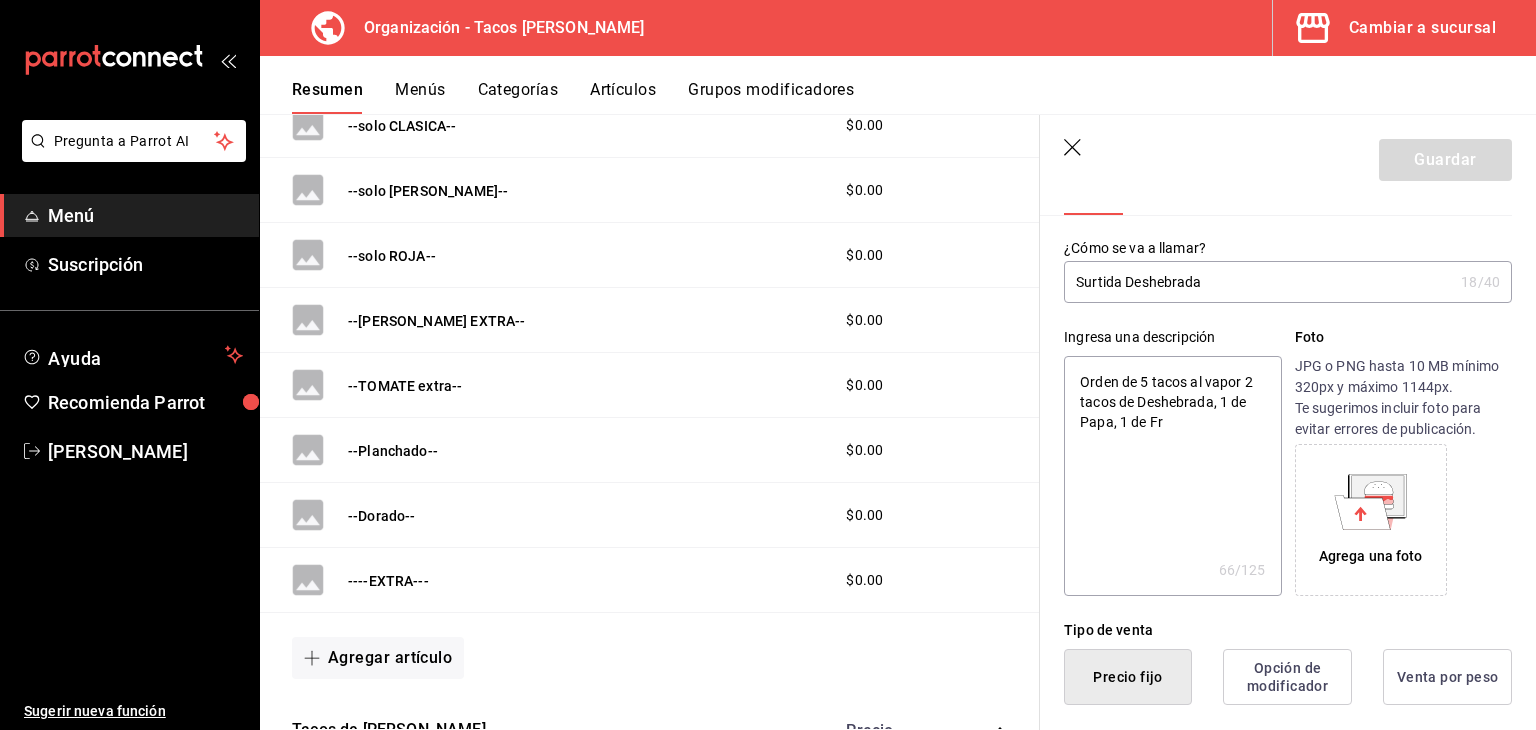 type on "Orden de 5 tacos al vapor 2 tacos de Deshebrada, 1 de Papa, 1 de Fri" 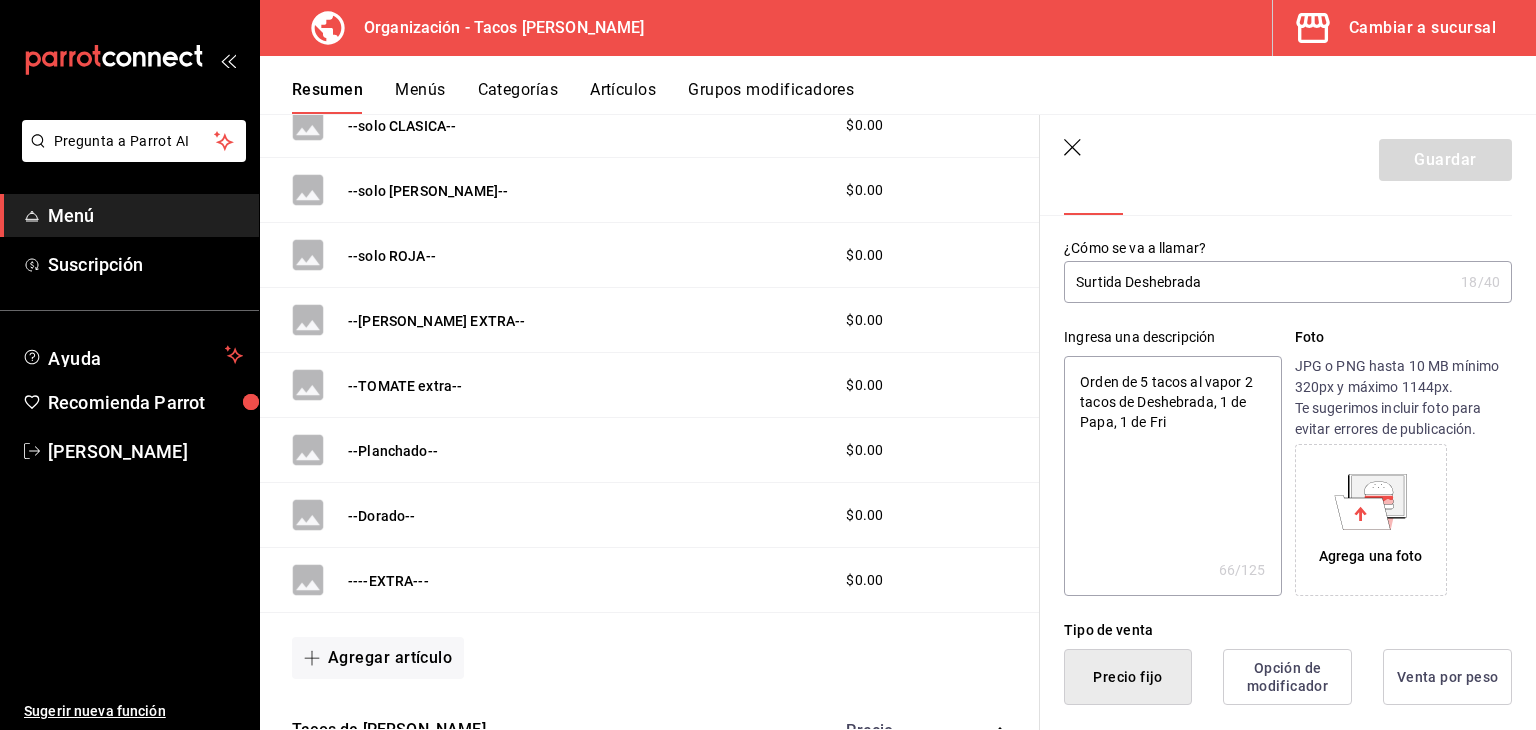type on "x" 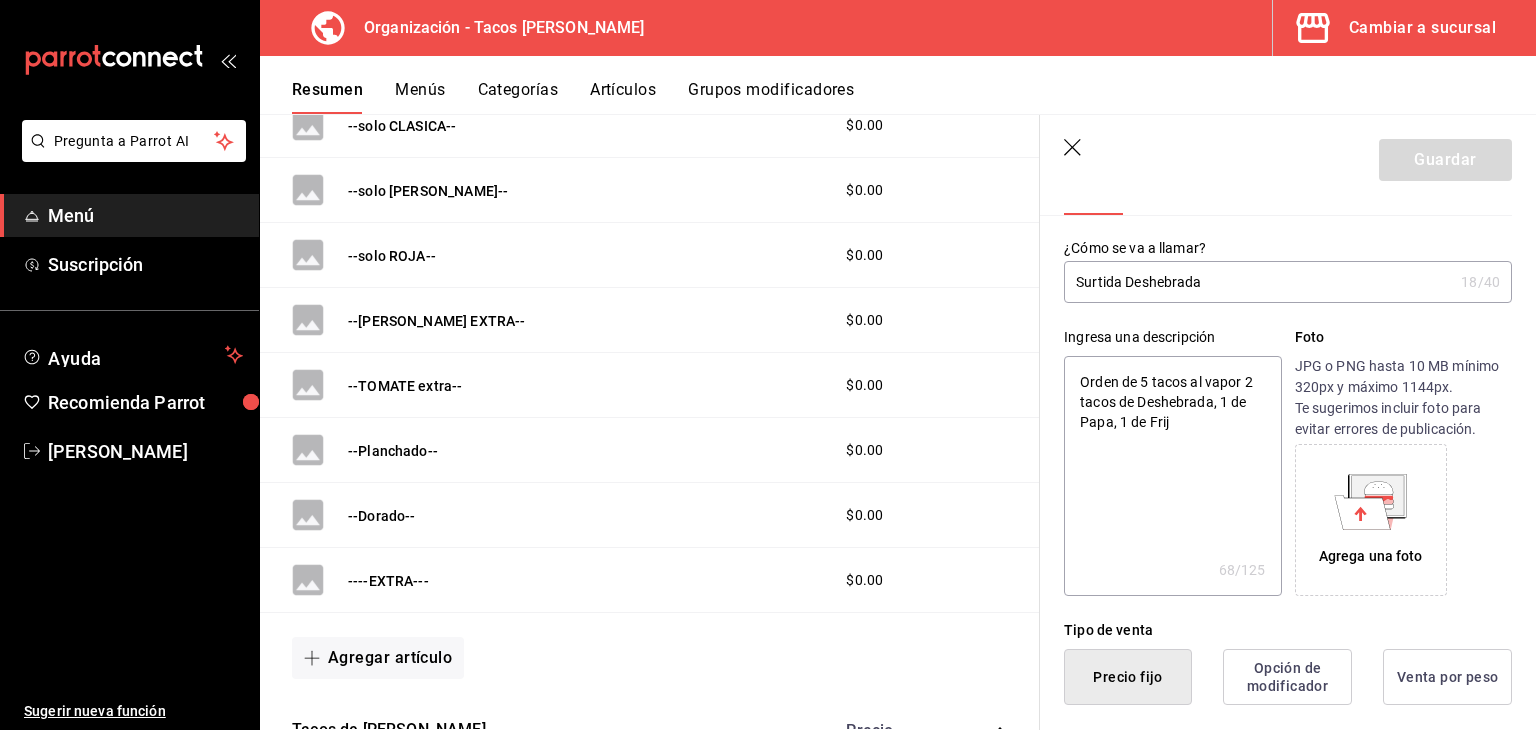 type on "Orden de 5 tacos al vapor 2 tacos de Deshebrada, 1 de Papa, 1 de Frijo" 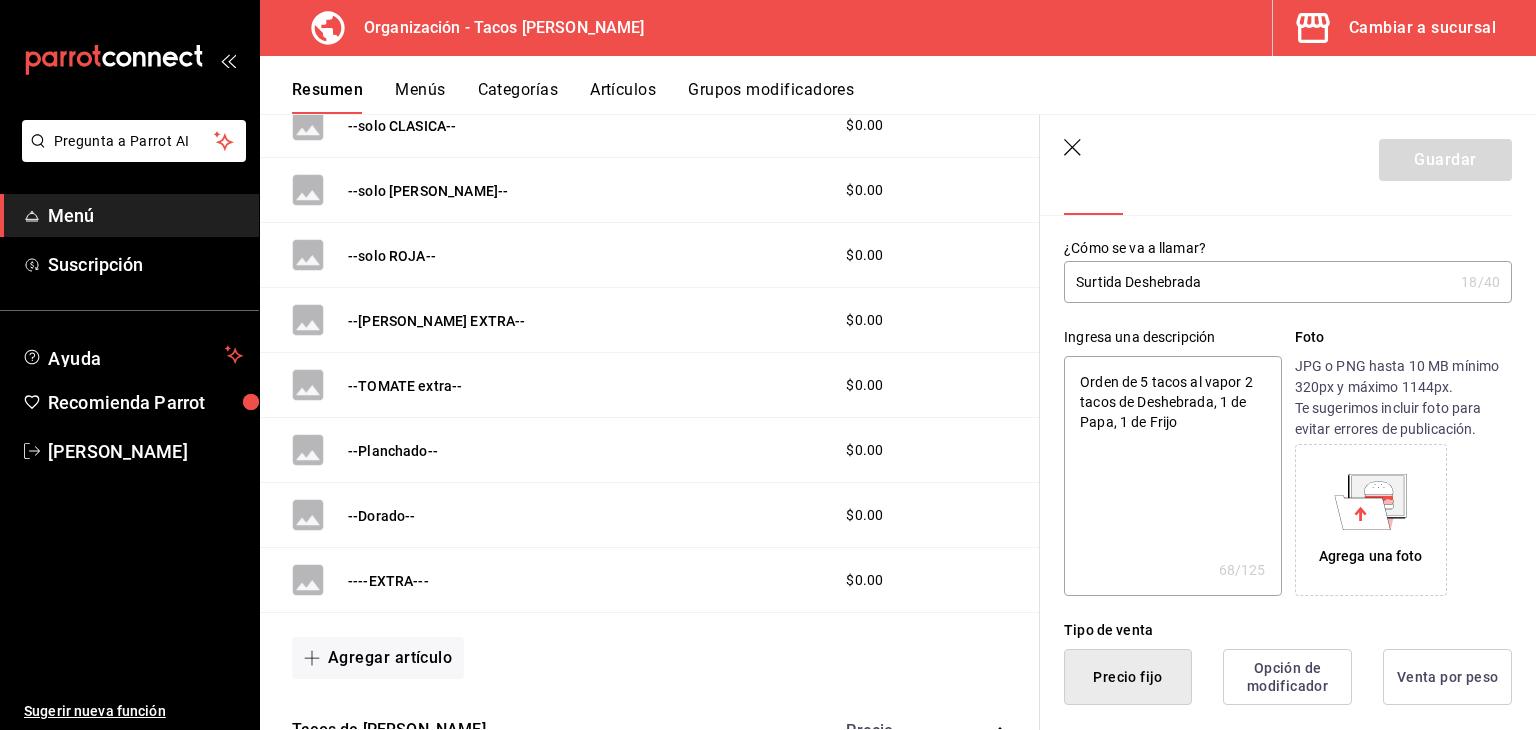 type on "x" 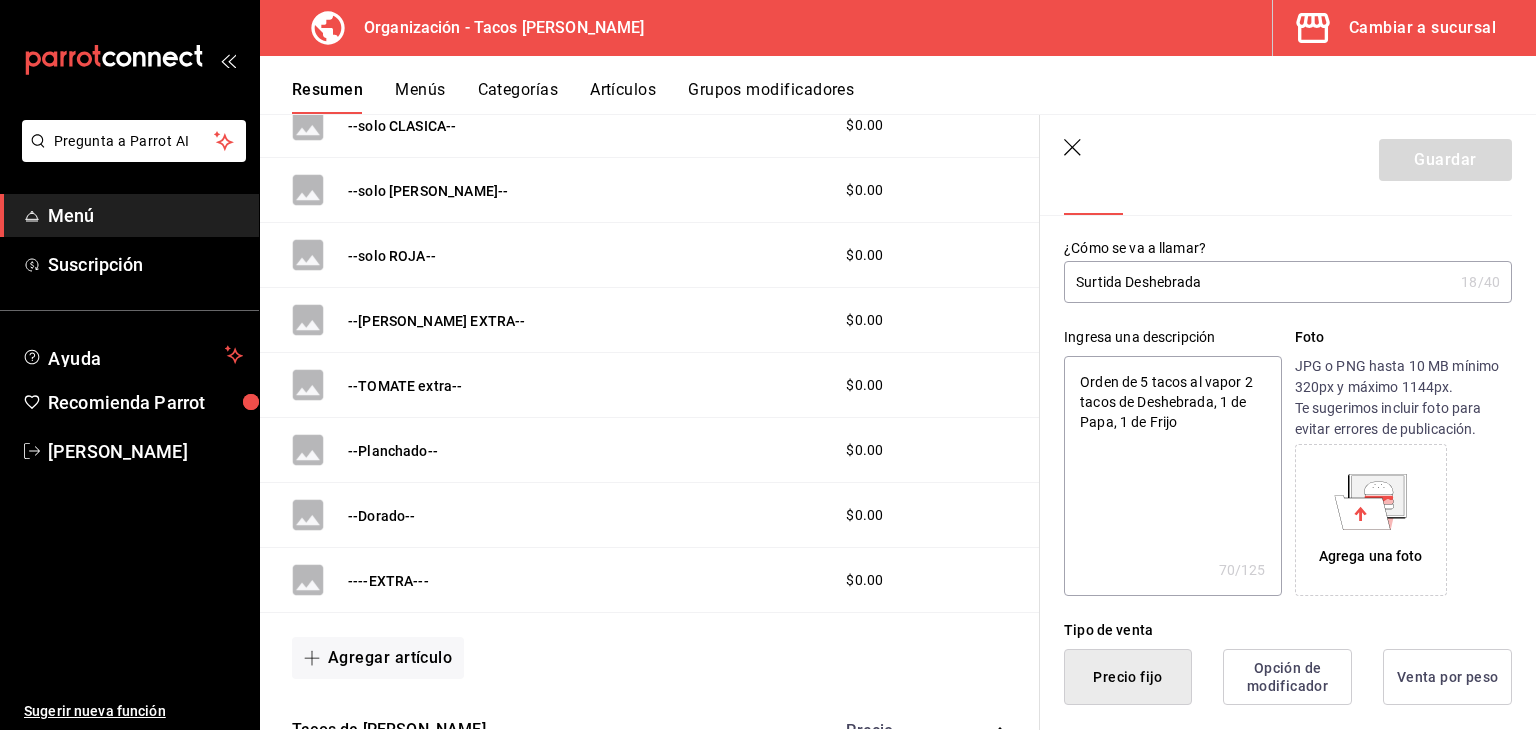 type on "Orden de 5 tacos al vapor 2 tacos de Deshebrada, 1 de Papa, 1 de Frijol" 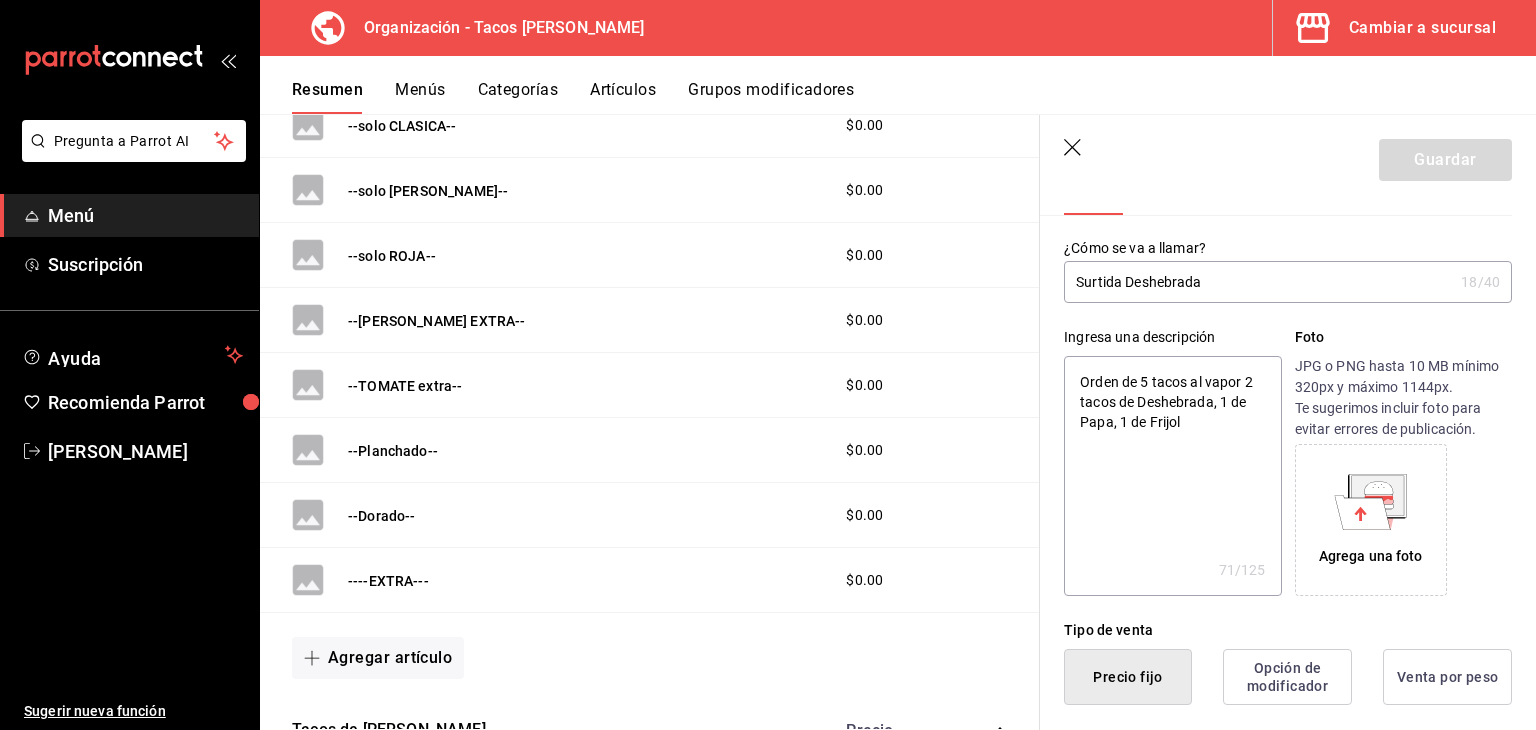 type on "Orden de 5 tacos al vapor 2 tacos de Deshebrada, 1 de Papa, 1 de Frijol" 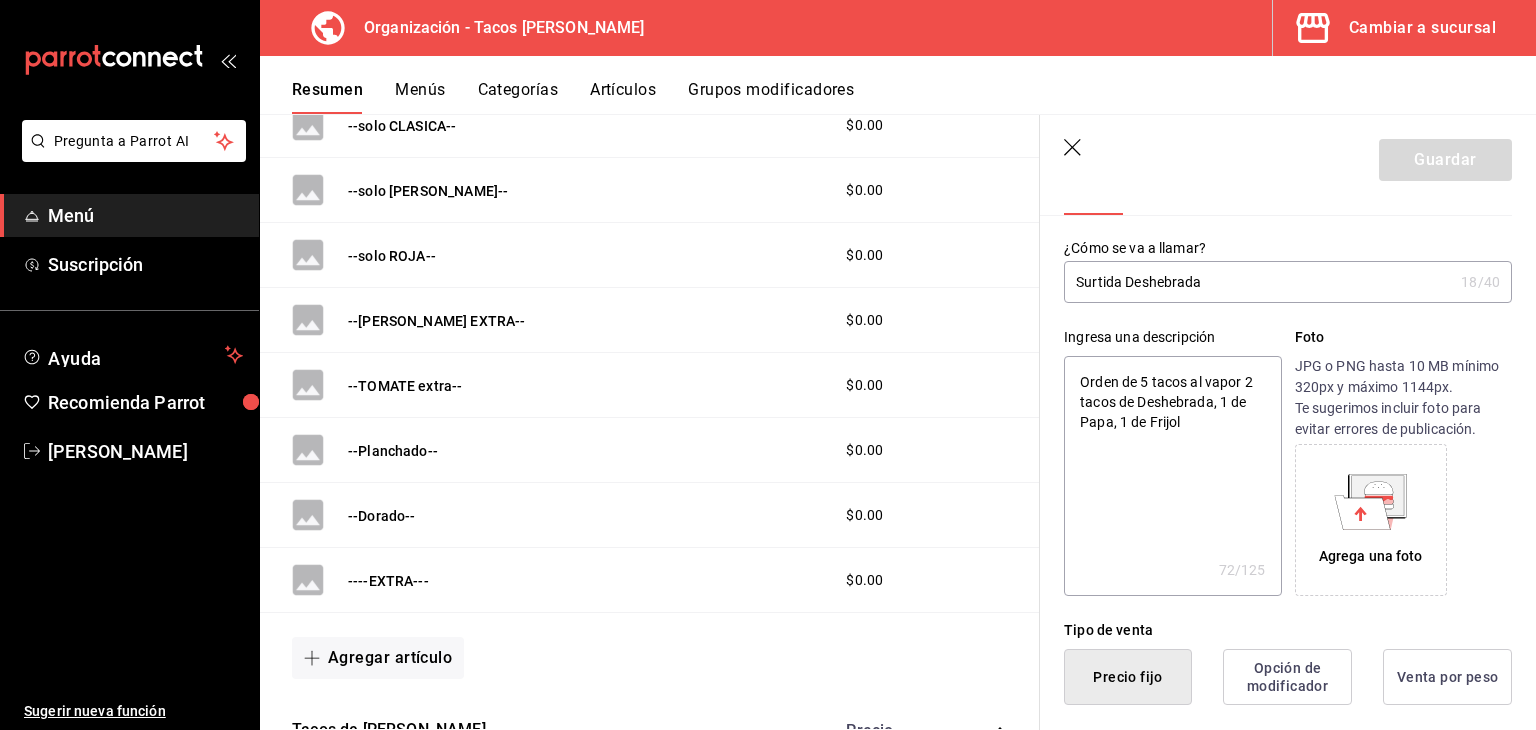 type on "Orden de 5 tacos al vapor 2 tacos de Deshebrada, 1 de Papa, 1 de Frijol y" 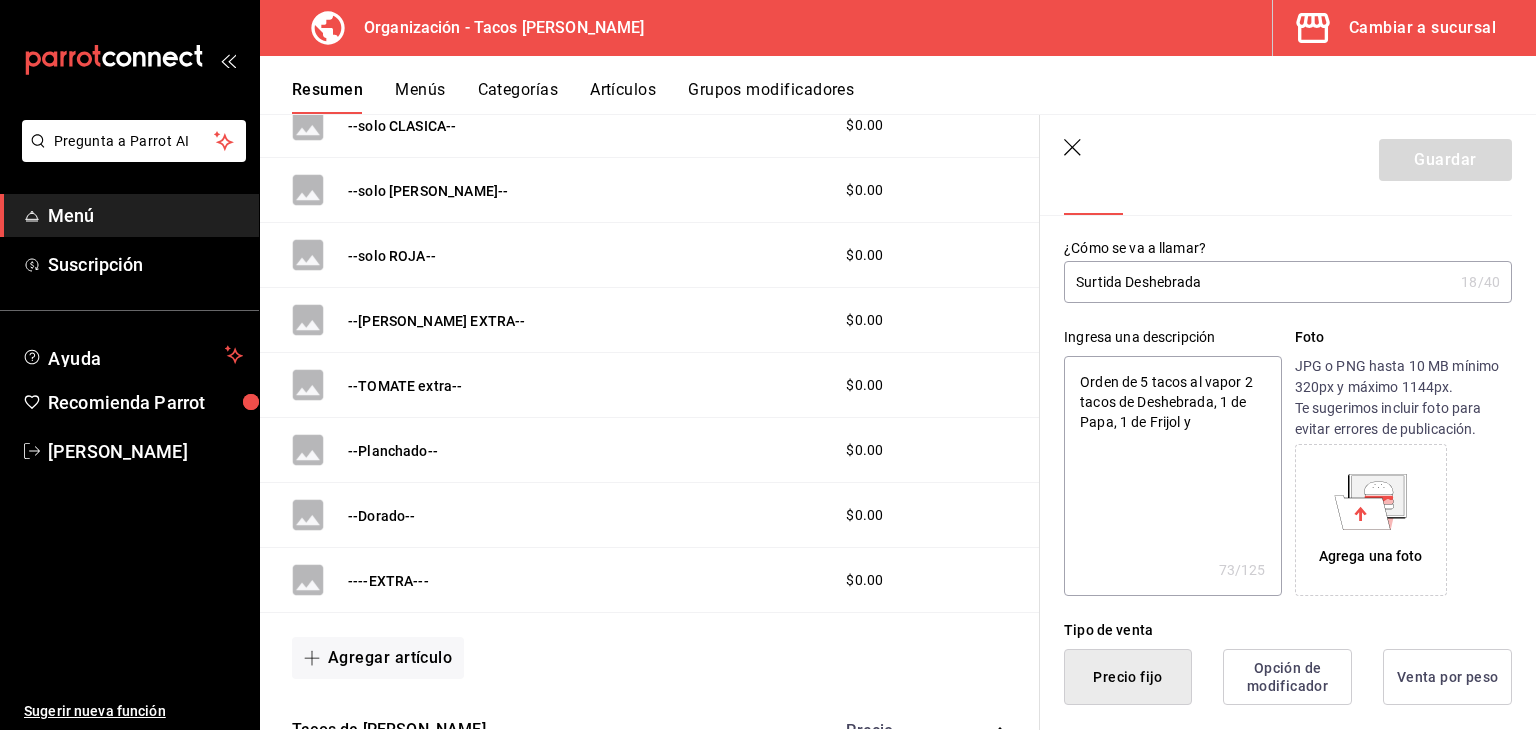 type on "Orden de 5 tacos al vapor 2 tacos de Deshebrada, 1 de Papa, 1 de Frijol y" 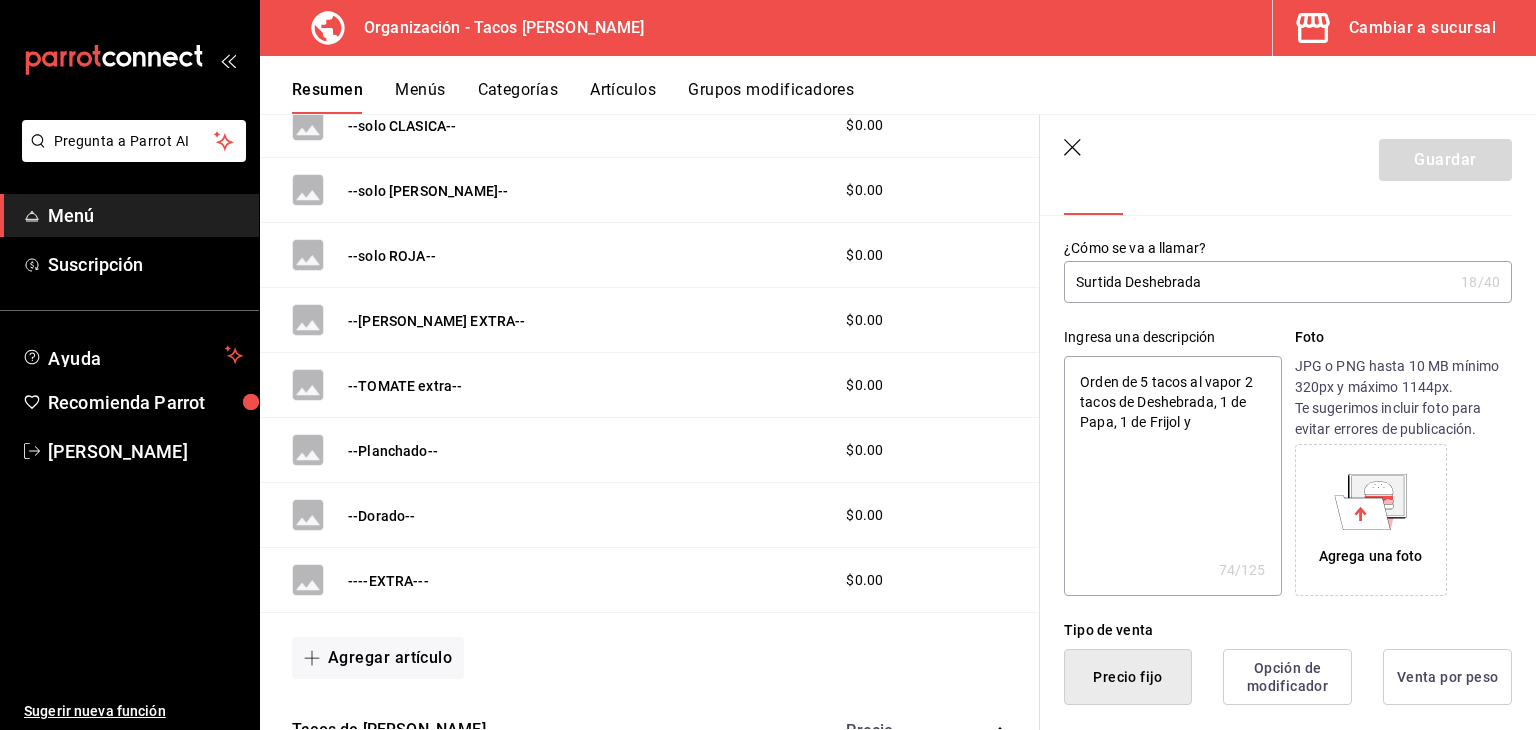 type on "Orden de 5 tacos al vapor 2 tacos de Deshebrada, 1 de Papa, 1 de Frijol y 1" 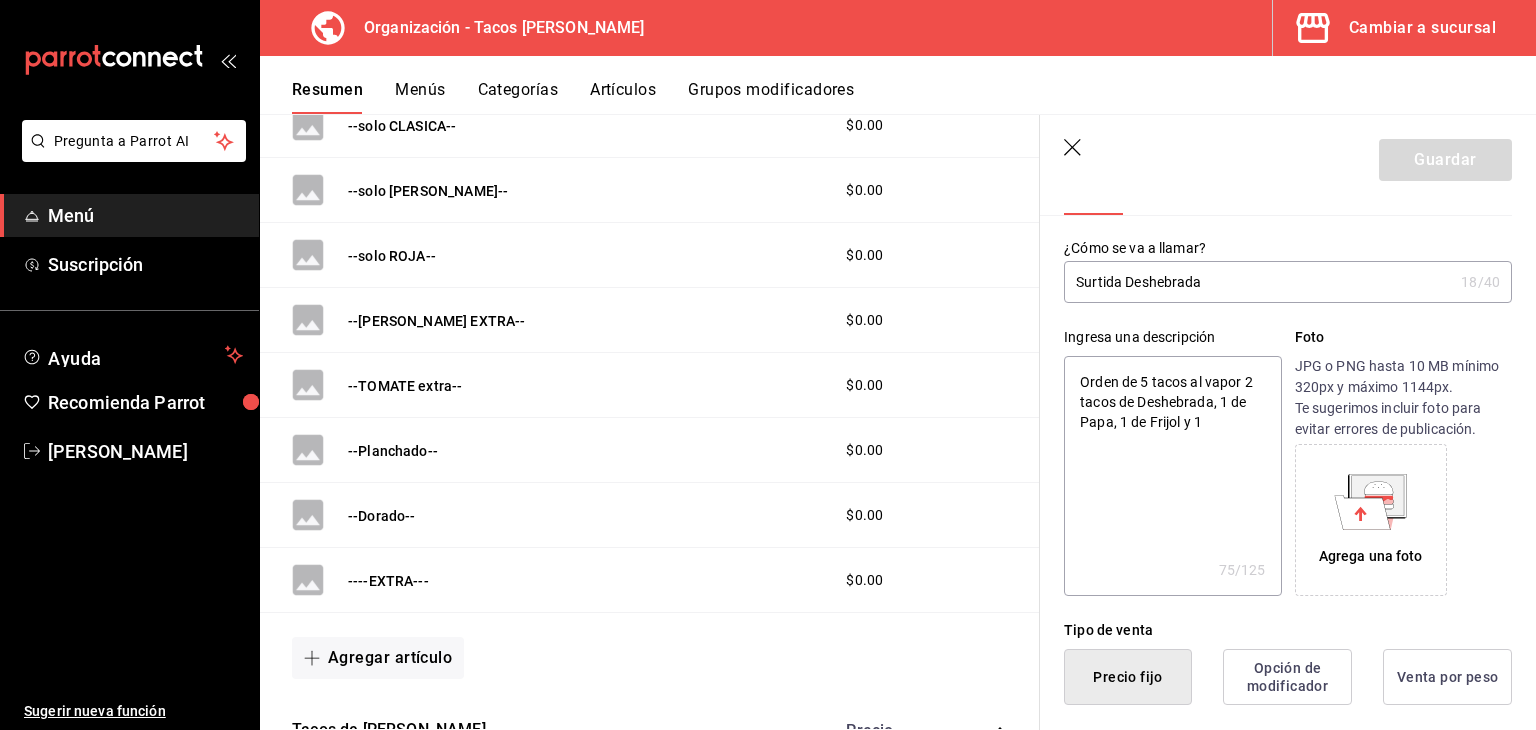 type 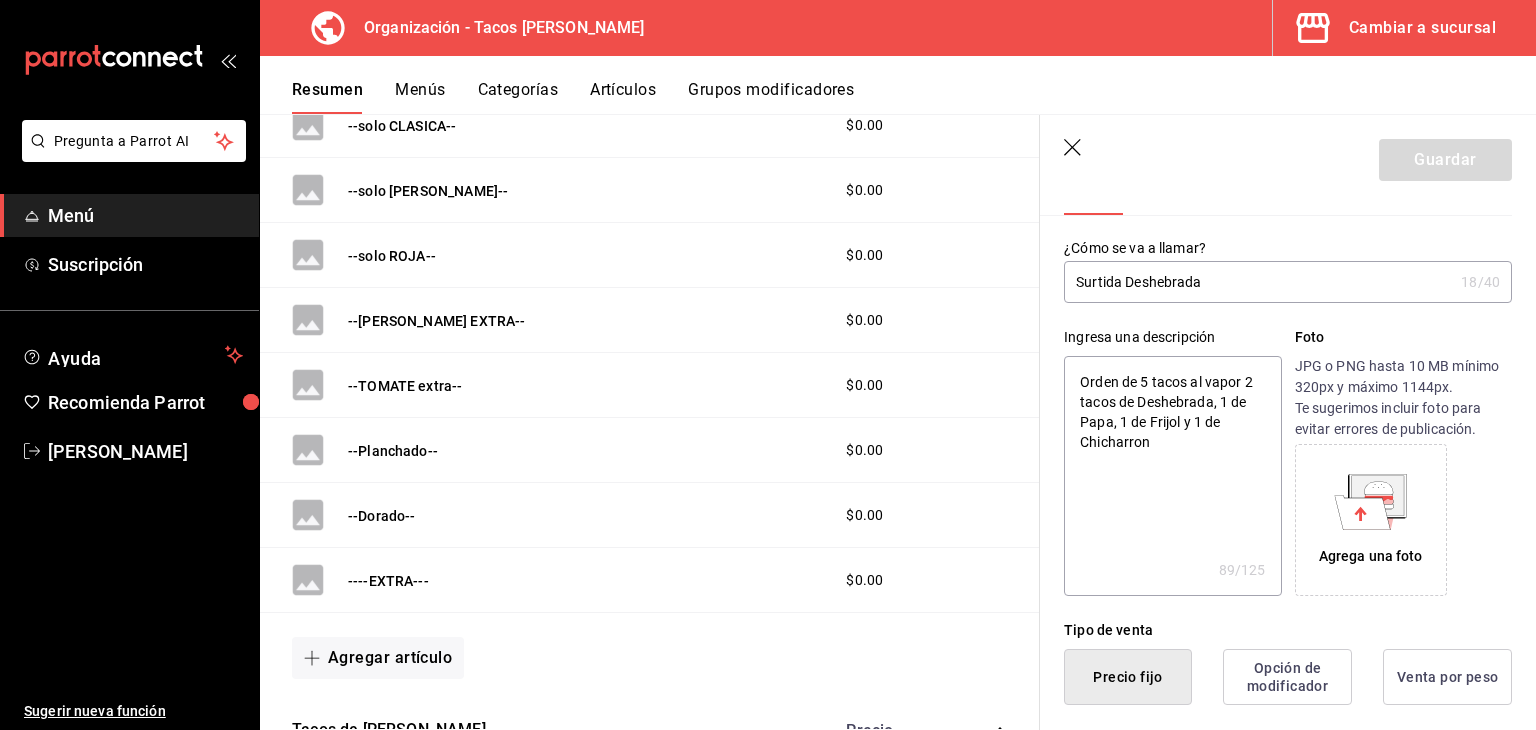 click 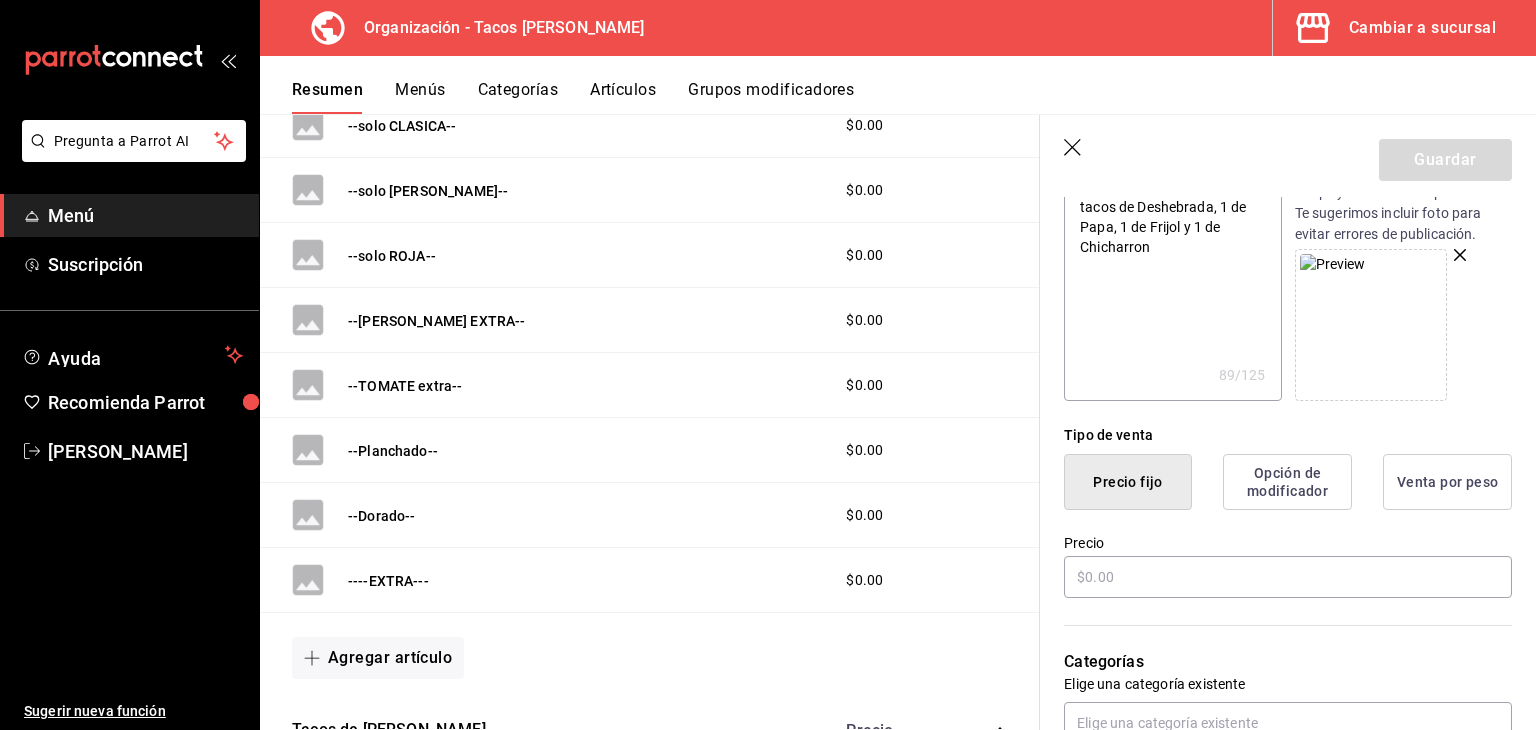 scroll, scrollTop: 284, scrollLeft: 0, axis: vertical 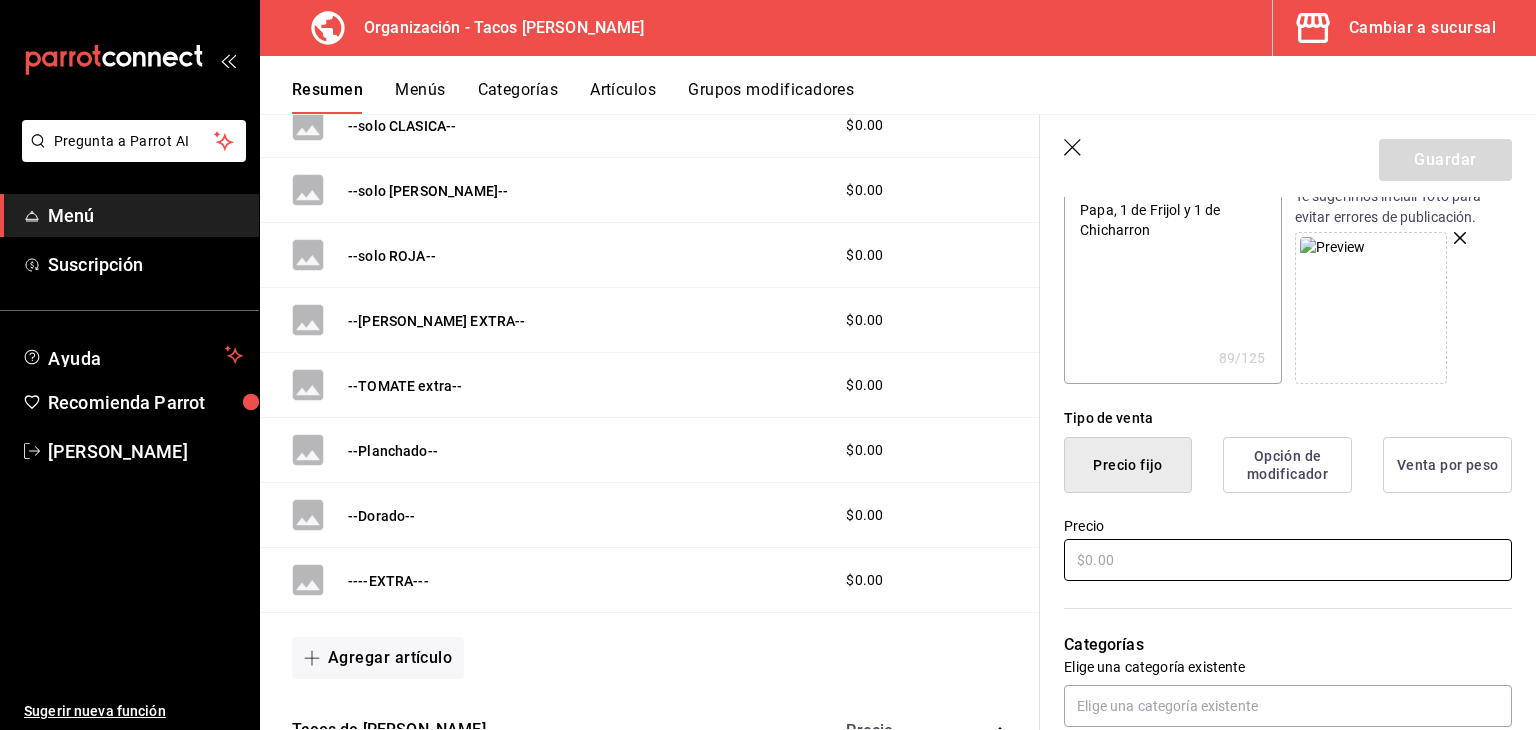 click at bounding box center [1288, 560] 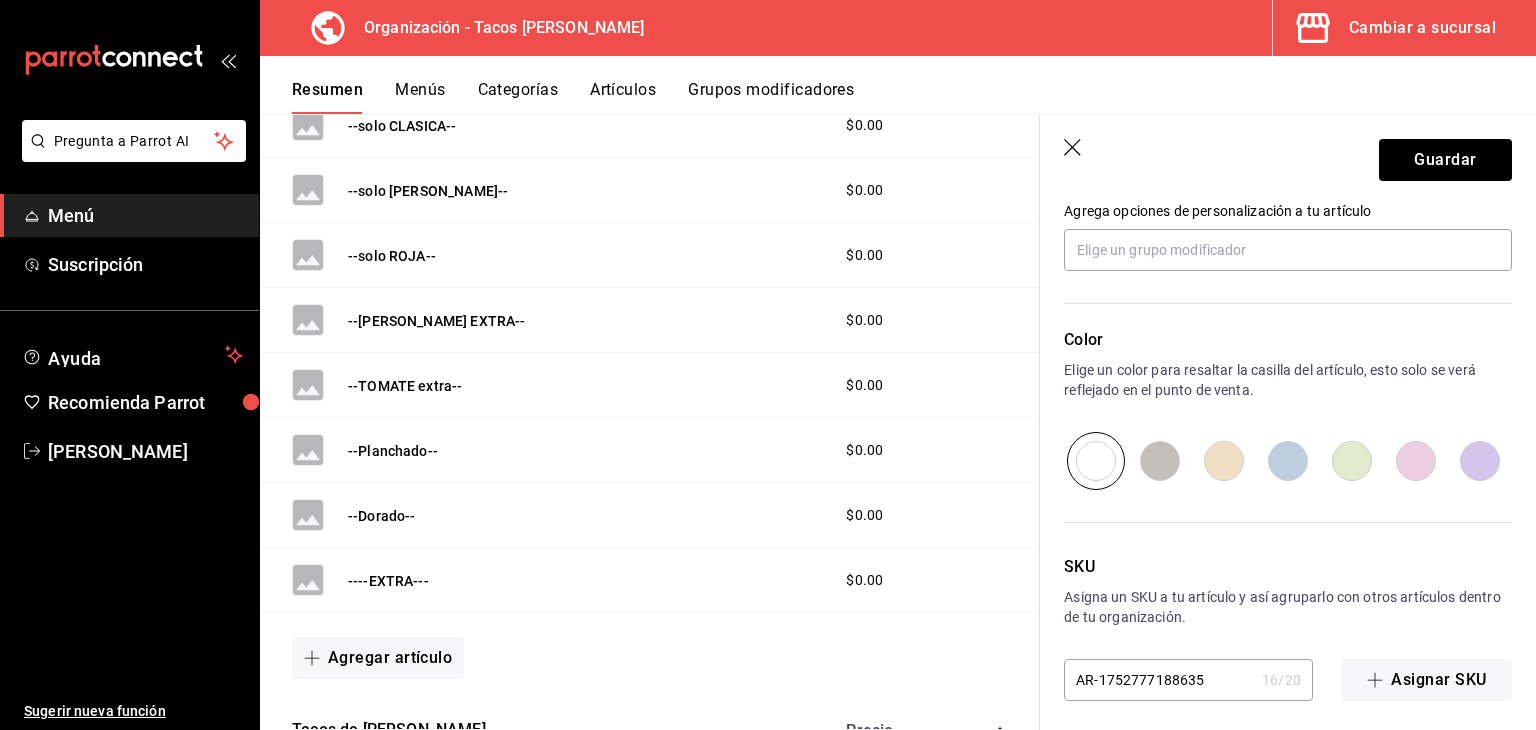 scroll, scrollTop: 934, scrollLeft: 0, axis: vertical 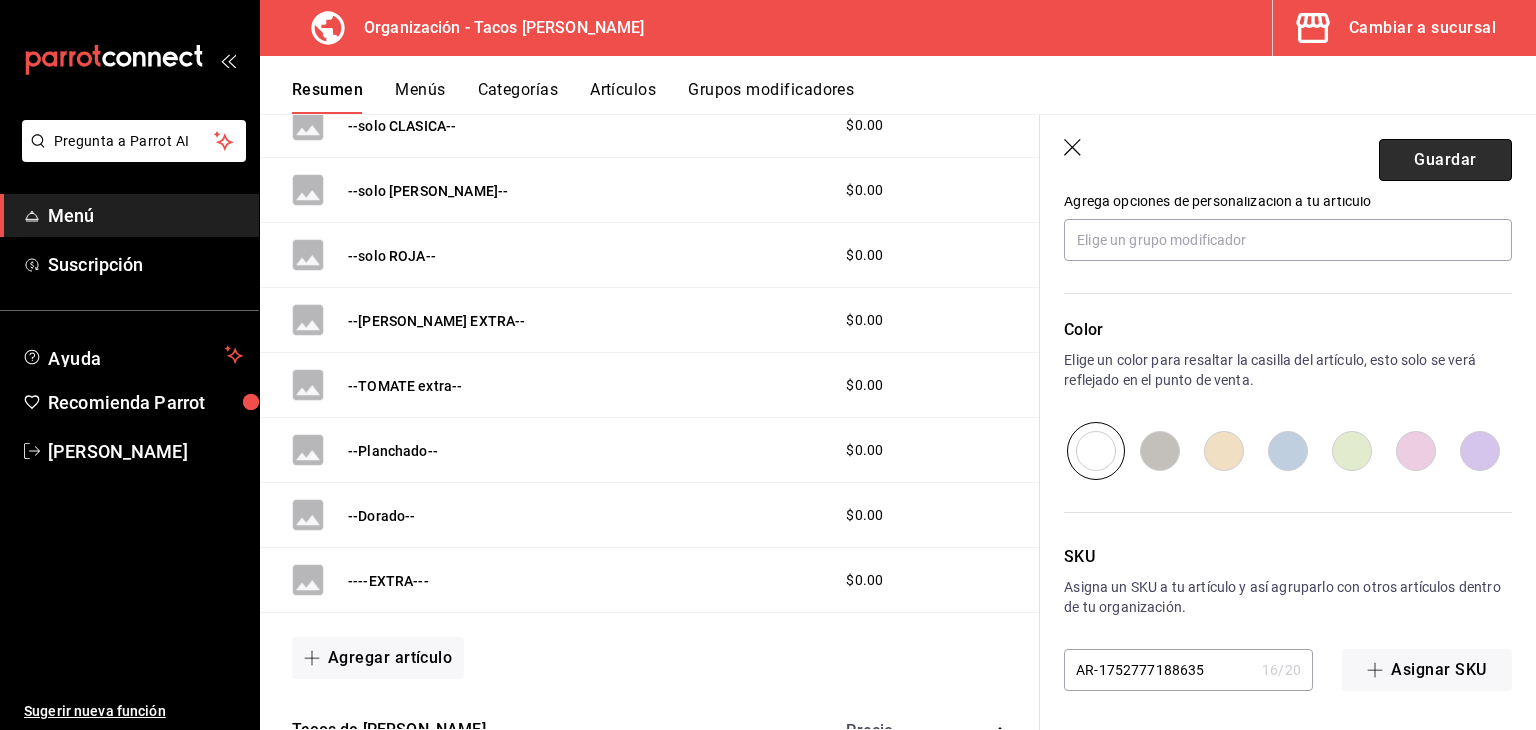click on "Guardar" at bounding box center [1445, 160] 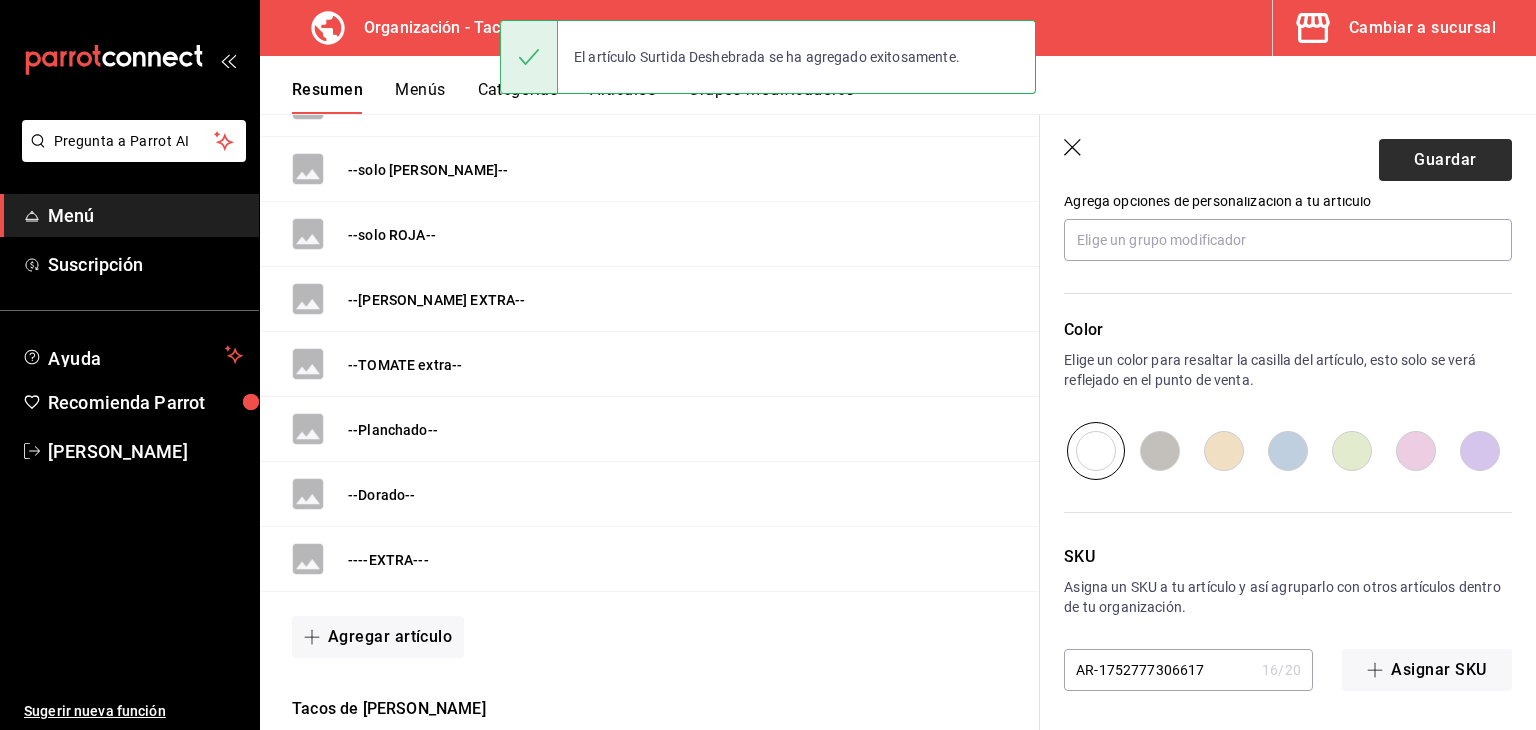 scroll, scrollTop: 0, scrollLeft: 0, axis: both 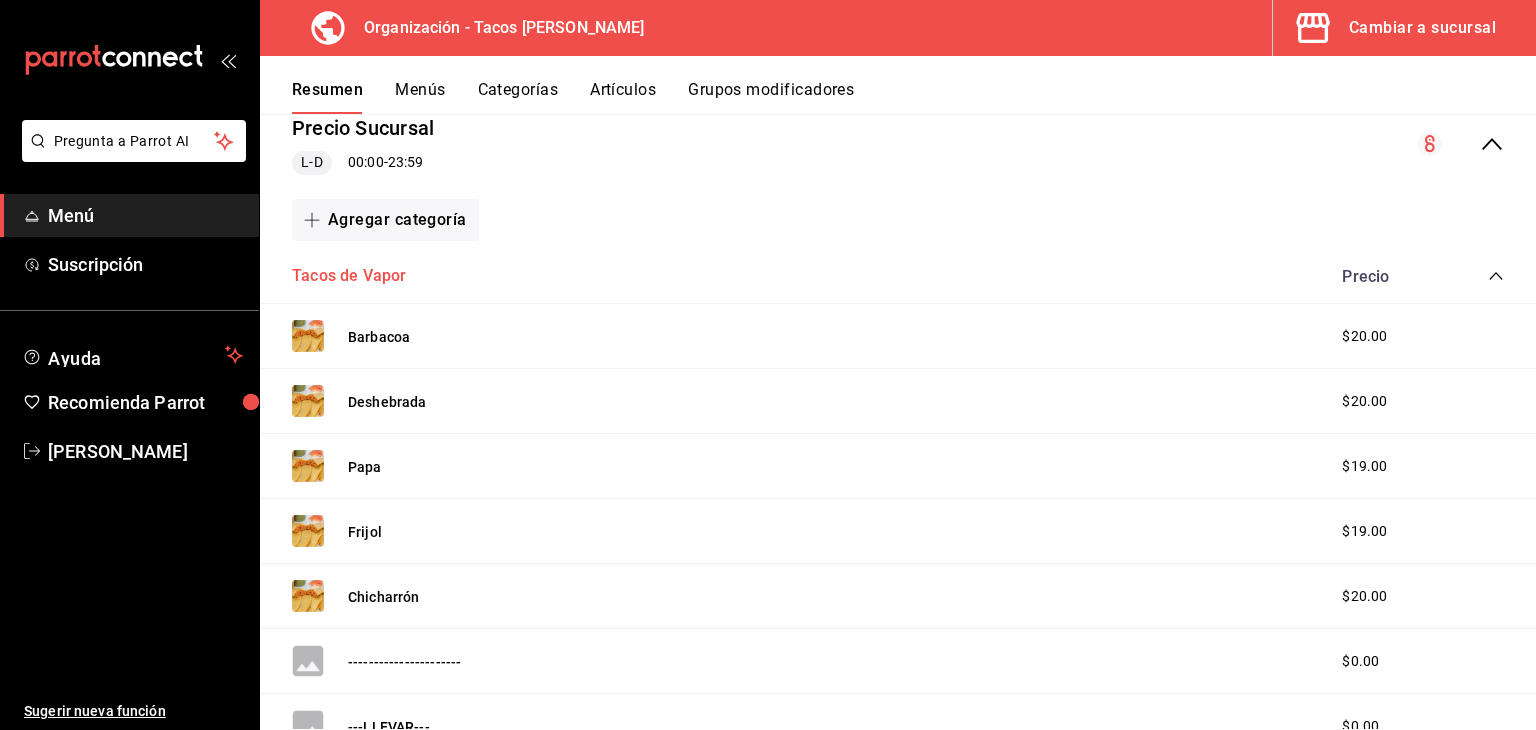 click on "Tacos de Vapor" at bounding box center [349, 276] 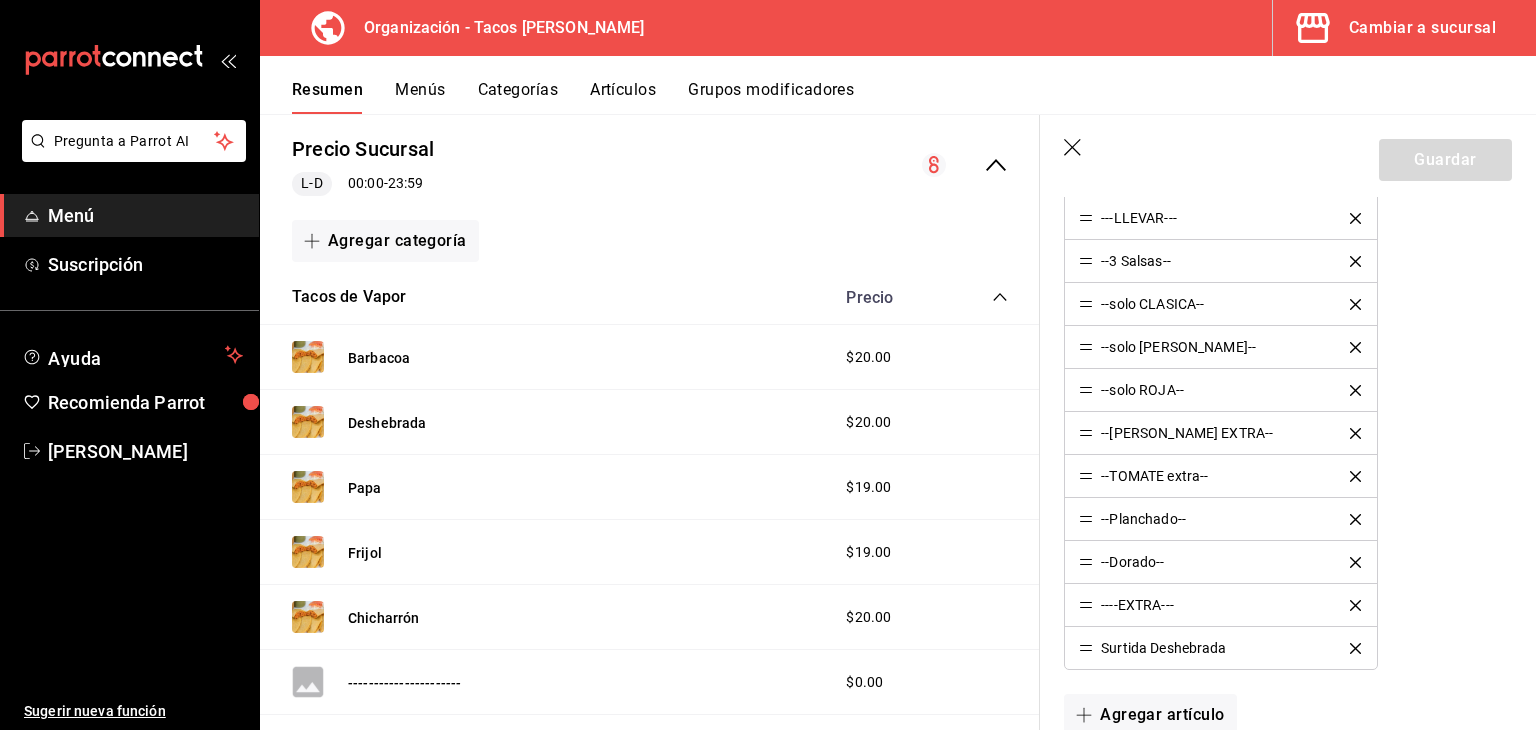 scroll, scrollTop: 856, scrollLeft: 0, axis: vertical 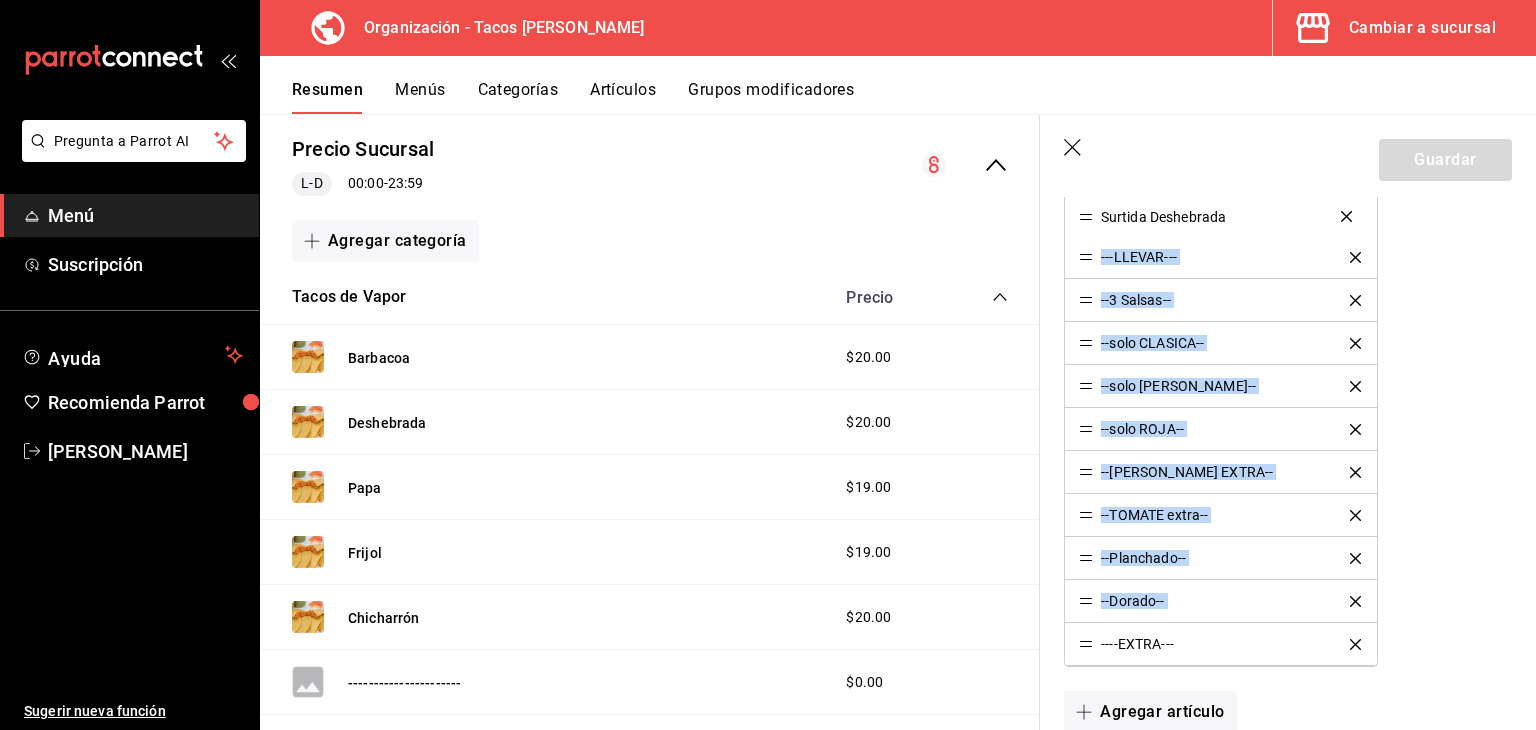 drag, startPoint x: 1086, startPoint y: 647, endPoint x: 1088, endPoint y: 229, distance: 418.0048 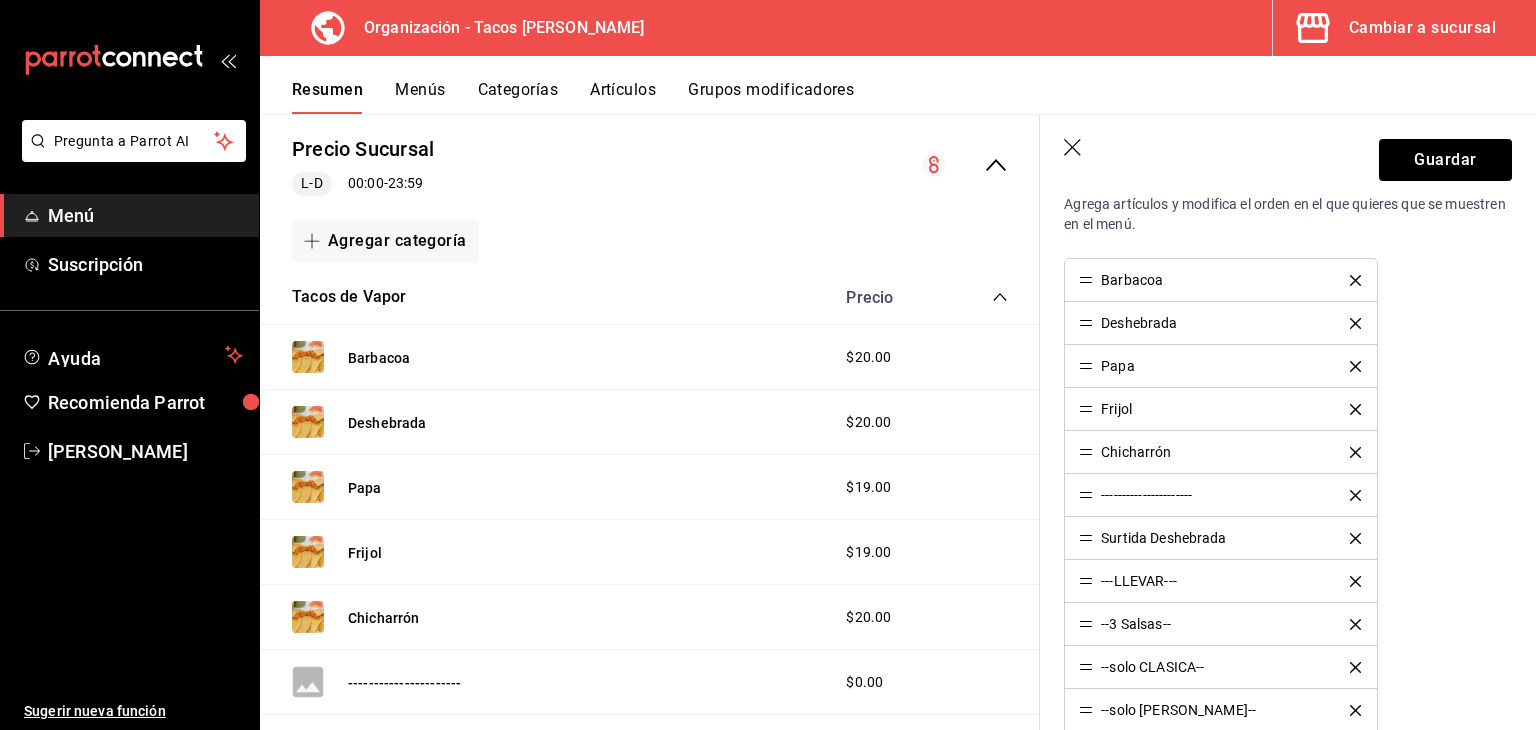 scroll, scrollTop: 463, scrollLeft: 0, axis: vertical 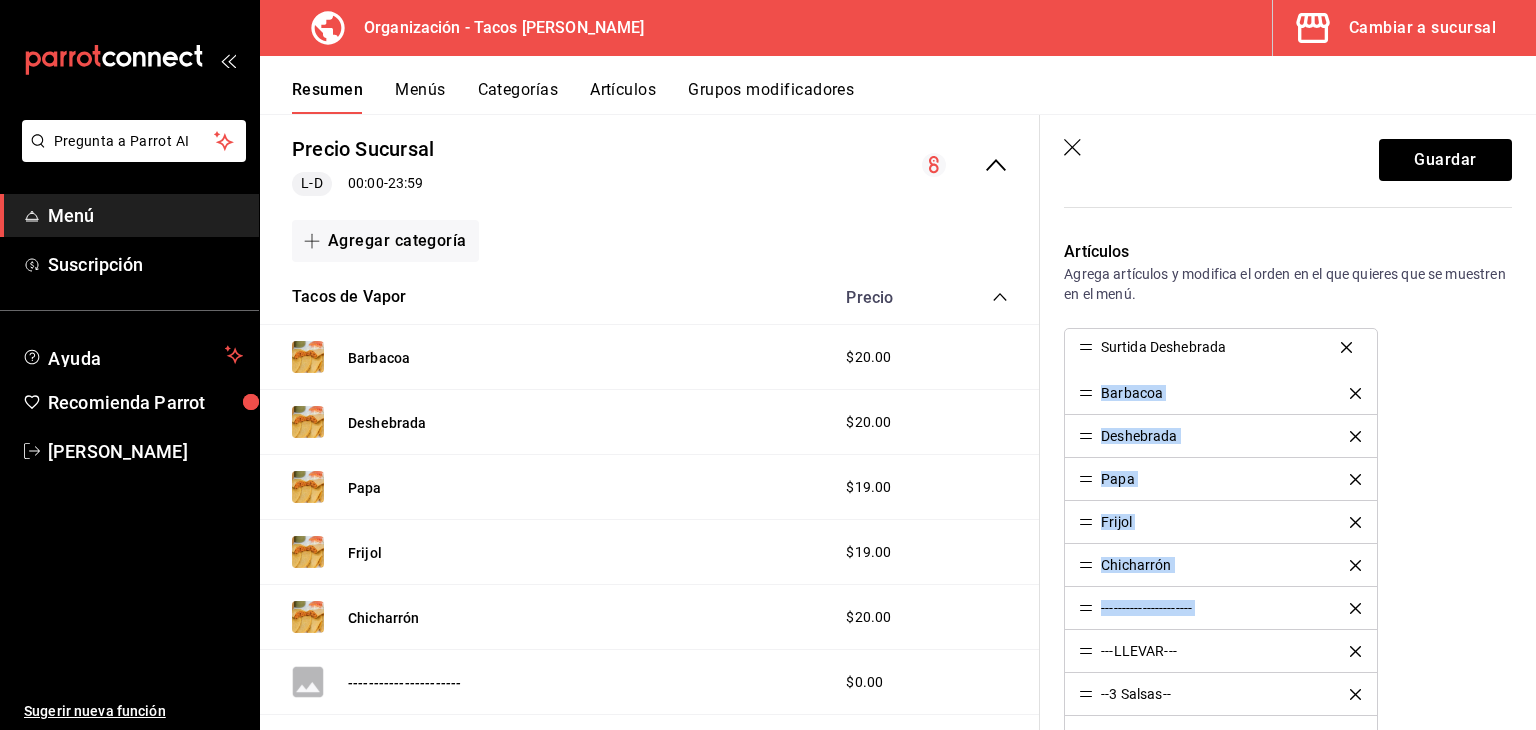 drag, startPoint x: 1092, startPoint y: 567, endPoint x: 1096, endPoint y: 351, distance: 216.03703 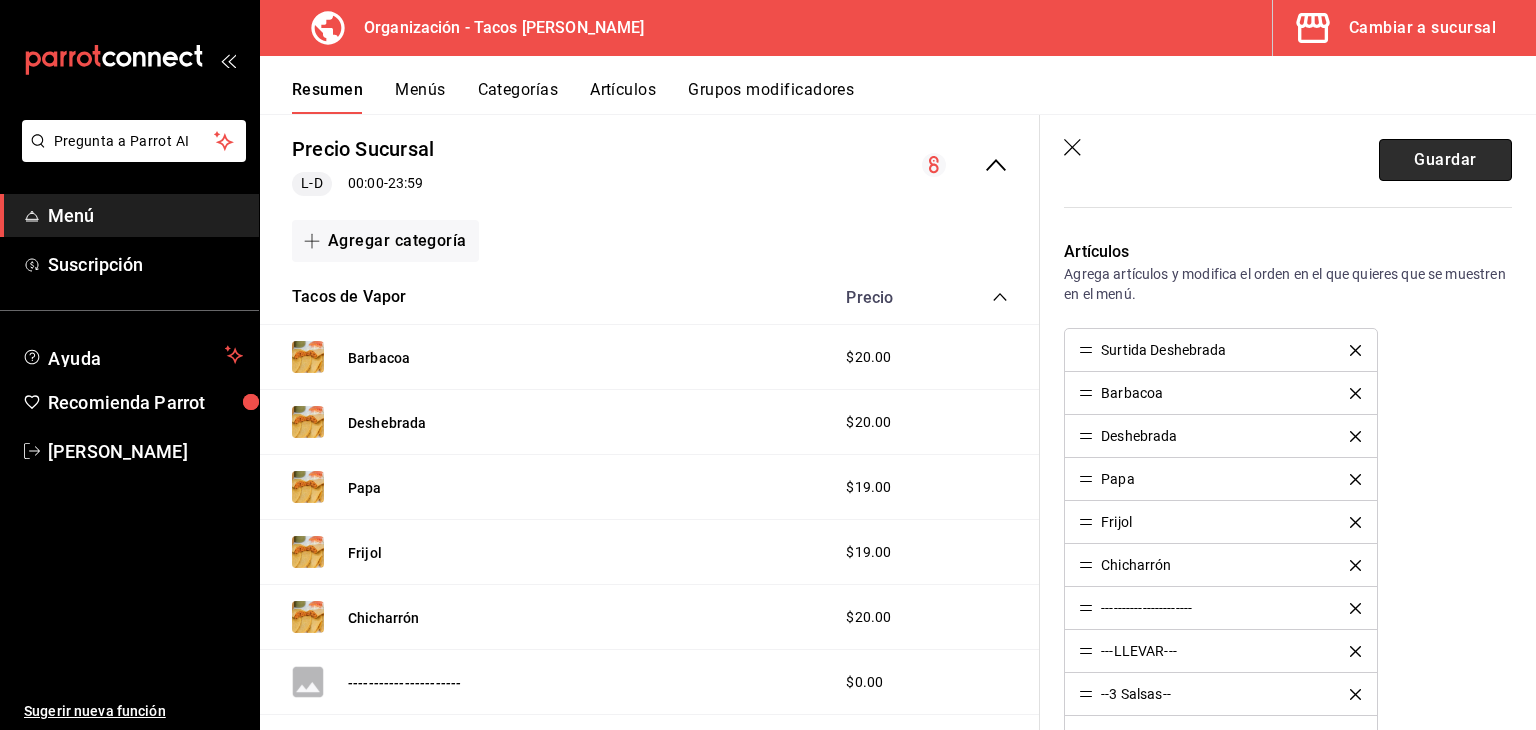 click on "Guardar" at bounding box center (1445, 160) 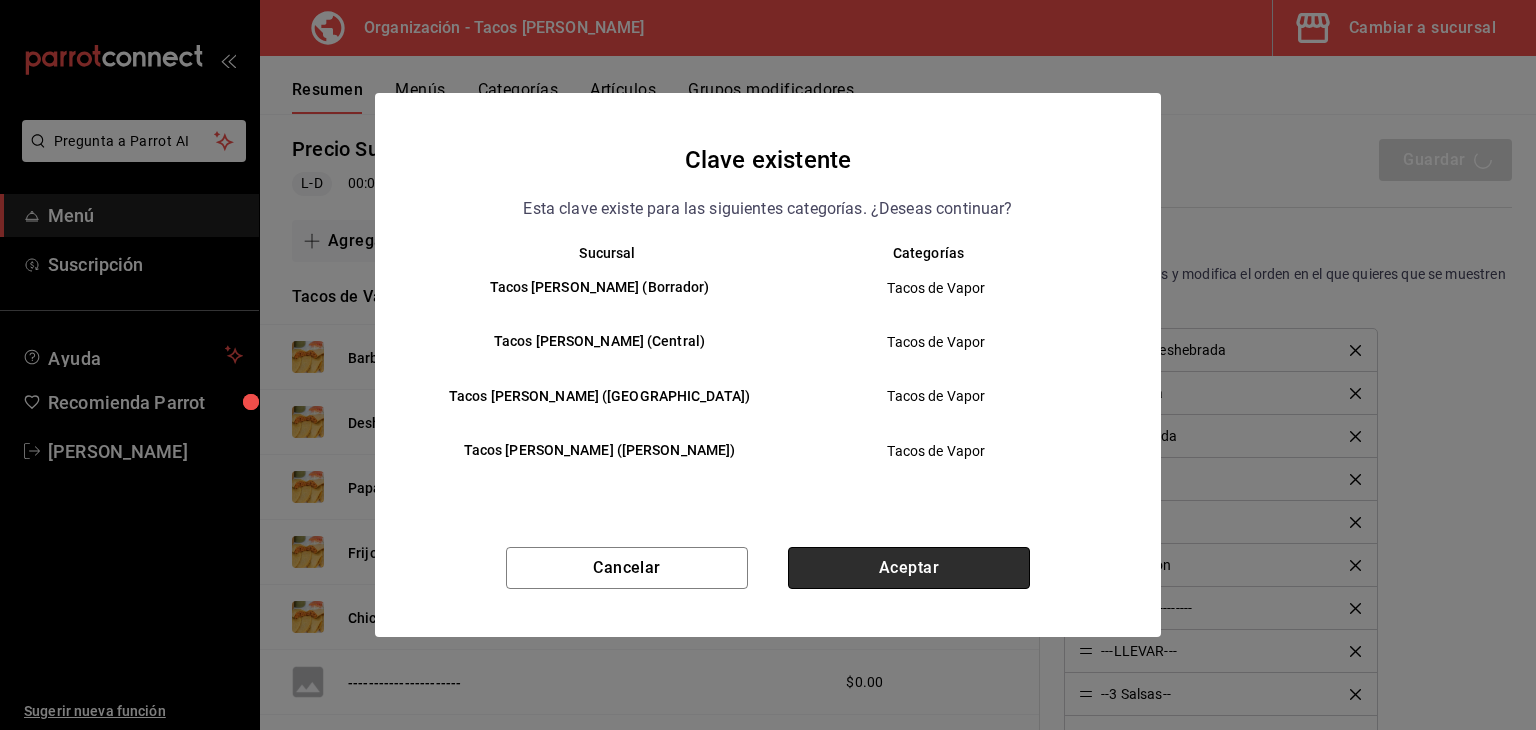 click on "Aceptar" at bounding box center (909, 568) 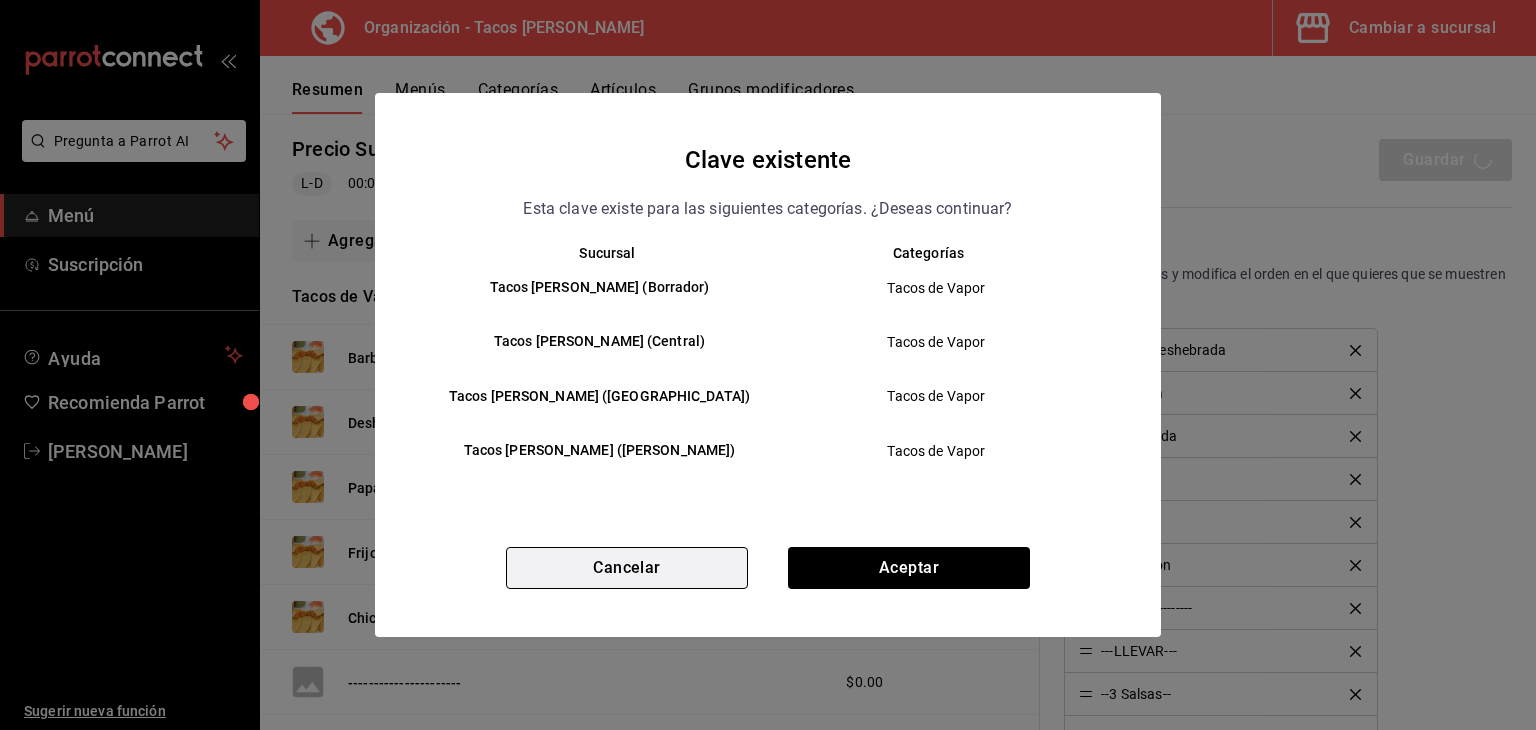click on "Cancelar" at bounding box center (627, 568) 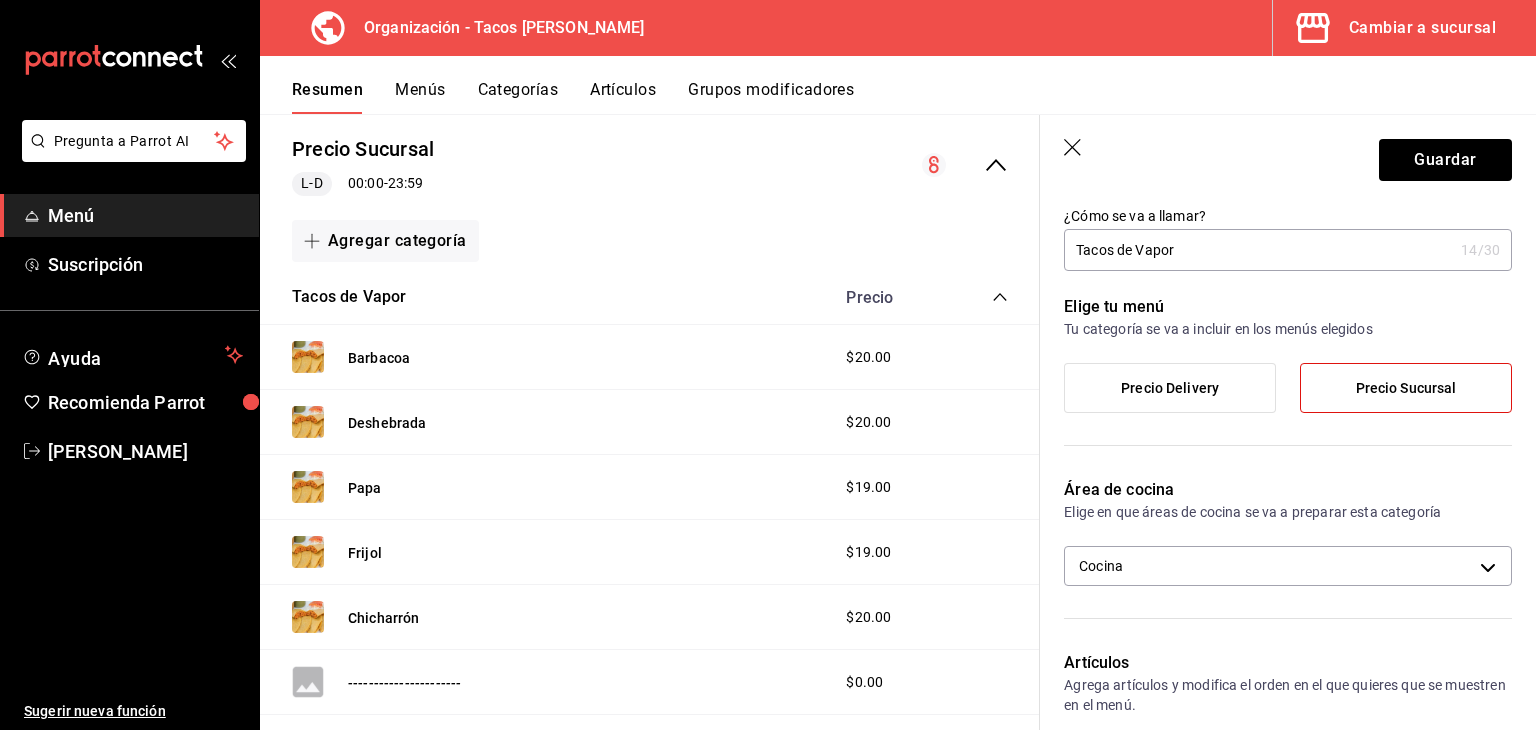 scroll, scrollTop: 0, scrollLeft: 0, axis: both 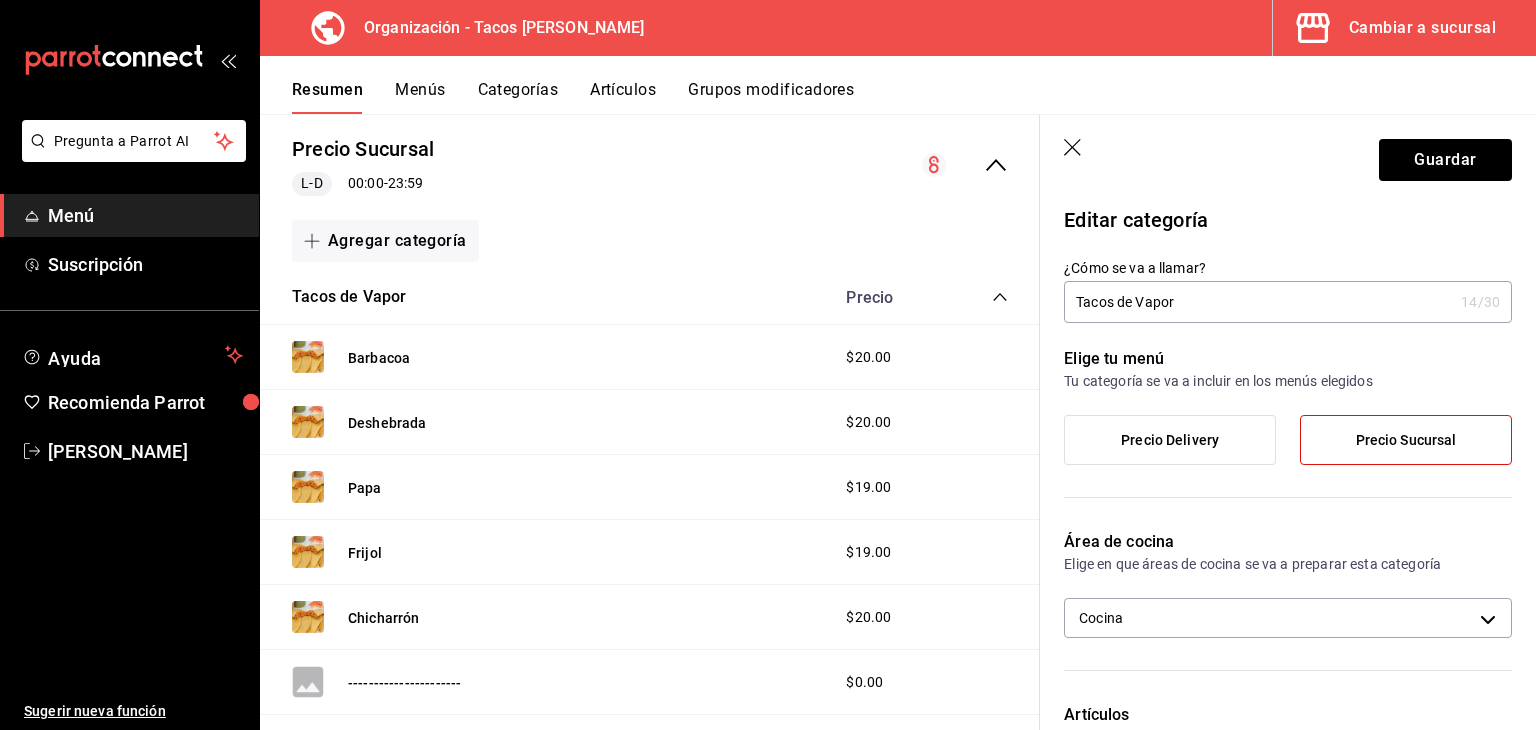 click on "Tacos de Vapor" at bounding box center (1258, 302) 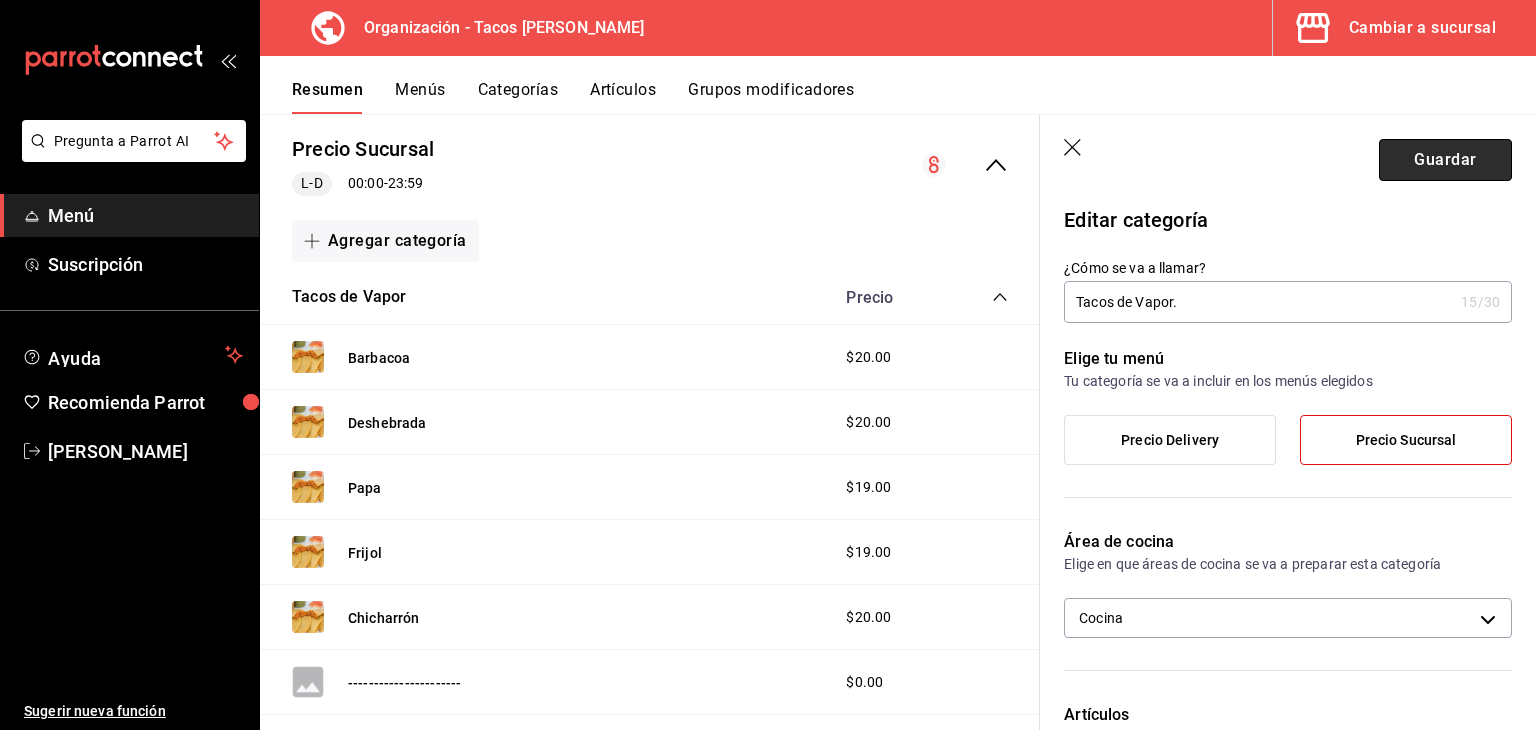 click on "Guardar" at bounding box center (1445, 160) 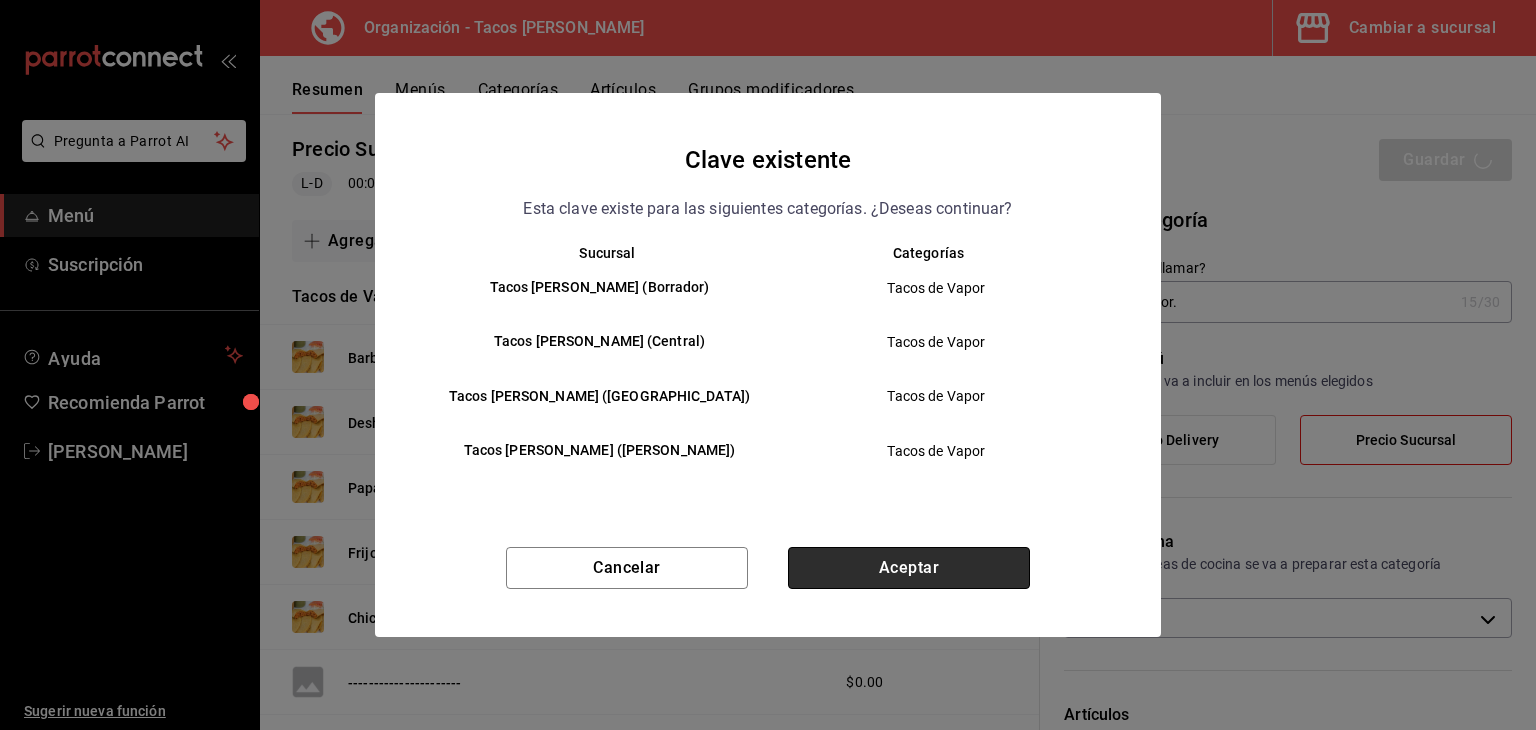 click on "Aceptar" at bounding box center [909, 568] 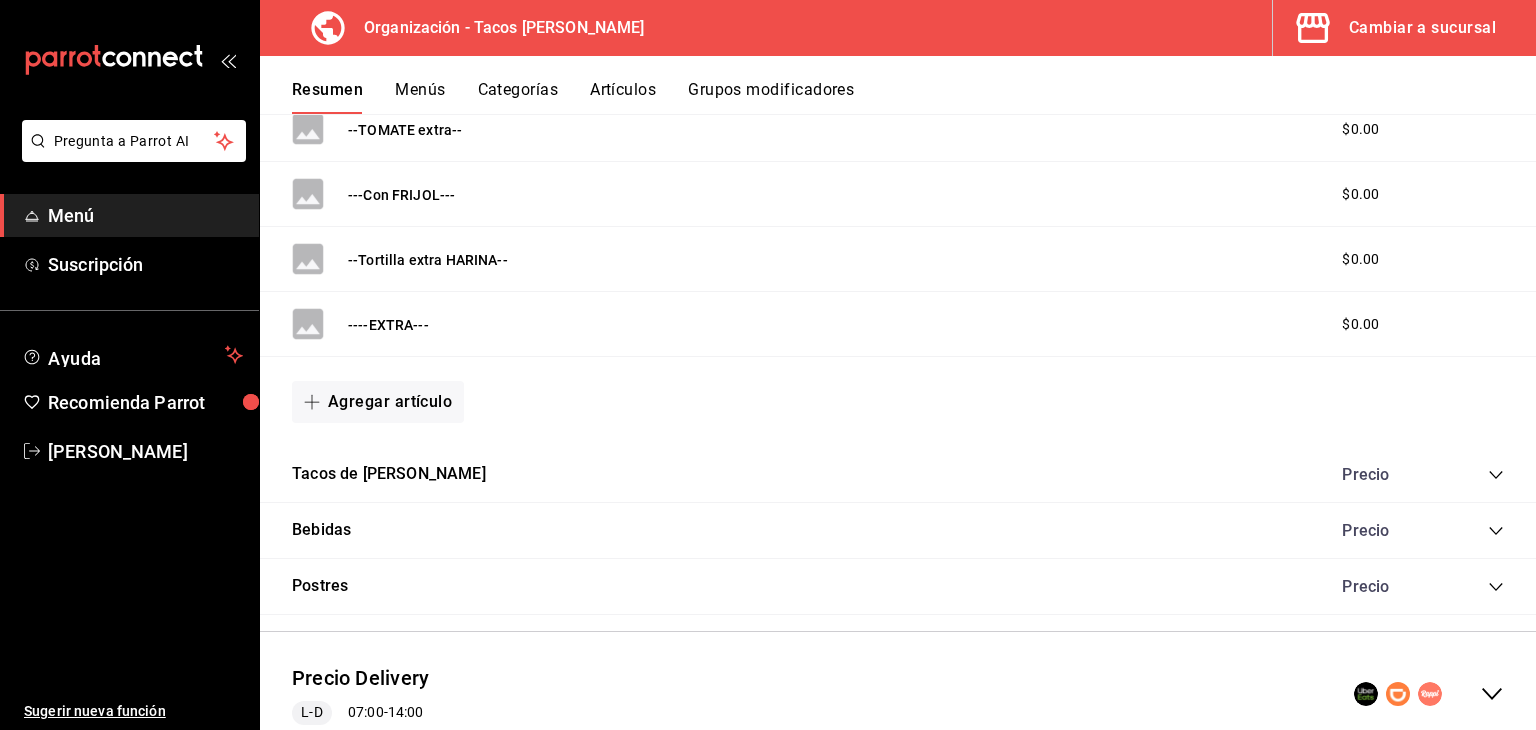 scroll, scrollTop: 3411, scrollLeft: 0, axis: vertical 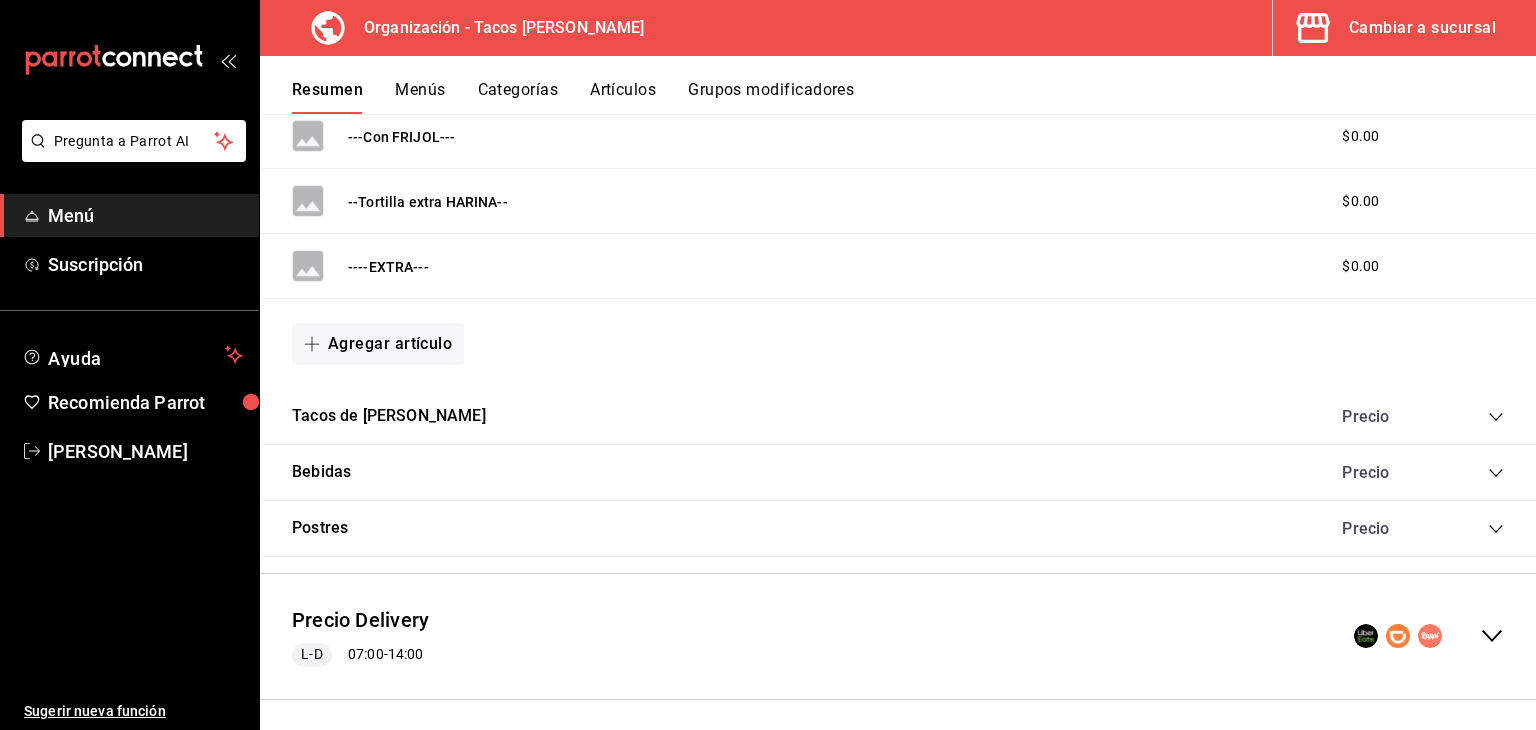 click 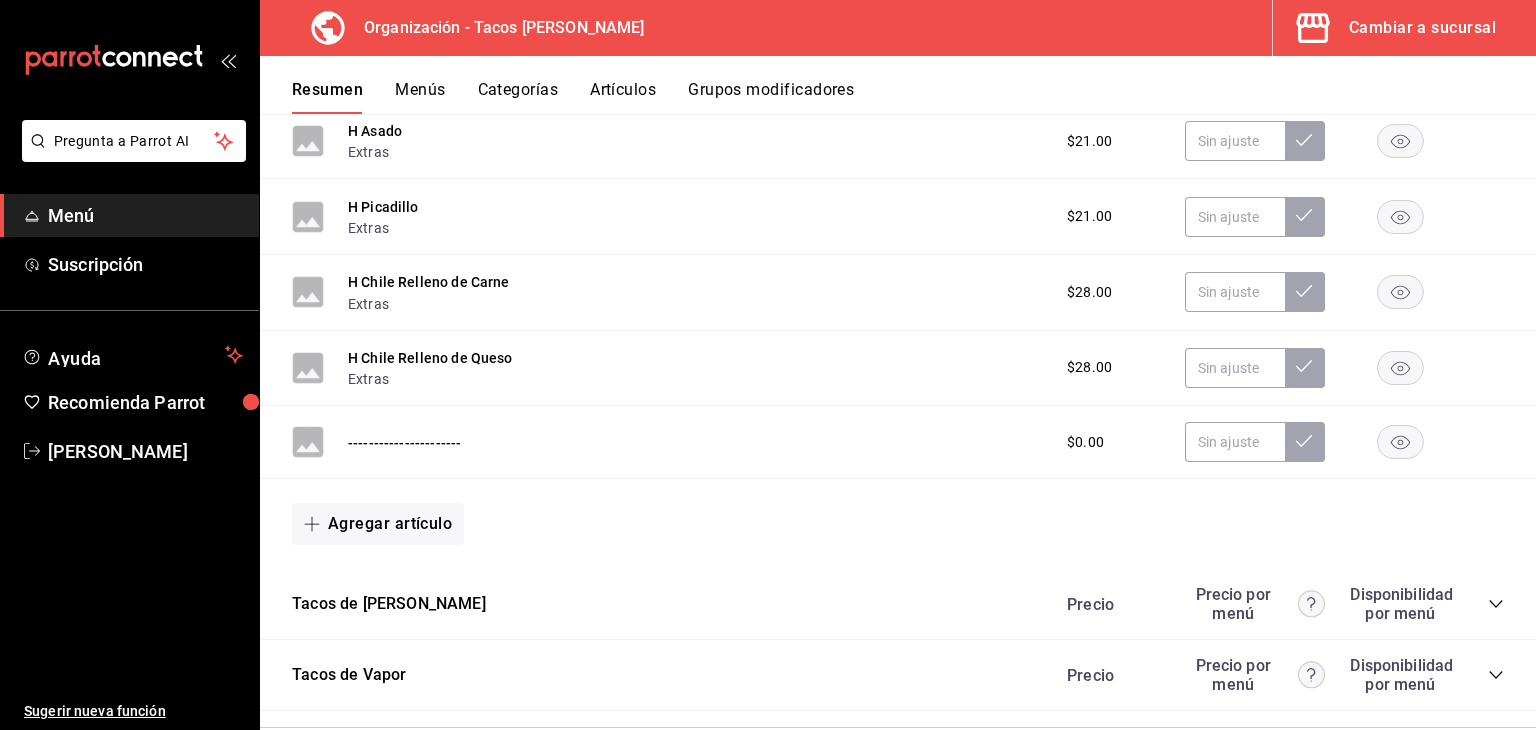 scroll, scrollTop: 6099, scrollLeft: 0, axis: vertical 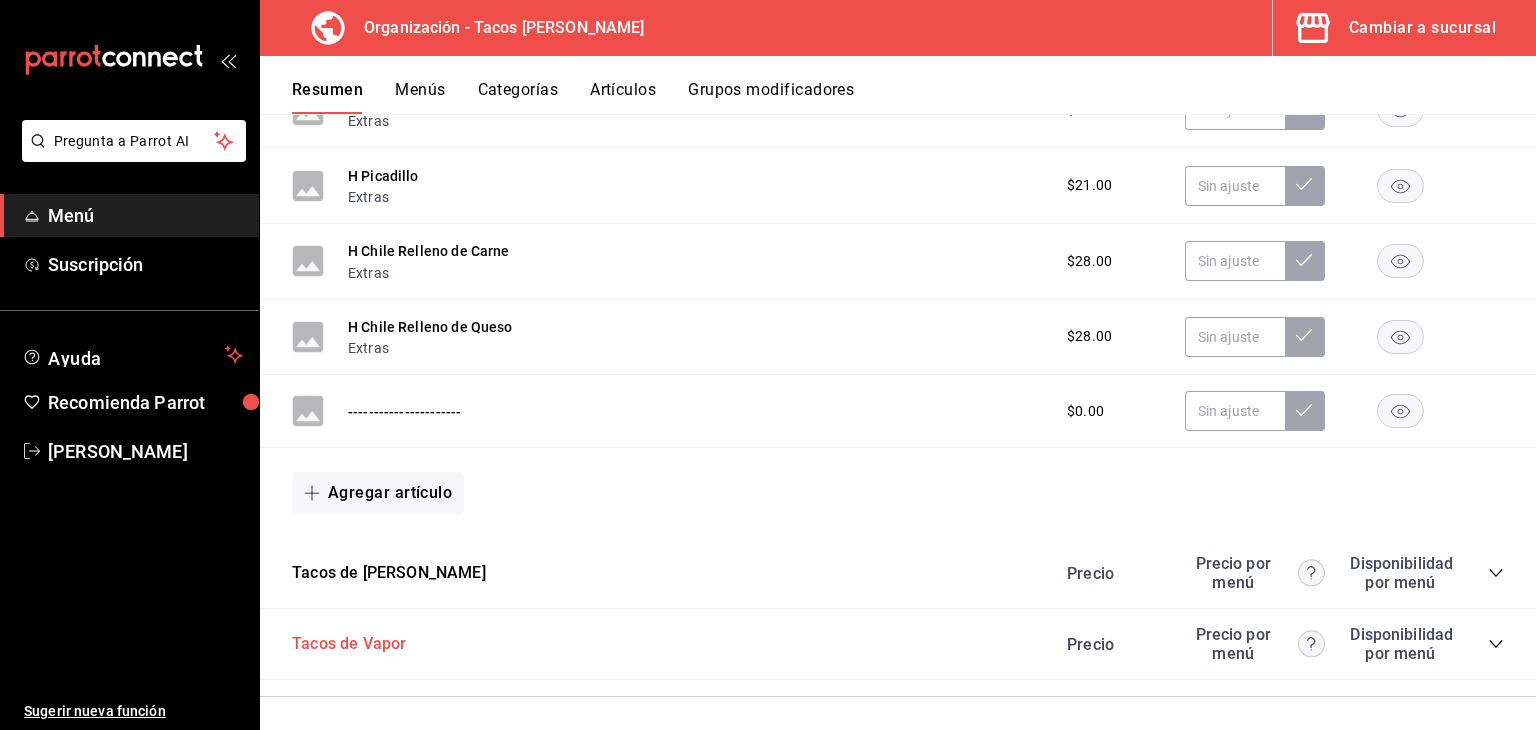 click on "Tacos de Vapor" at bounding box center (349, 644) 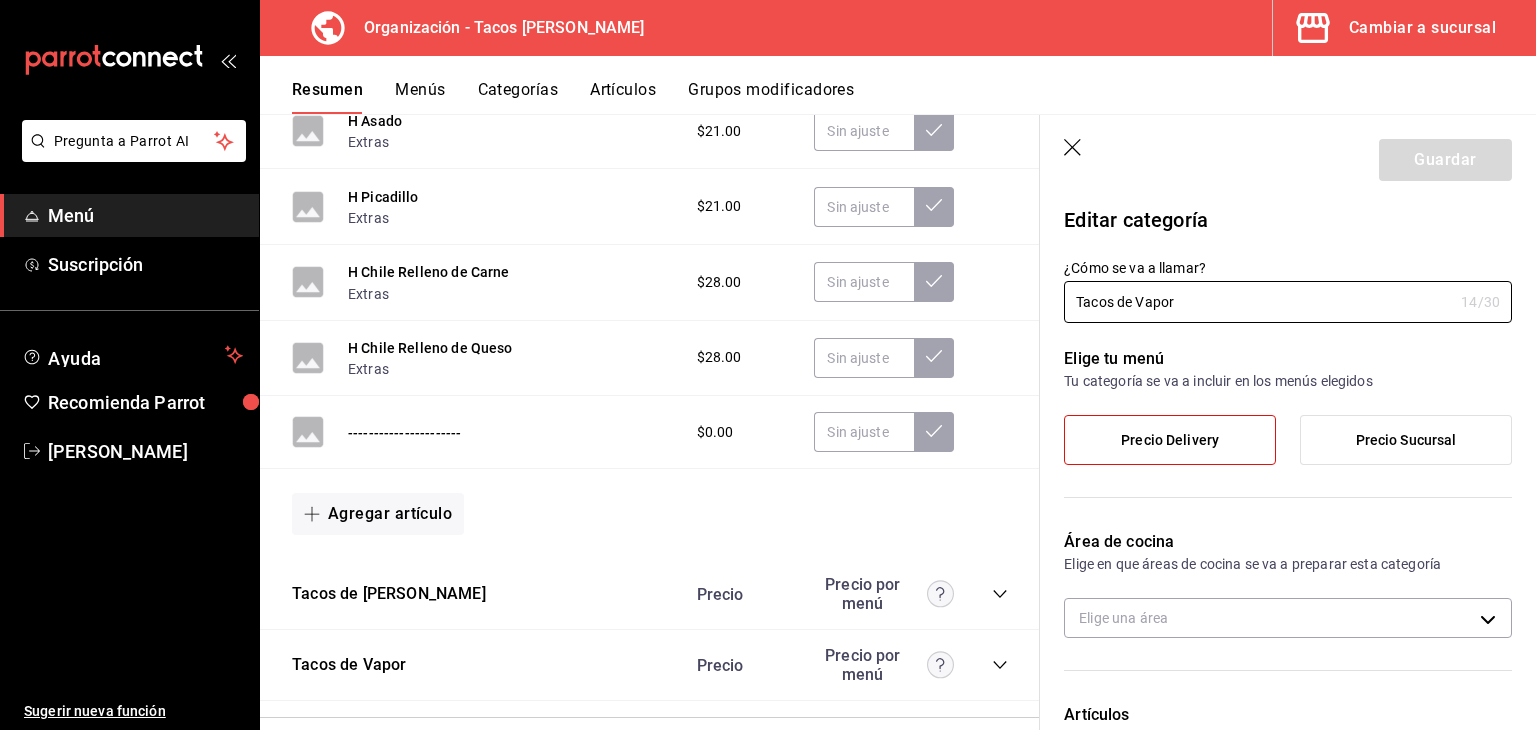 click 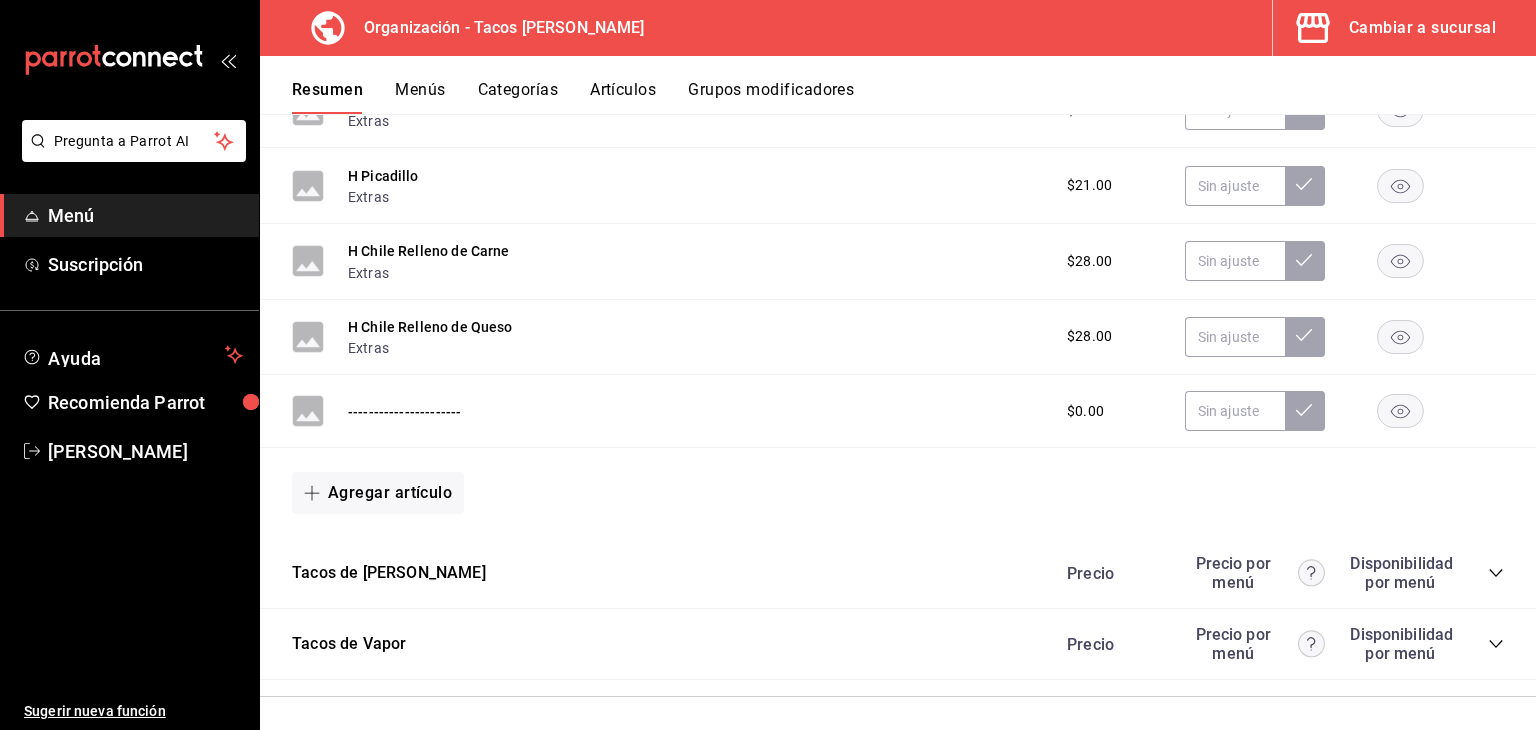click 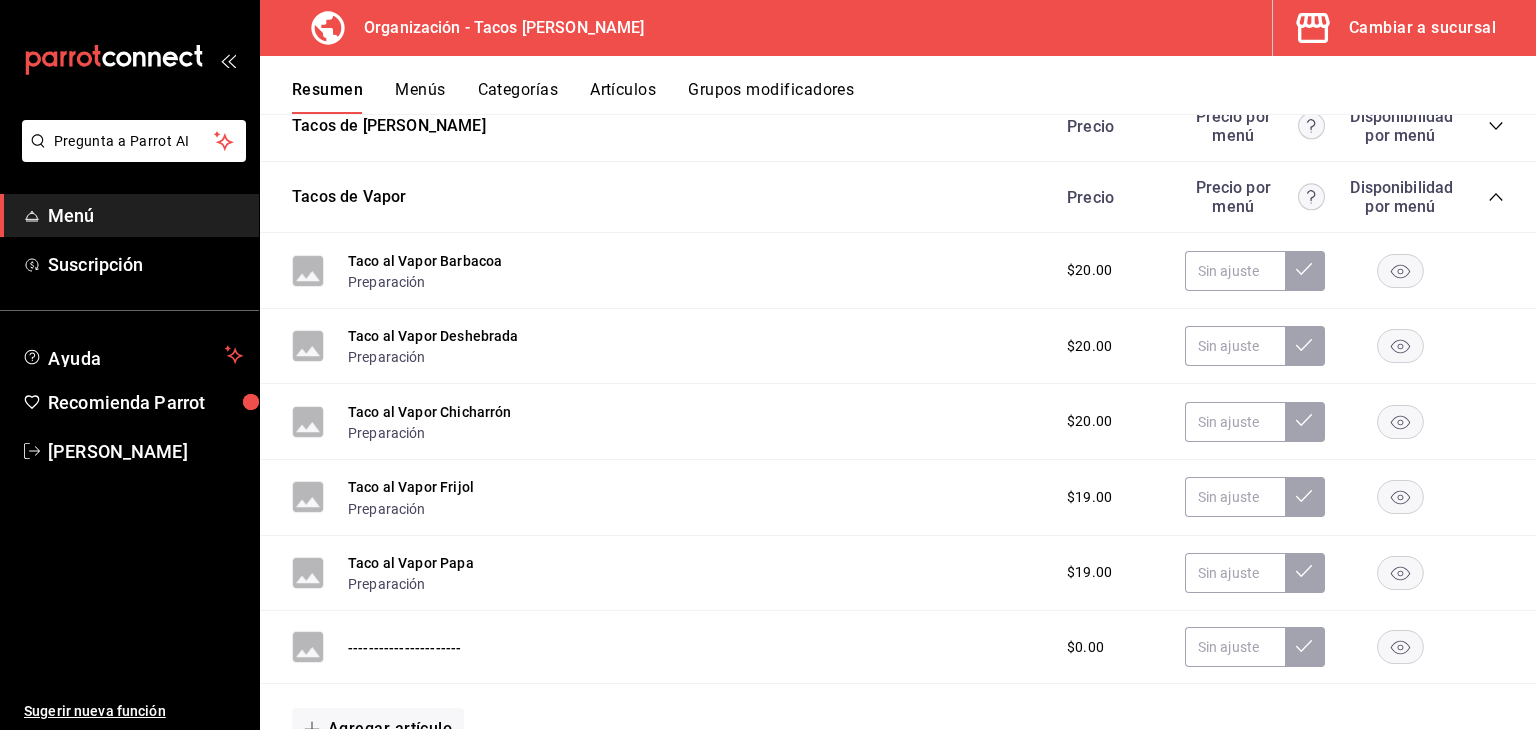 scroll, scrollTop: 6526, scrollLeft: 0, axis: vertical 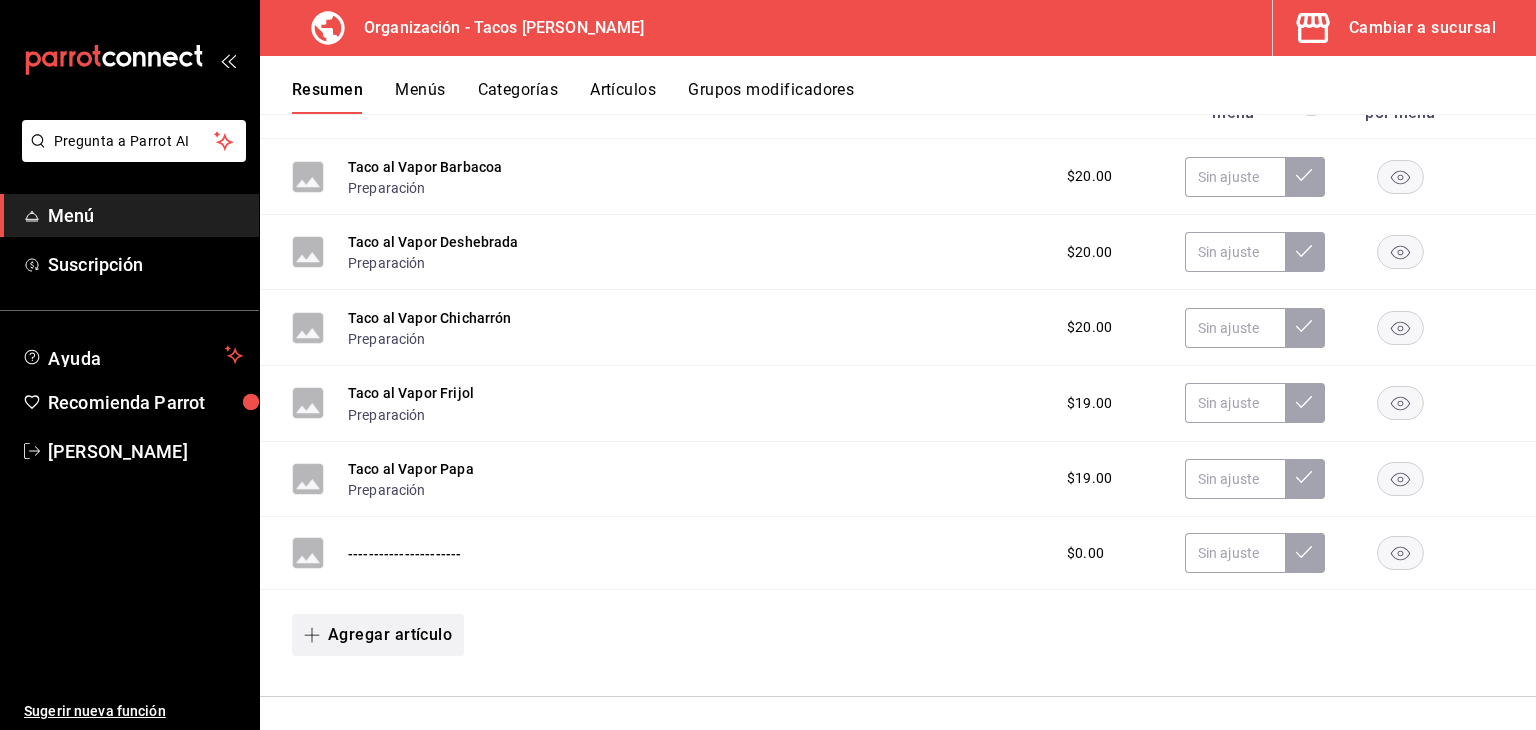 click on "Agregar artículo" at bounding box center [378, 635] 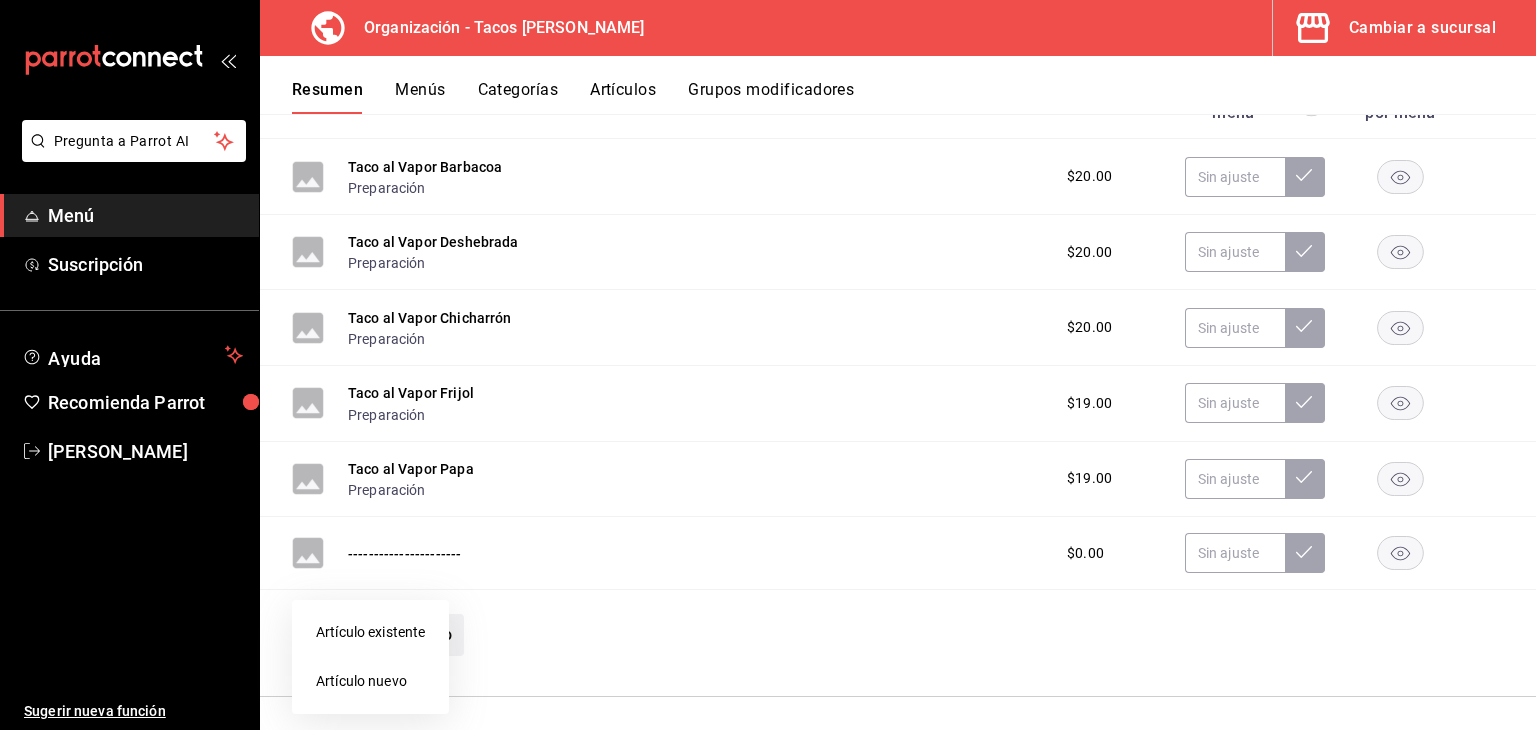 click on "Artículo existente" at bounding box center (370, 632) 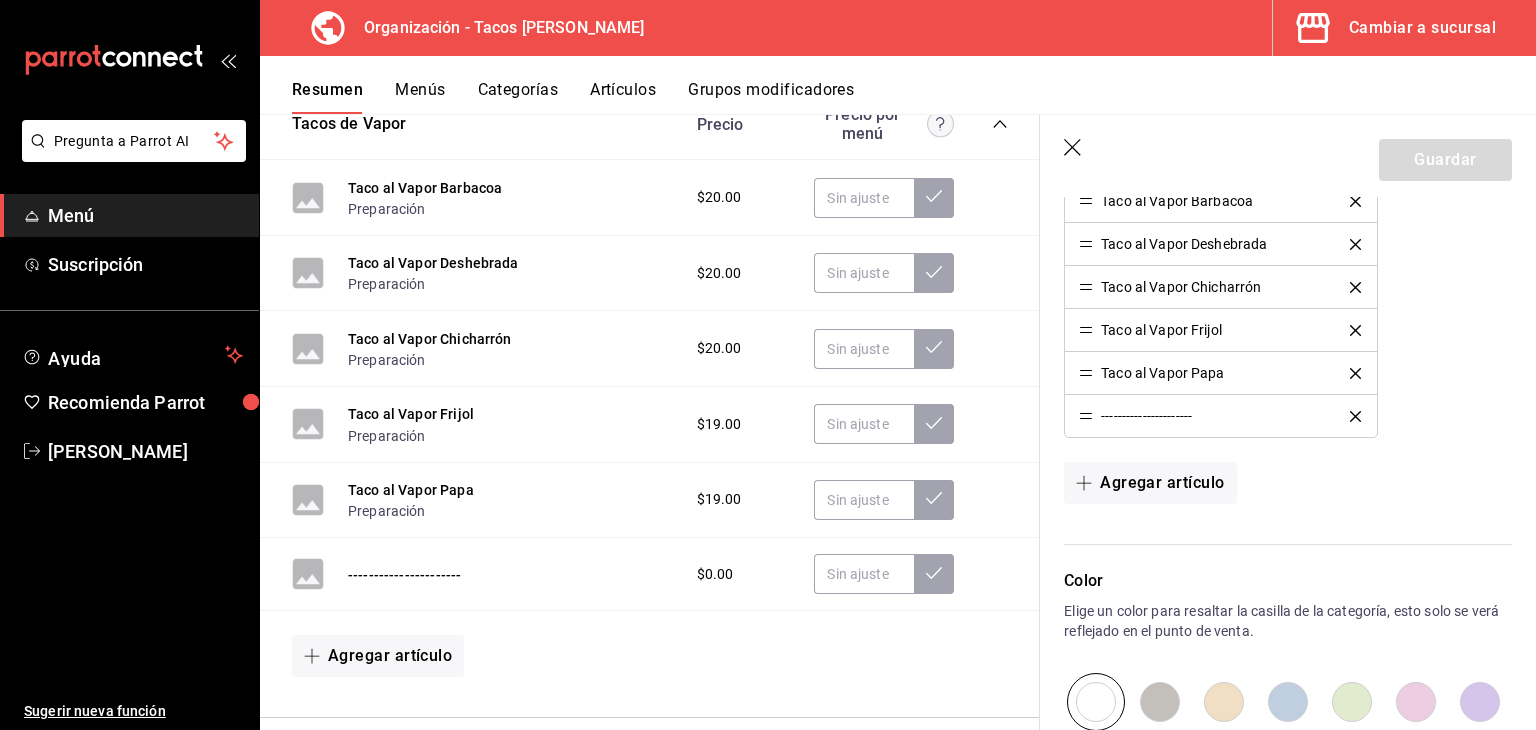 scroll, scrollTop: 670, scrollLeft: 0, axis: vertical 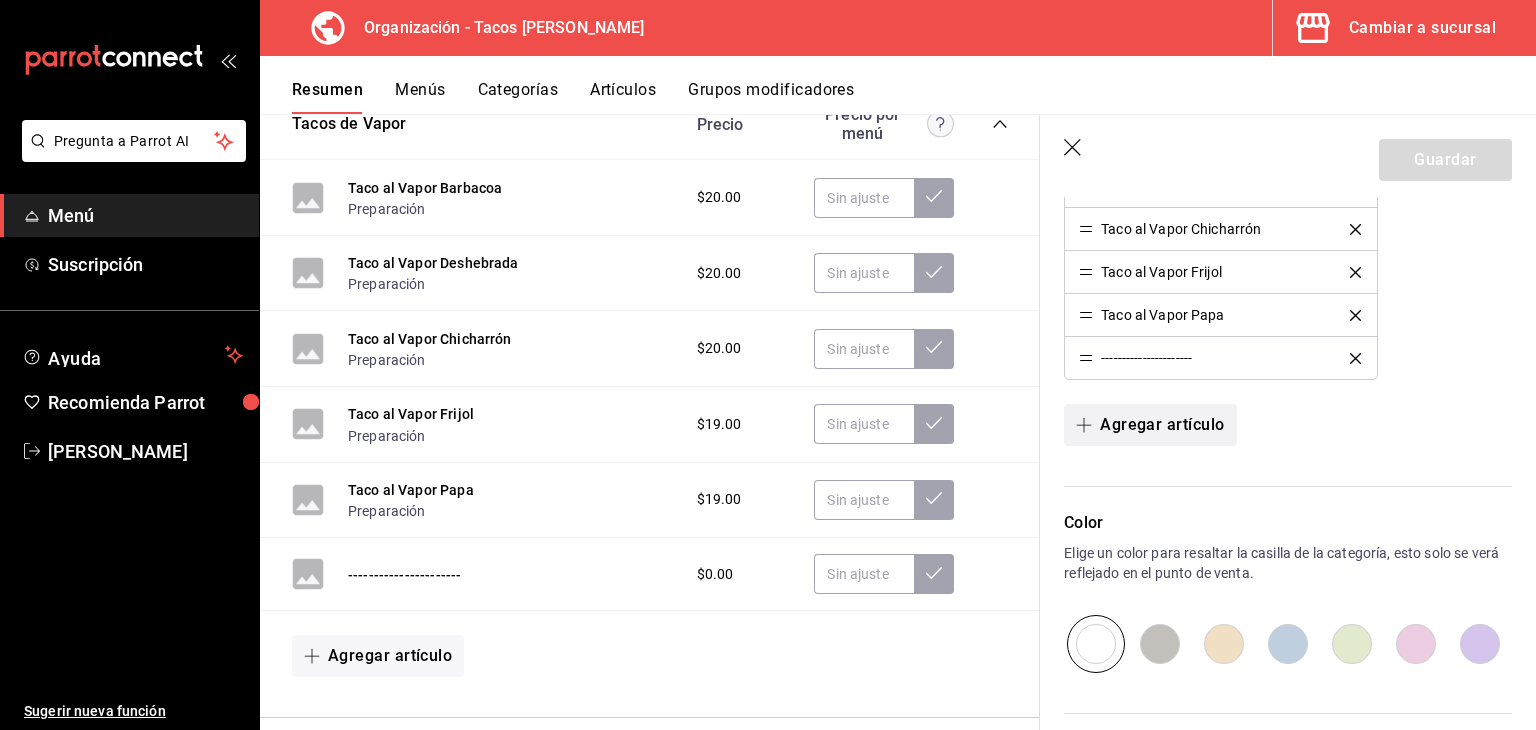 click on "Agregar artículo" at bounding box center [1150, 425] 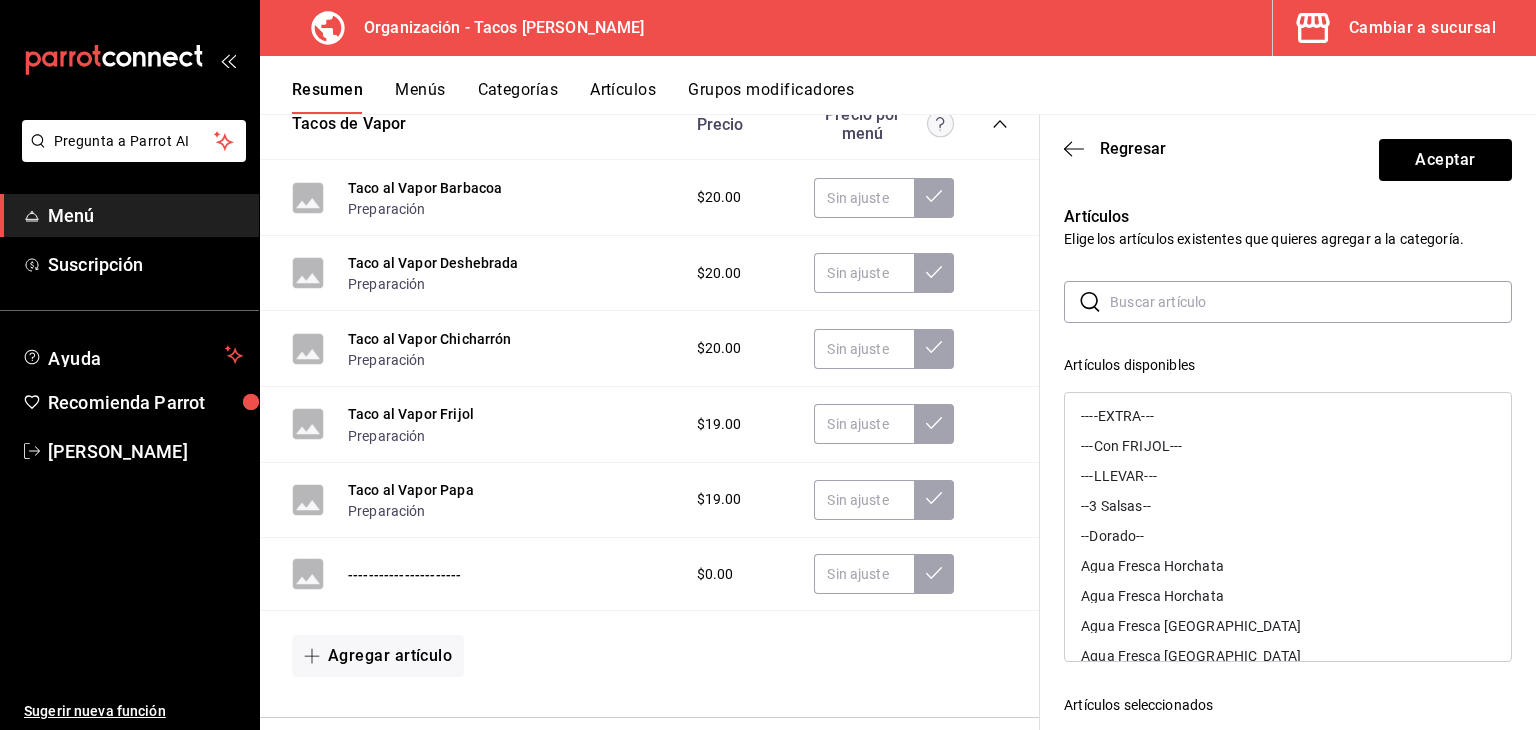 click at bounding box center [1311, 302] 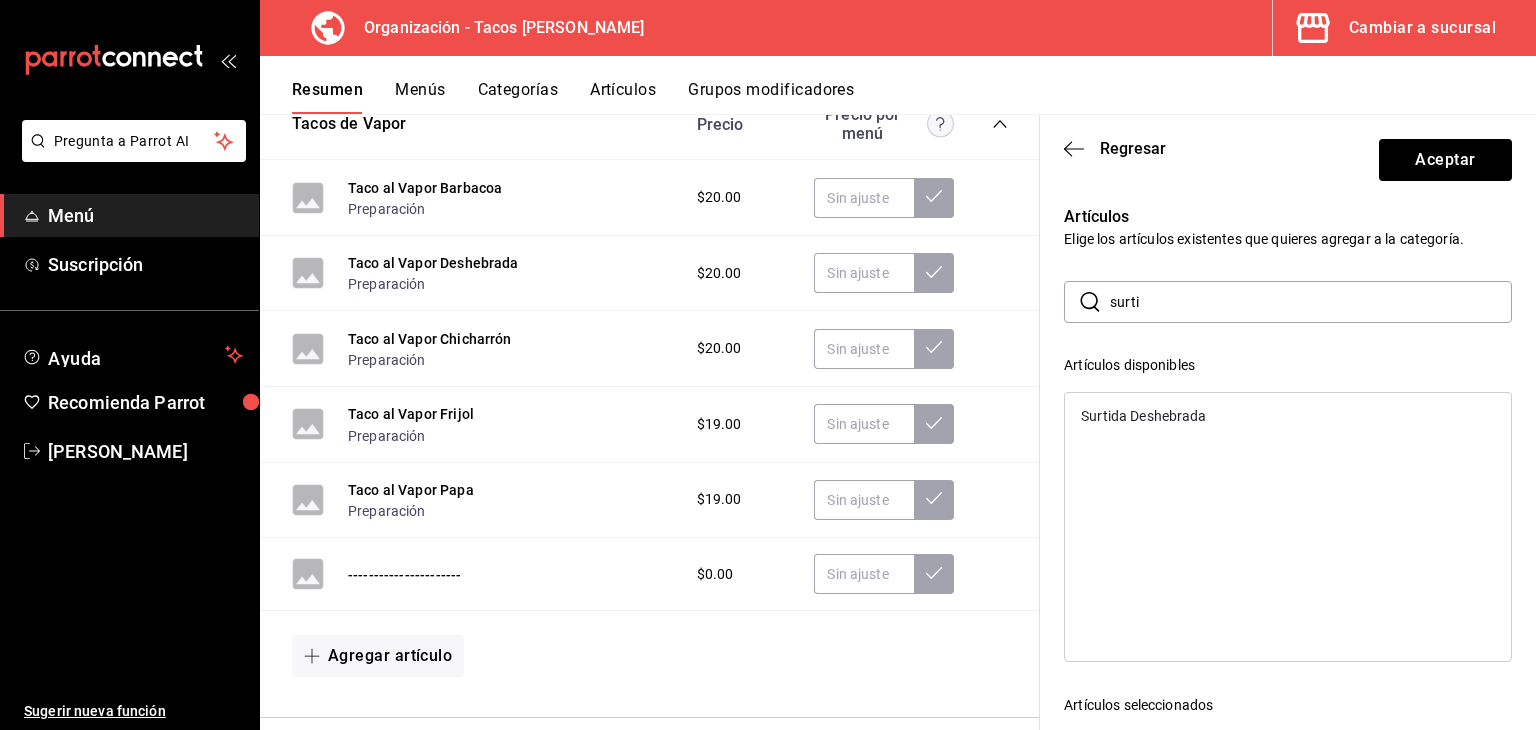 click on "Surtida Deshebrada" at bounding box center [1143, 416] 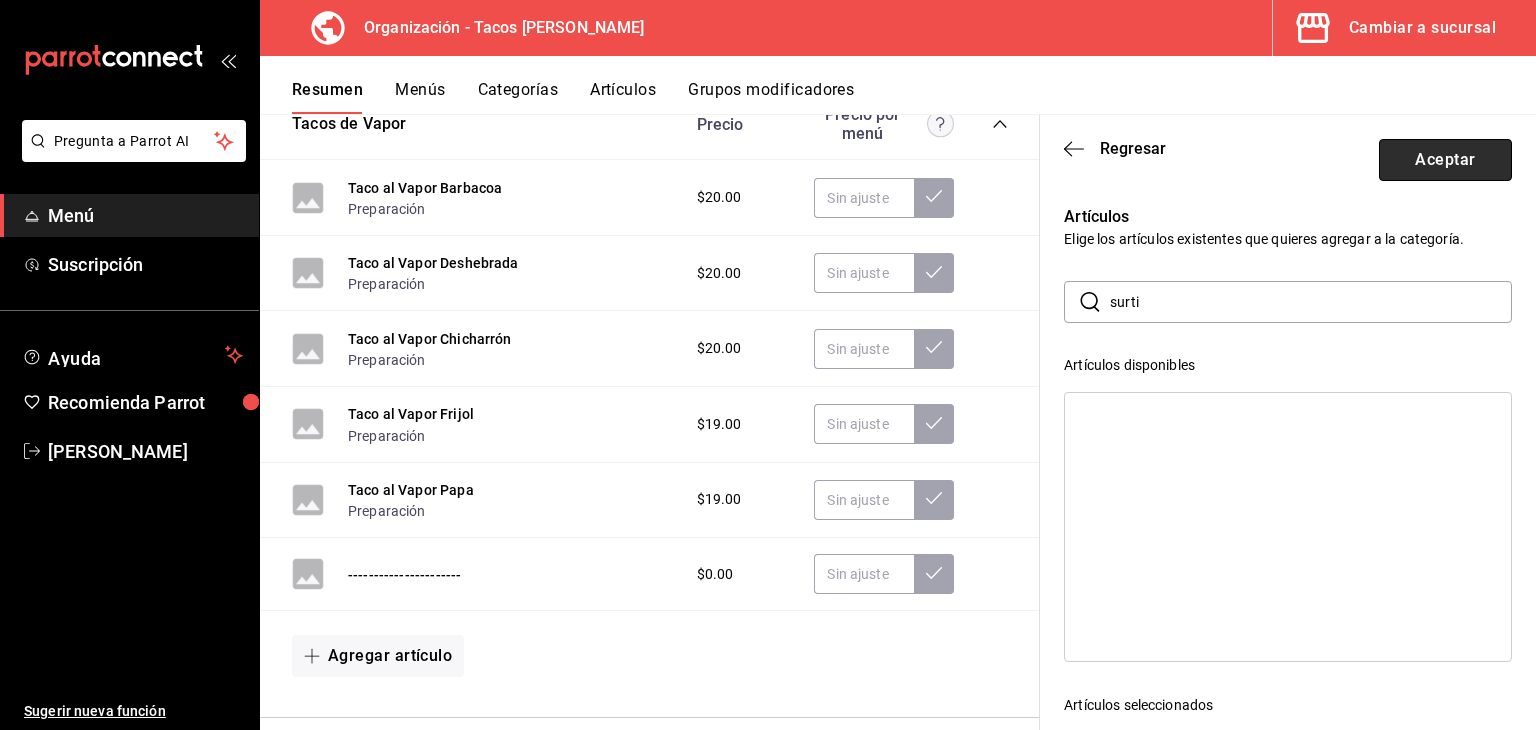 click on "Aceptar" at bounding box center [1445, 160] 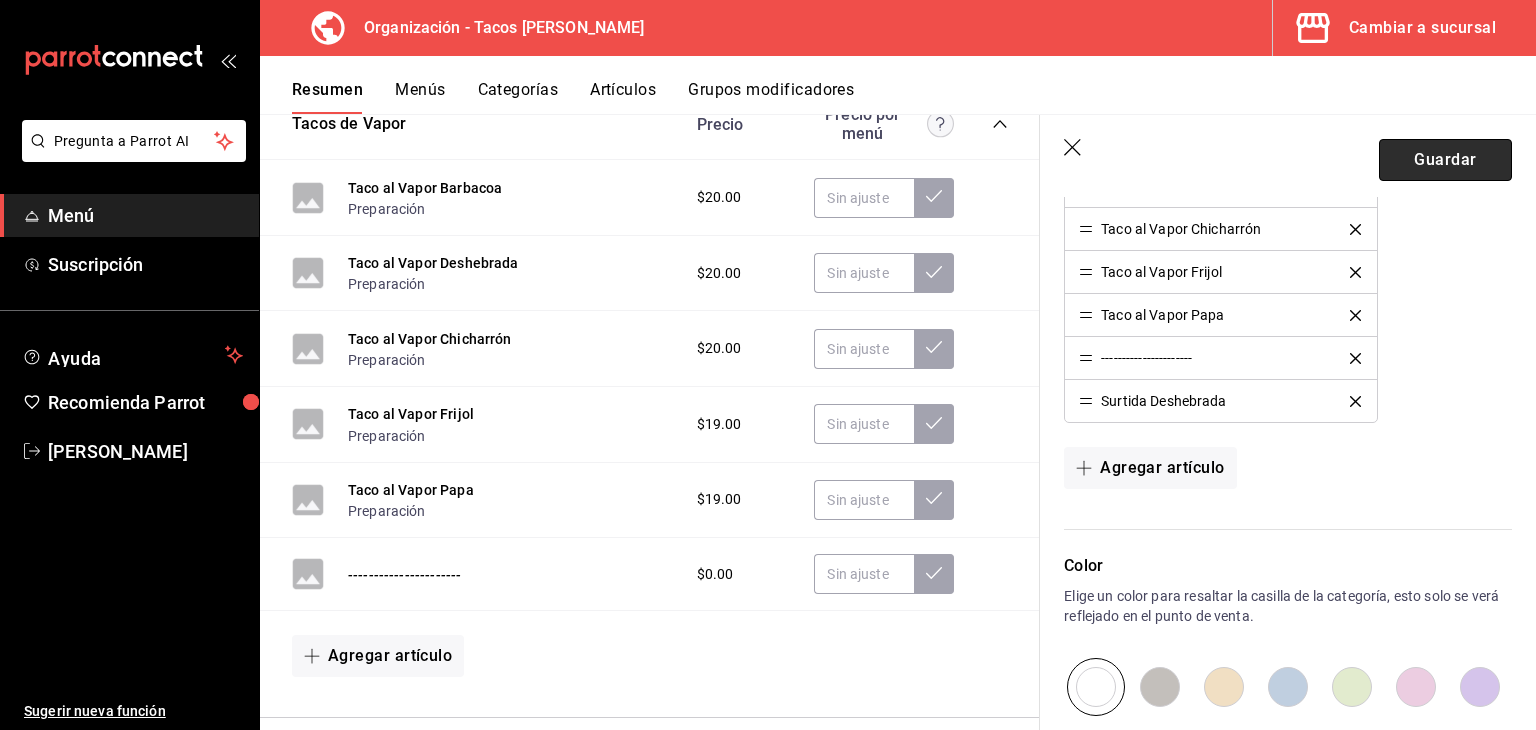 click on "Guardar" at bounding box center (1445, 160) 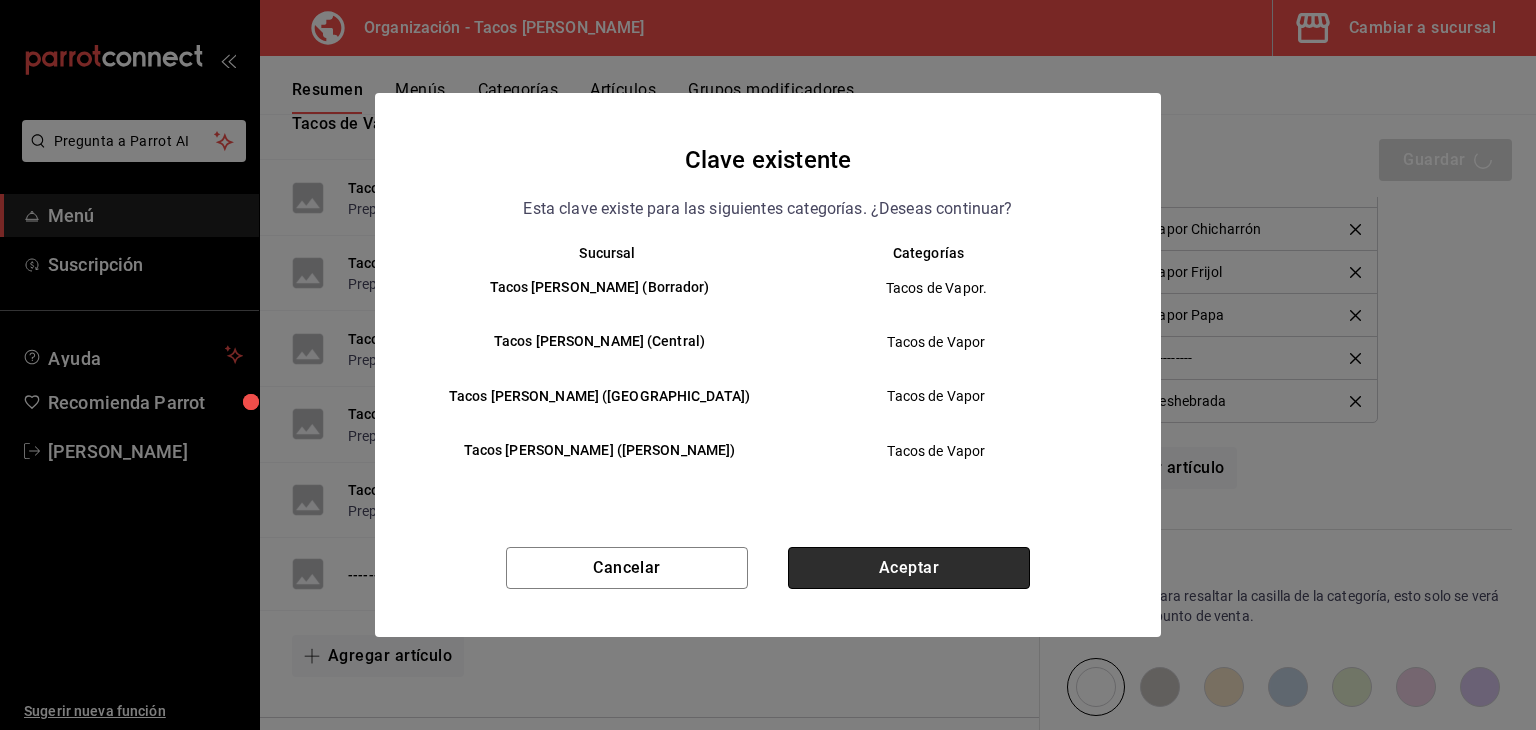 click on "Aceptar" at bounding box center (909, 568) 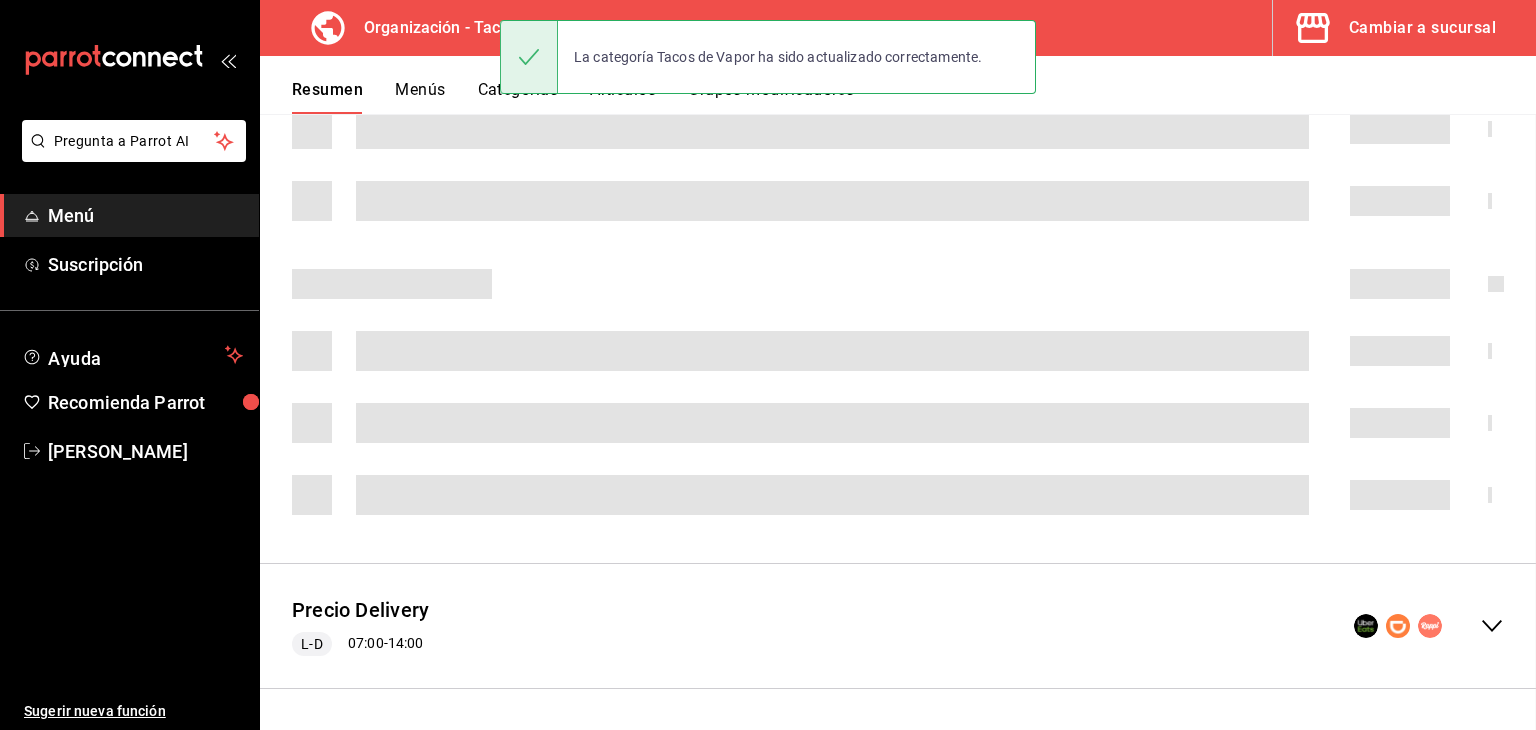 scroll, scrollTop: 0, scrollLeft: 0, axis: both 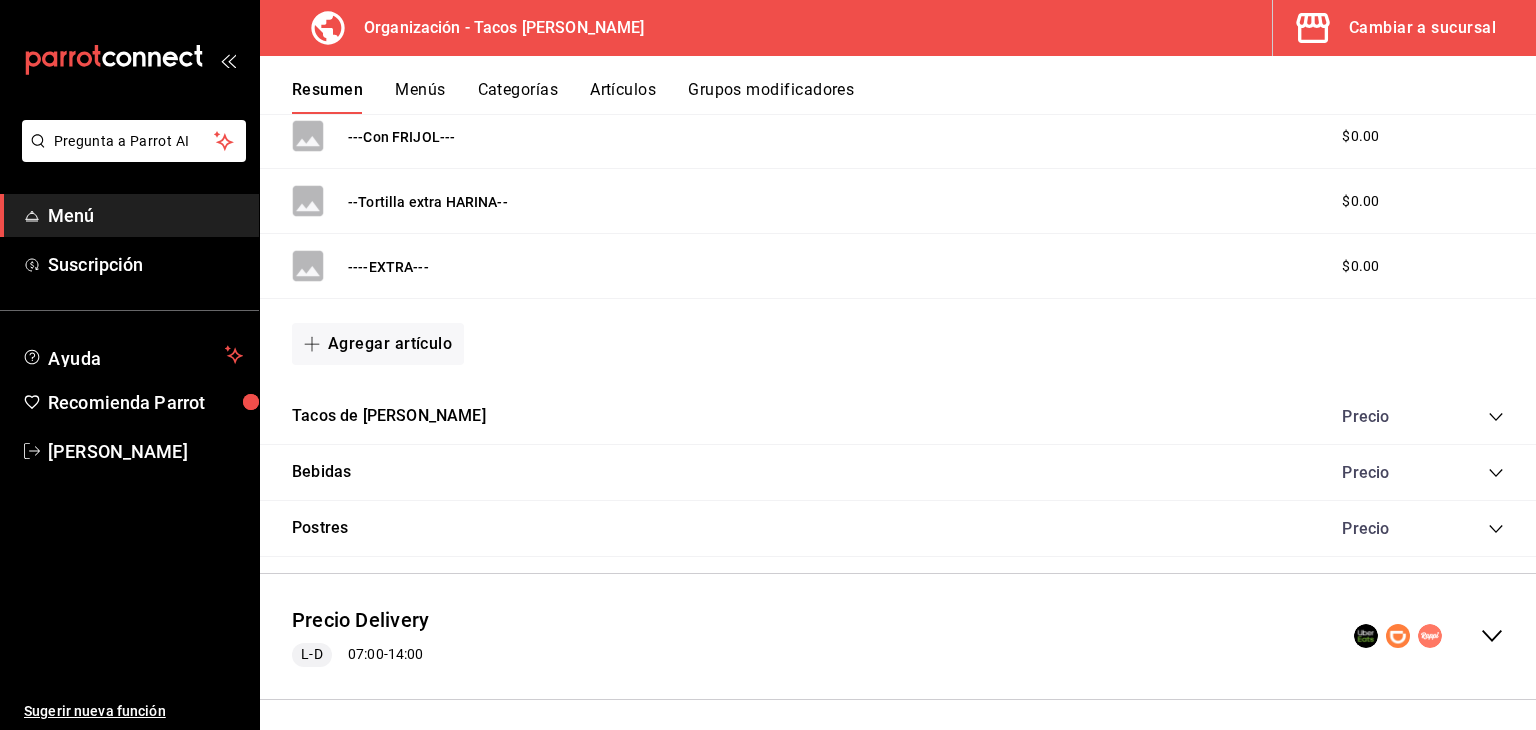 click 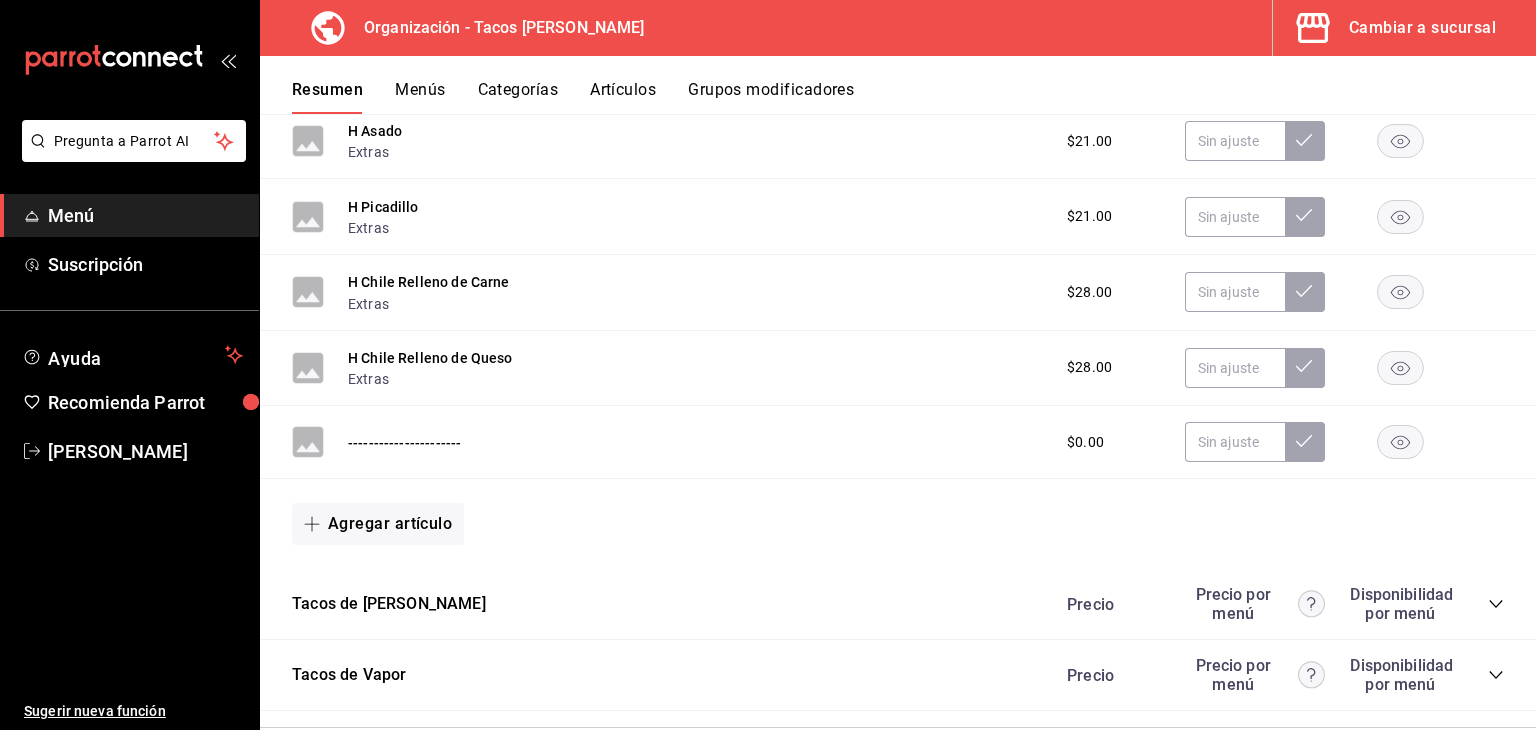scroll, scrollTop: 6099, scrollLeft: 0, axis: vertical 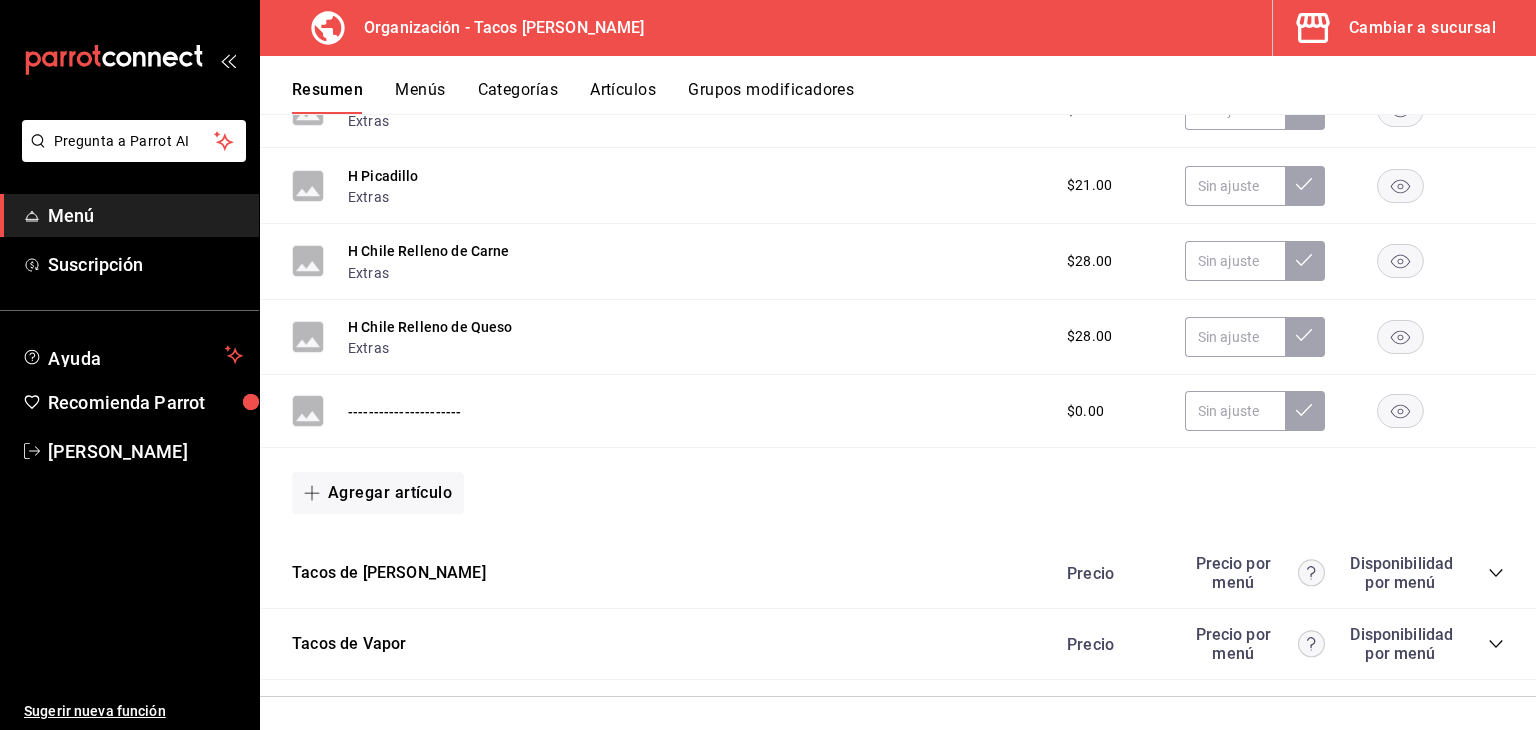 click 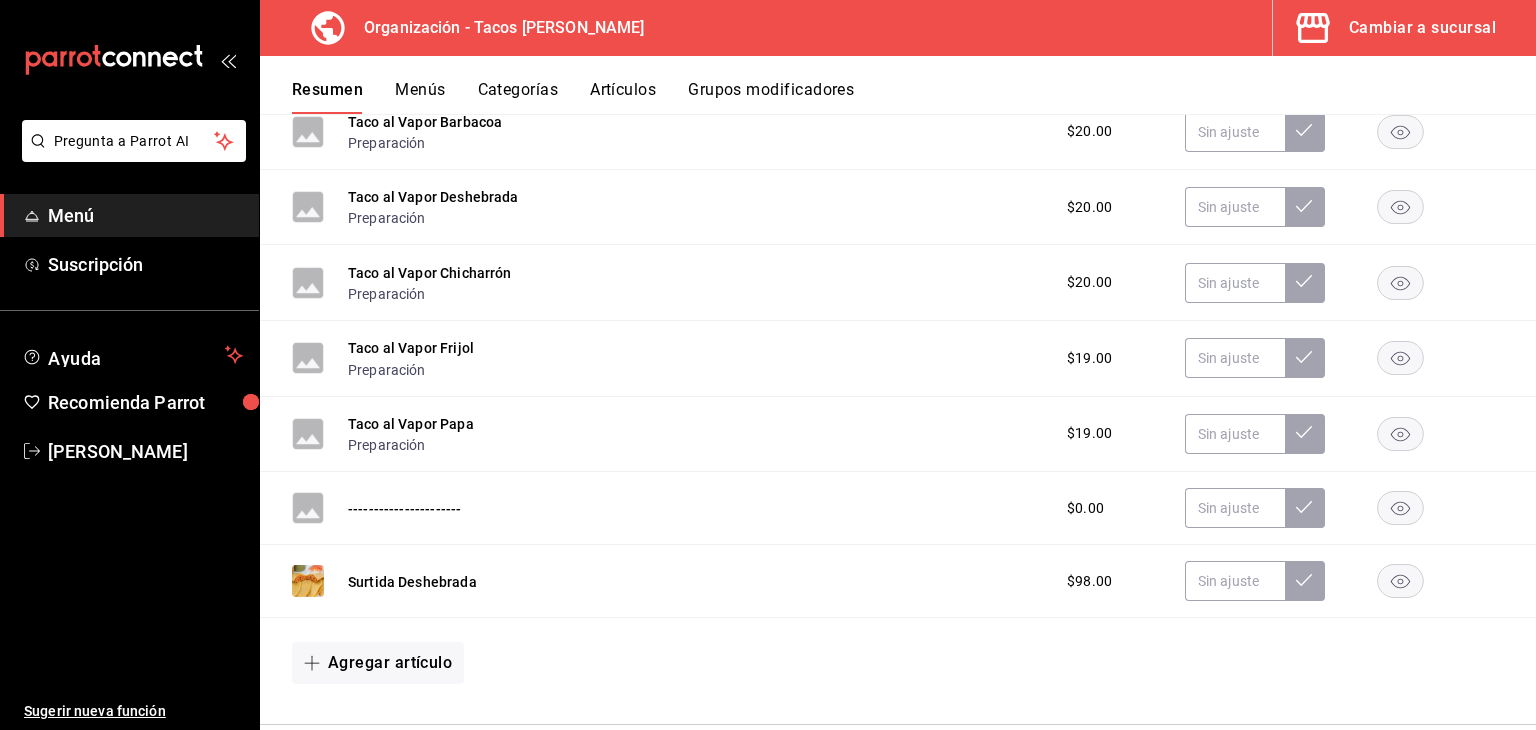 scroll, scrollTop: 6713, scrollLeft: 0, axis: vertical 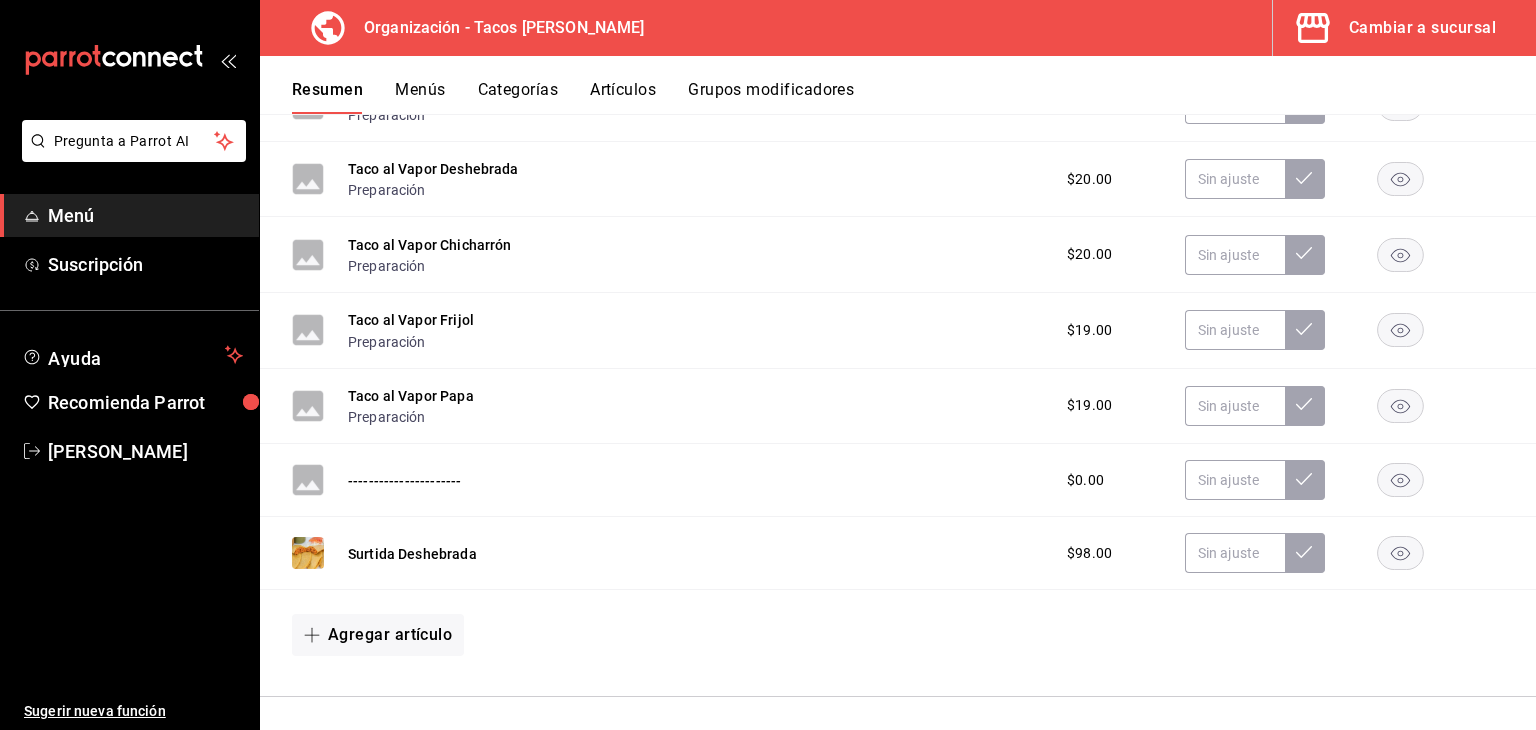 click on "$98.00" at bounding box center (1089, 553) 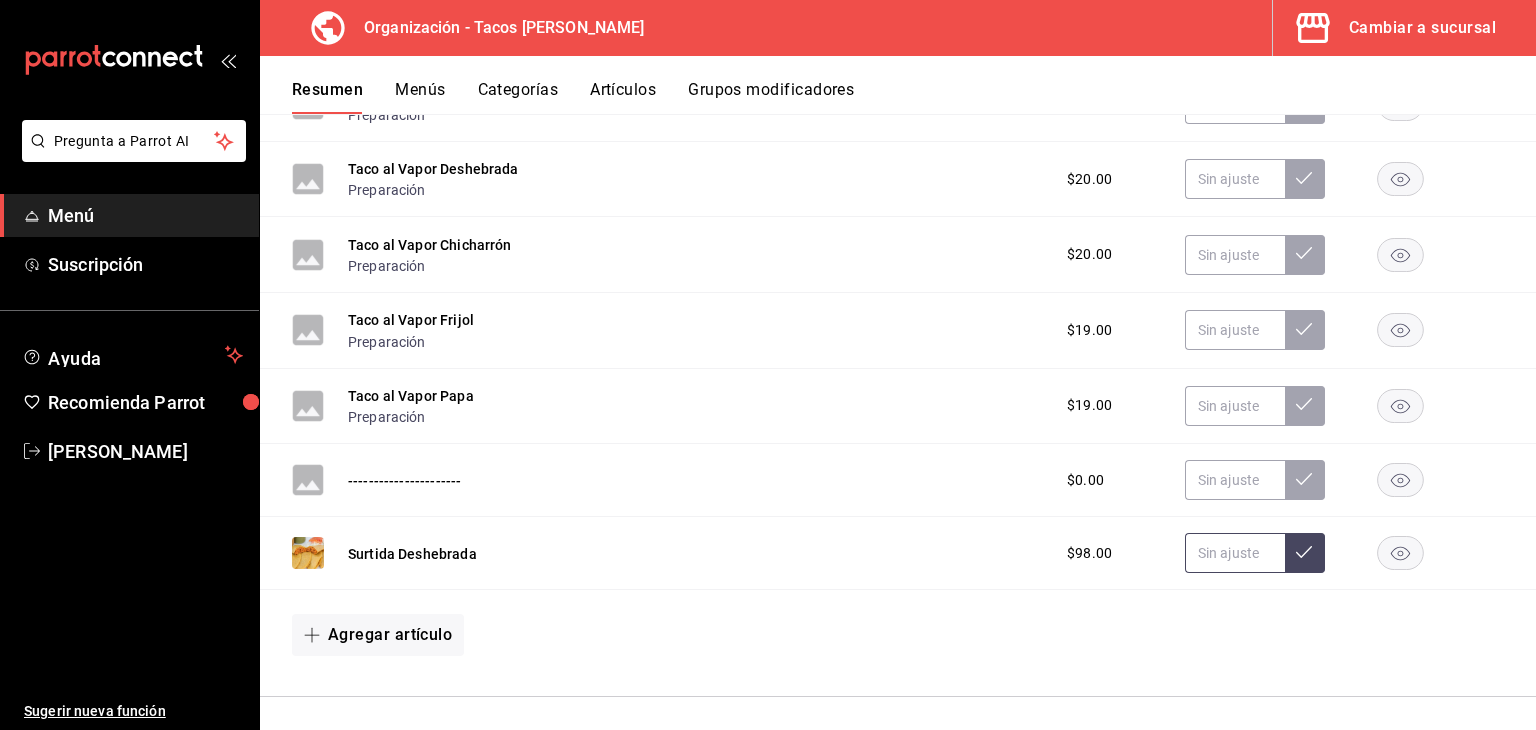 click at bounding box center [1235, 553] 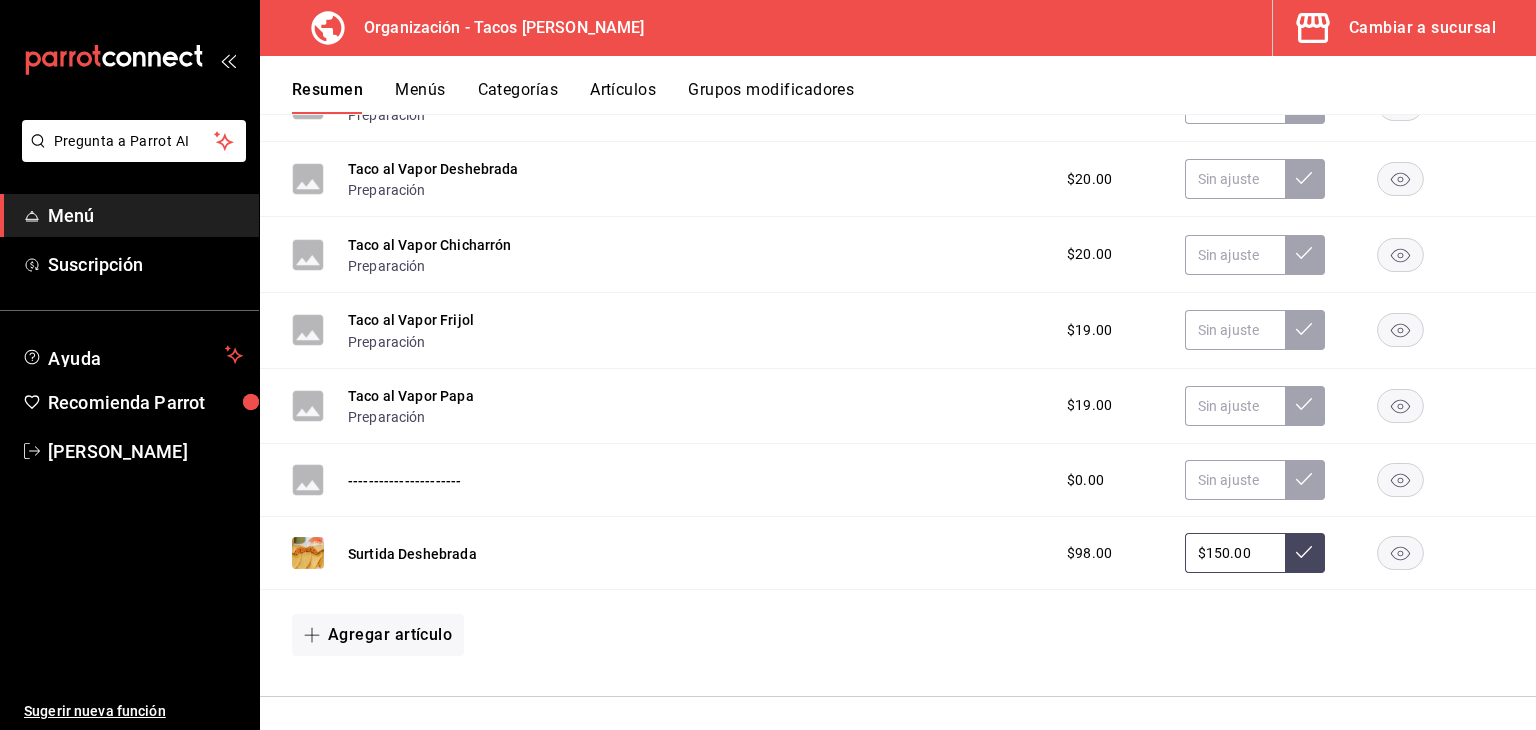 click 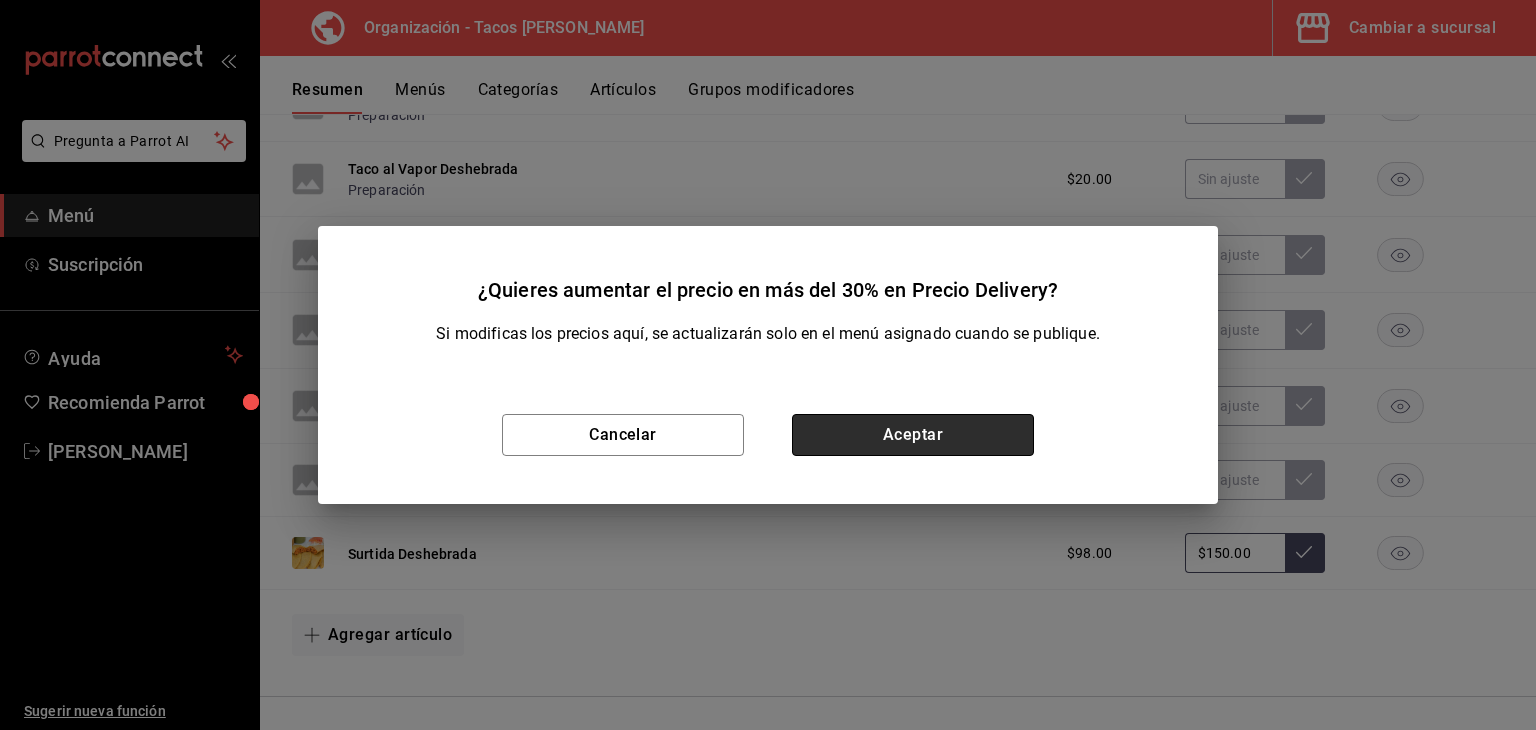 click on "Aceptar" at bounding box center (913, 435) 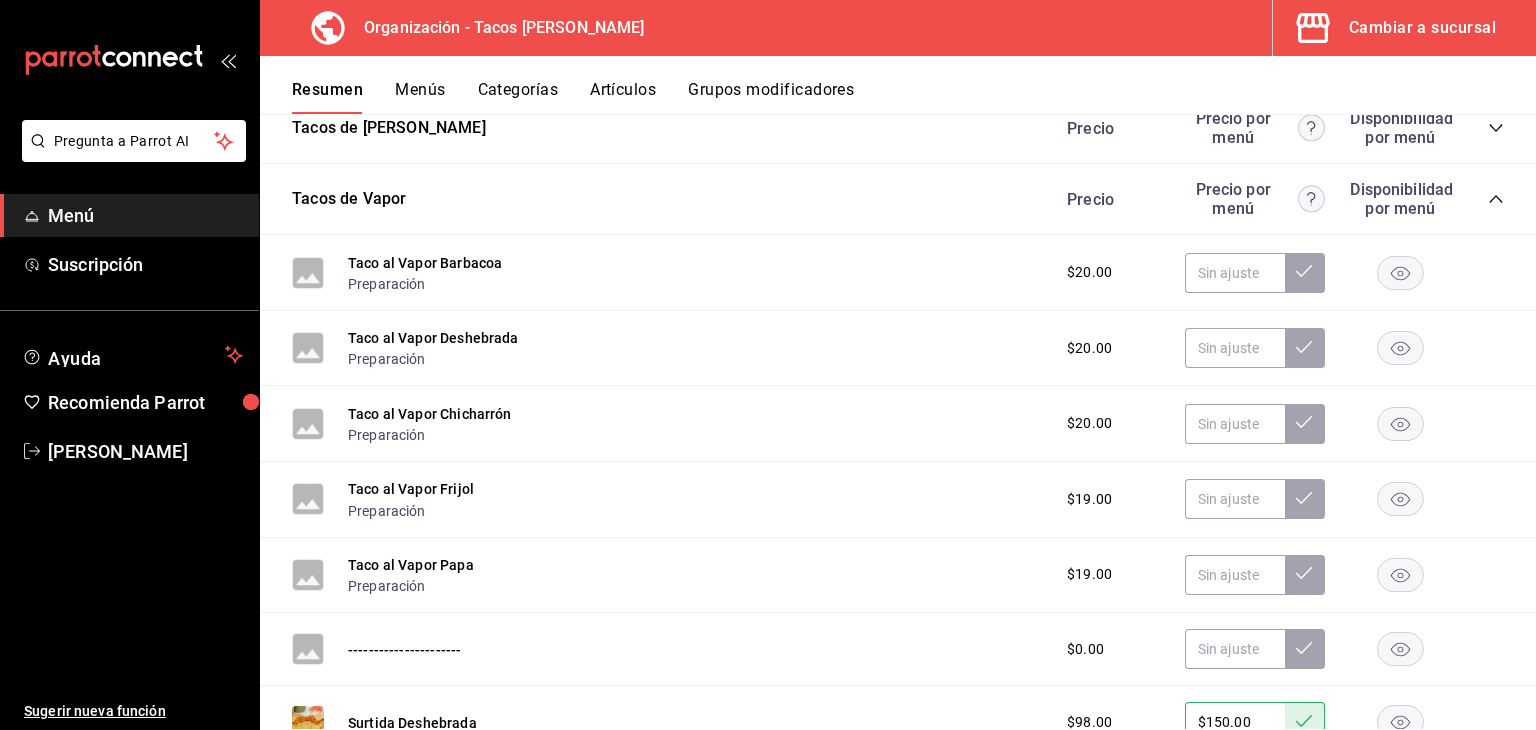 scroll, scrollTop: 6527, scrollLeft: 0, axis: vertical 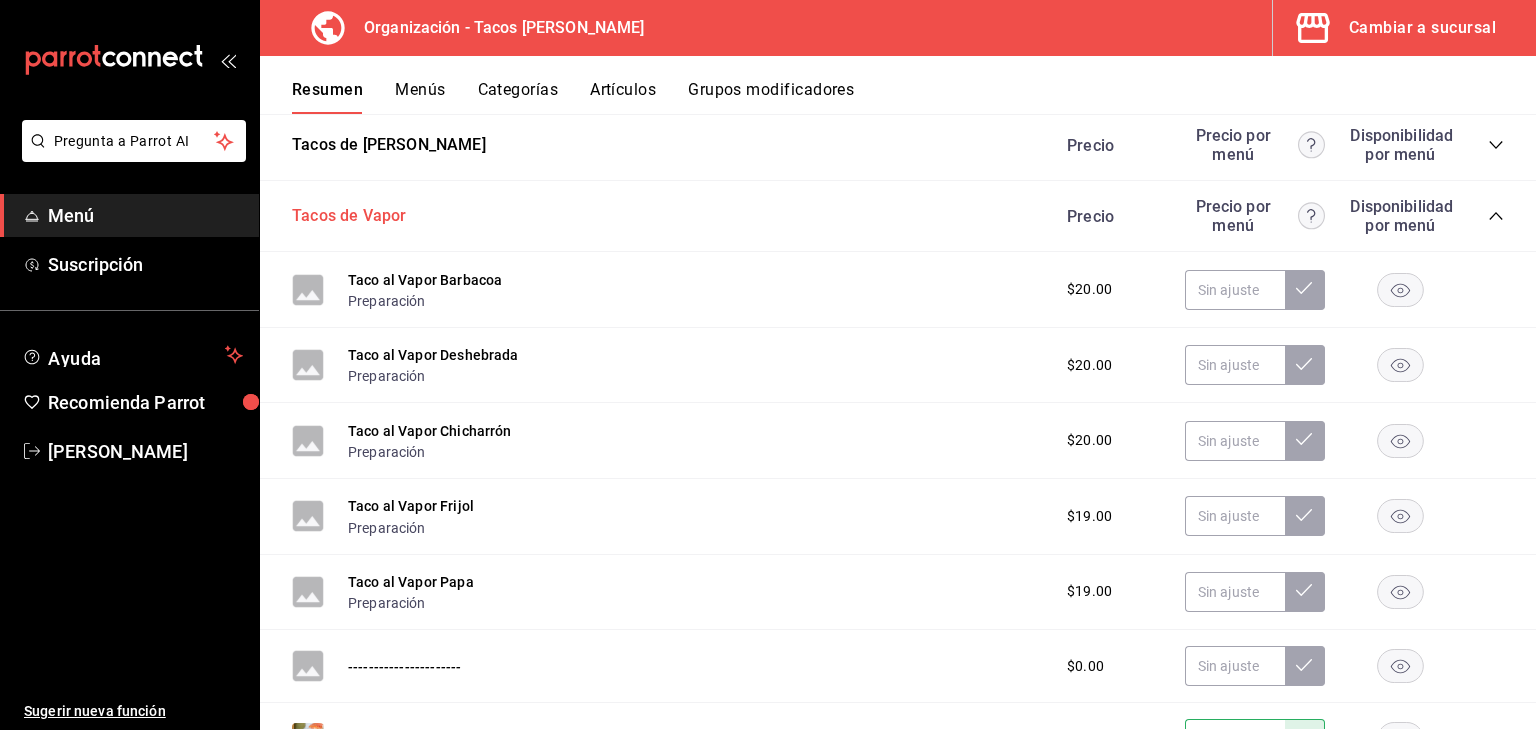 click on "Tacos de Vapor" at bounding box center (349, 216) 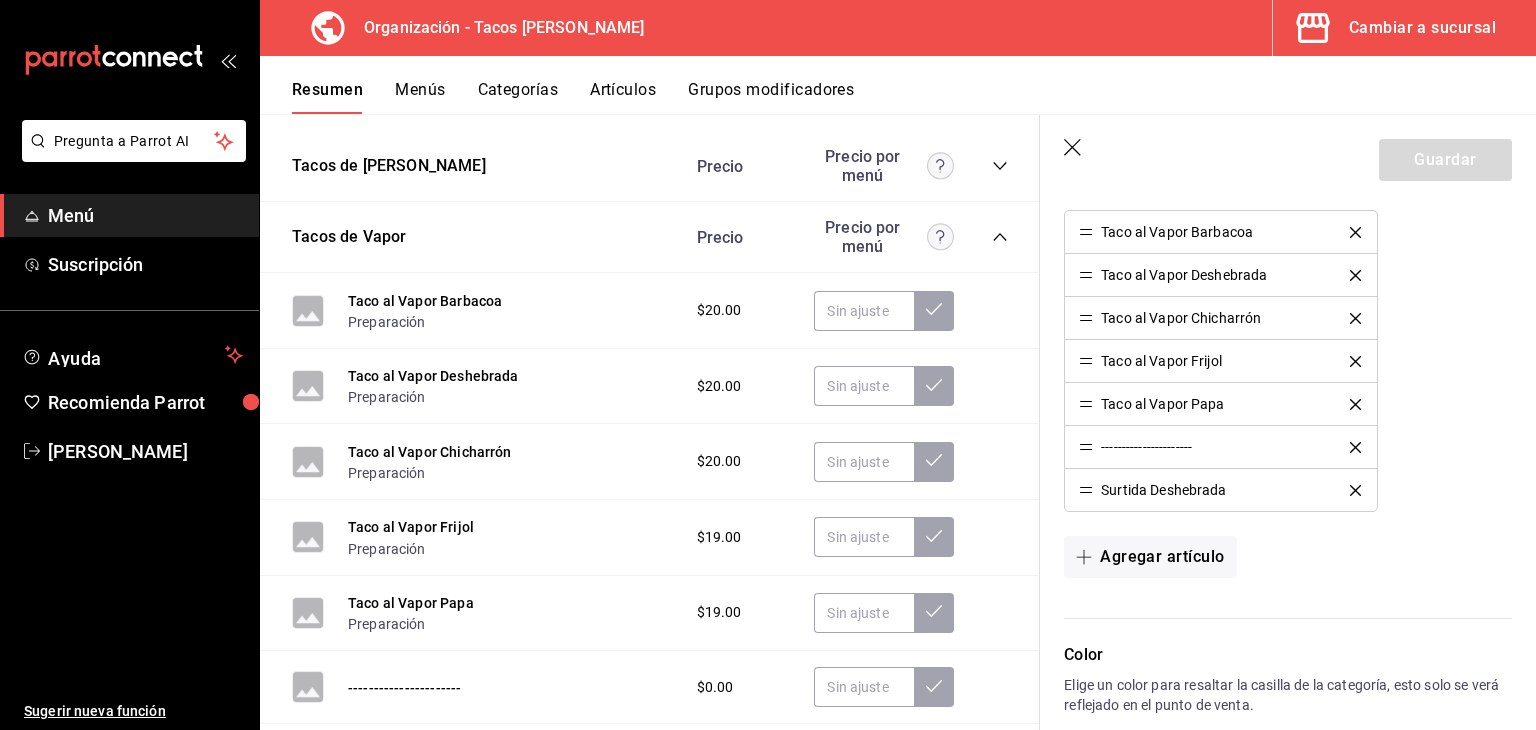 scroll, scrollTop: 604, scrollLeft: 0, axis: vertical 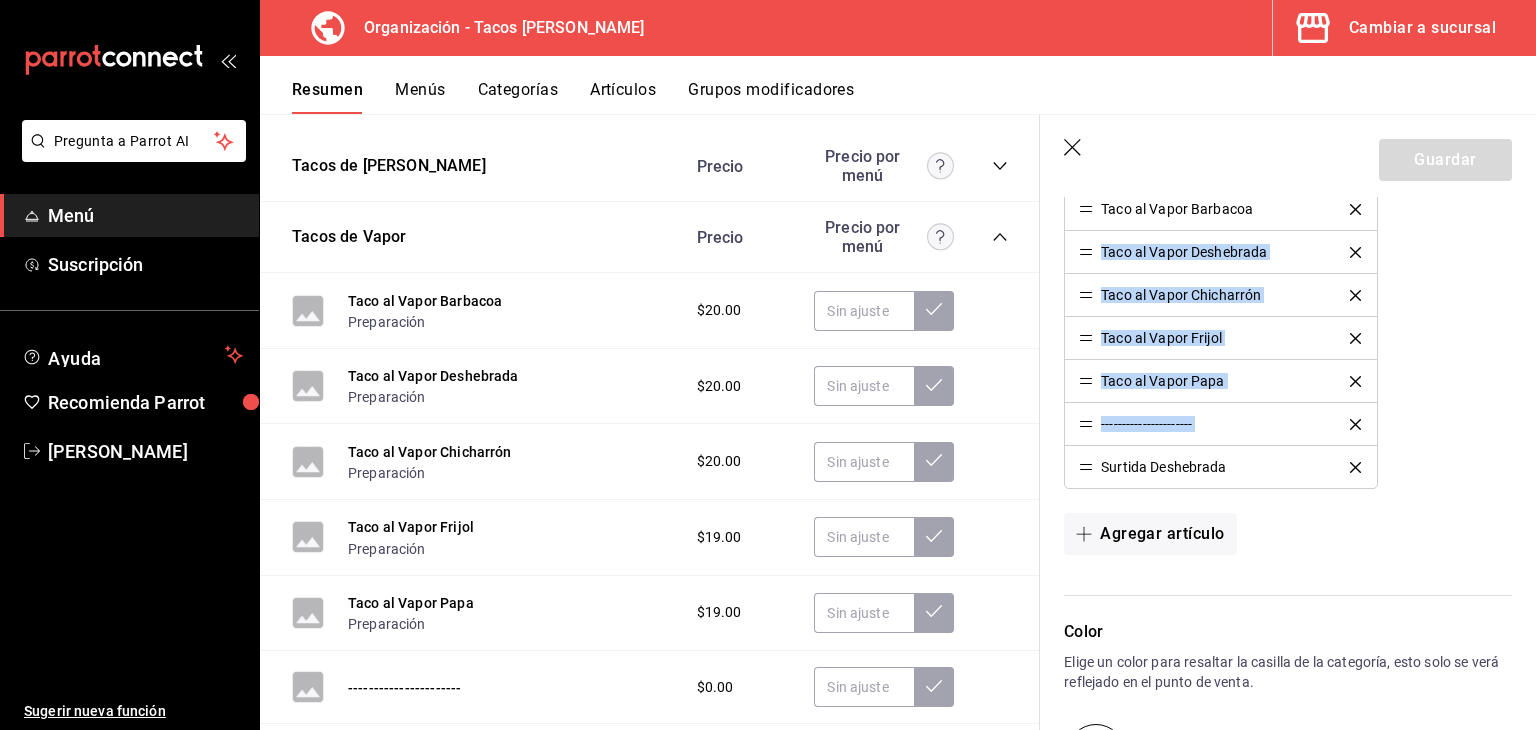 drag, startPoint x: 1095, startPoint y: 468, endPoint x: 1097, endPoint y: 229, distance: 239.00836 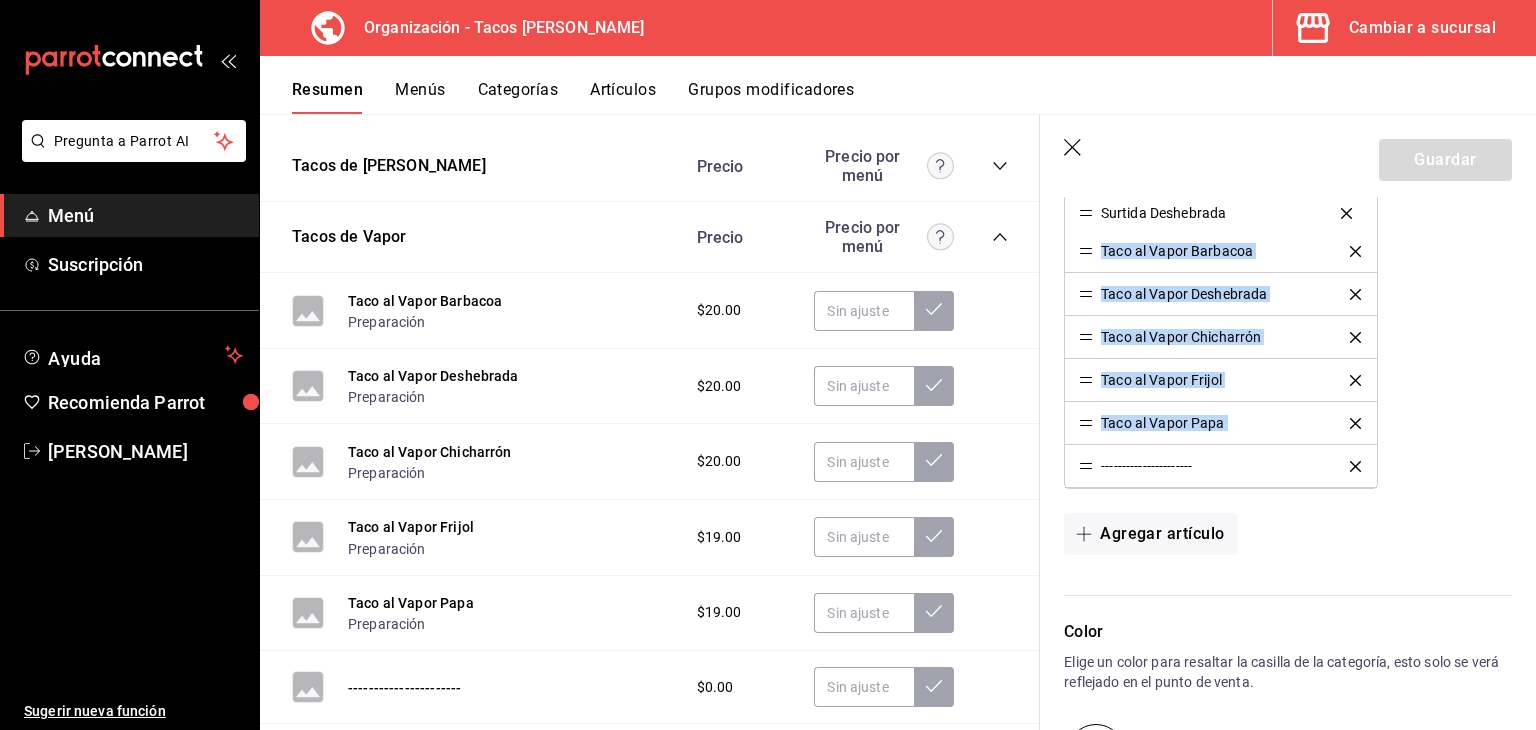 drag, startPoint x: 1084, startPoint y: 468, endPoint x: 1071, endPoint y: 217, distance: 251.33643 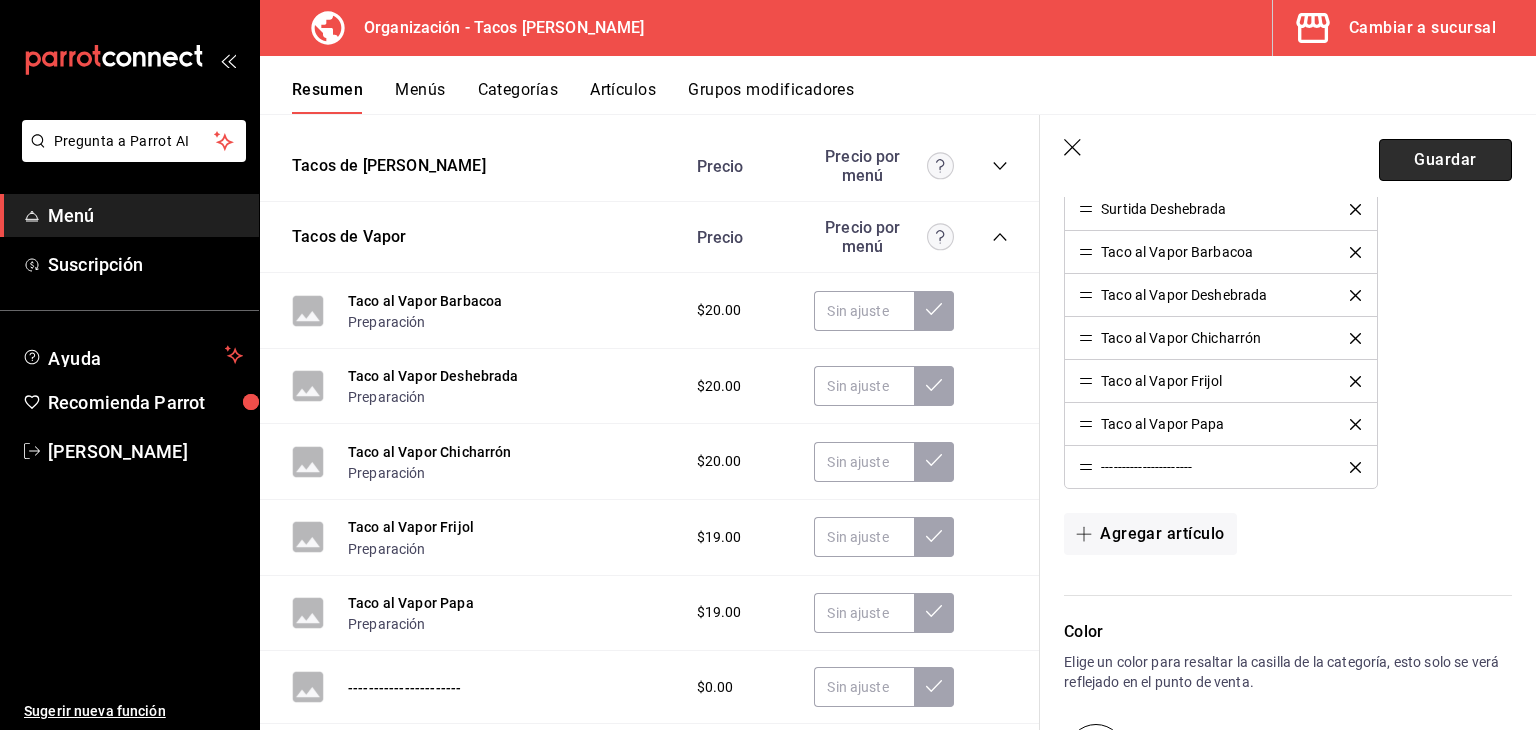 click on "Guardar" at bounding box center [1445, 160] 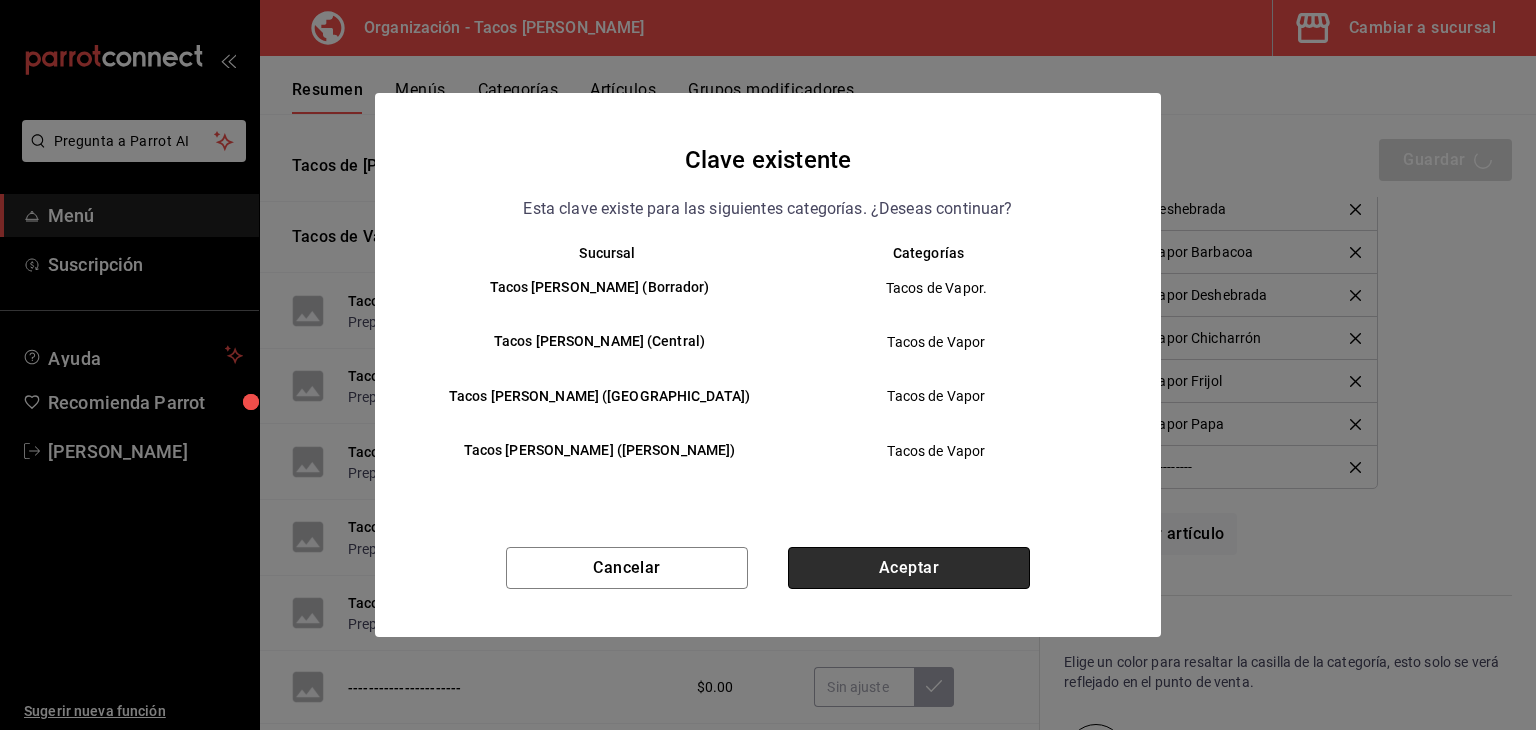 click on "Aceptar" at bounding box center [909, 568] 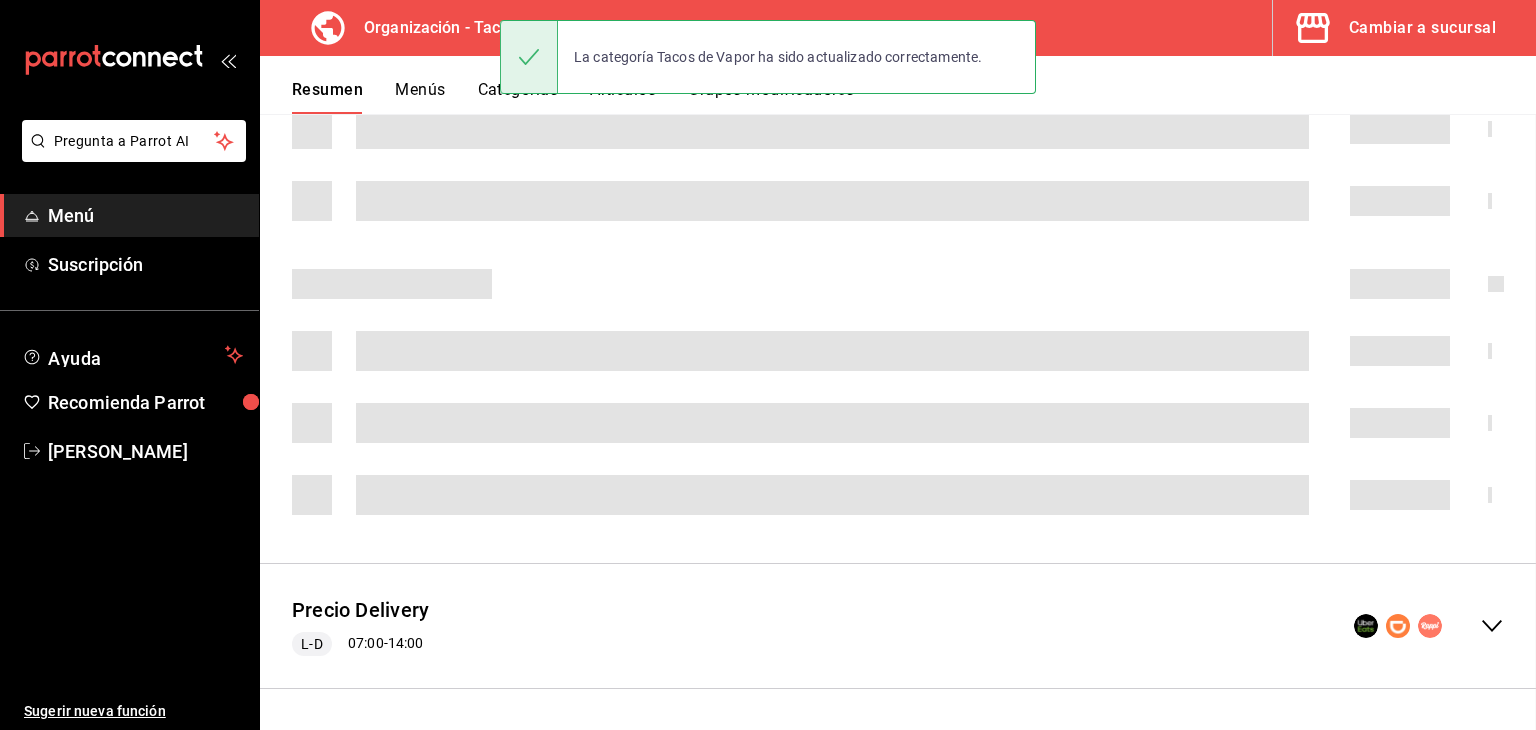 scroll, scrollTop: 0, scrollLeft: 0, axis: both 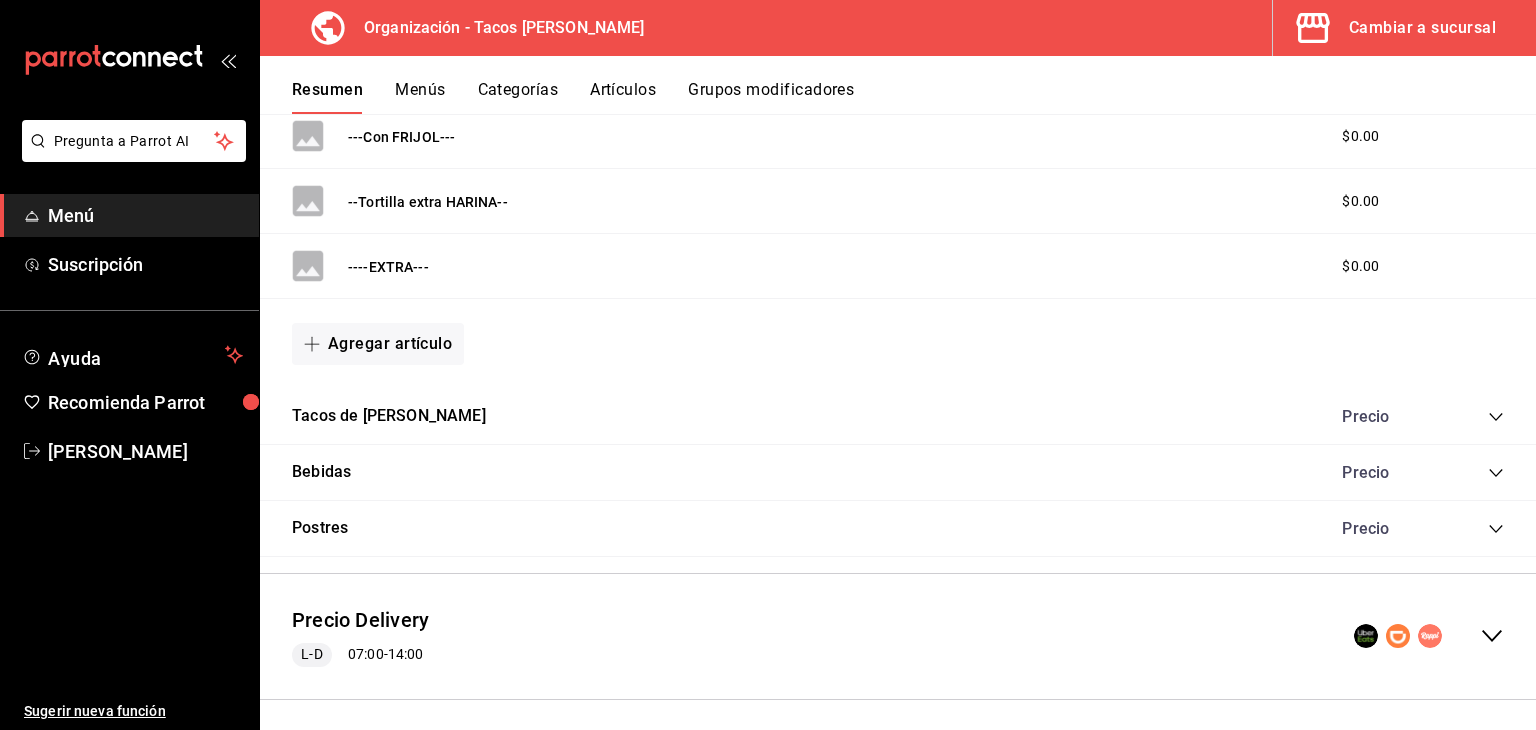 click on "Cambiar a sucursal" at bounding box center [1422, 28] 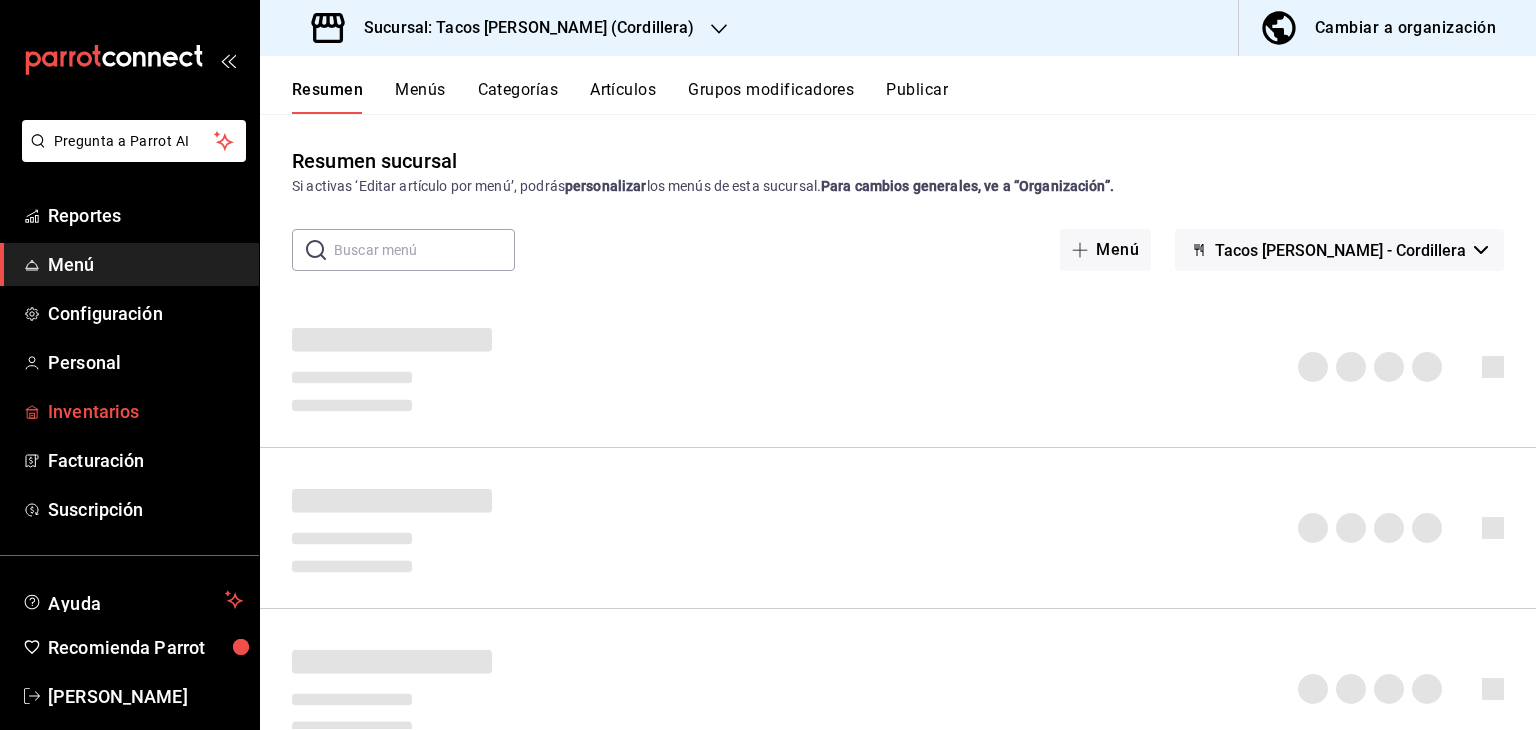 click on "Inventarios" at bounding box center (145, 411) 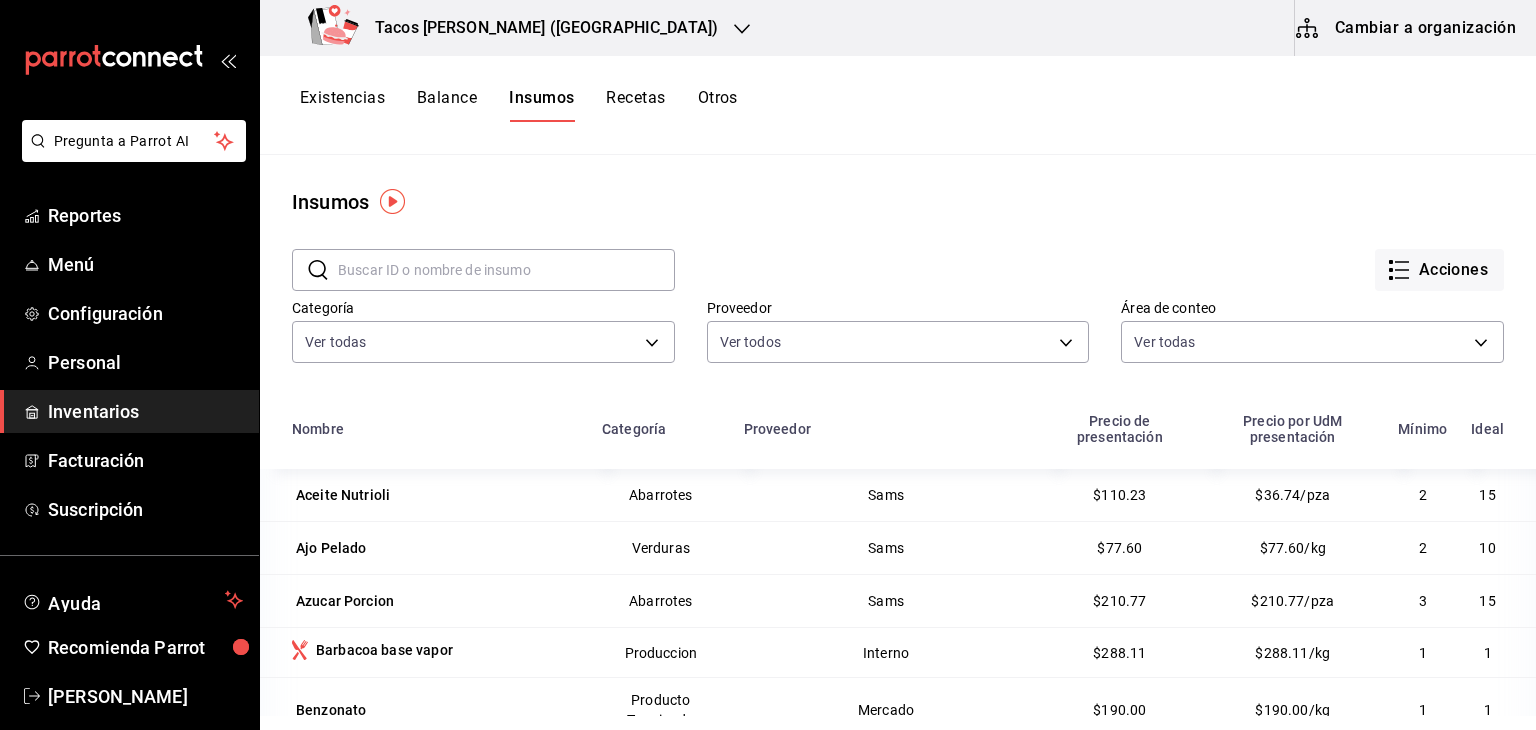 click on "Cambiar a organización" at bounding box center (1407, 28) 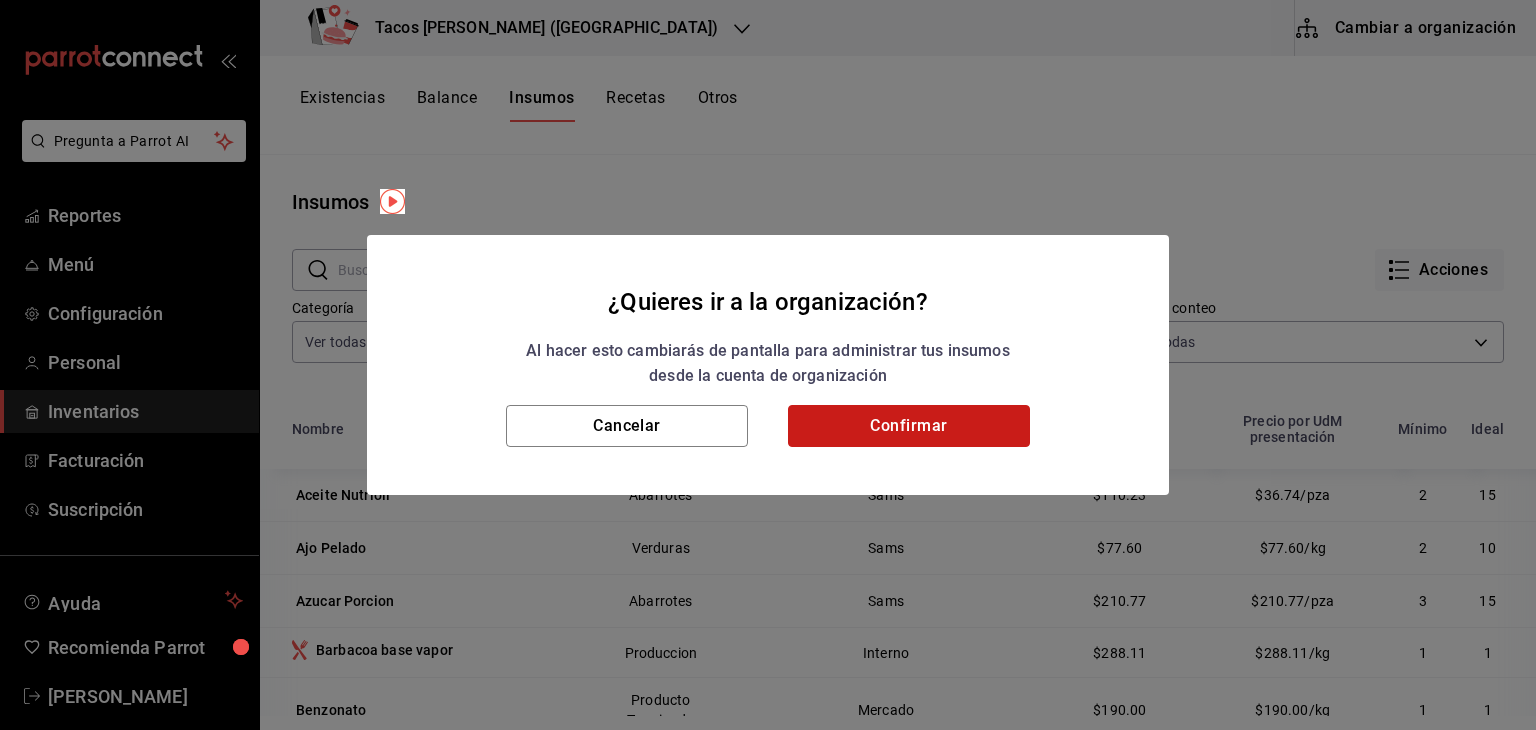 click on "Confirmar" at bounding box center [909, 426] 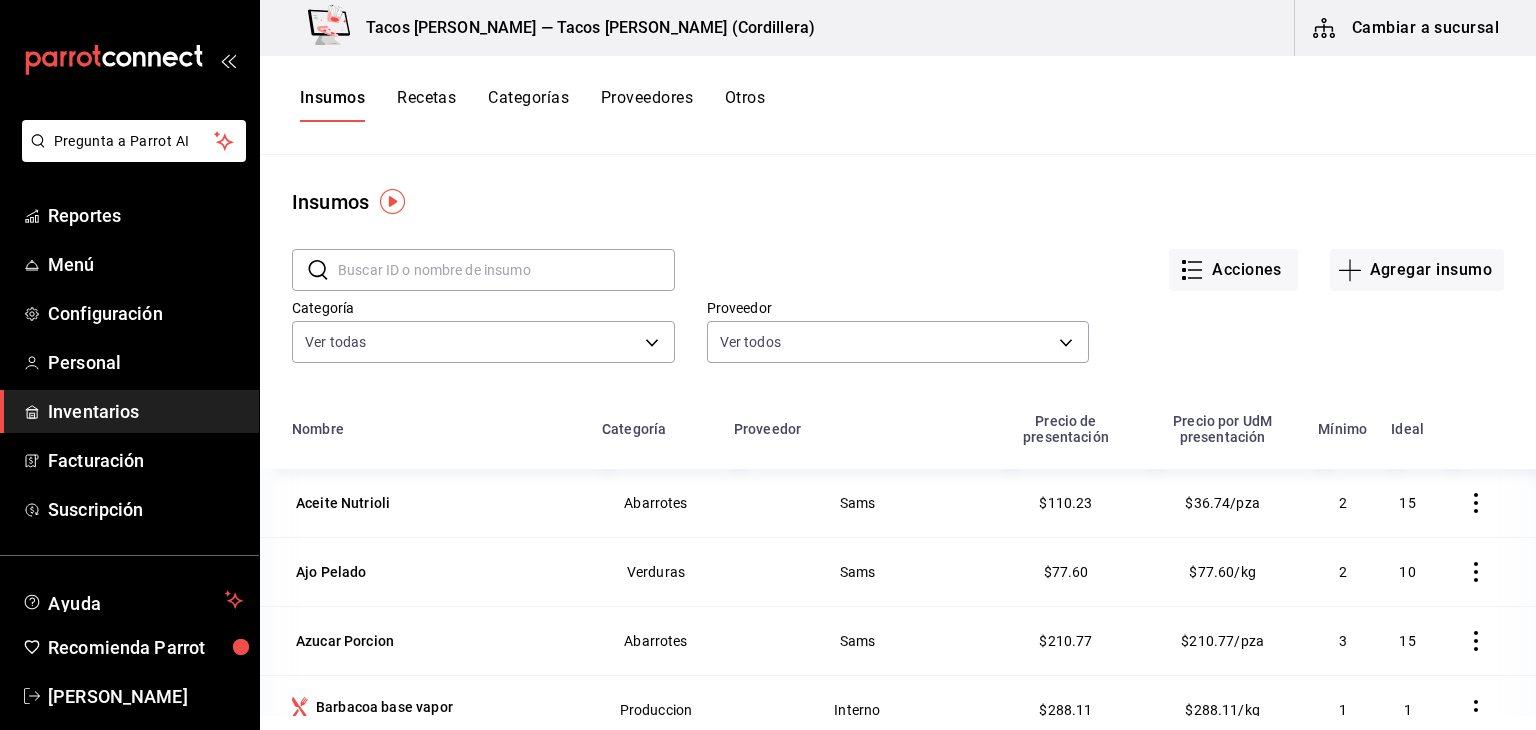 click on "Recetas" at bounding box center [426, 105] 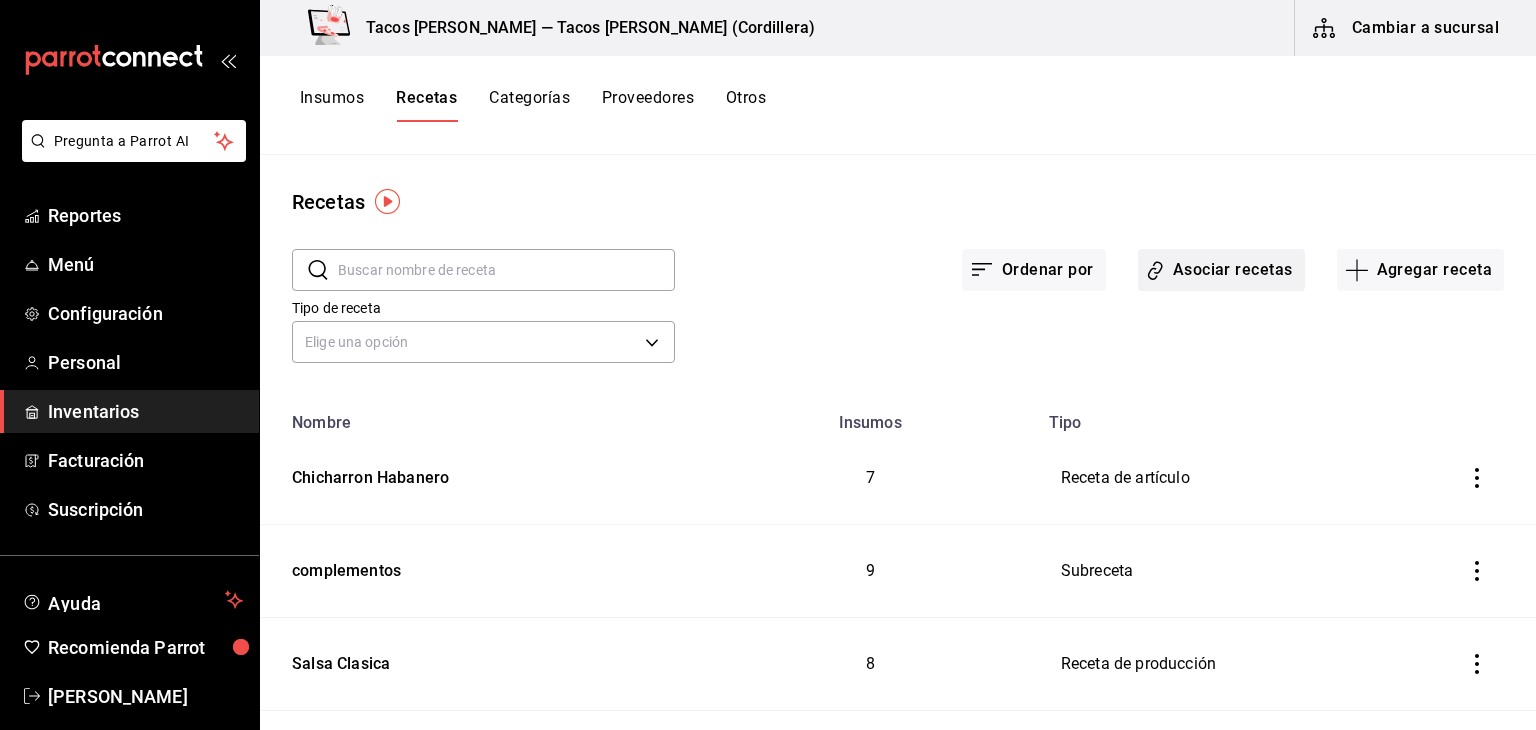 click on "Asociar recetas" at bounding box center [1221, 270] 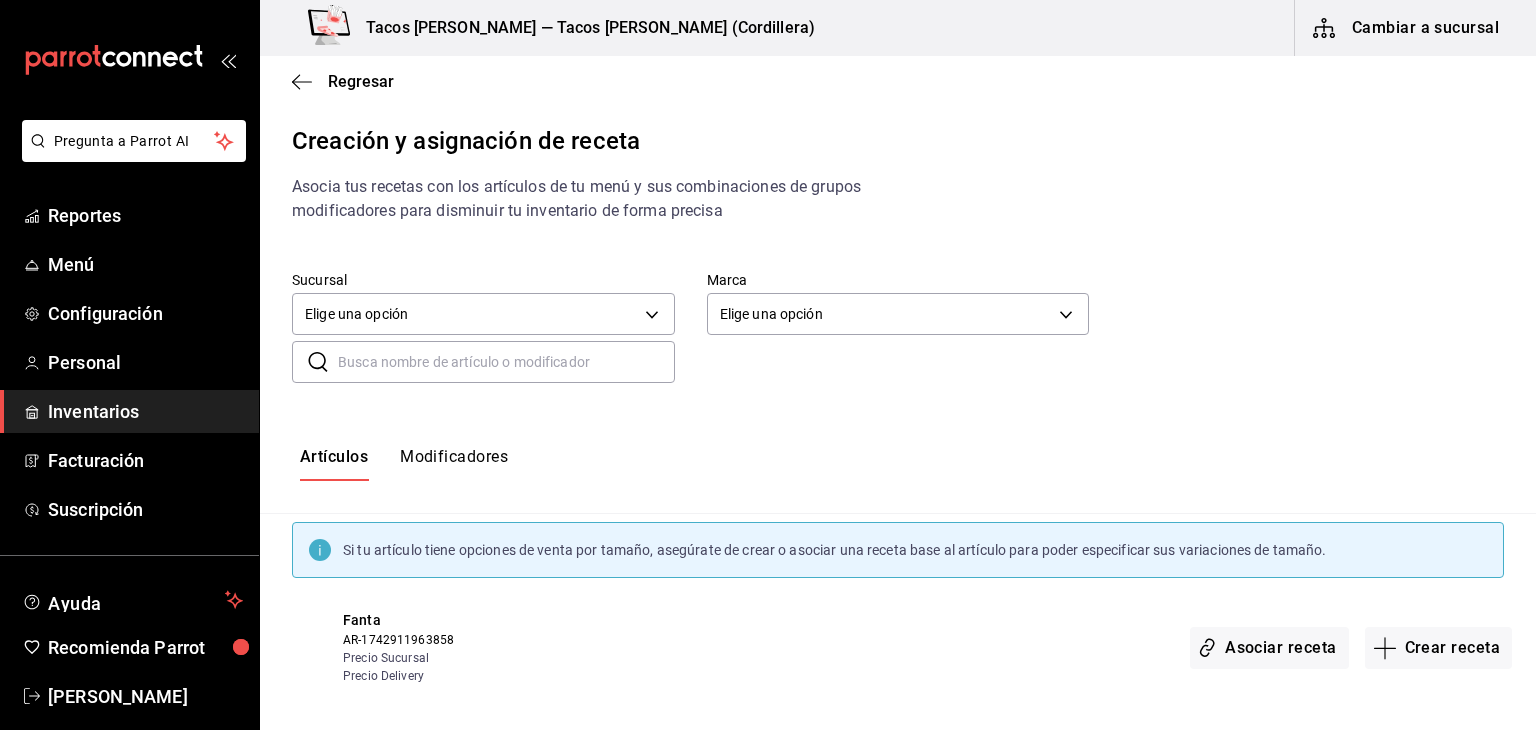 click at bounding box center (506, 362) 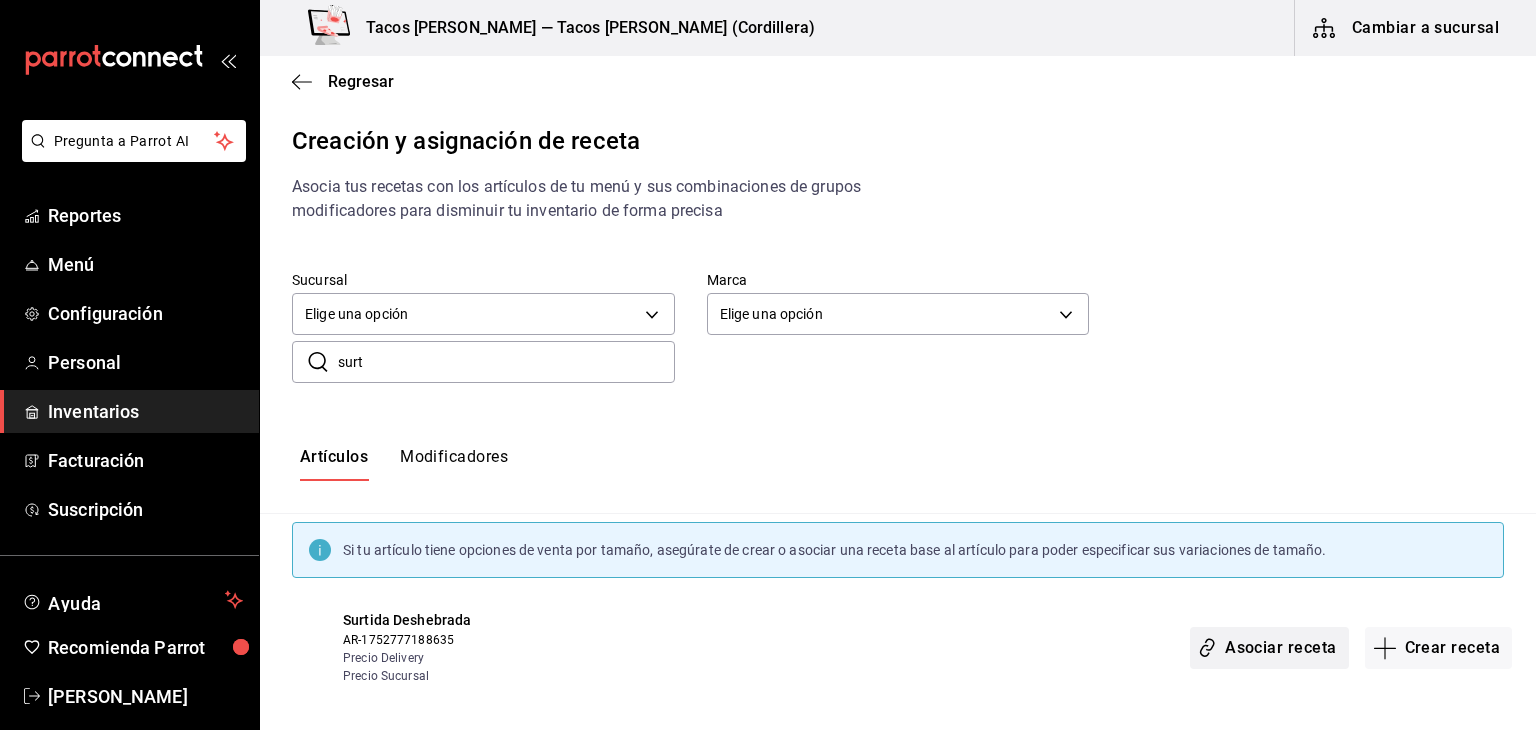 click on "Asociar receta" at bounding box center [1269, 648] 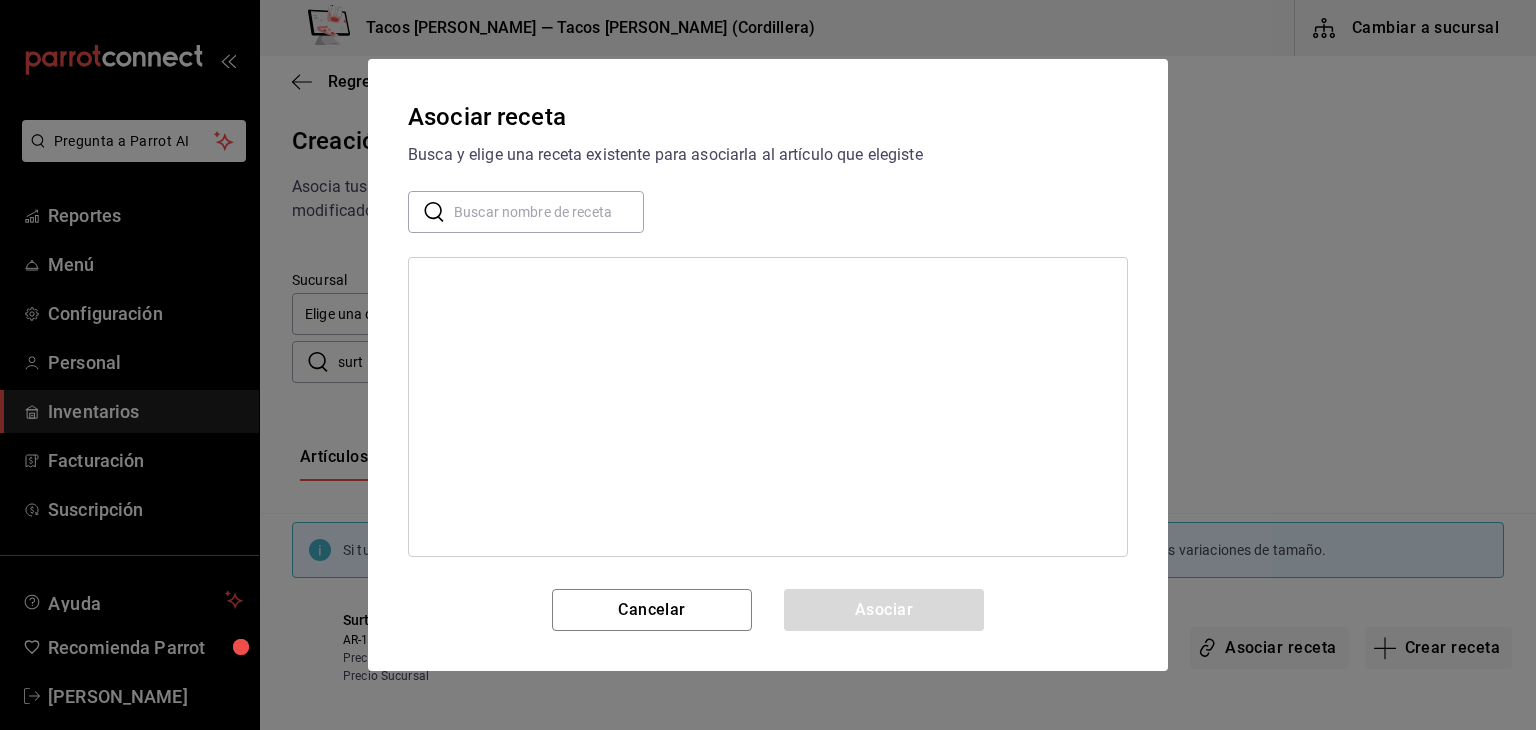 click at bounding box center [549, 212] 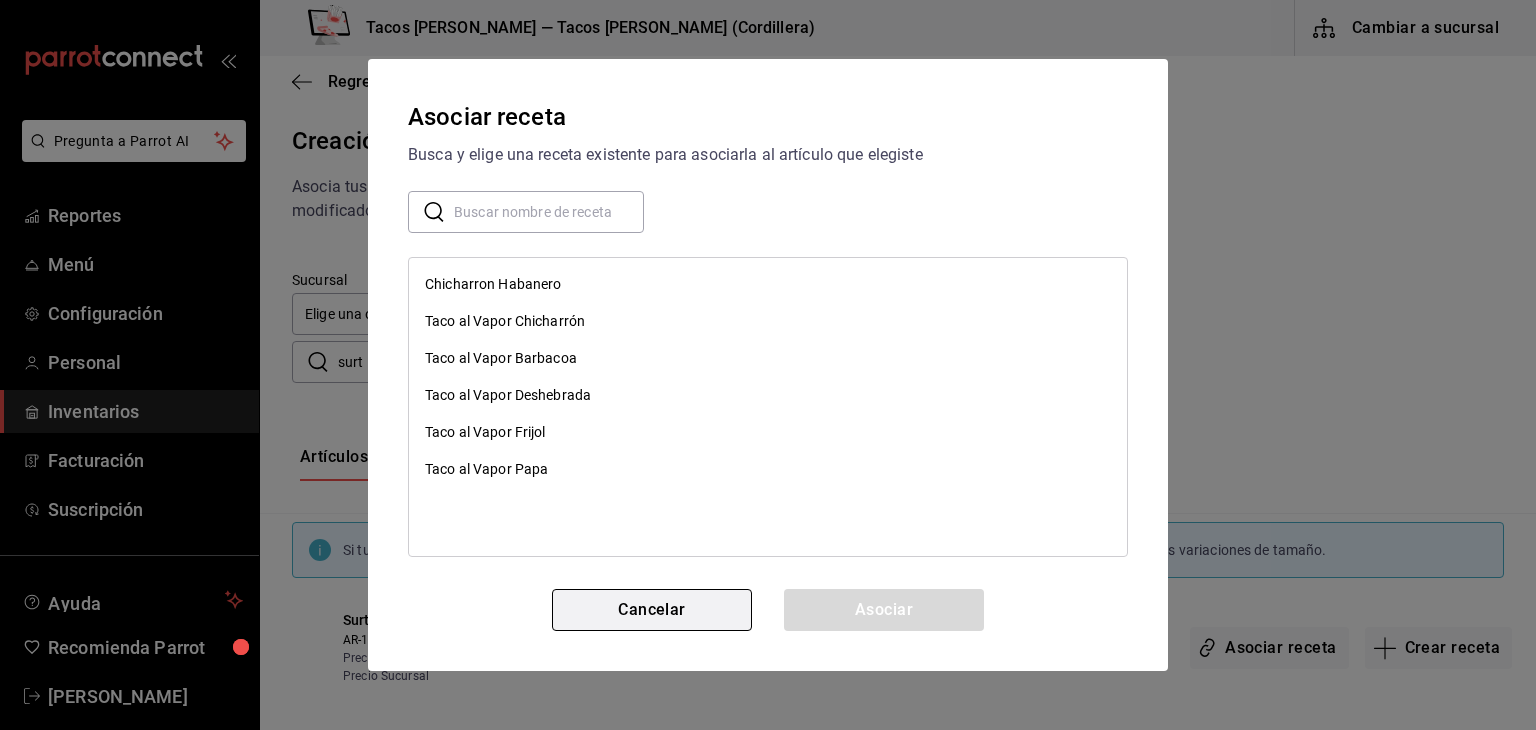click on "Cancelar" at bounding box center (652, 610) 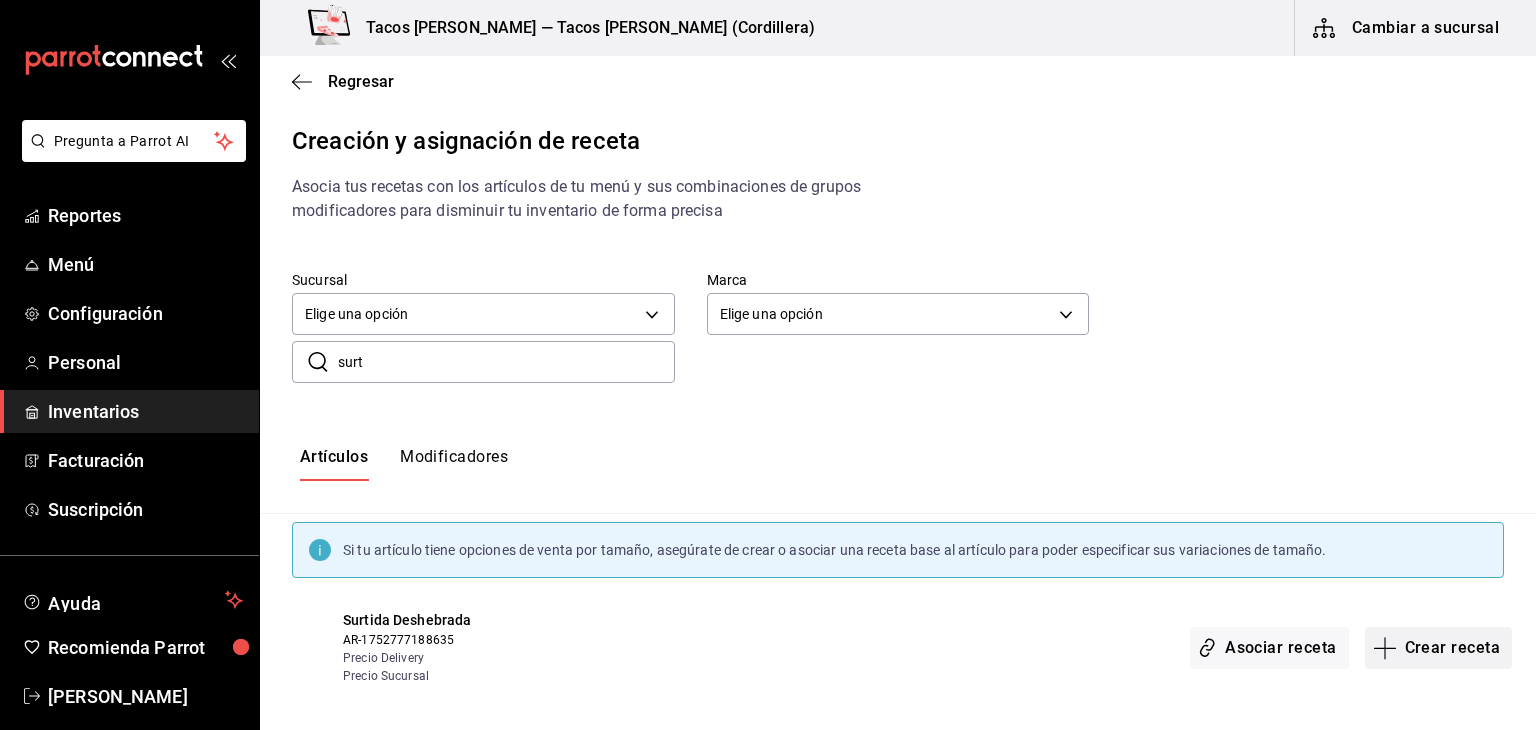 click on "Crear receta" at bounding box center (1439, 648) 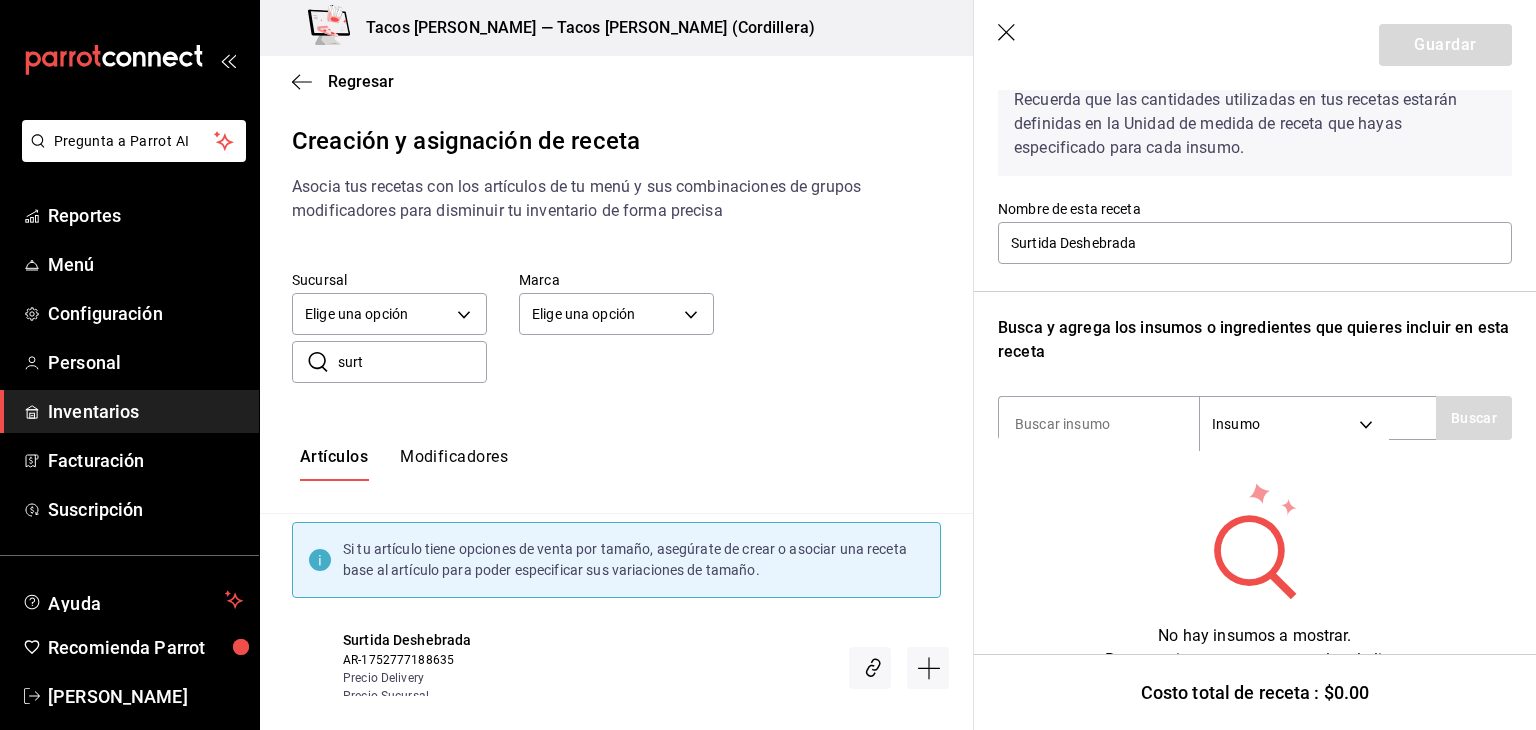 scroll, scrollTop: 124, scrollLeft: 0, axis: vertical 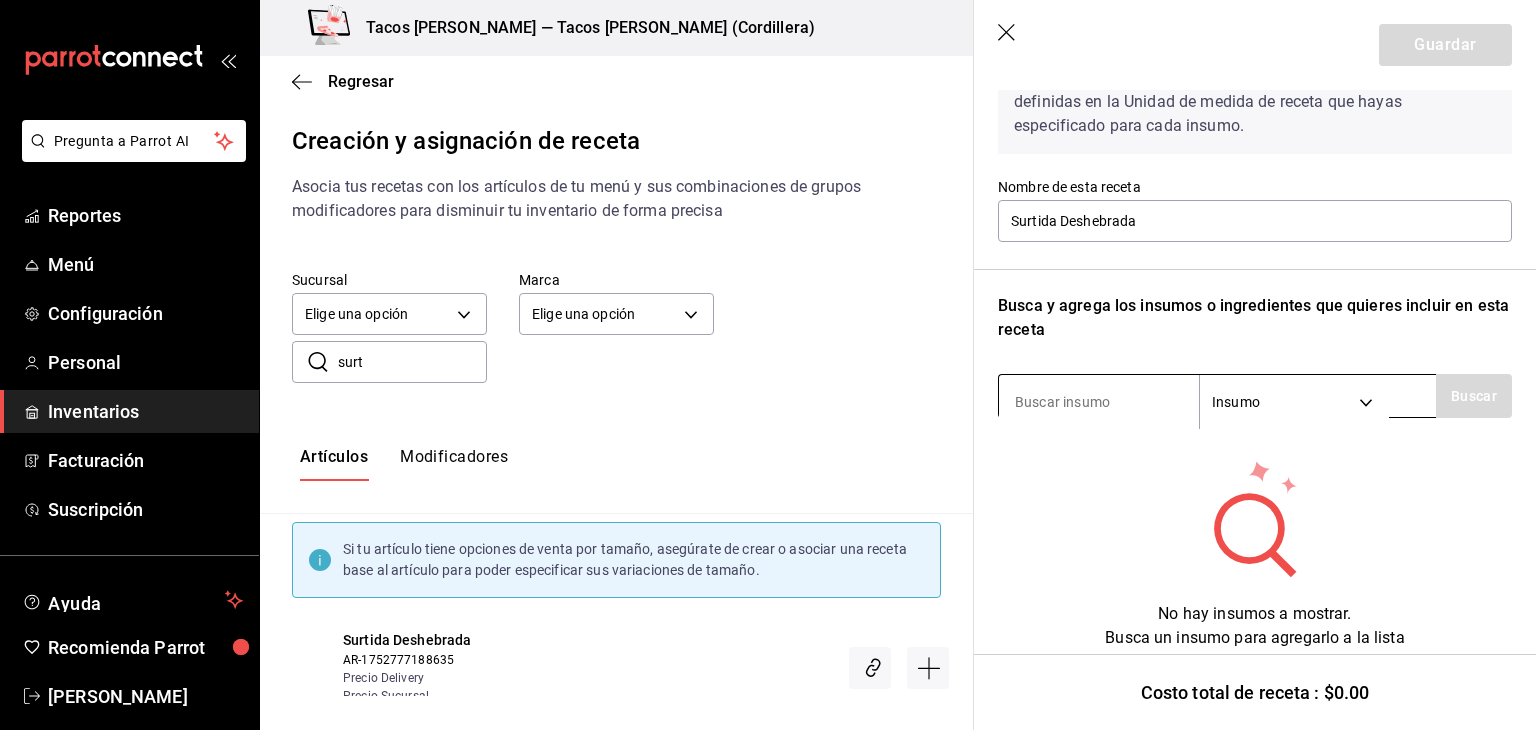 click at bounding box center [1099, 402] 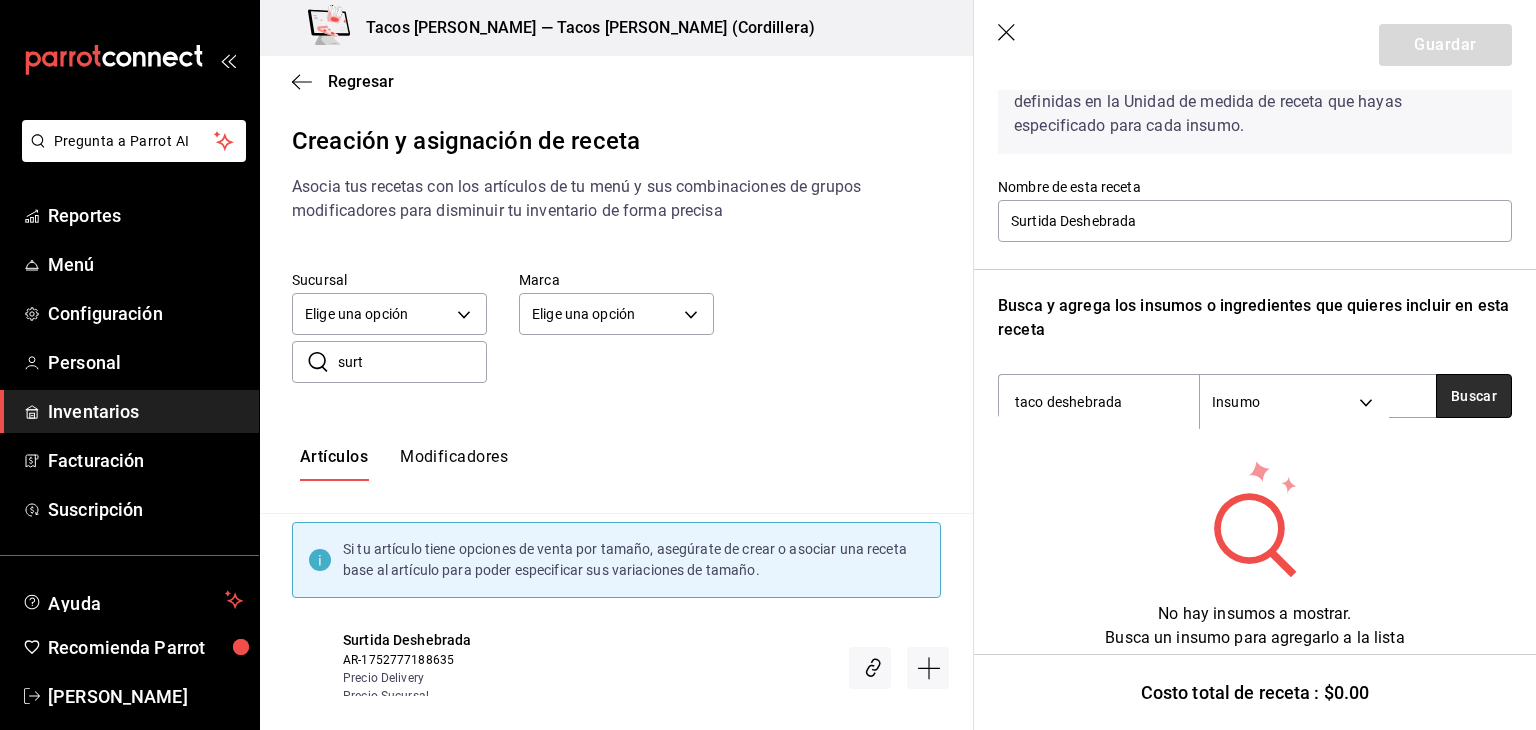 click on "Buscar" at bounding box center [1474, 396] 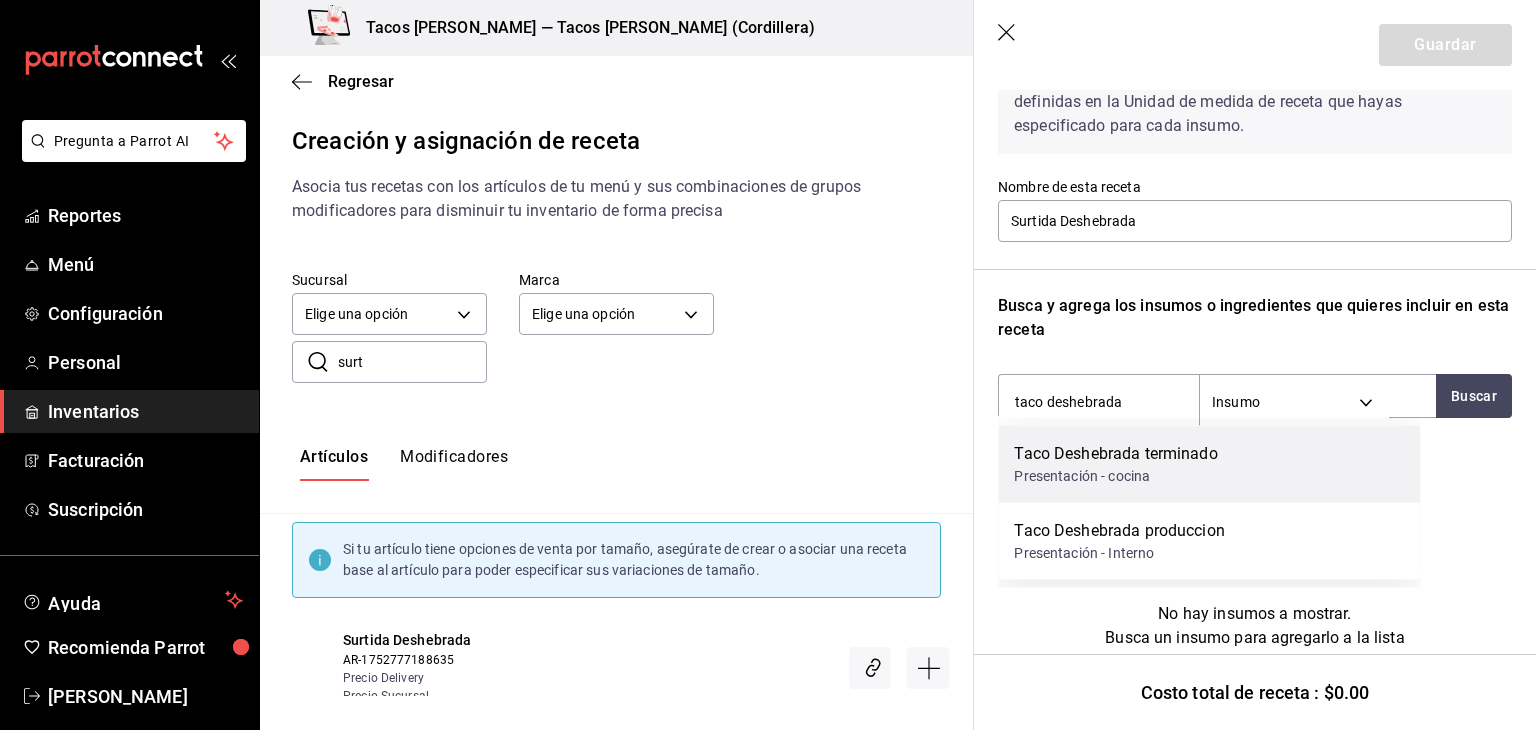 click on "Presentación - cocina" at bounding box center (1115, 476) 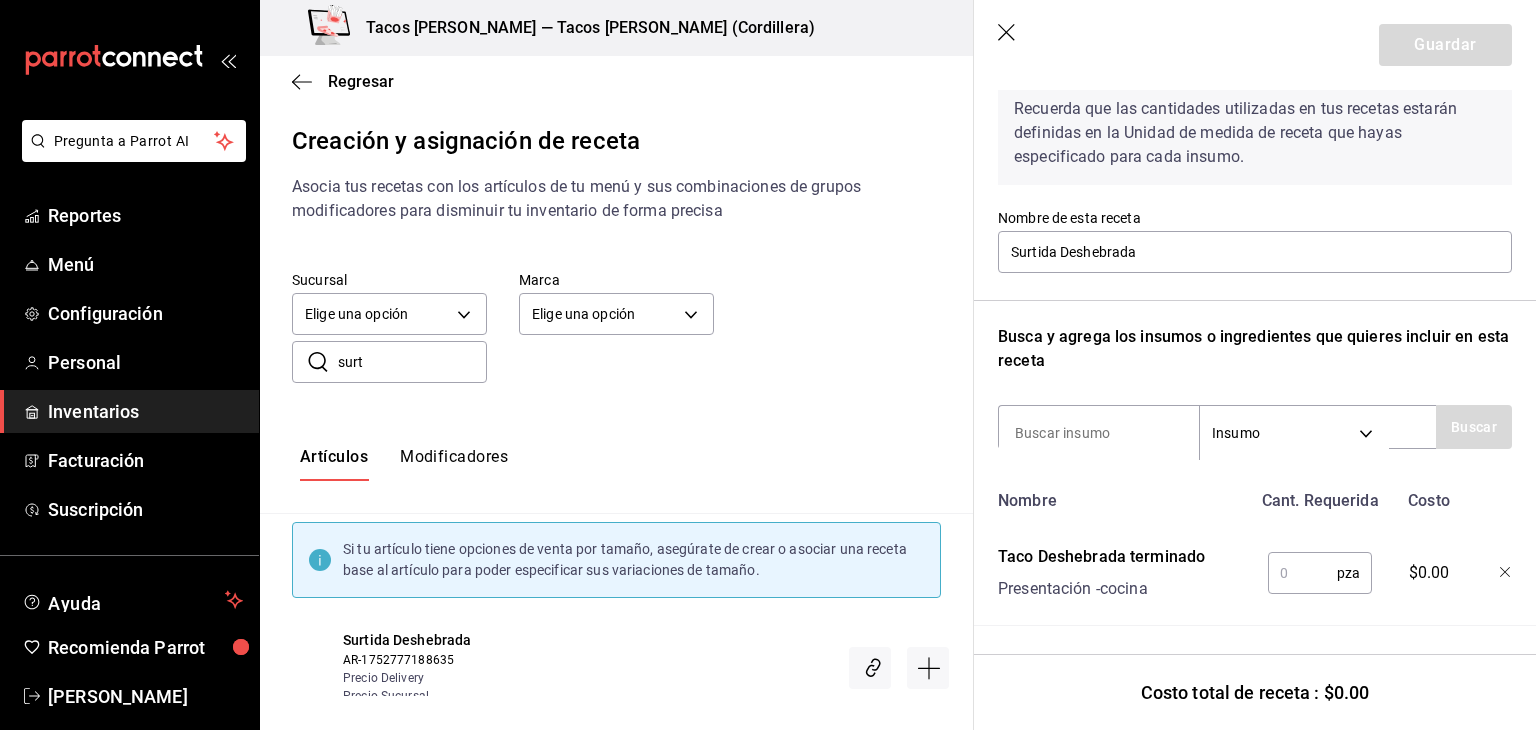 scroll, scrollTop: 108, scrollLeft: 0, axis: vertical 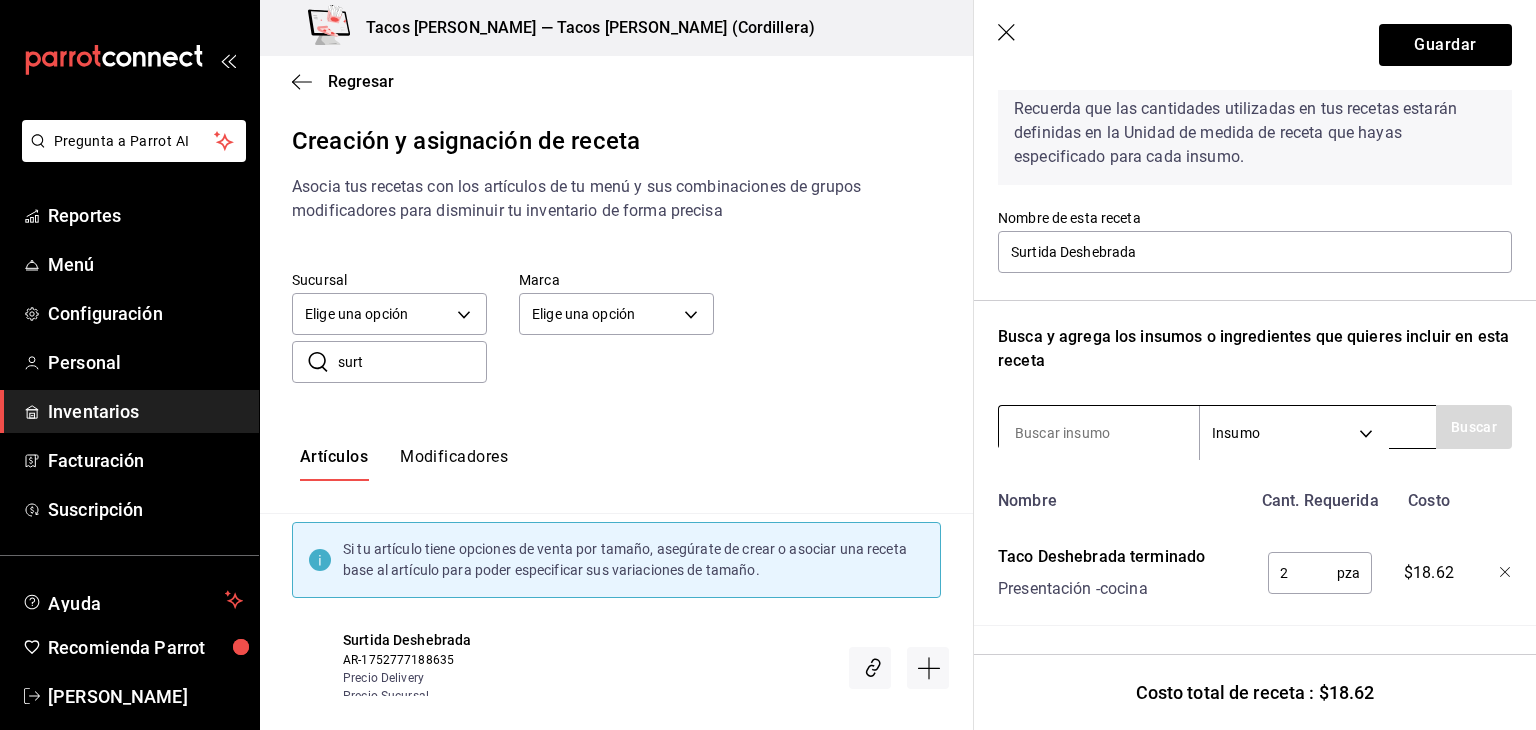 click at bounding box center (1099, 433) 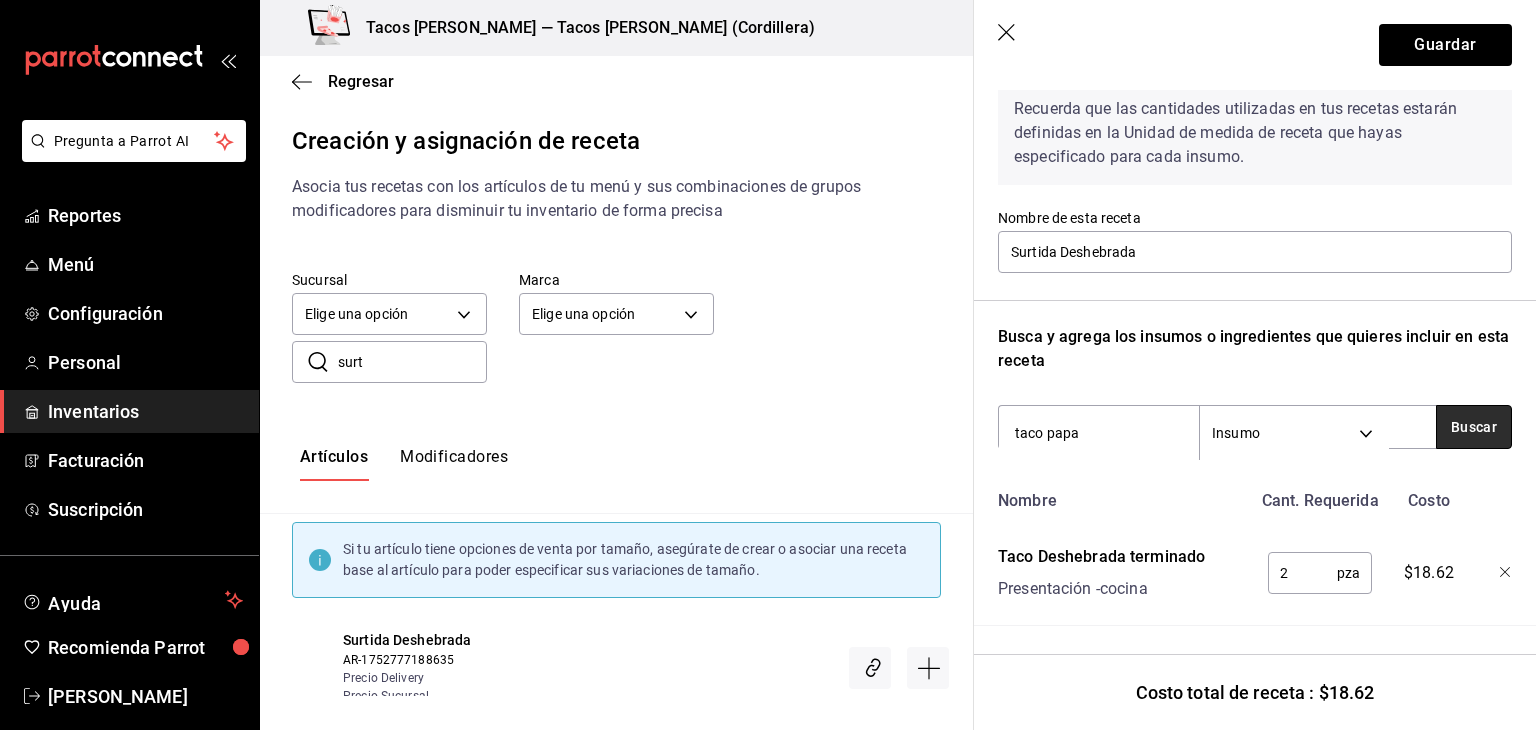 click on "Buscar" at bounding box center (1474, 427) 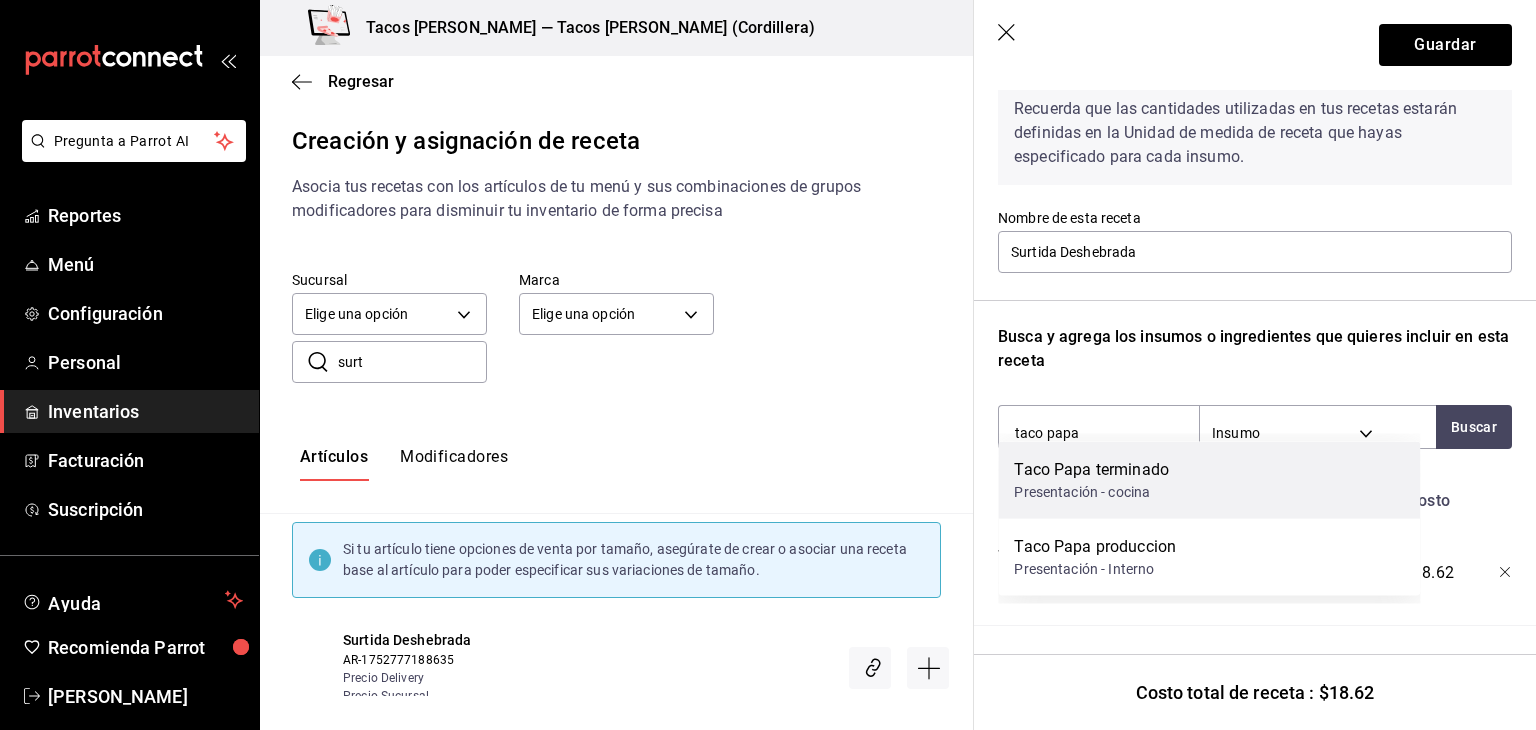 click on "Taco Papa terminado" at bounding box center [1091, 470] 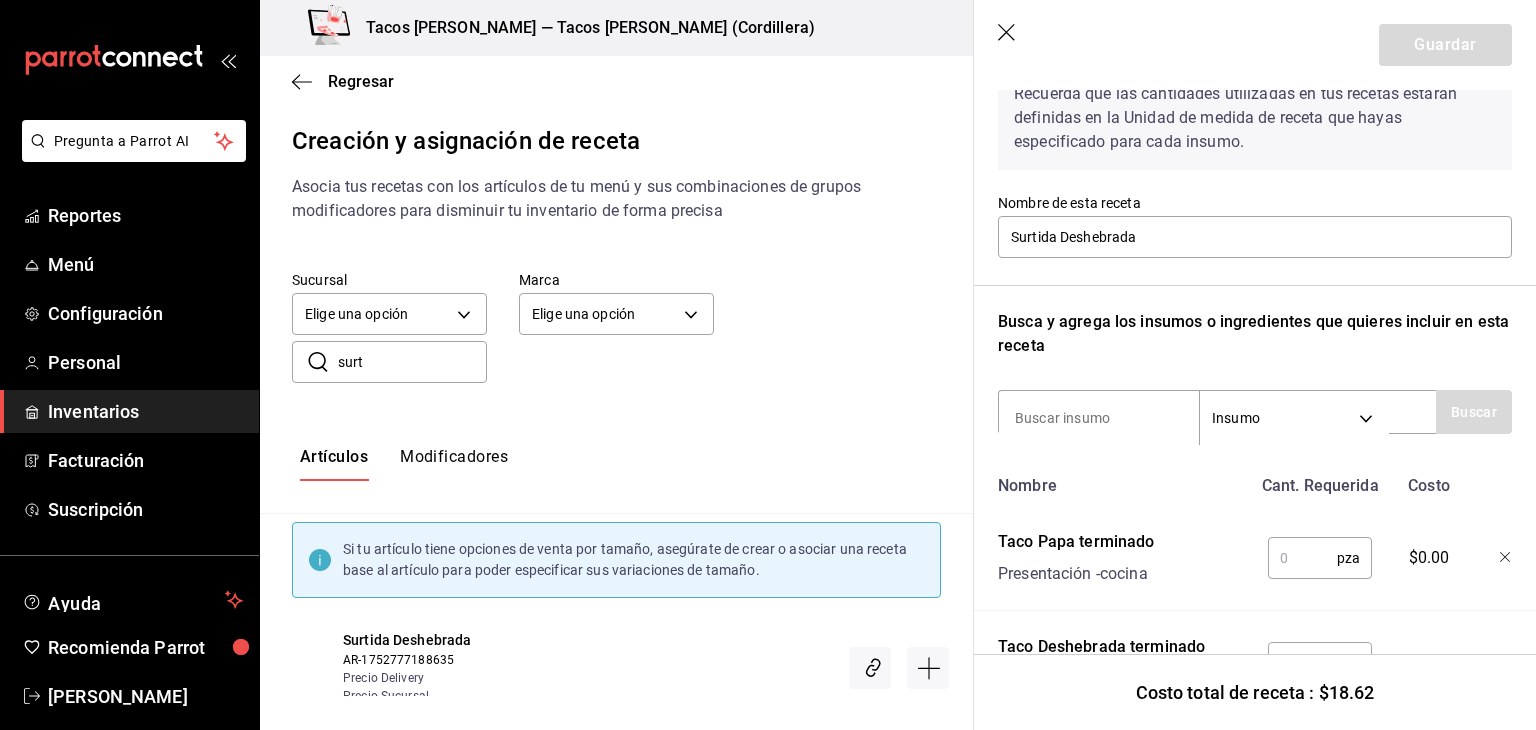click at bounding box center (1302, 558) 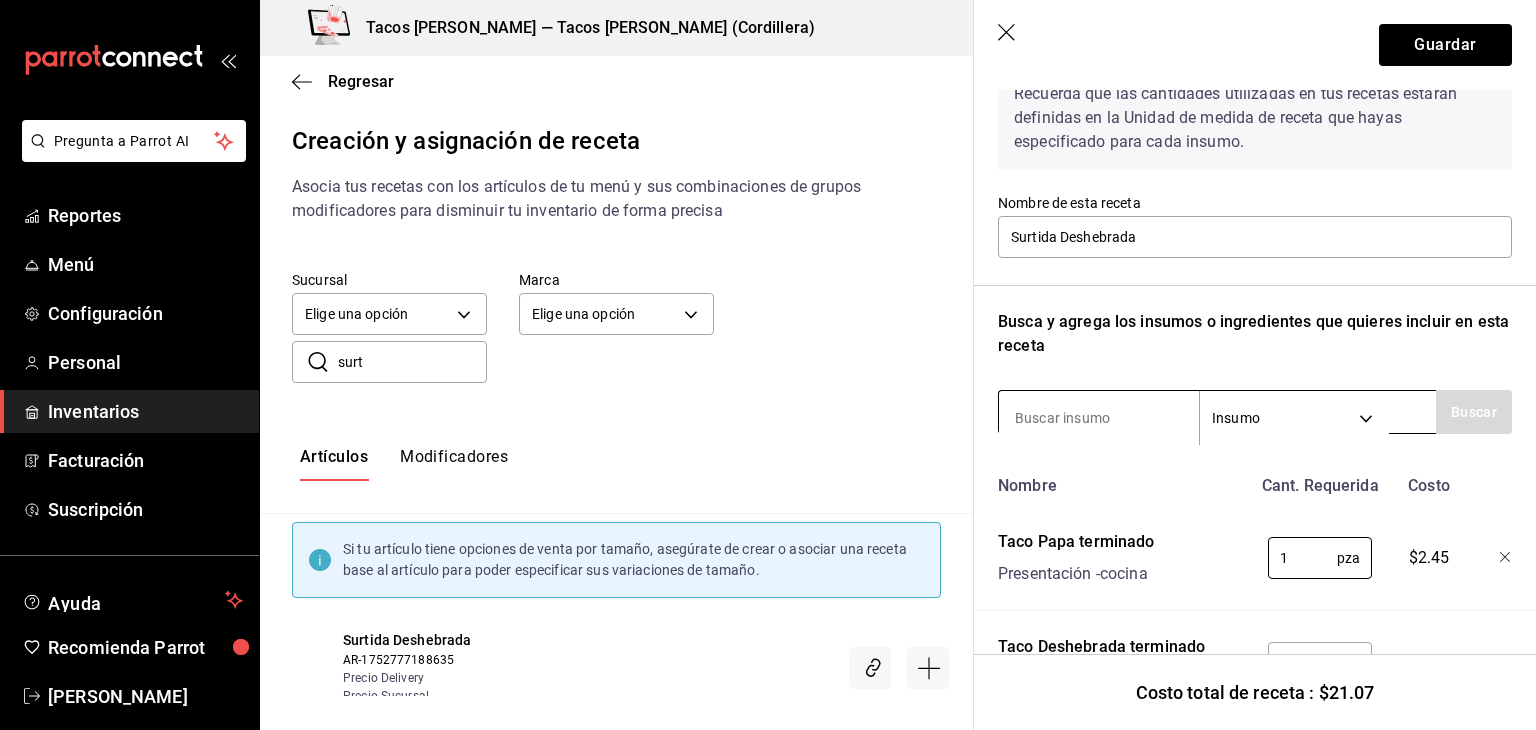 click at bounding box center (1099, 418) 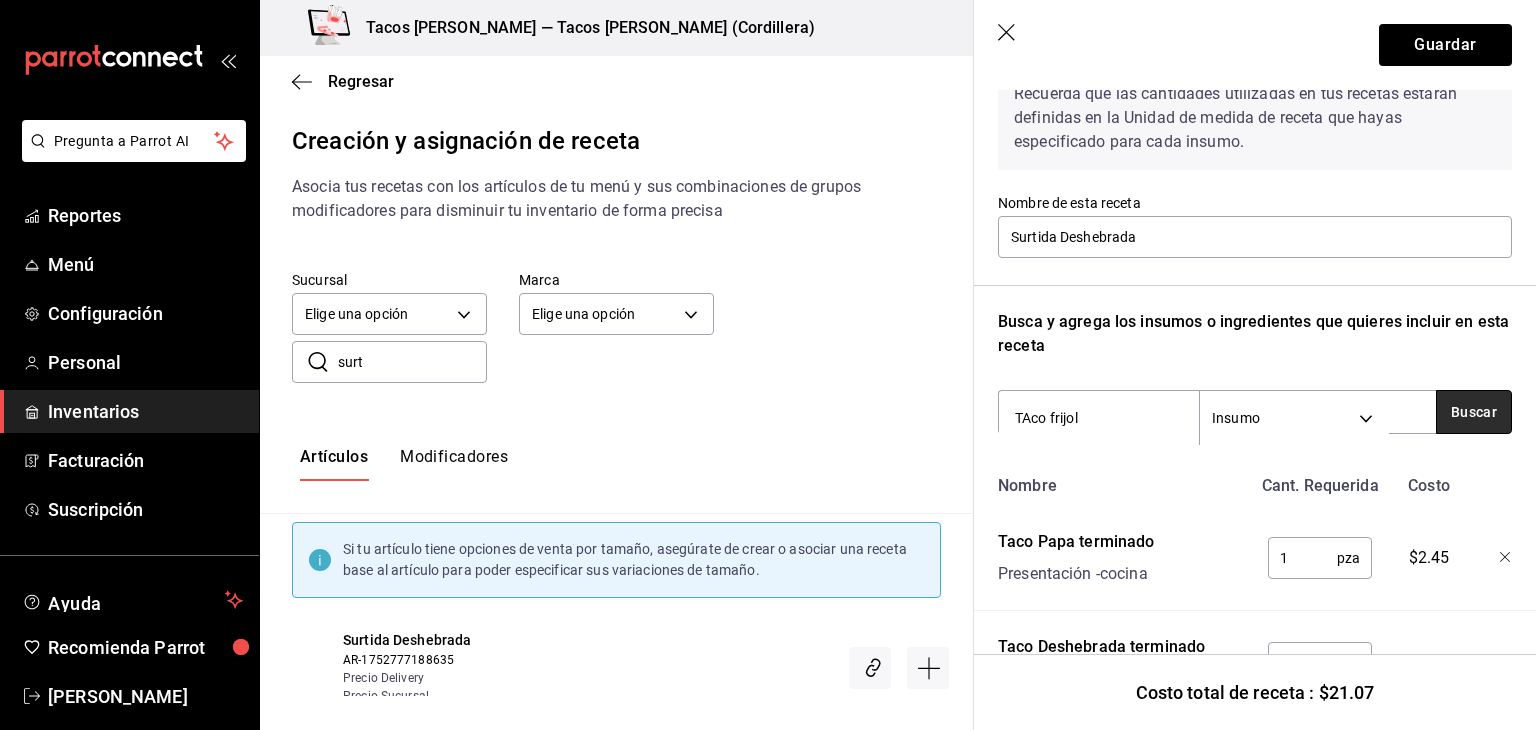 click on "Buscar" at bounding box center [1474, 412] 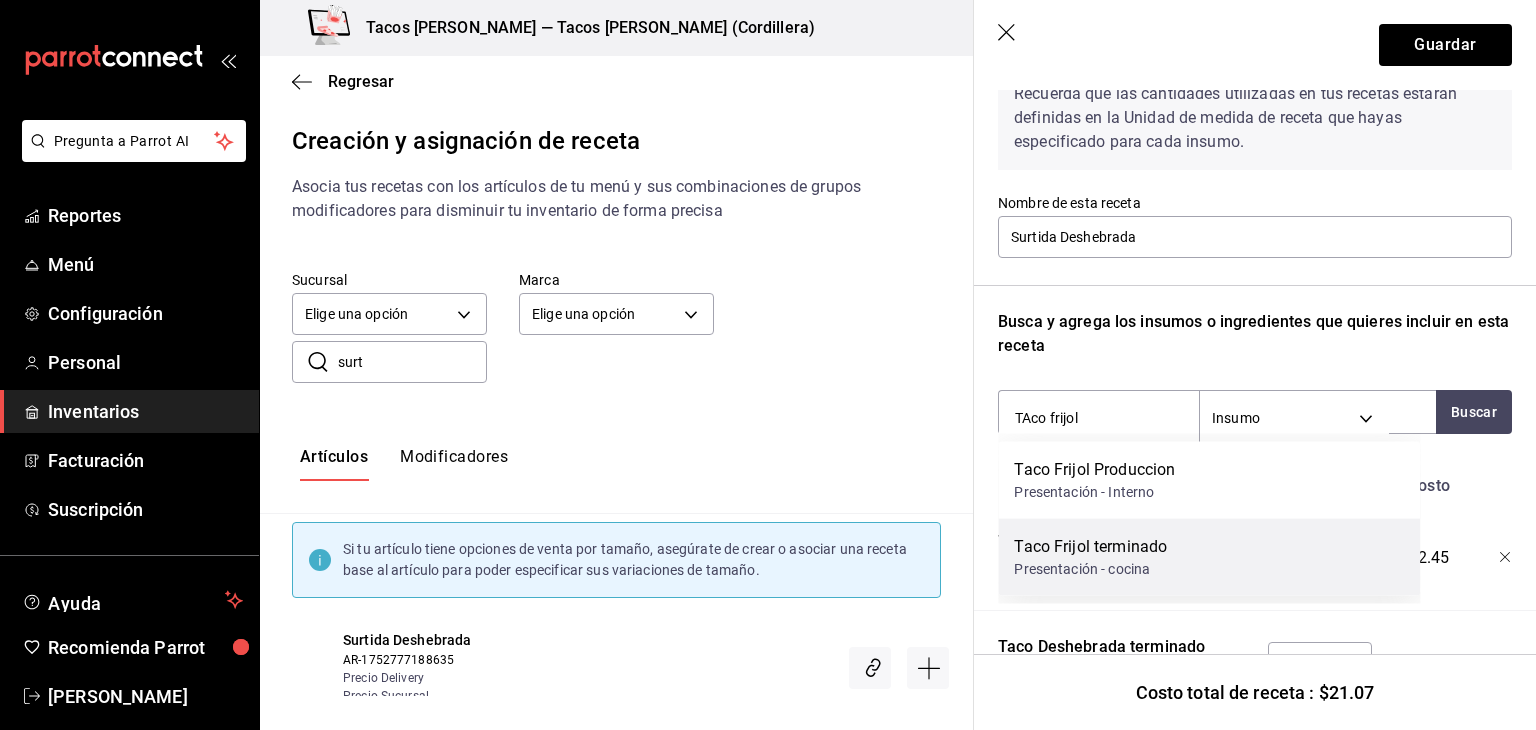 click on "Taco Frijol terminado" at bounding box center [1090, 547] 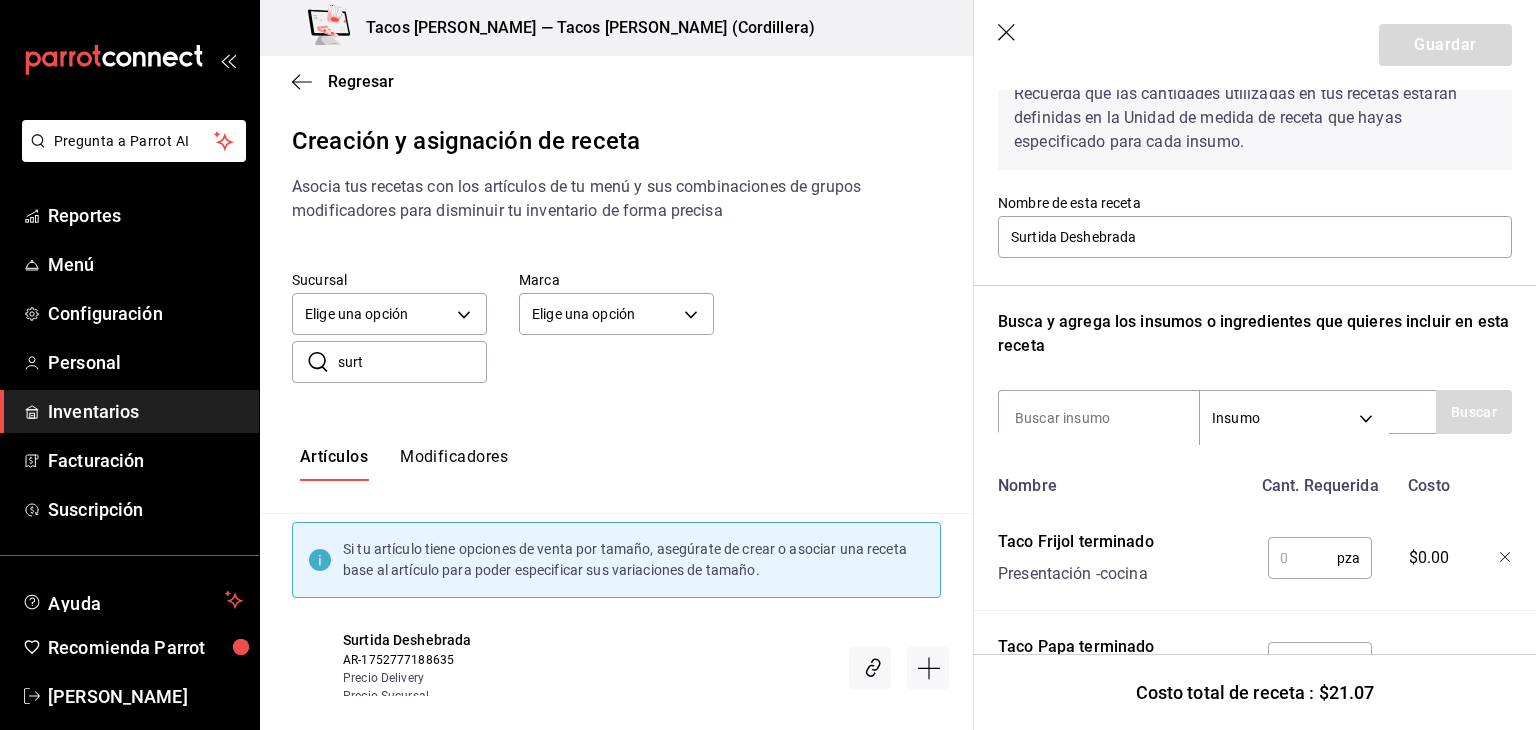 click at bounding box center (1302, 558) 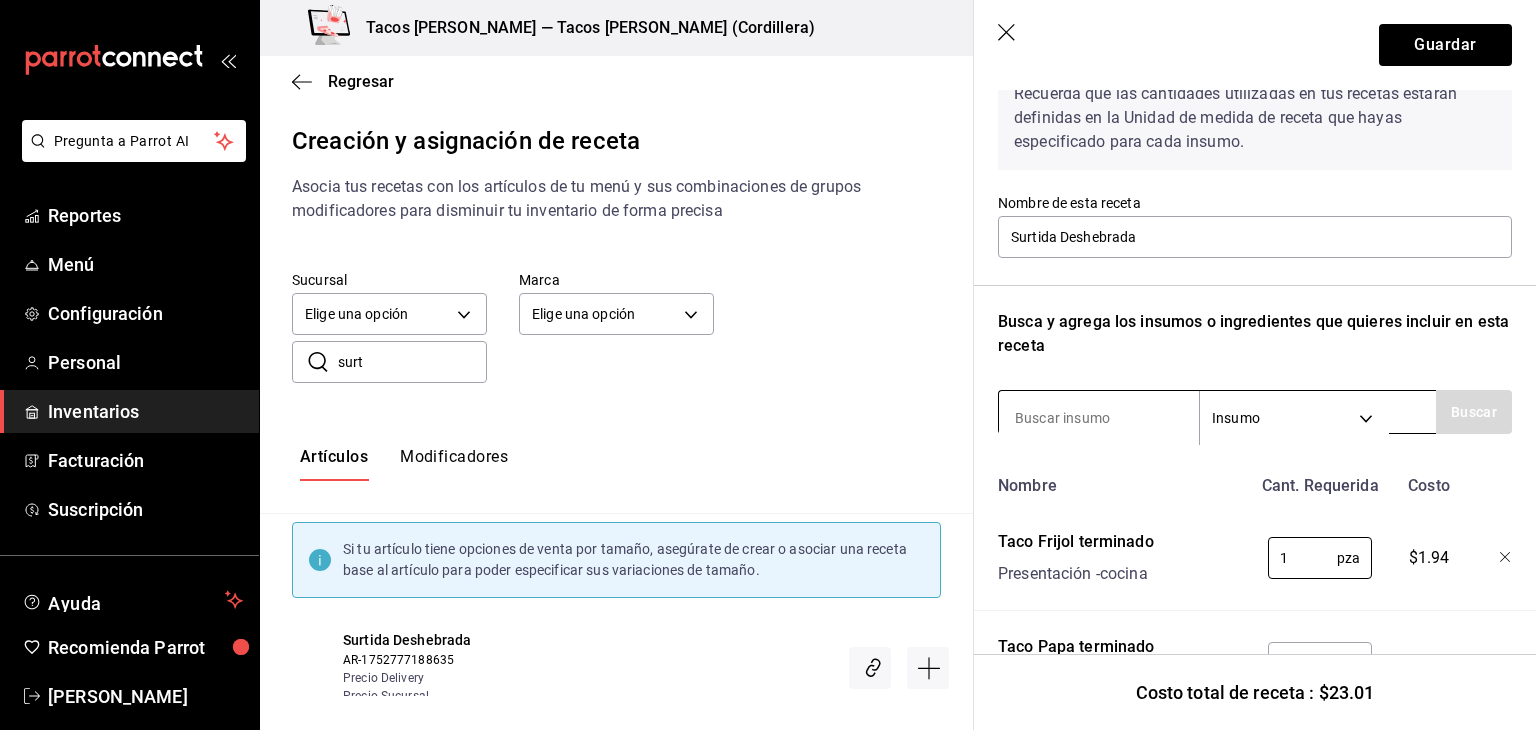 click at bounding box center [1099, 418] 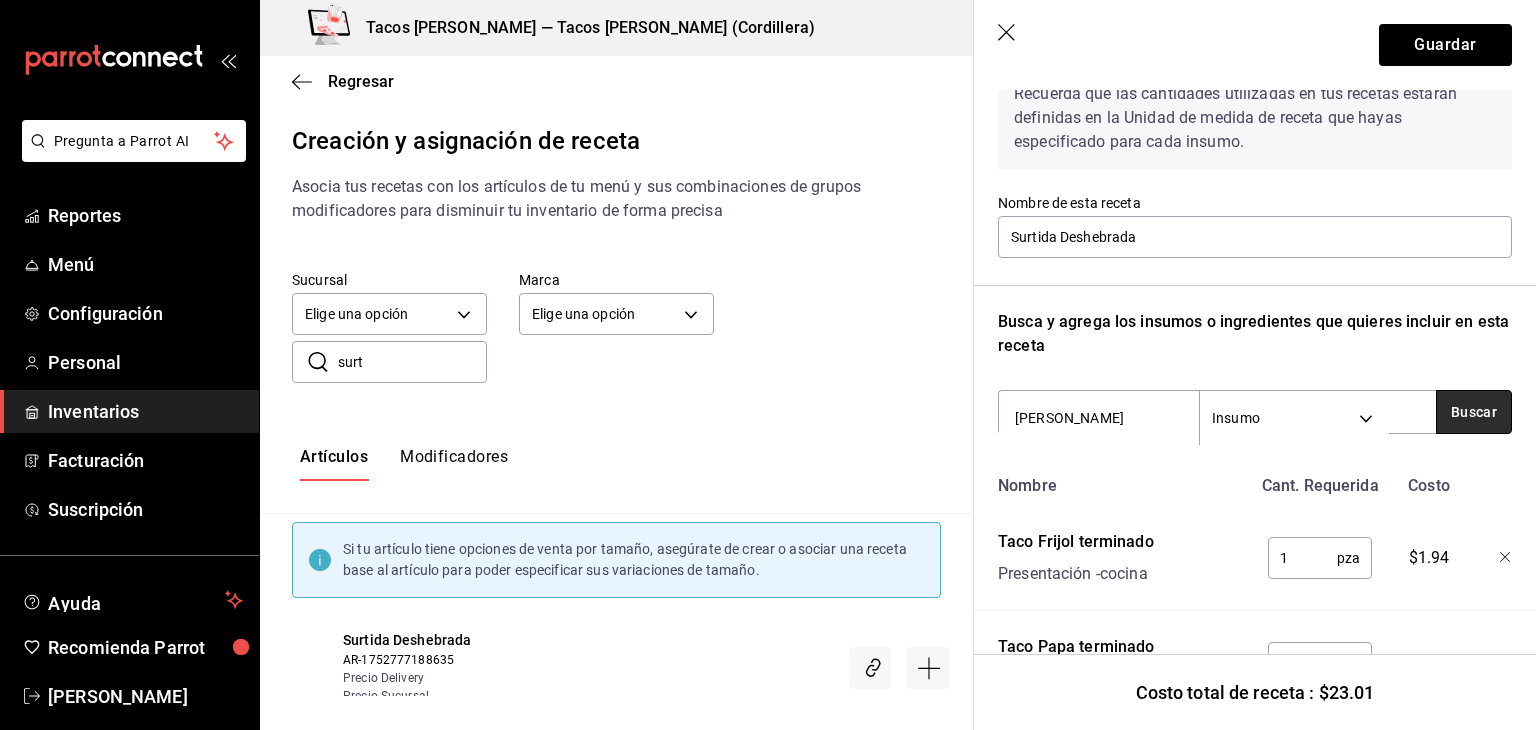 click on "Buscar" at bounding box center [1474, 412] 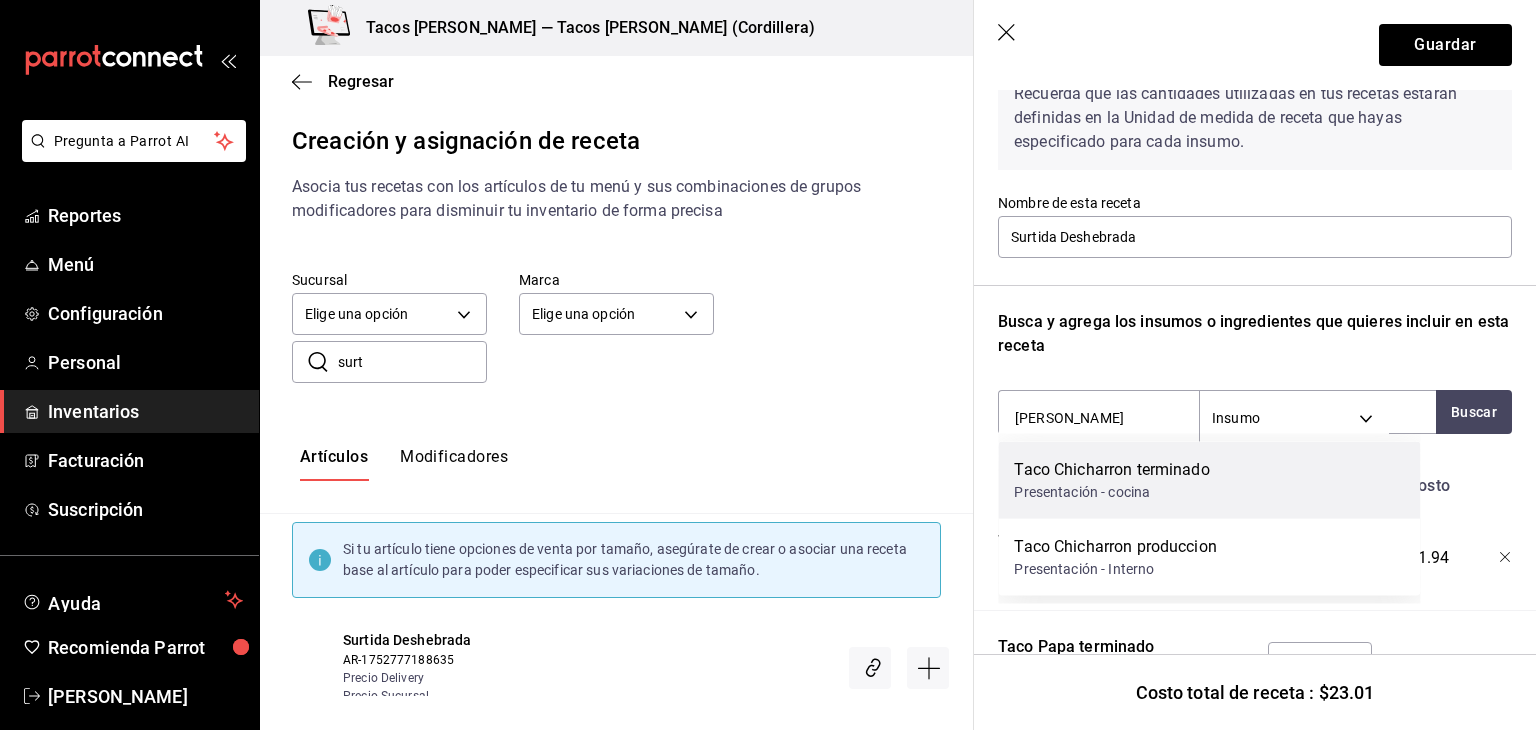 click on "Presentación - cocina" at bounding box center (1111, 492) 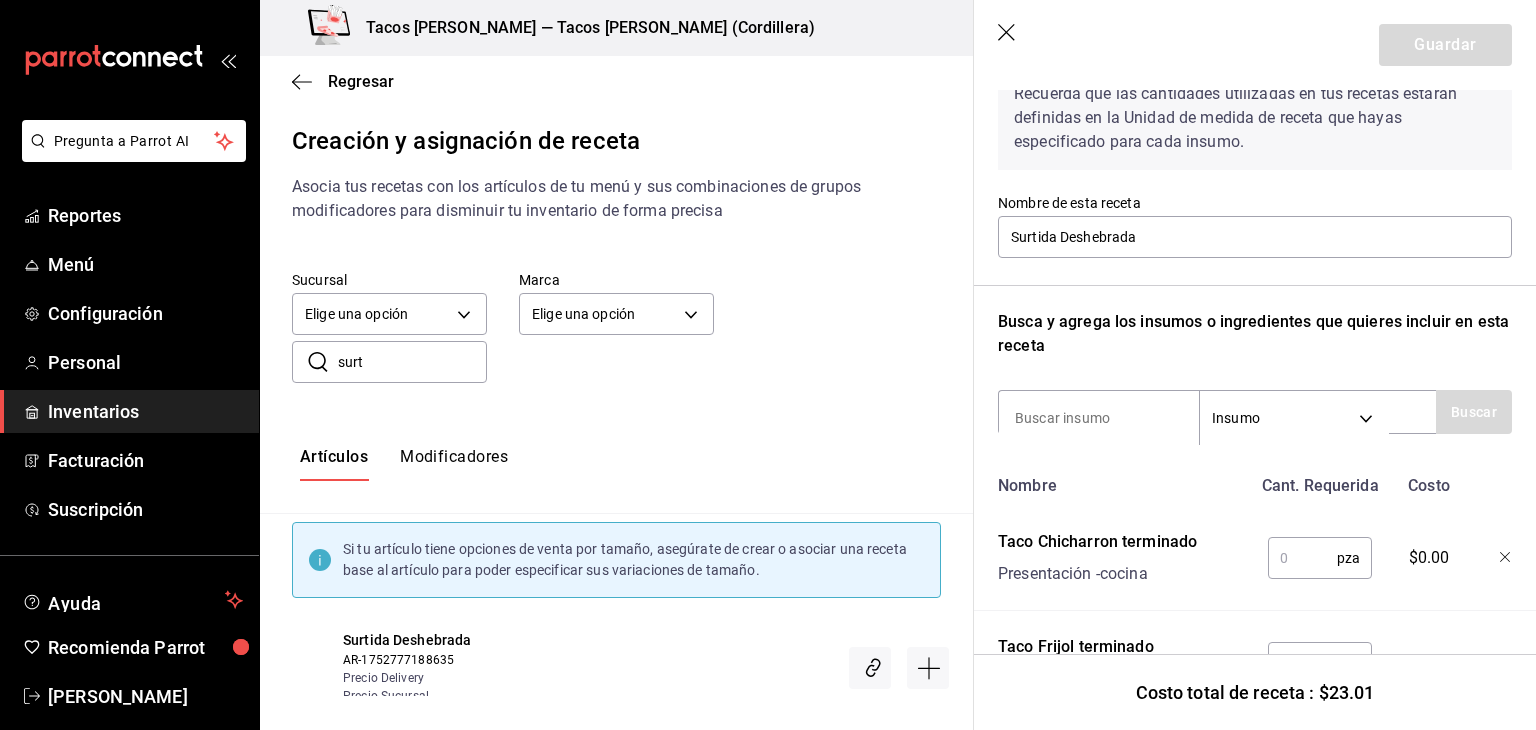 click at bounding box center (1302, 558) 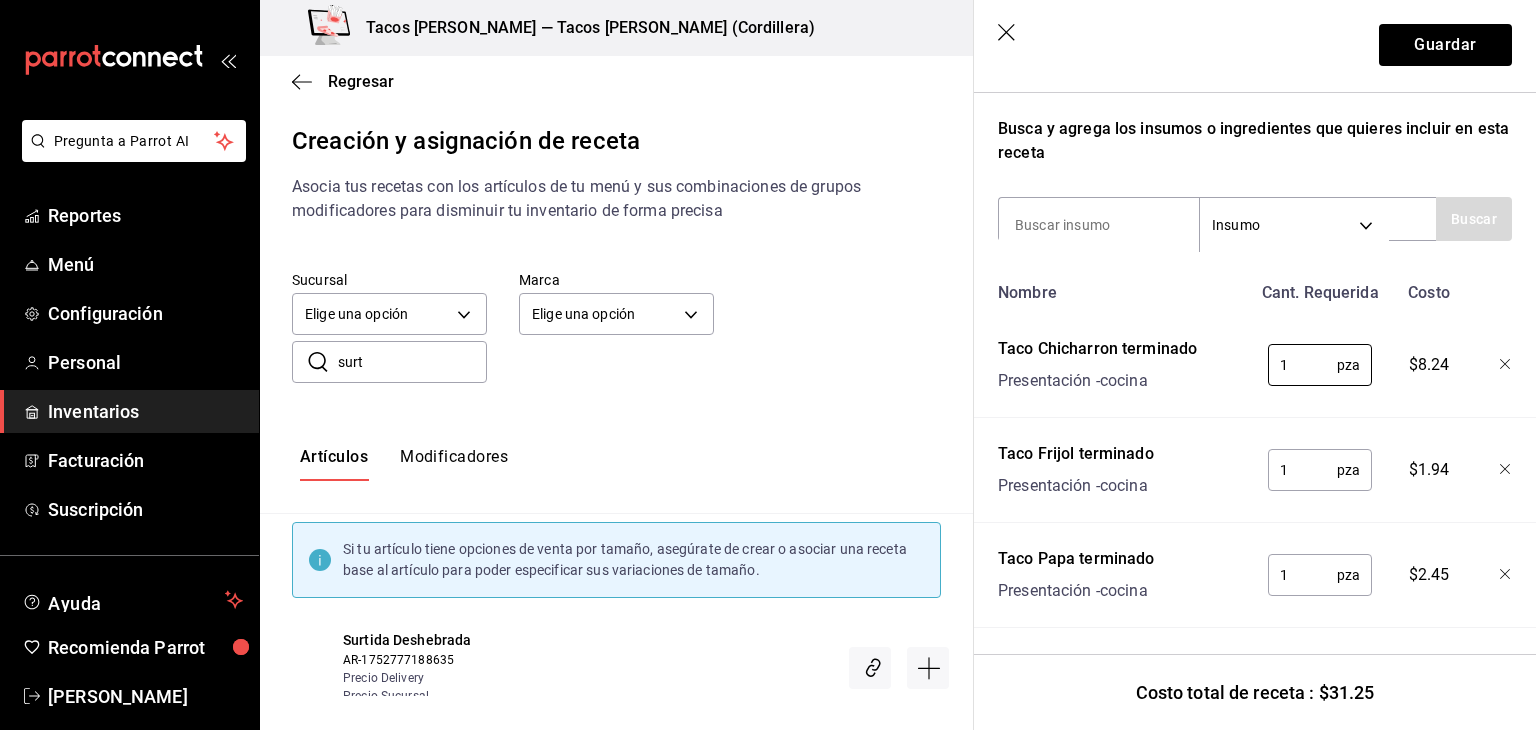 scroll, scrollTop: 424, scrollLeft: 0, axis: vertical 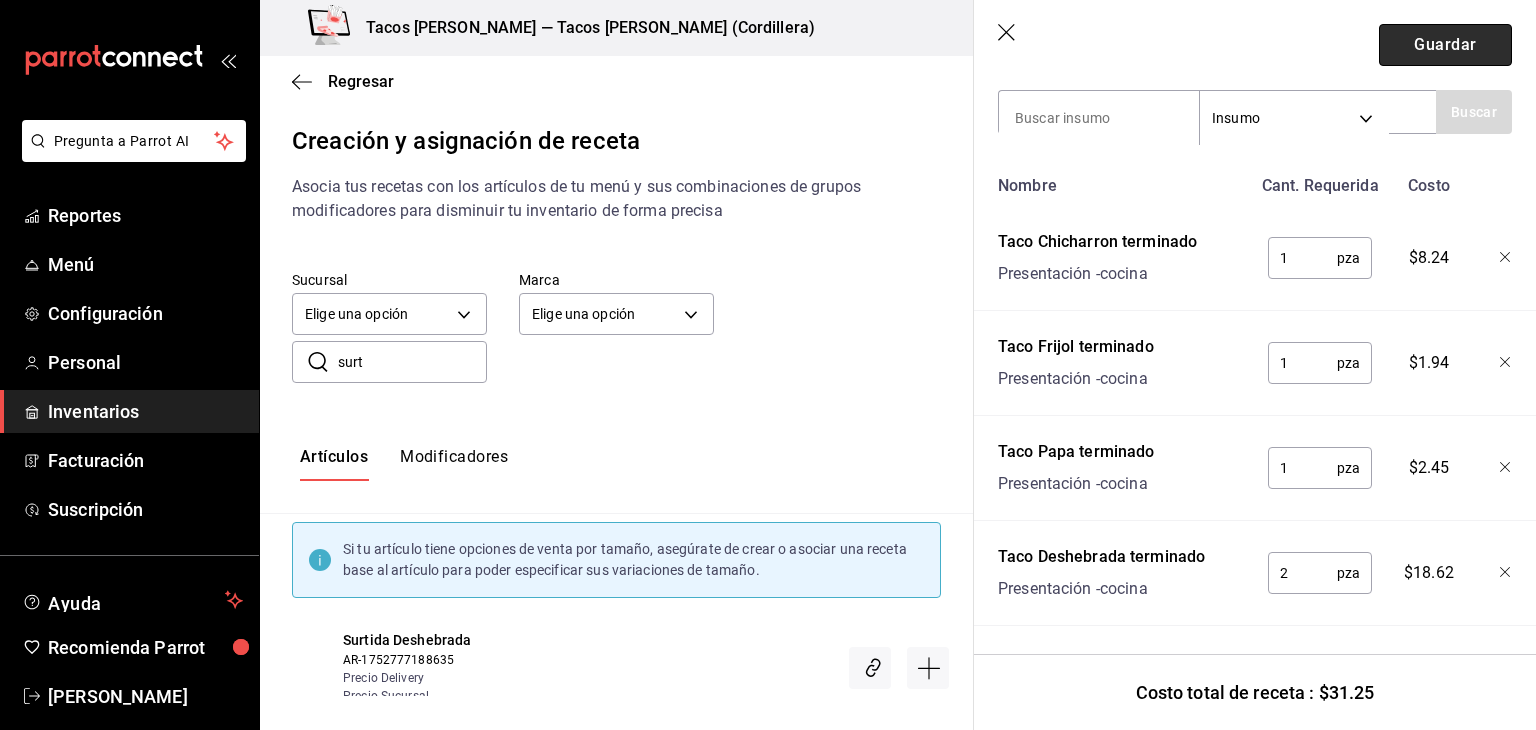 click on "Guardar" at bounding box center [1445, 45] 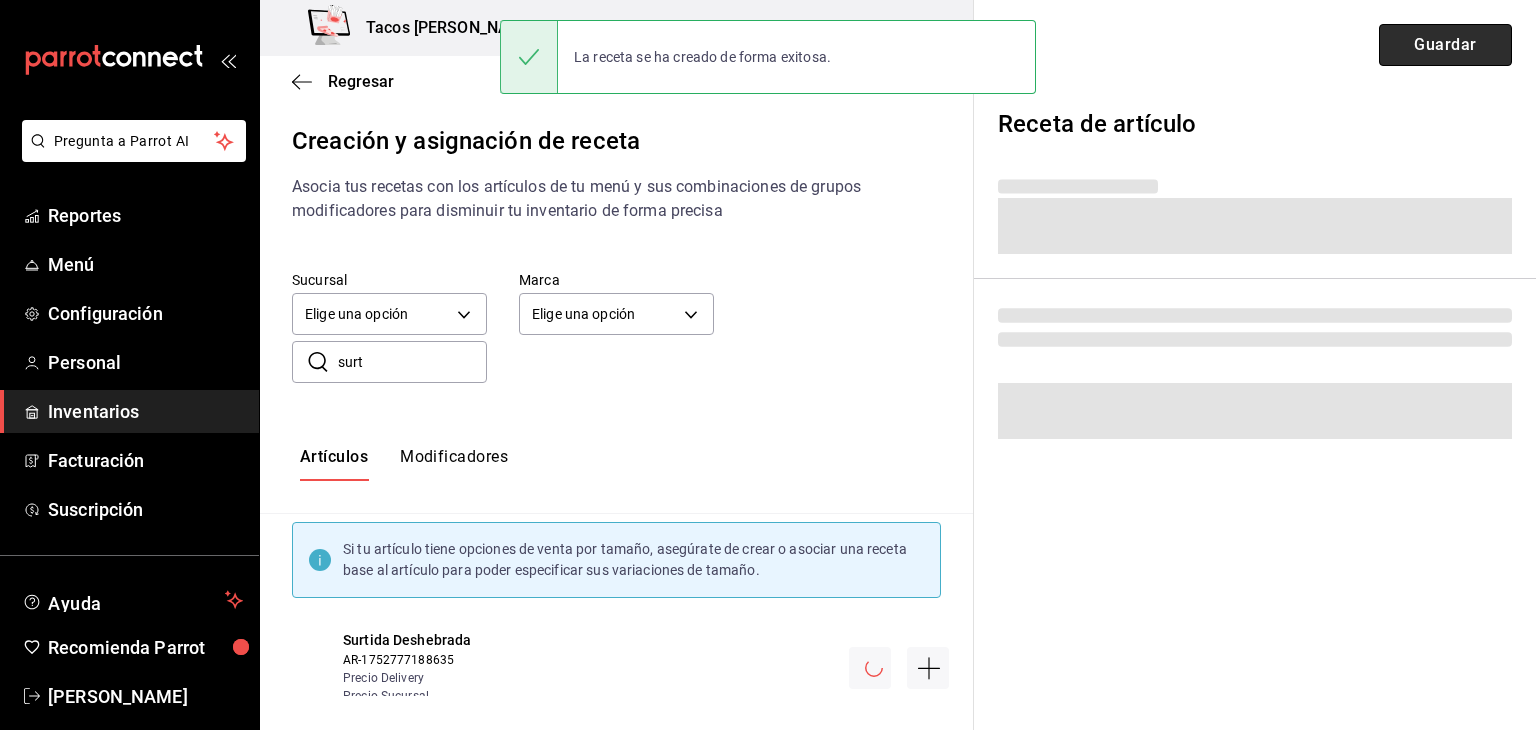 scroll, scrollTop: 0, scrollLeft: 0, axis: both 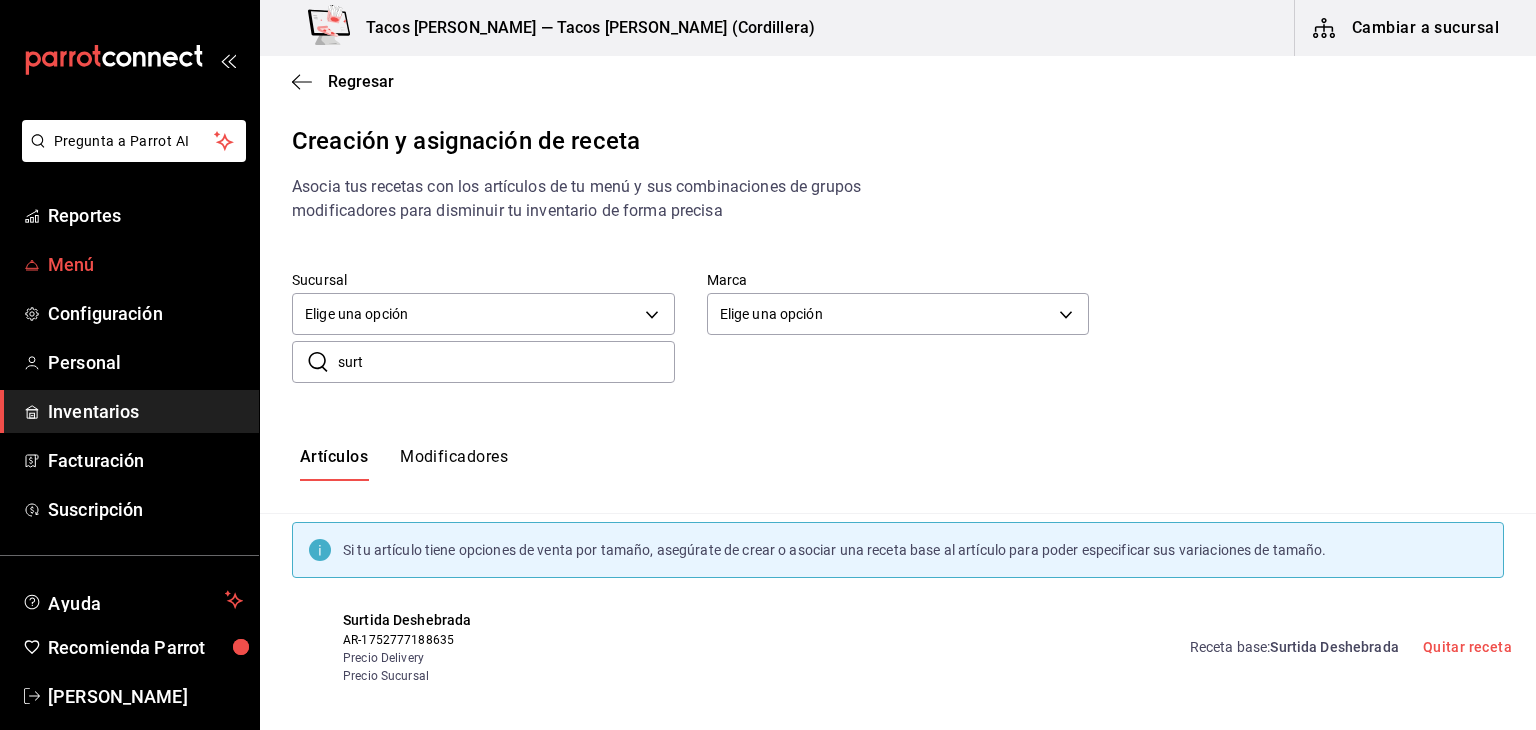 click on "Menú" at bounding box center (145, 264) 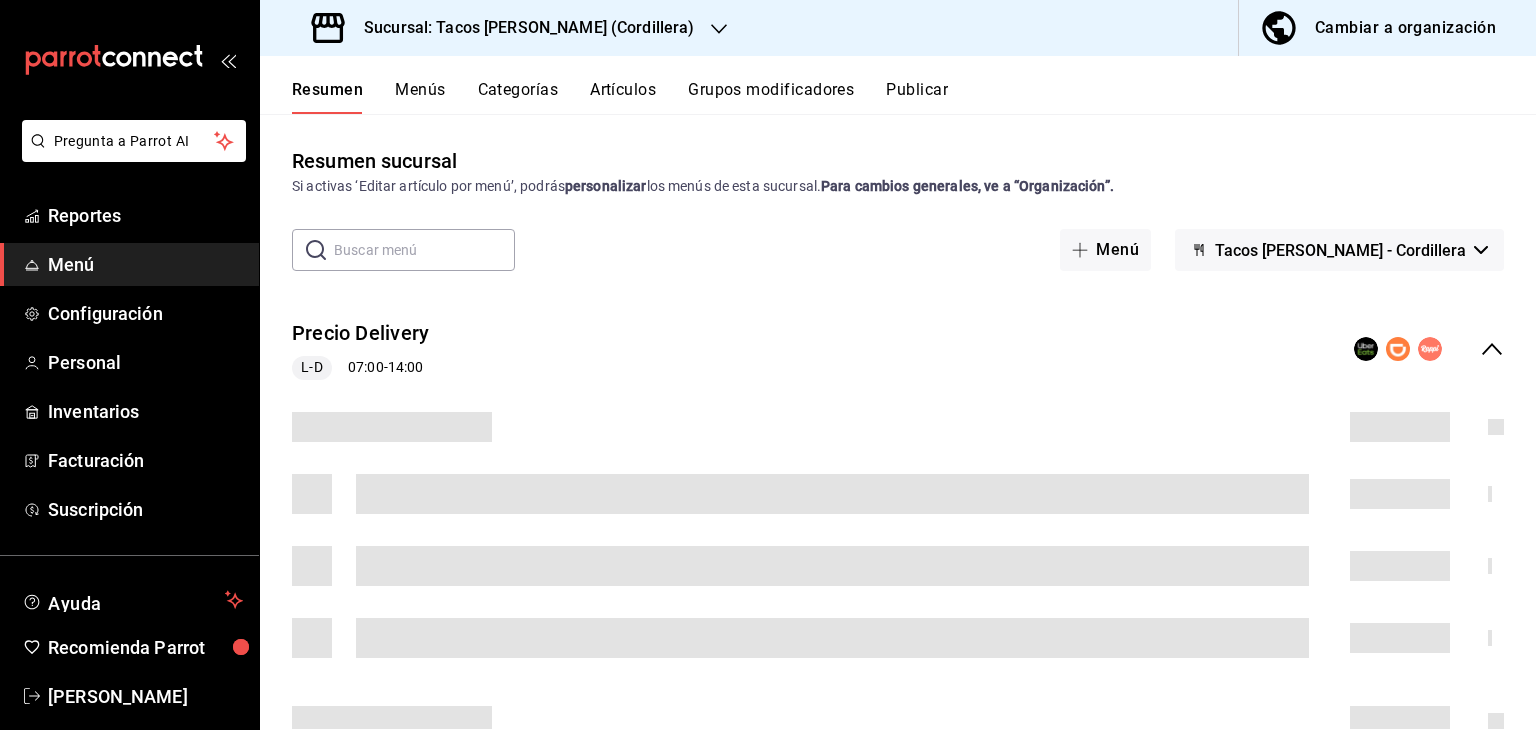 click on "Cambiar a organización" at bounding box center (1405, 28) 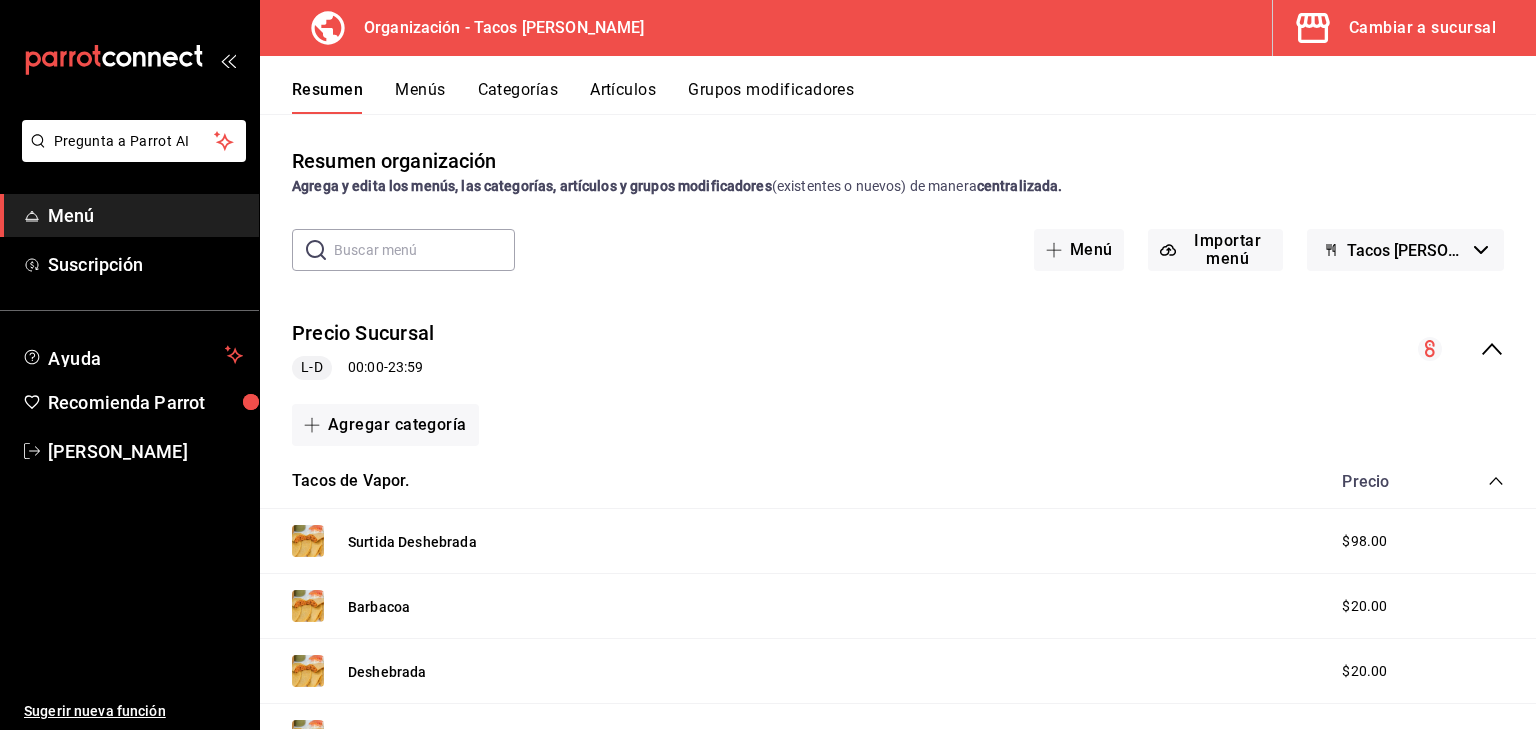 click on "Menús" at bounding box center (420, 97) 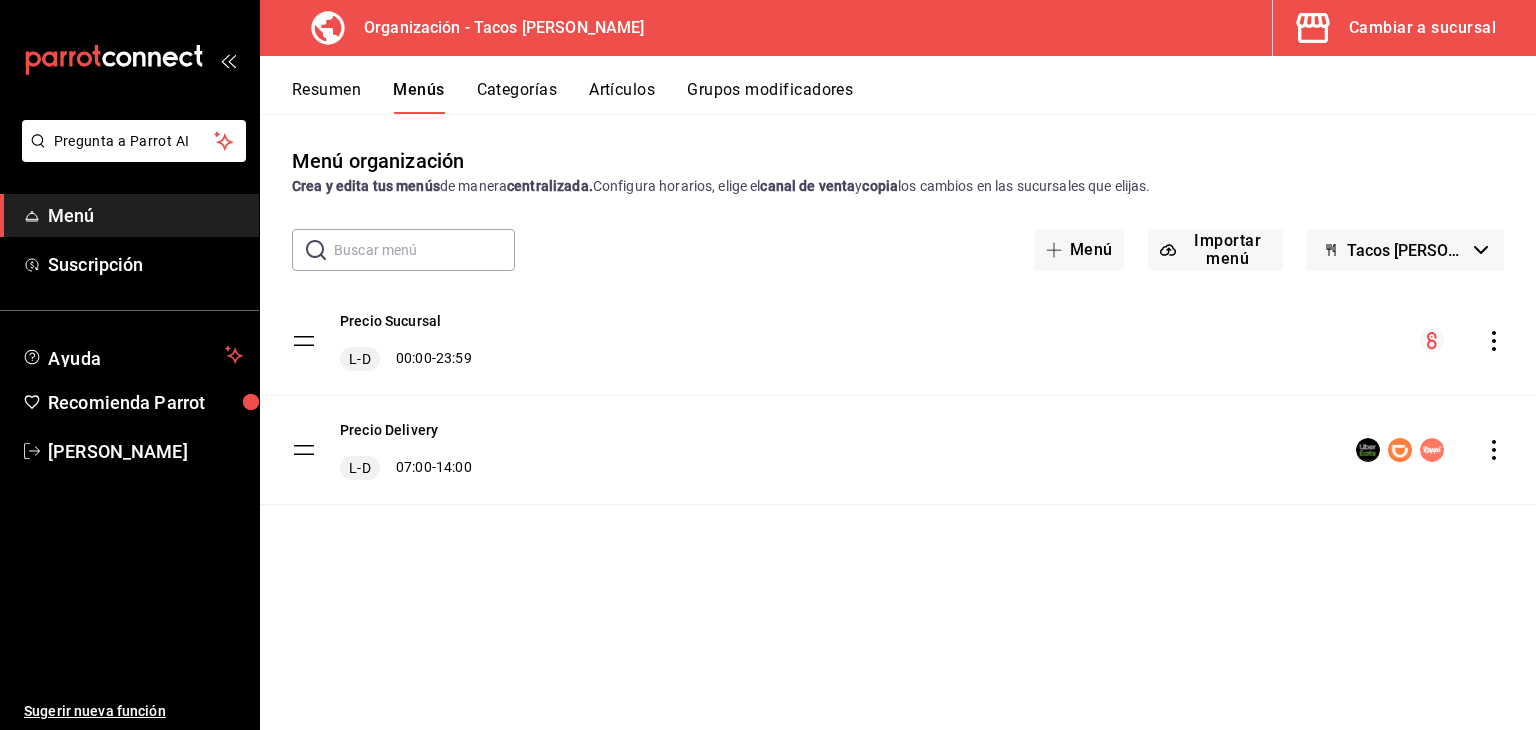 click 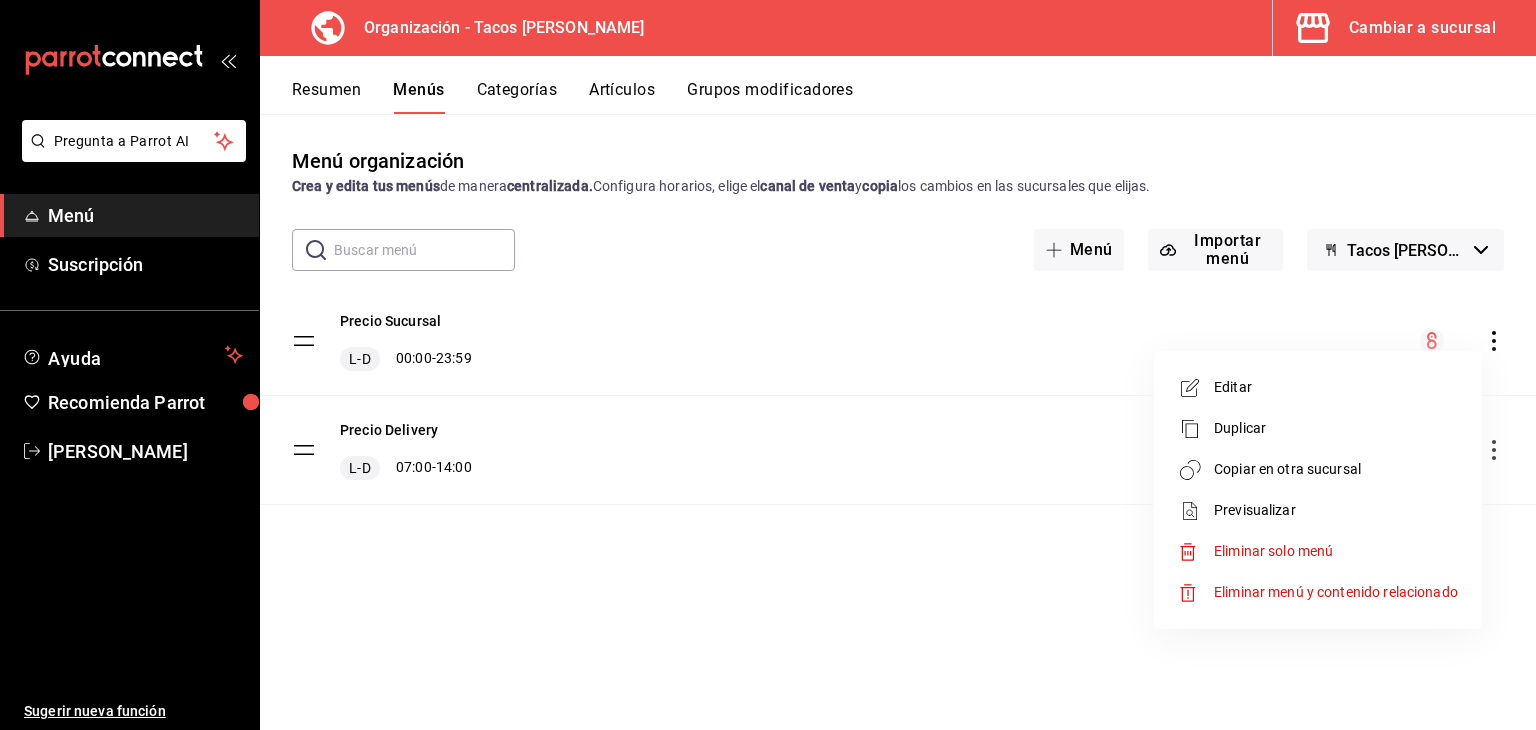 click on "Copiar en otra sucursal" at bounding box center [1336, 469] 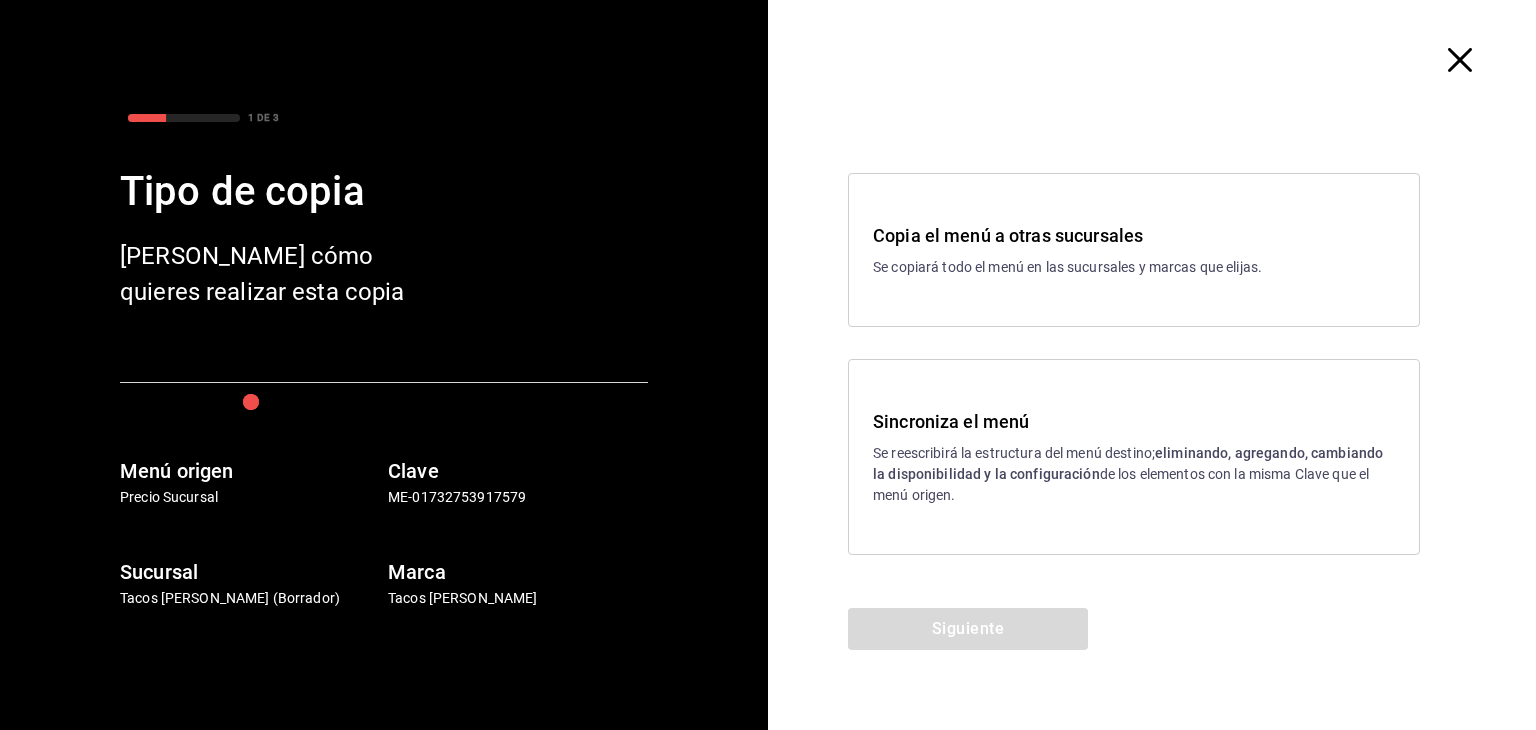 click on "Se reescribirá la estructura del menú destino;  eliminando, agregando, cambiando la disponibilidad y la configuración  de los elementos con la misma Clave que el menú origen." at bounding box center [1134, 474] 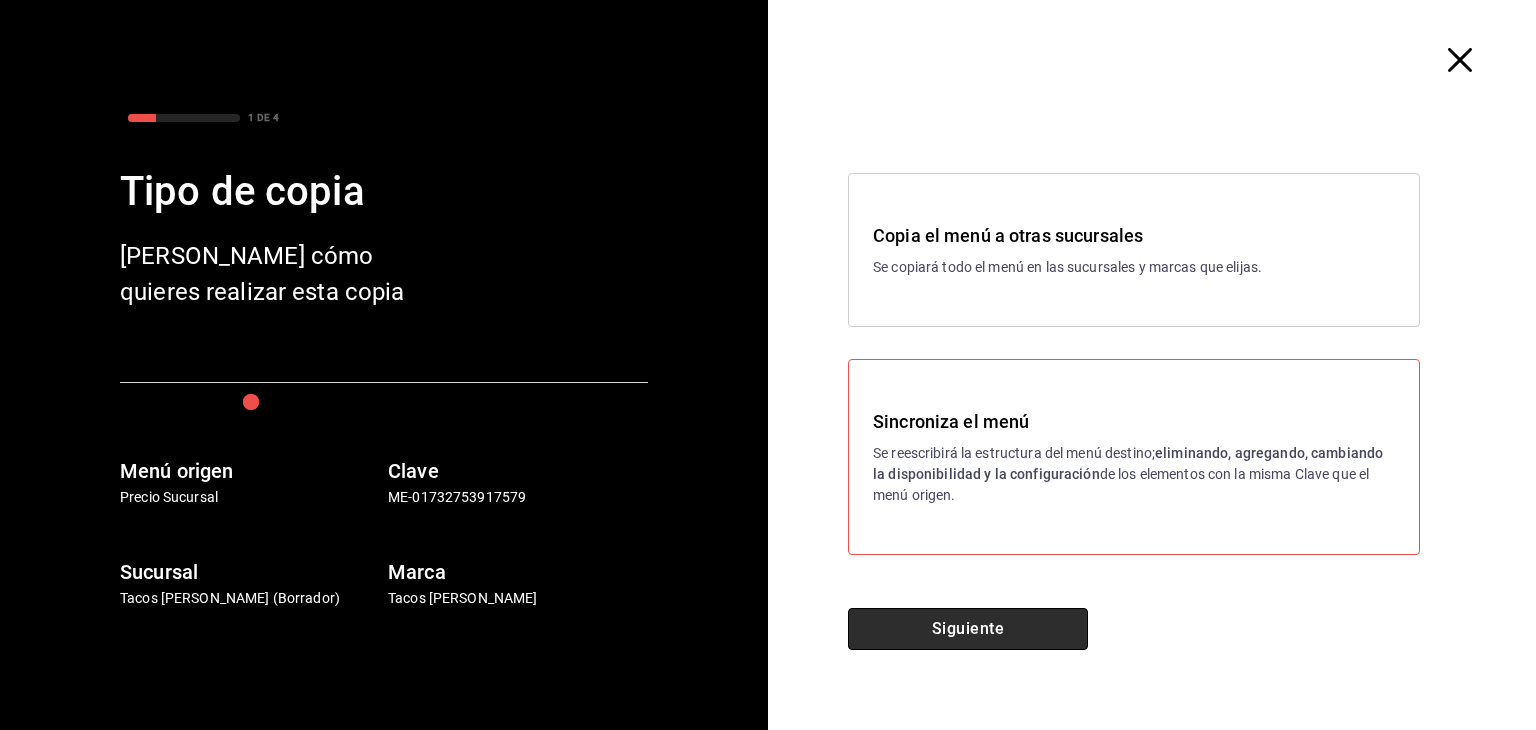 click on "Siguiente" at bounding box center [968, 629] 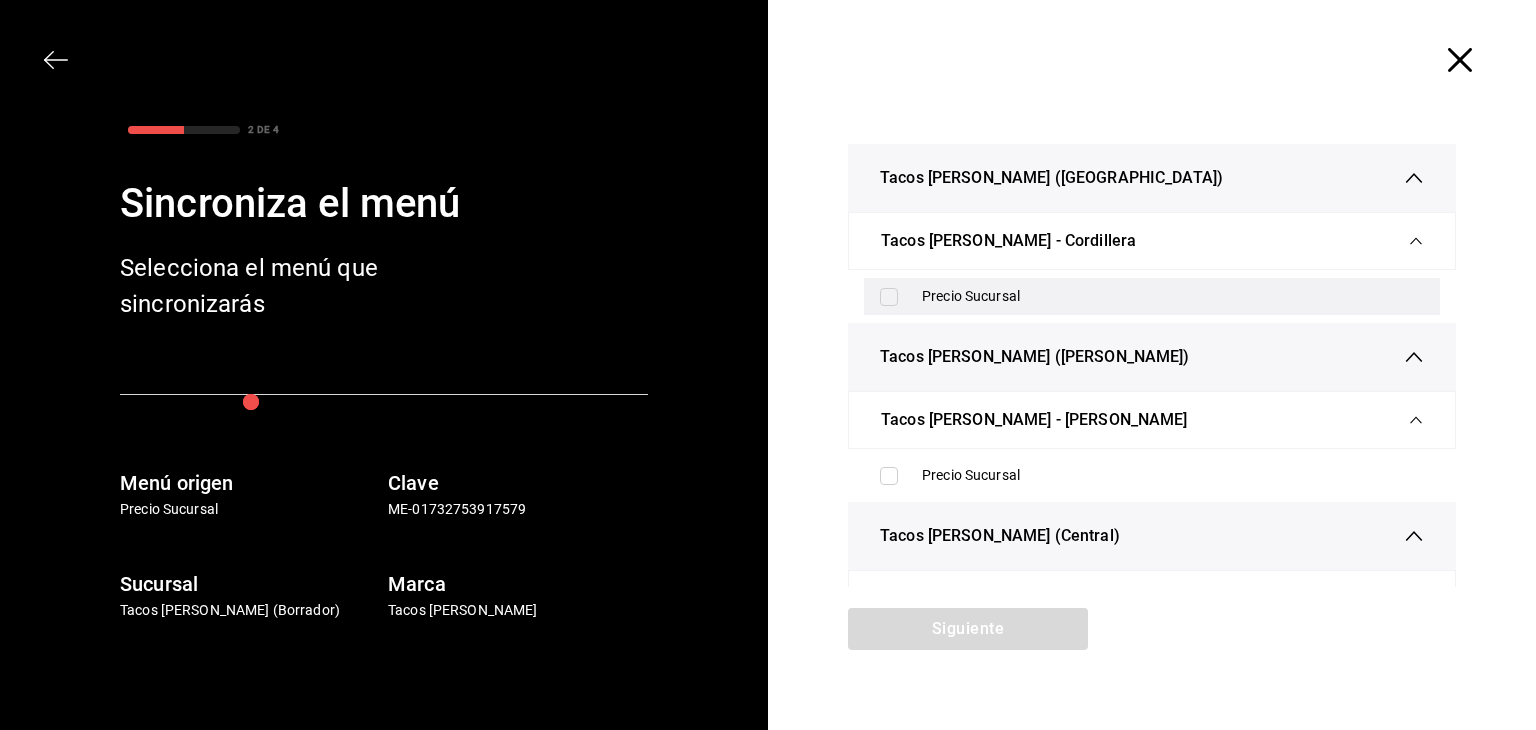 click at bounding box center [889, 297] 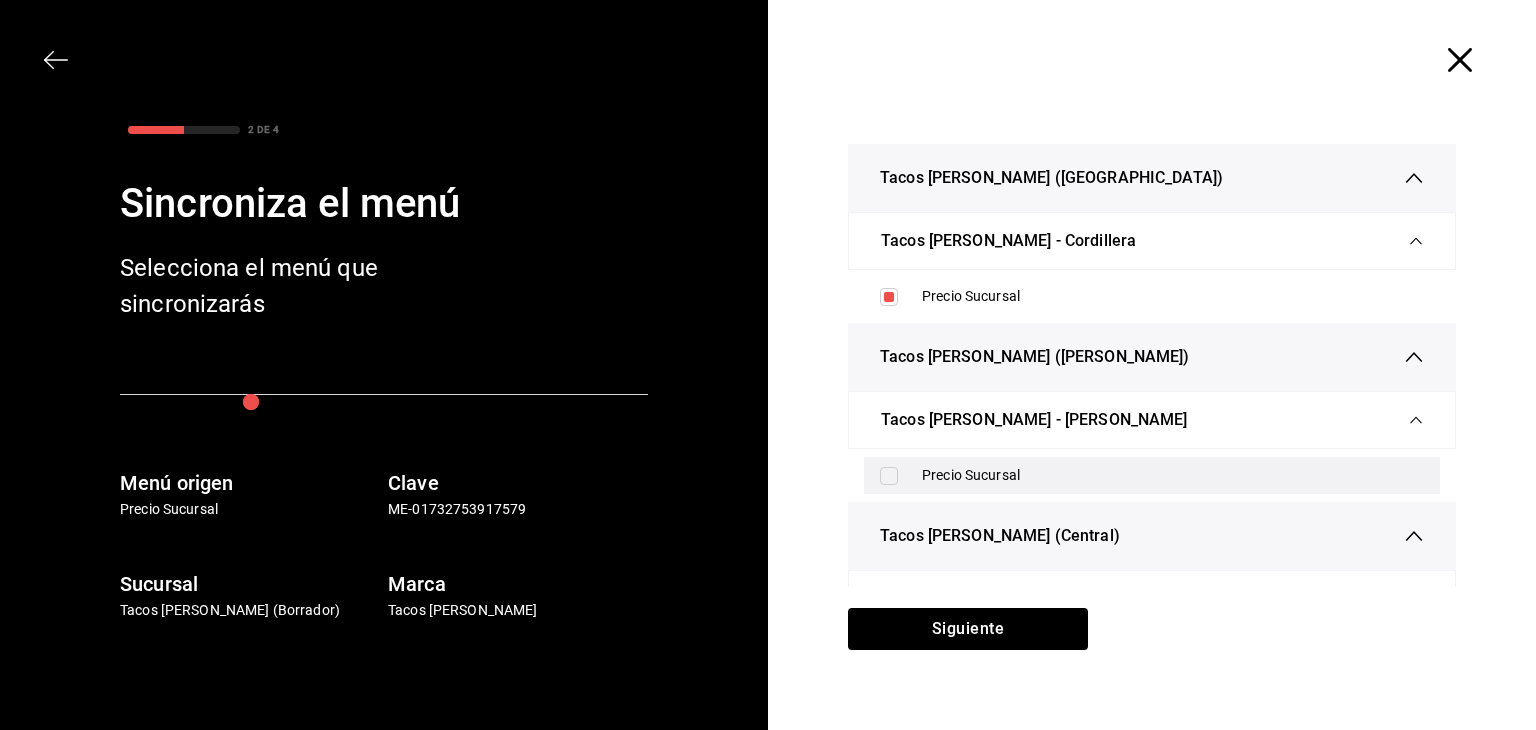 click at bounding box center (889, 476) 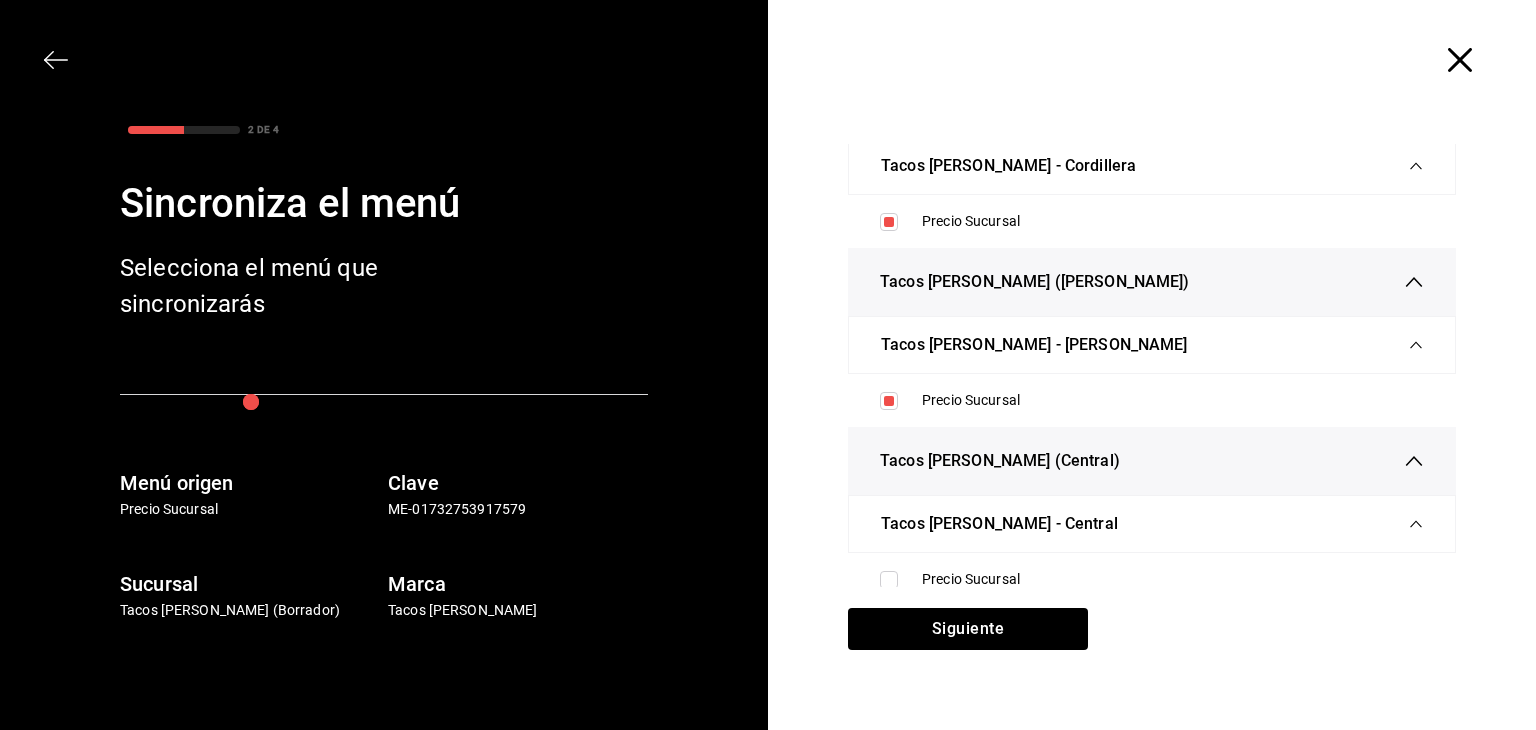 scroll, scrollTop: 92, scrollLeft: 0, axis: vertical 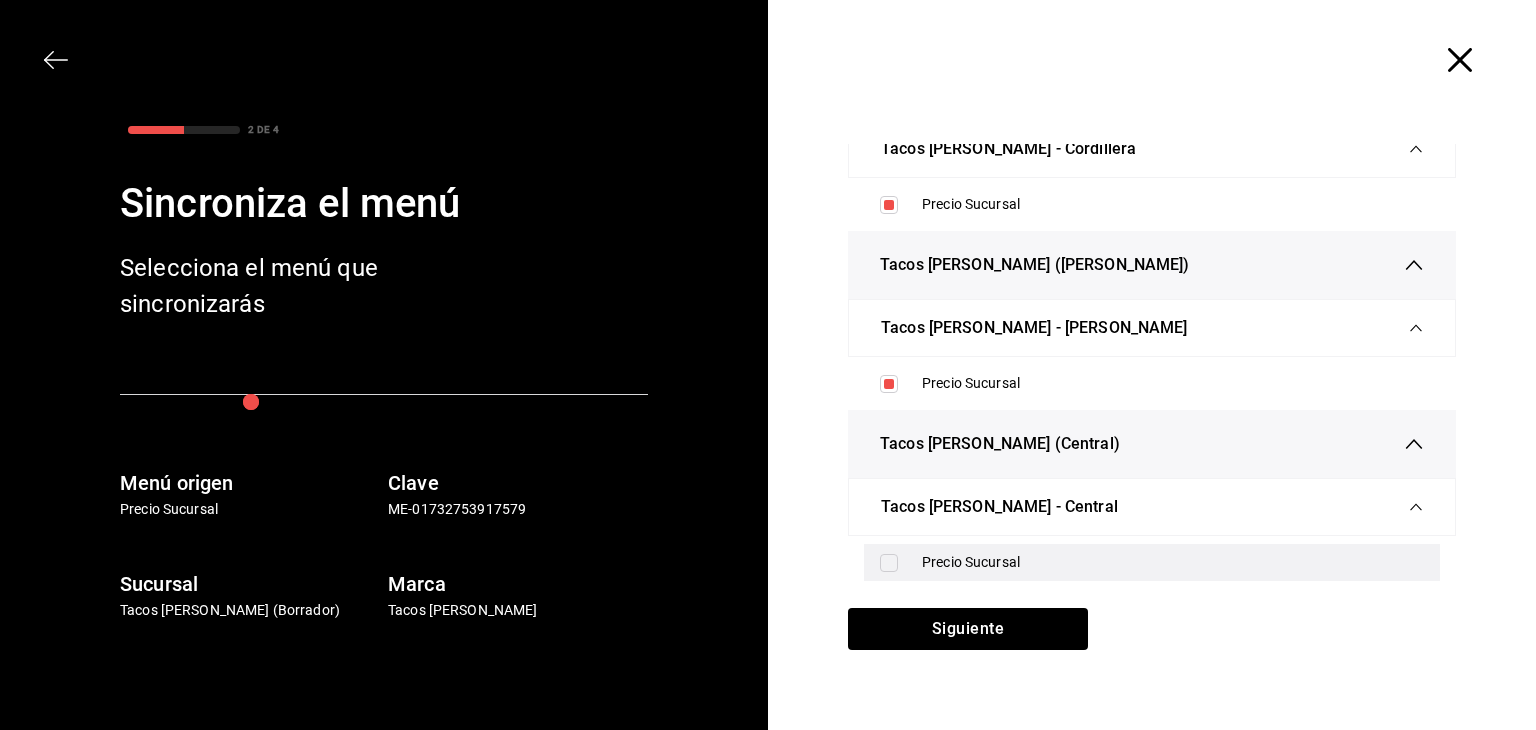 click at bounding box center [889, 563] 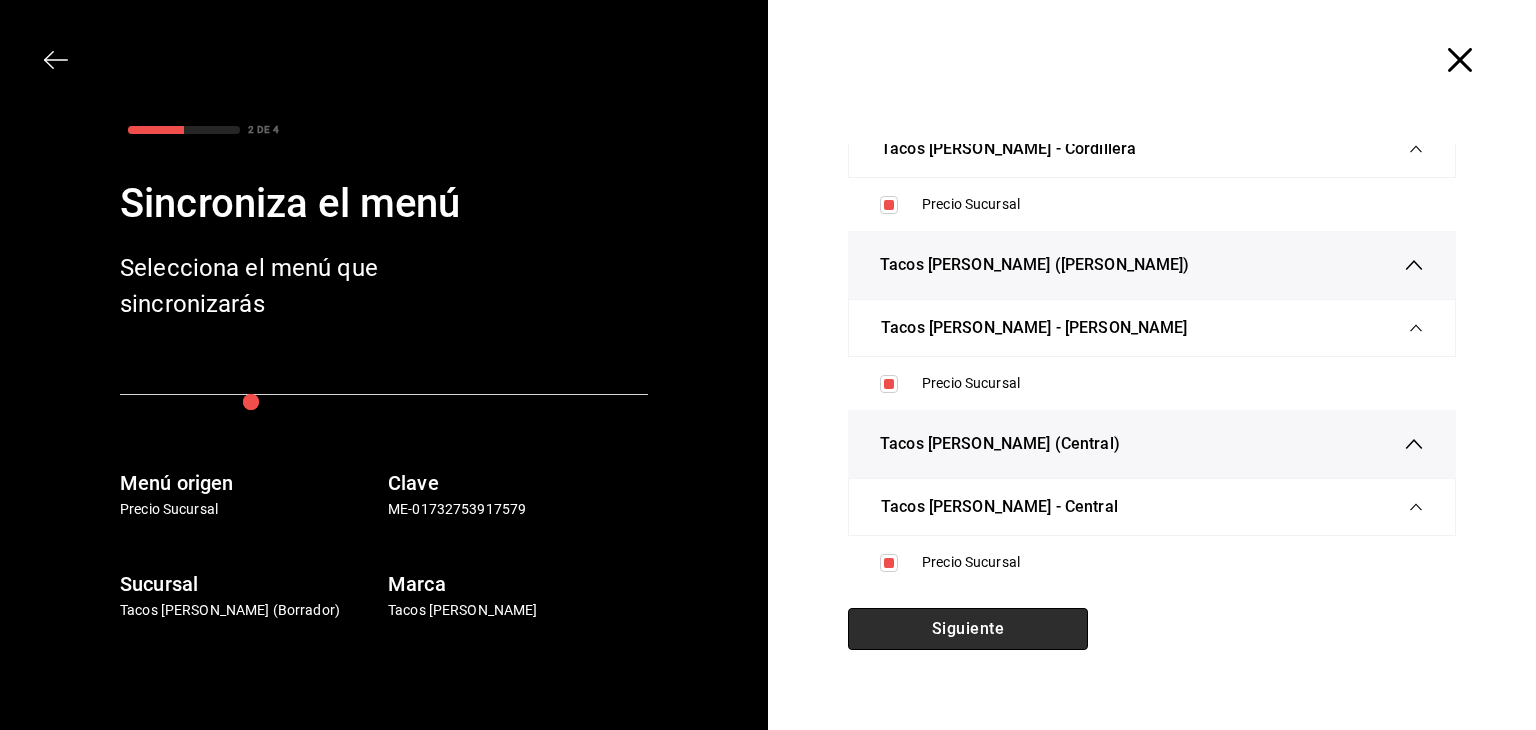 click on "Siguiente" at bounding box center (968, 629) 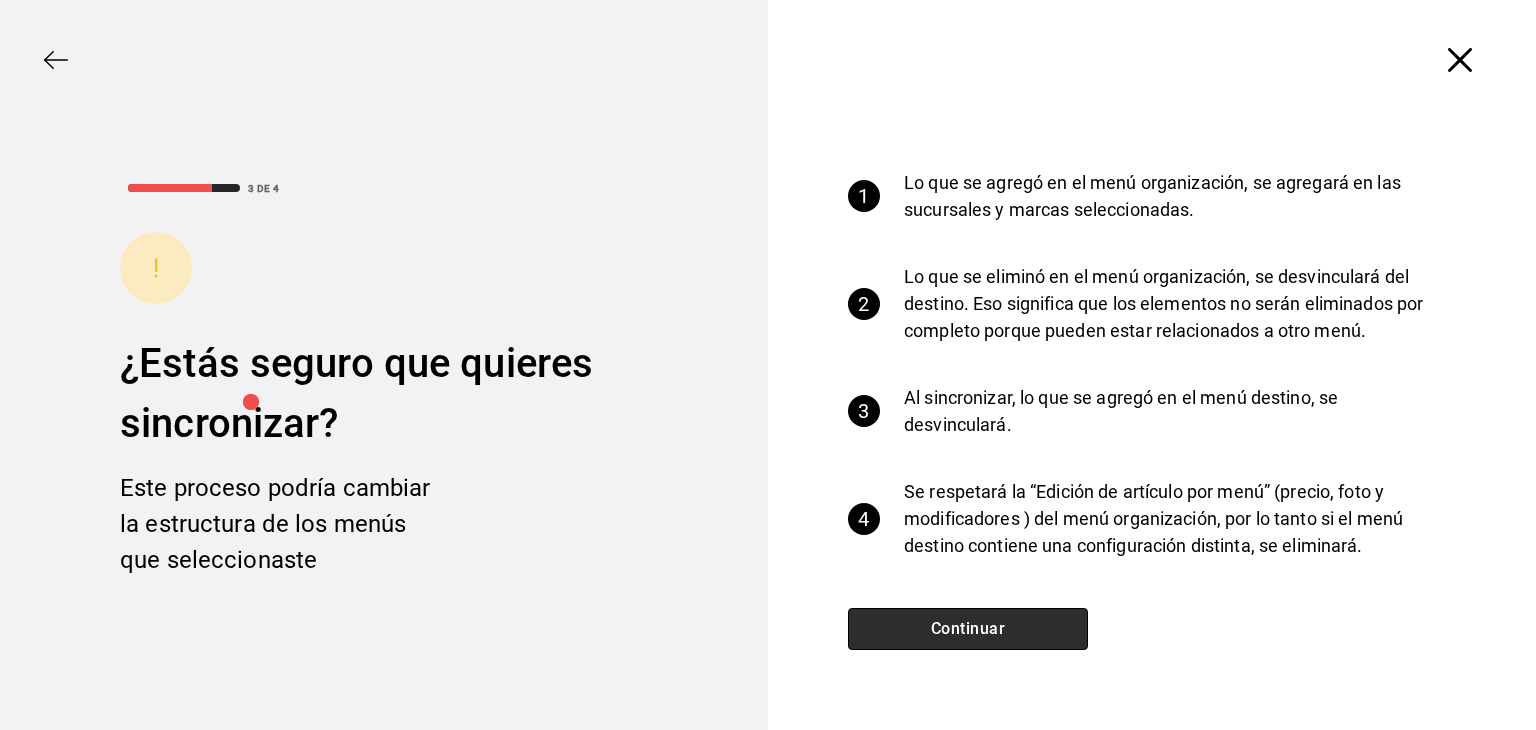 click on "Continuar" at bounding box center (968, 629) 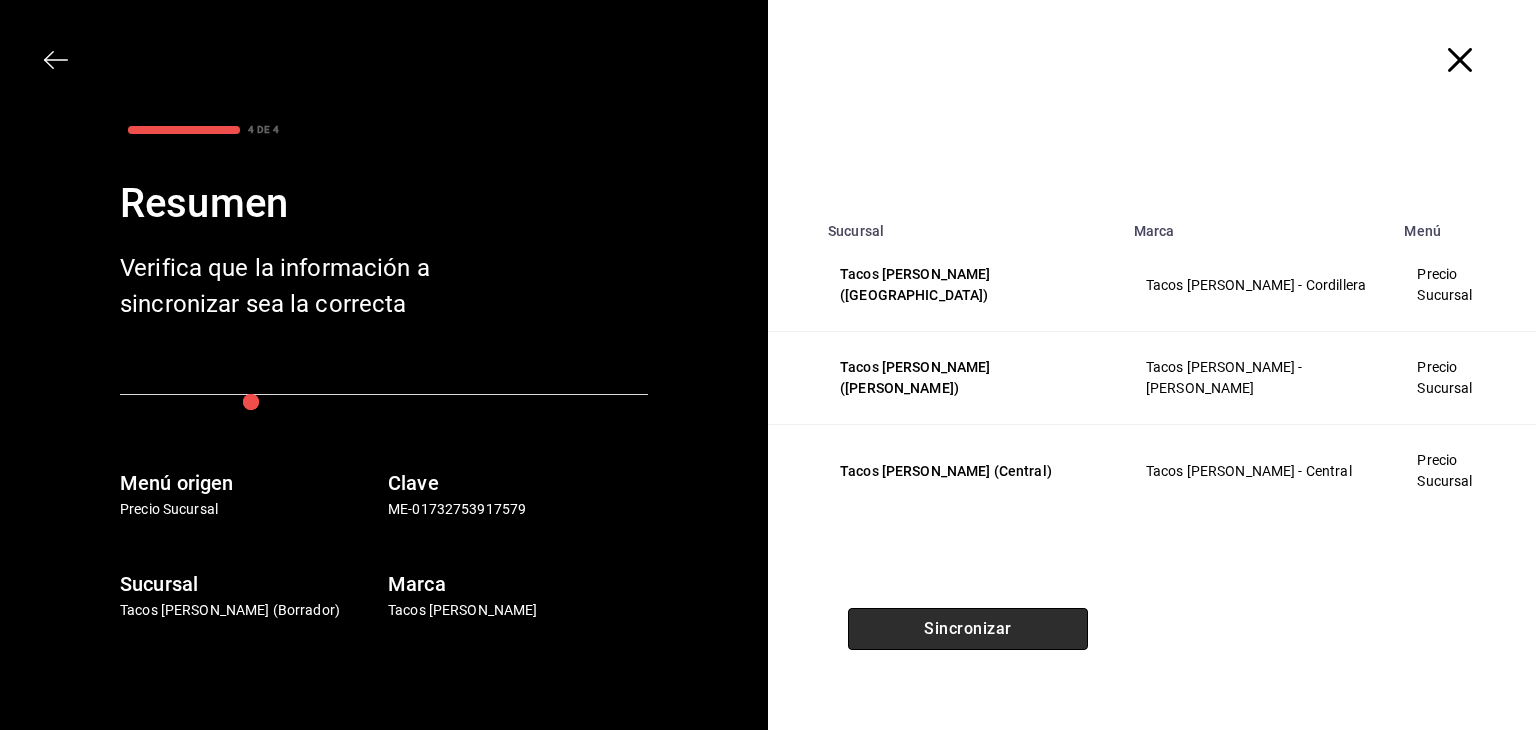 click on "Sincronizar" at bounding box center (968, 629) 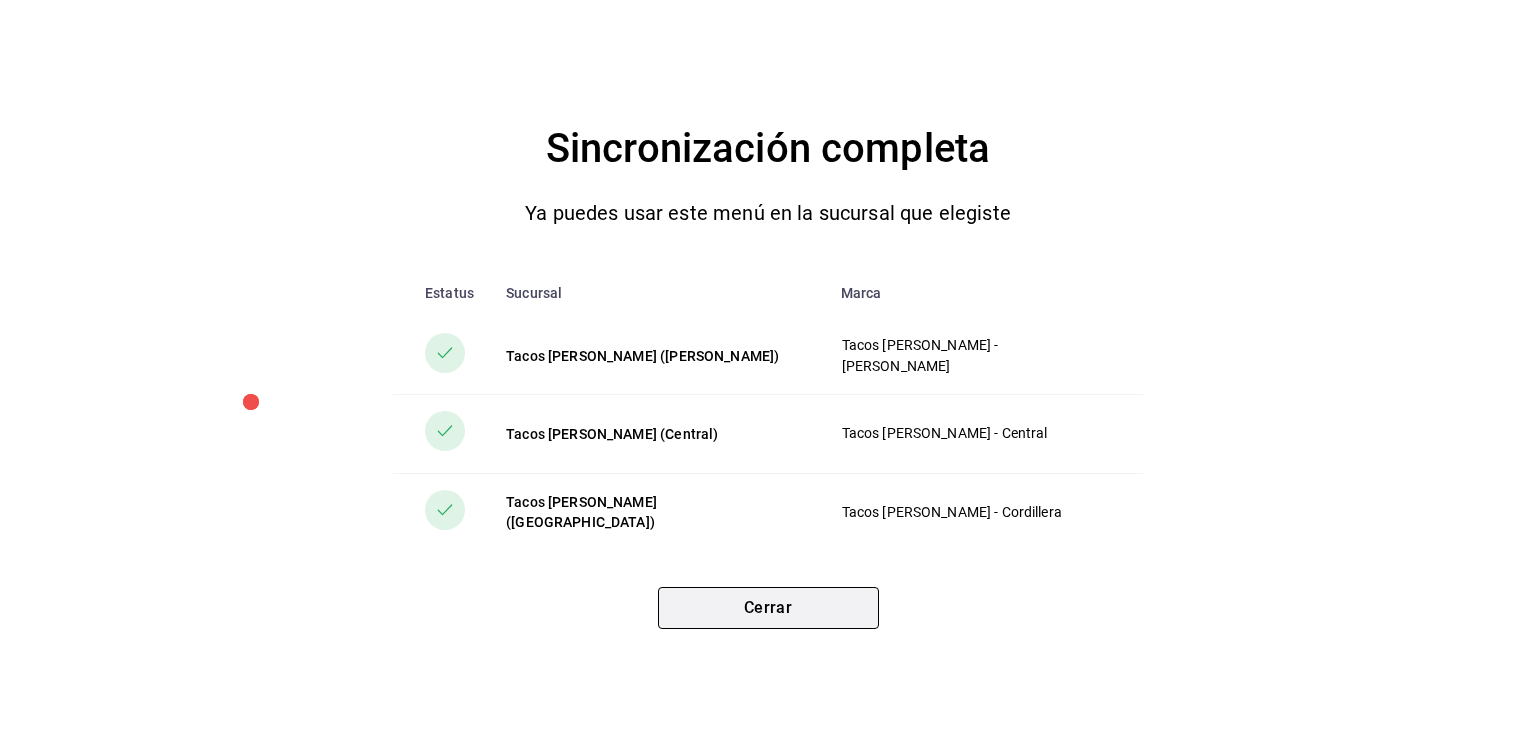 click on "Cerrar" at bounding box center [768, 608] 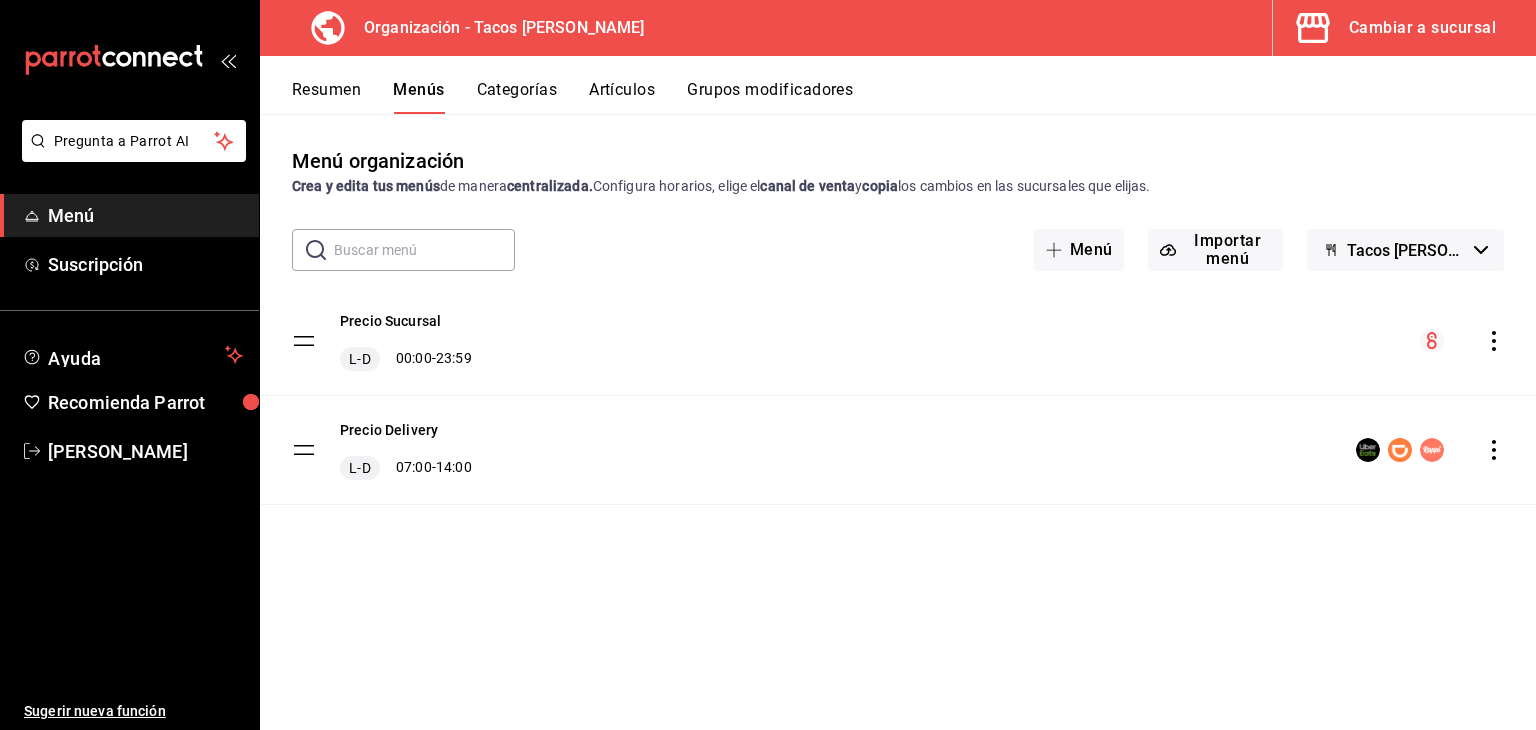click on "Cambiar a sucursal" at bounding box center (1422, 28) 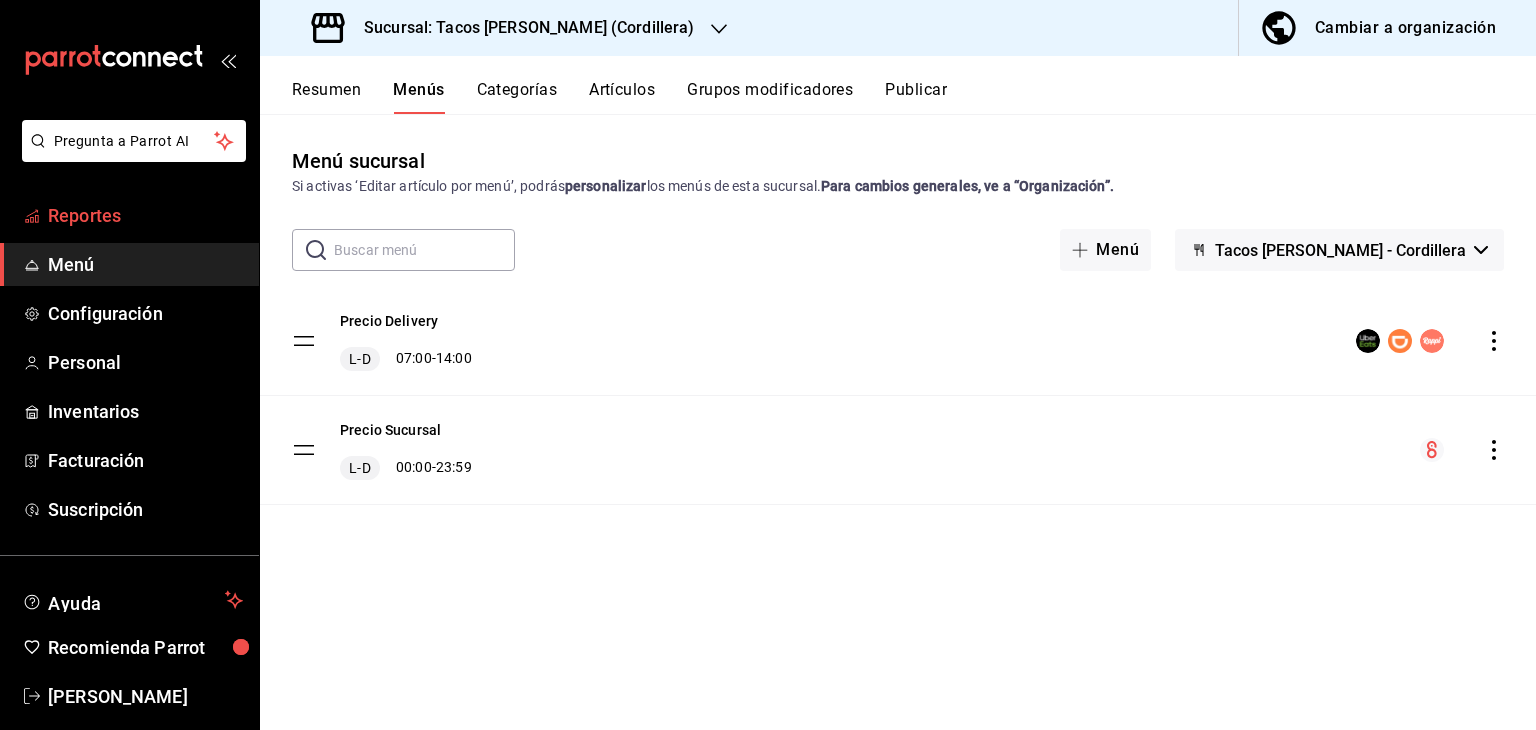 click on "Reportes" at bounding box center [145, 215] 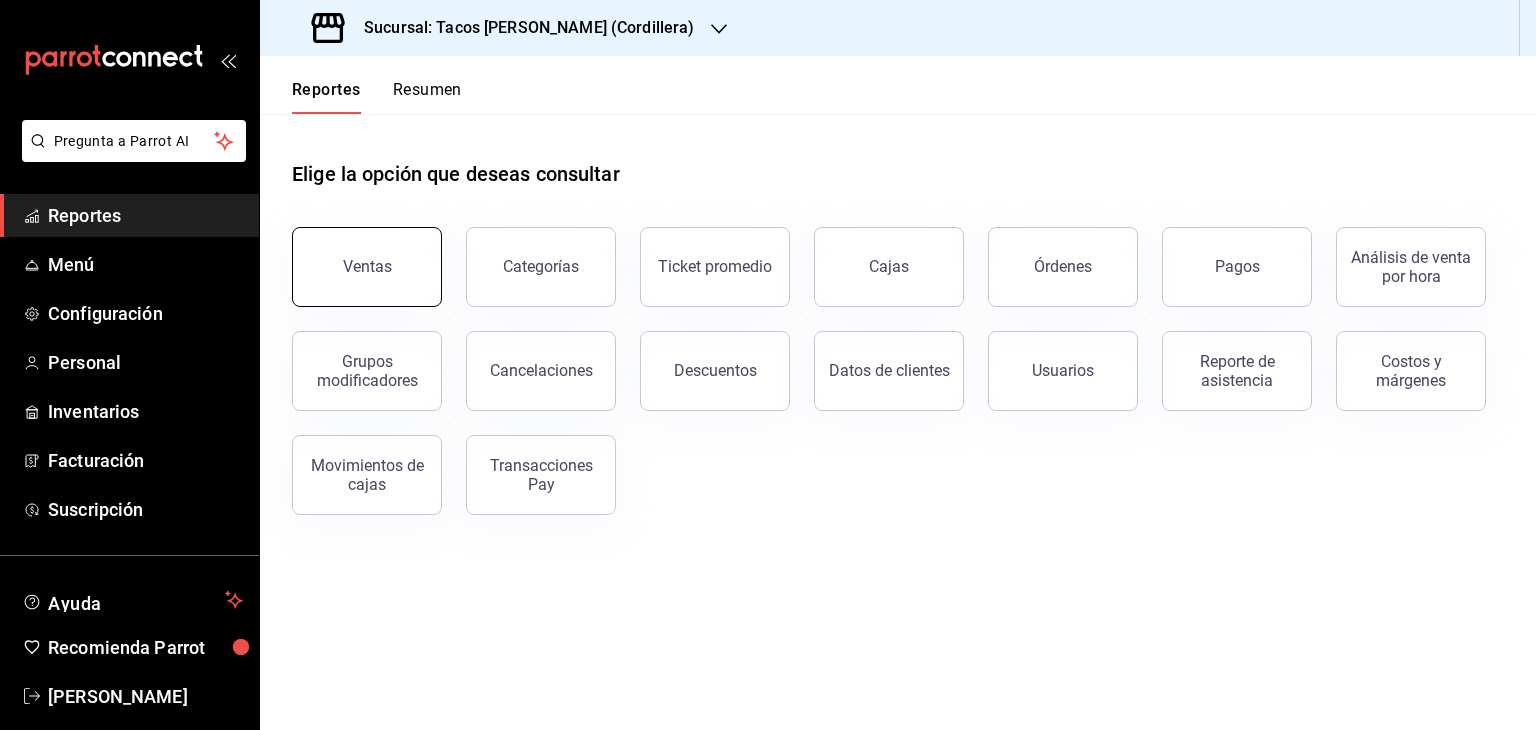 click on "Ventas" at bounding box center (367, 266) 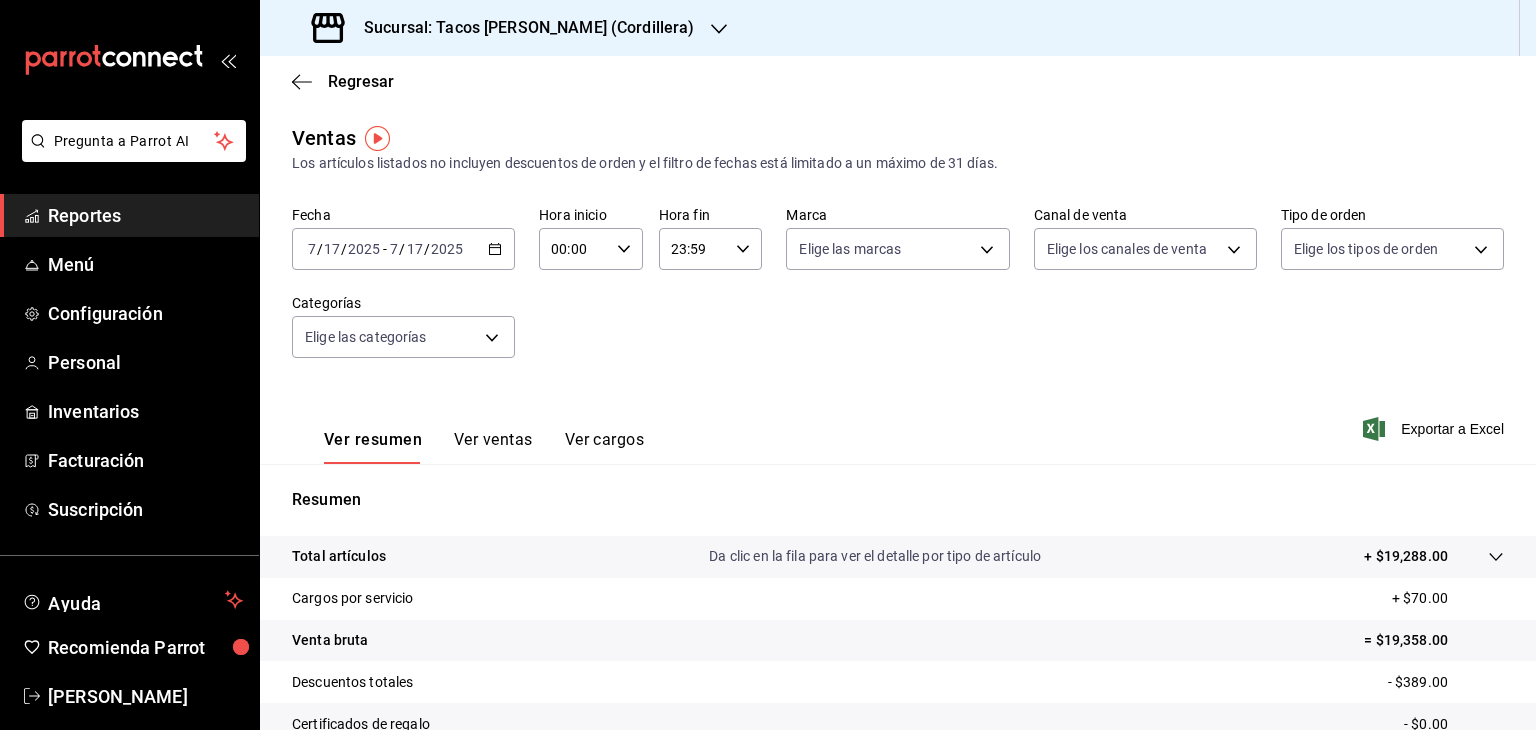 click on "[DATE] [DATE] - [DATE] [DATE]" at bounding box center [403, 249] 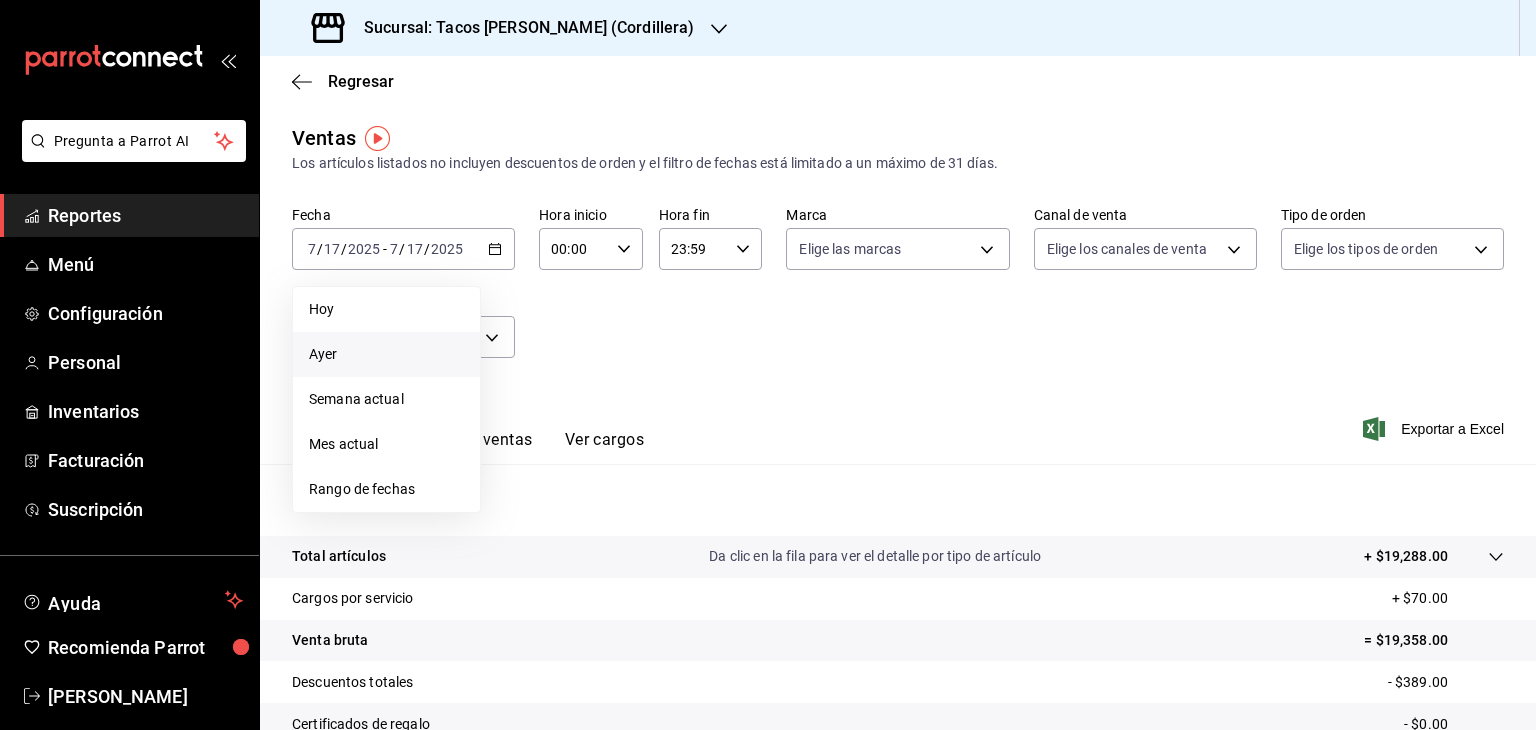 click on "Ayer" at bounding box center (386, 354) 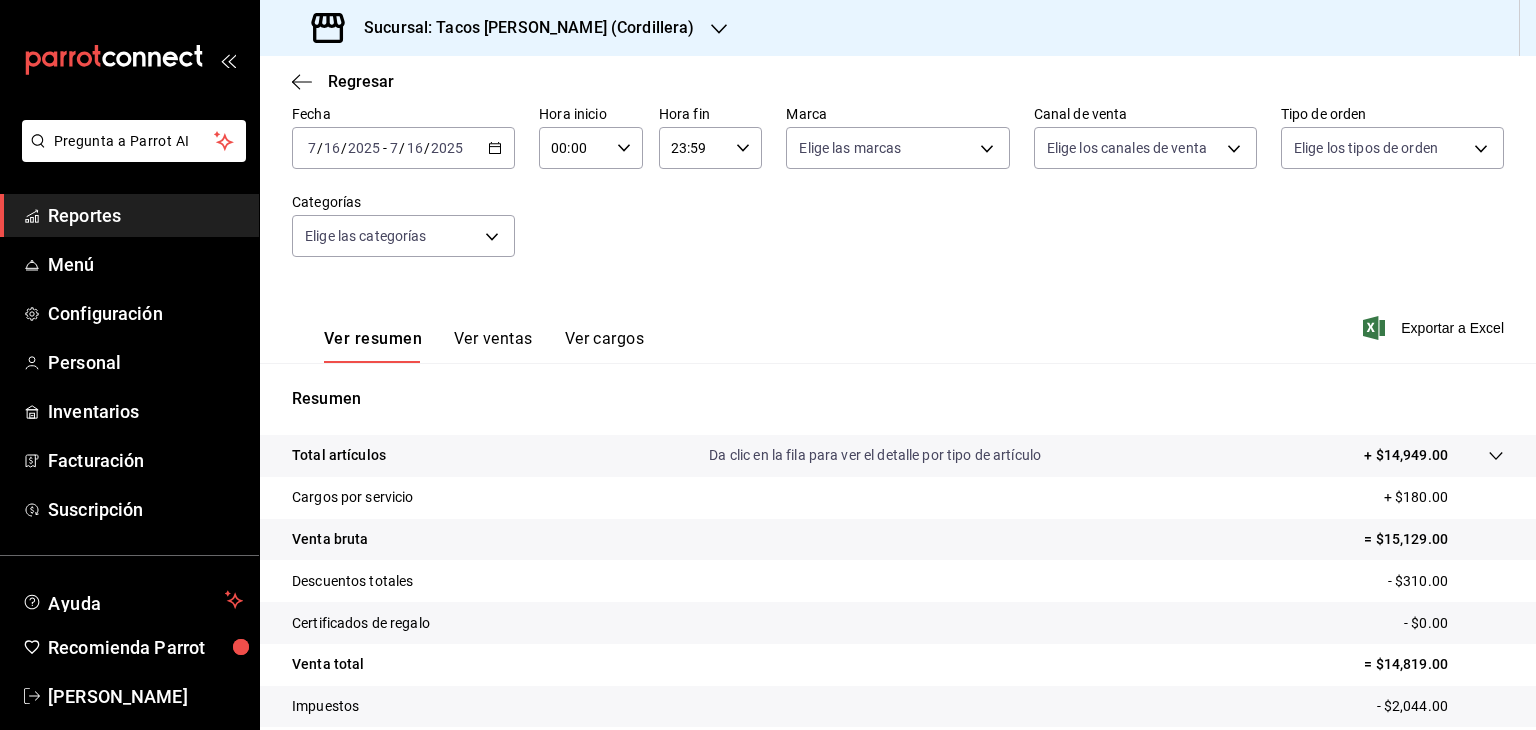 scroll, scrollTop: 125, scrollLeft: 0, axis: vertical 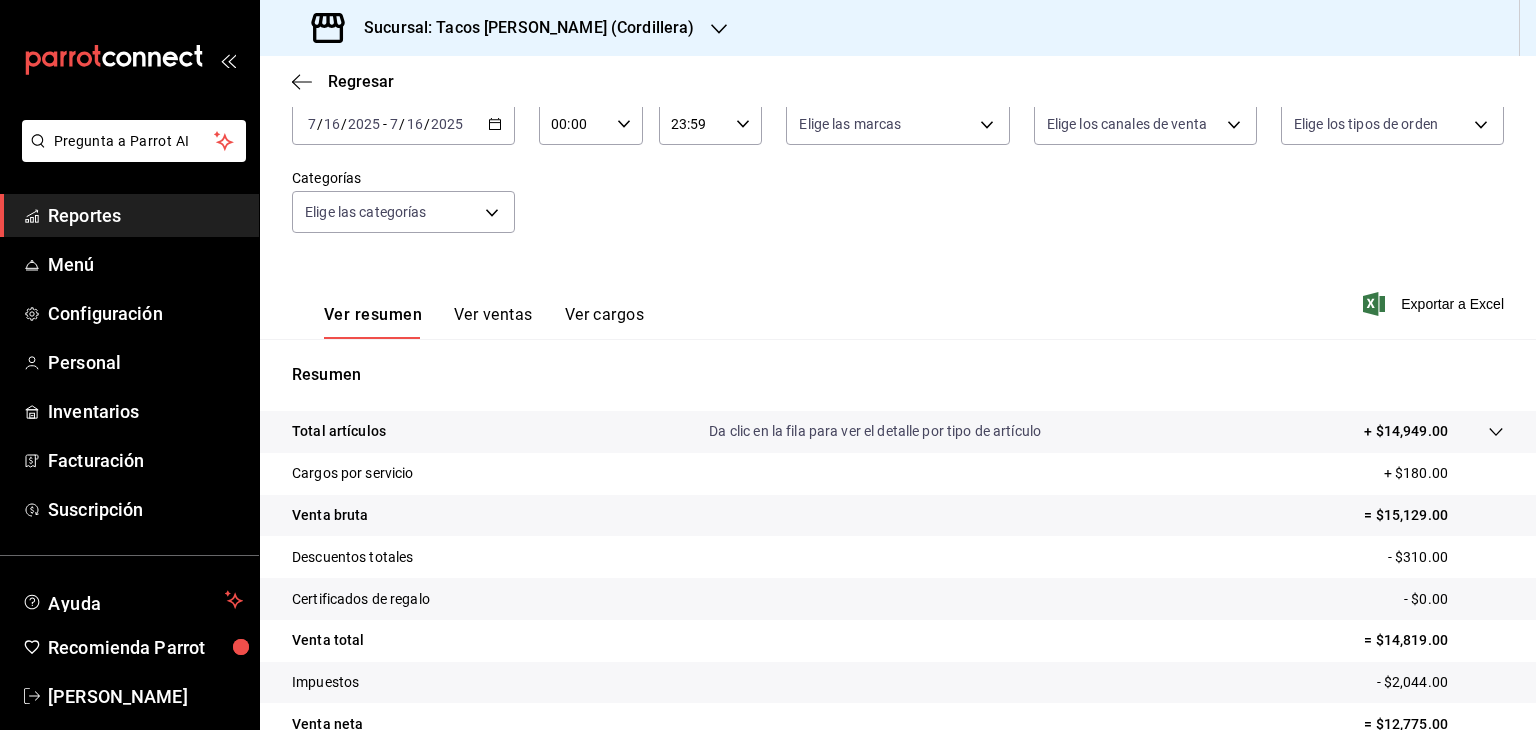click 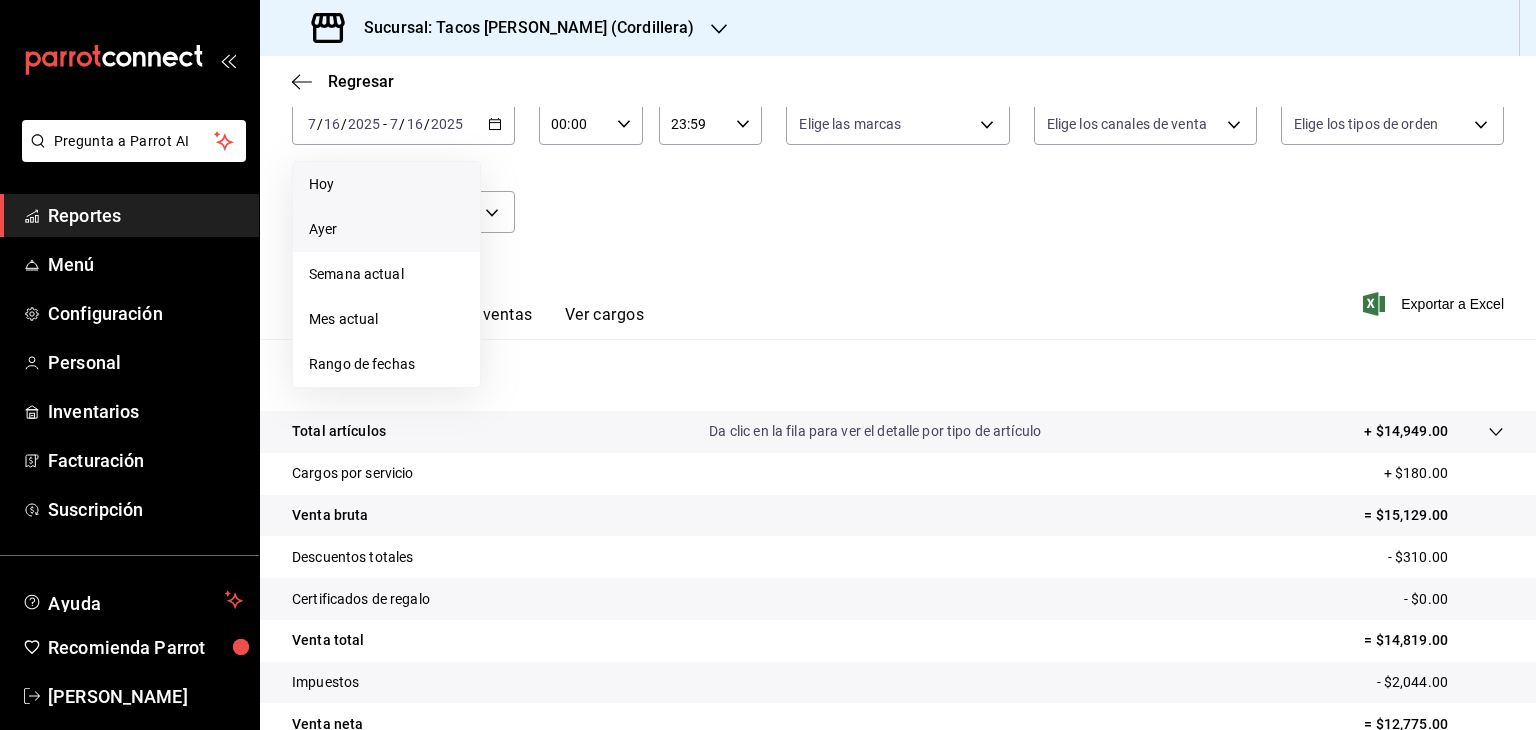 click on "Hoy" at bounding box center [386, 184] 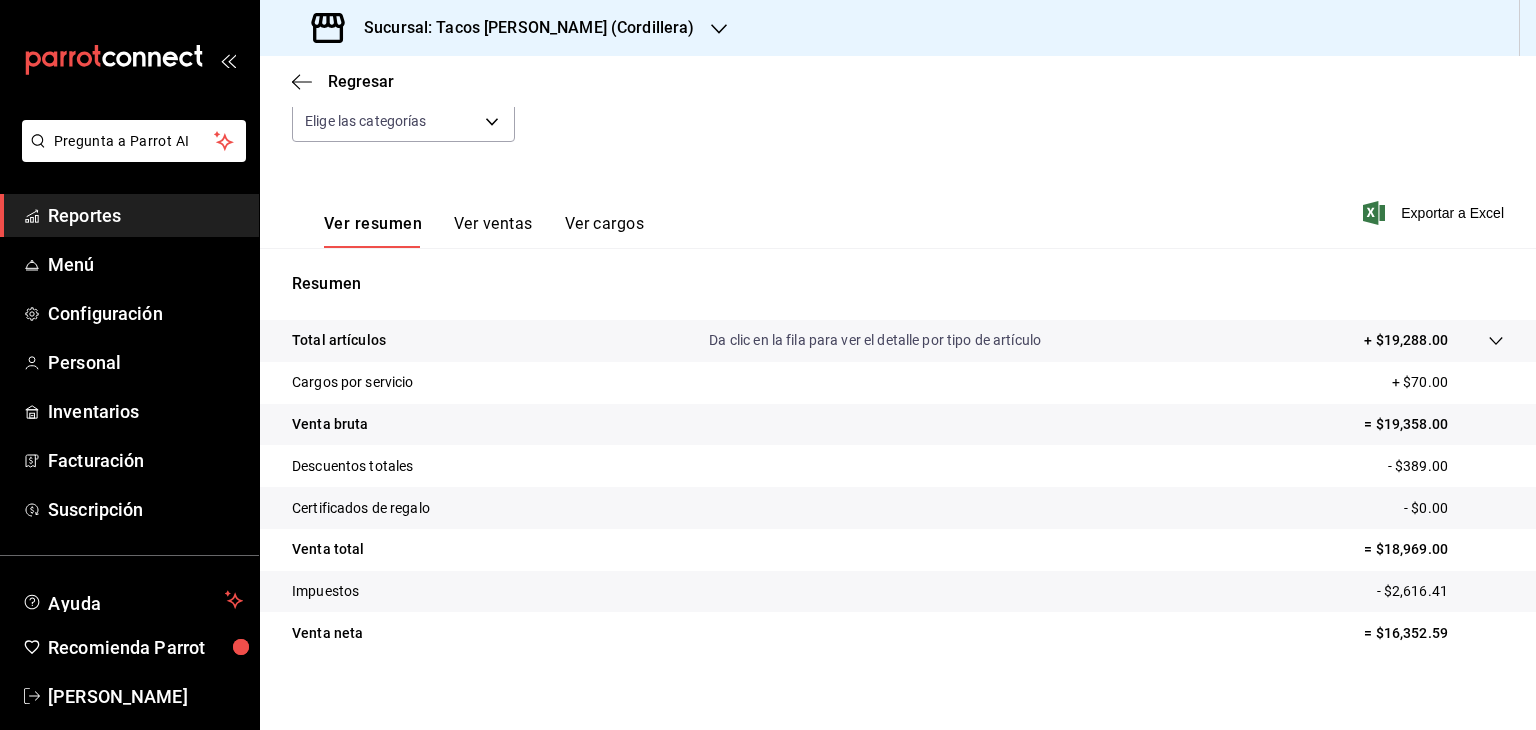 scroll, scrollTop: 228, scrollLeft: 0, axis: vertical 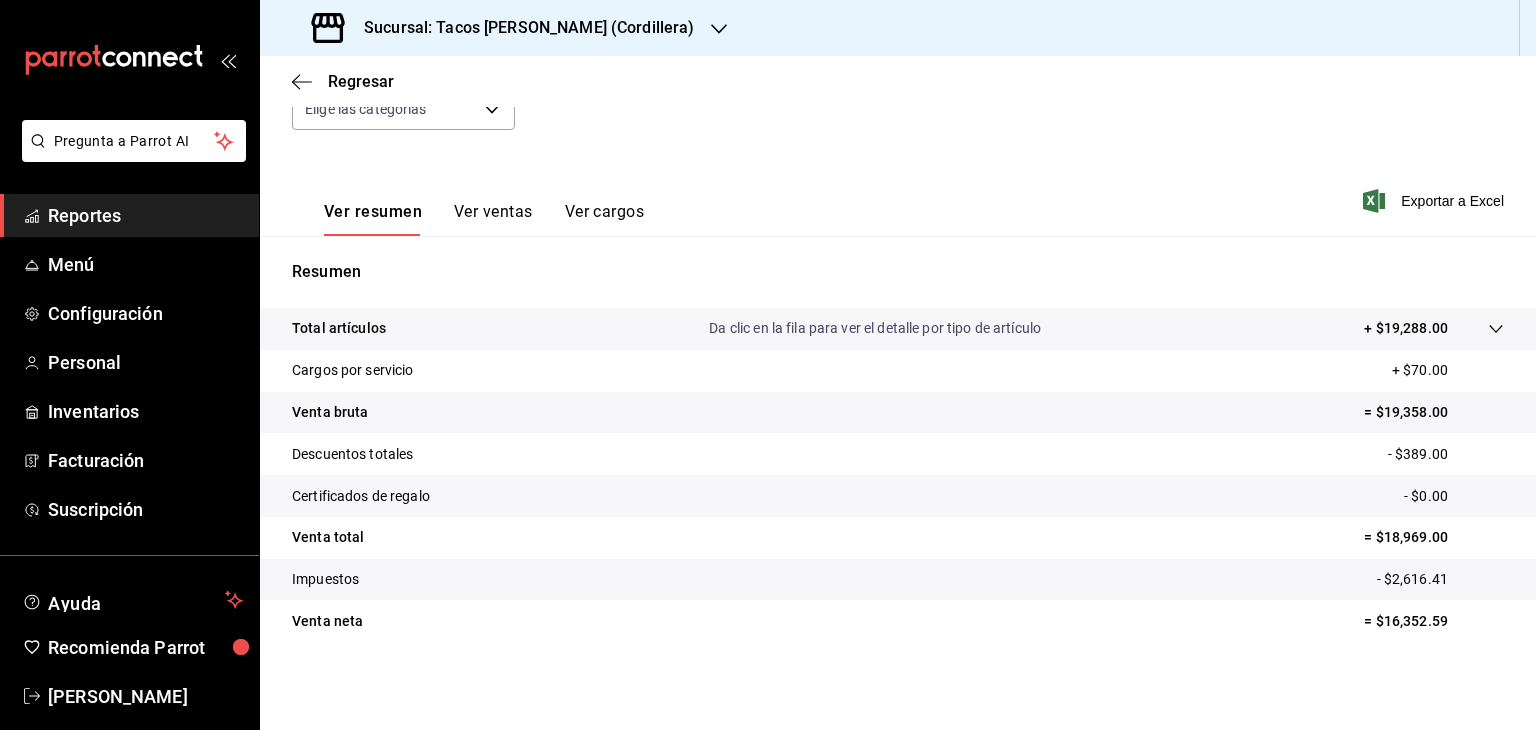 click on "Ver cargos" at bounding box center (605, 219) 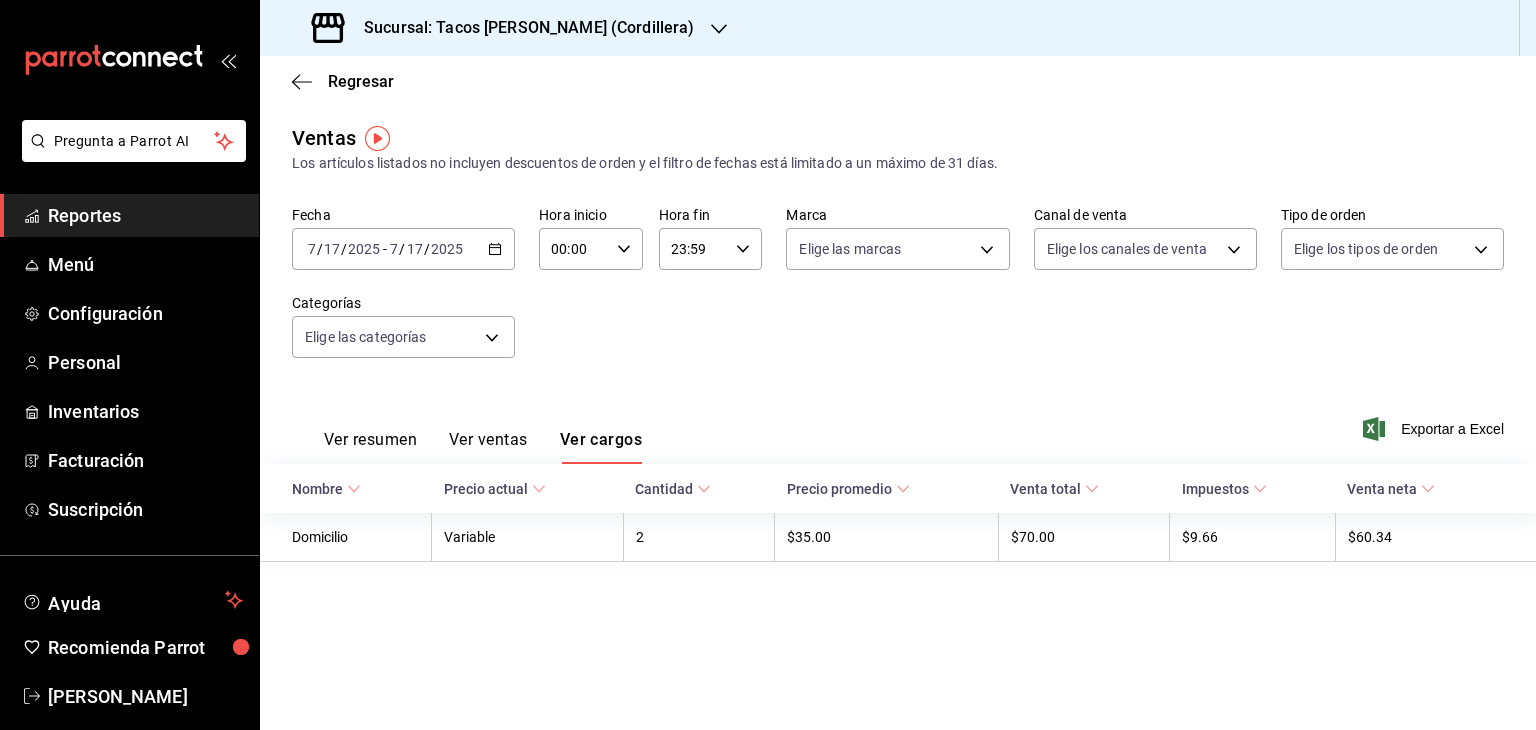 scroll, scrollTop: 0, scrollLeft: 0, axis: both 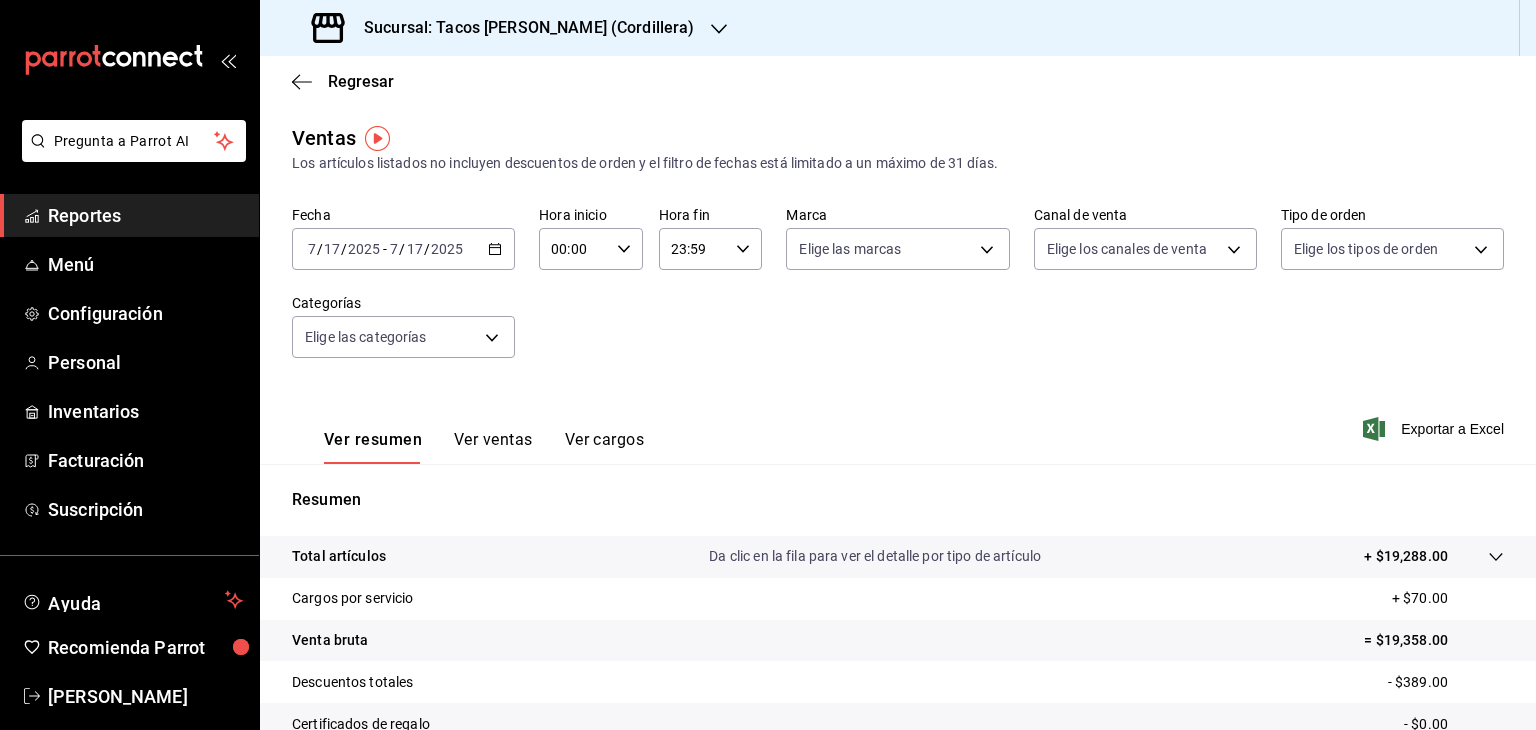 click on "Reportes" at bounding box center (145, 215) 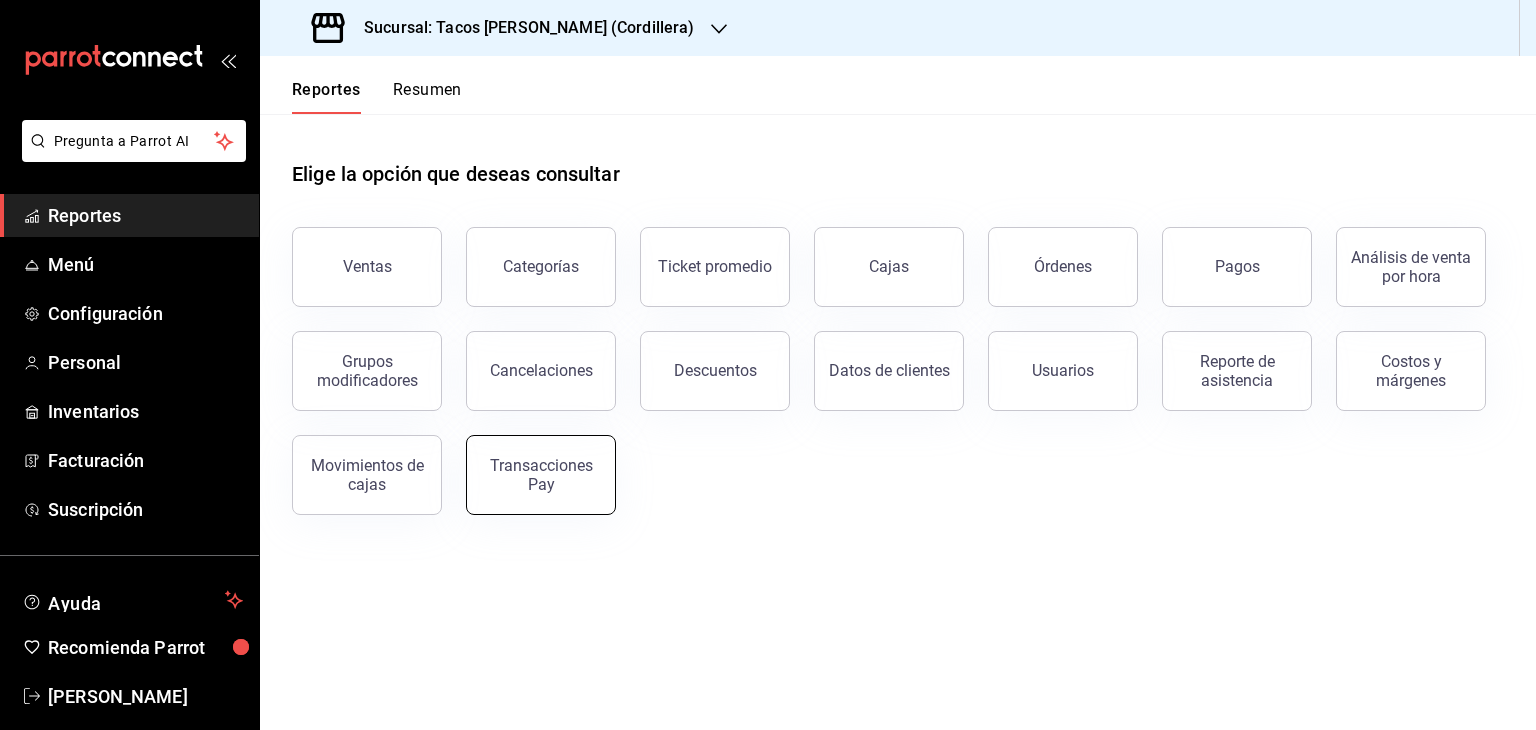 click on "Transacciones Pay" at bounding box center (541, 475) 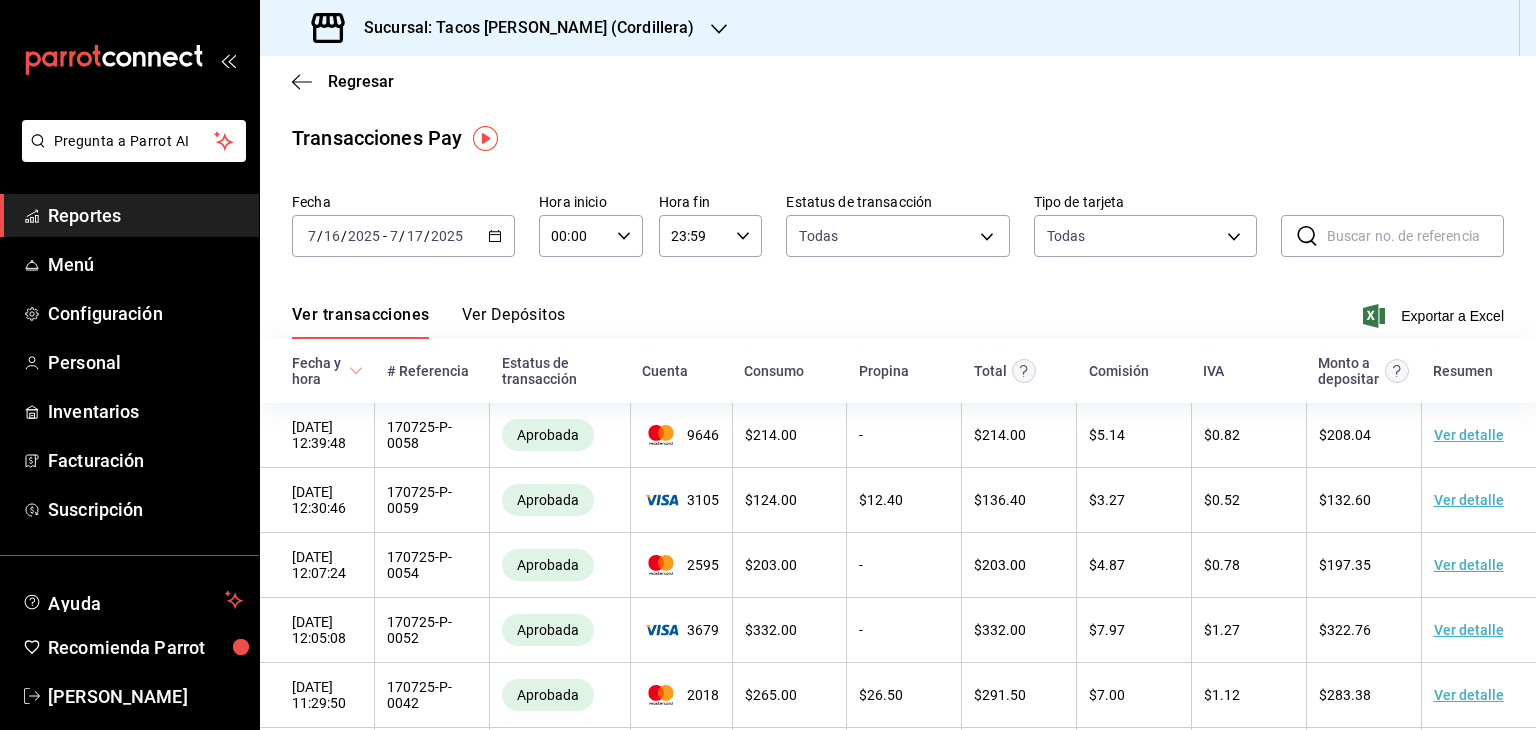 click 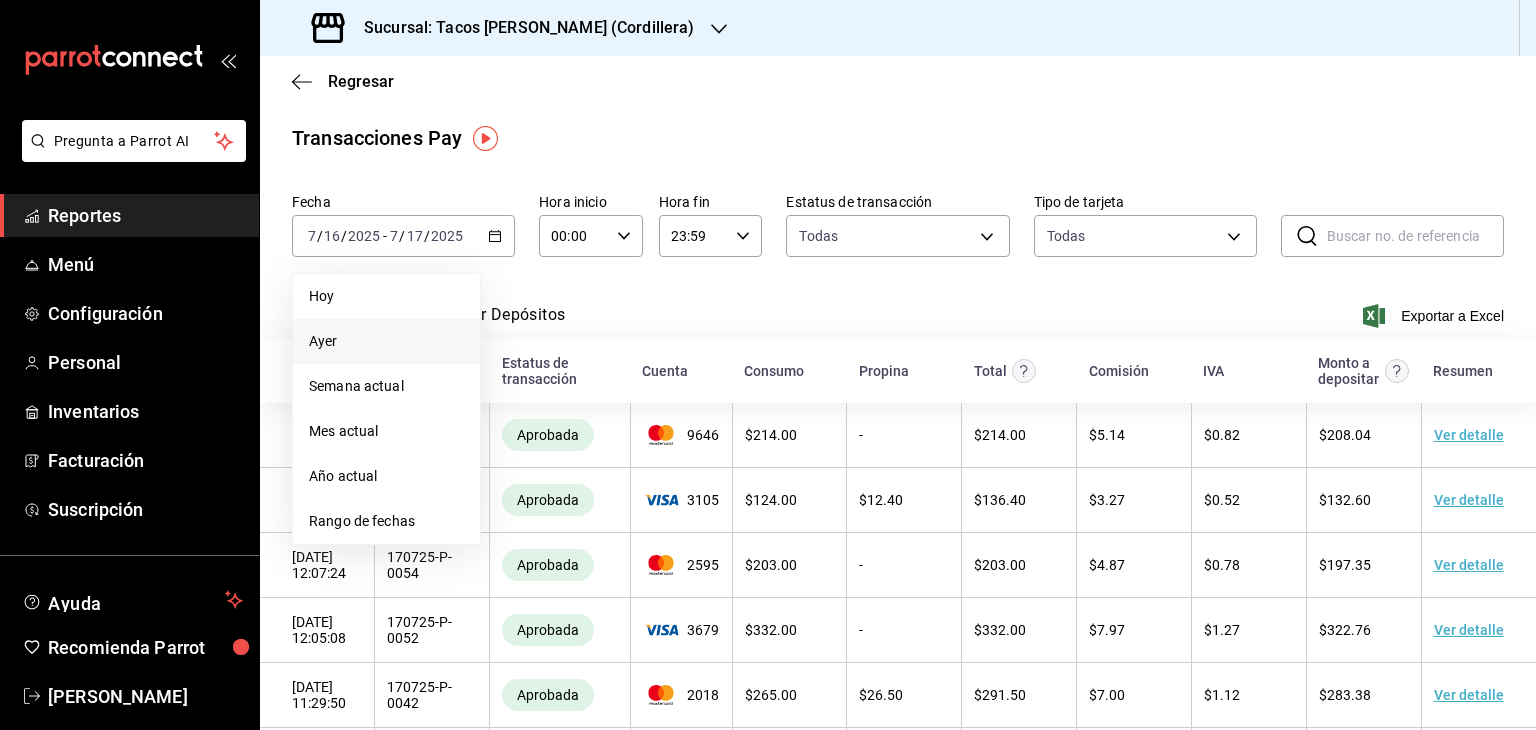 click on "Ayer" at bounding box center (386, 341) 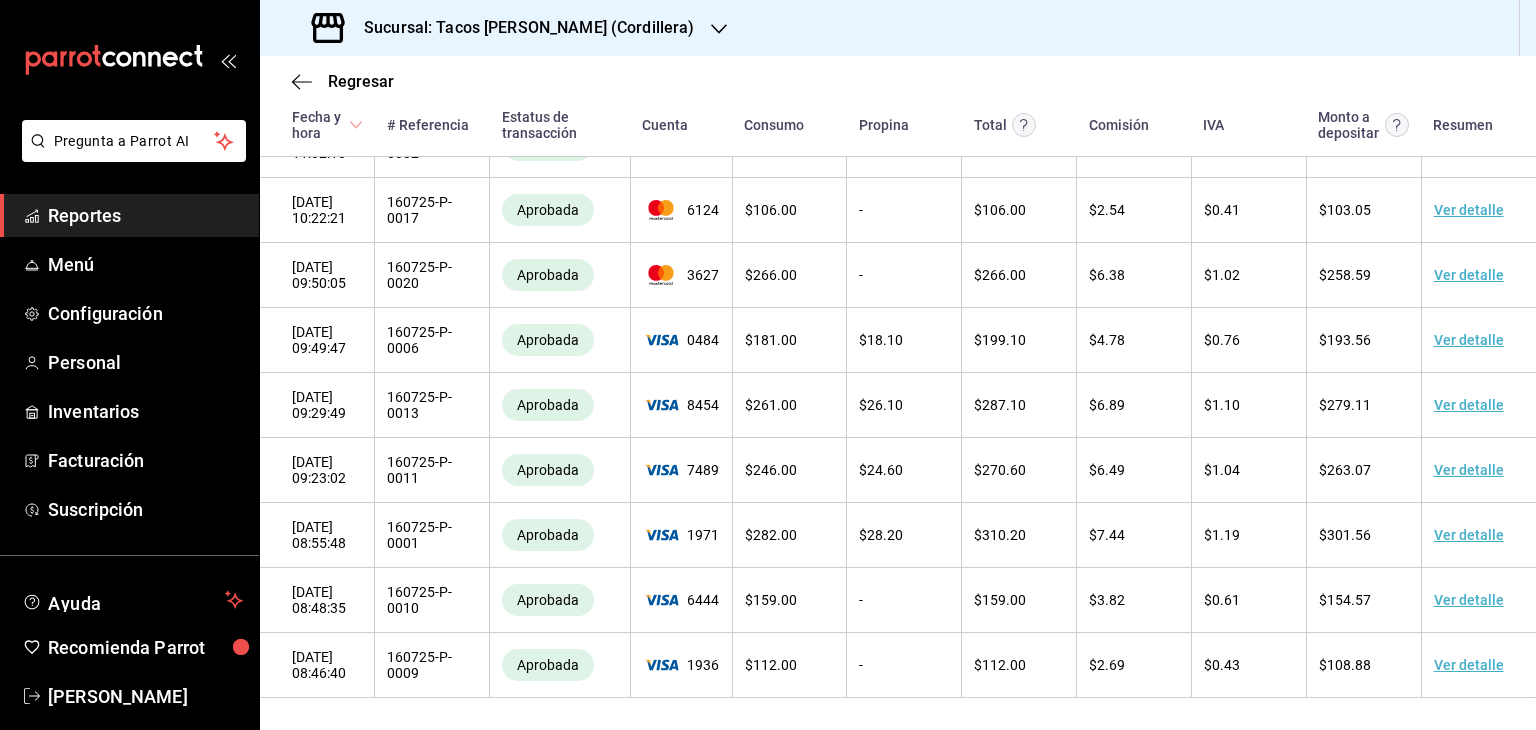 scroll, scrollTop: 673, scrollLeft: 0, axis: vertical 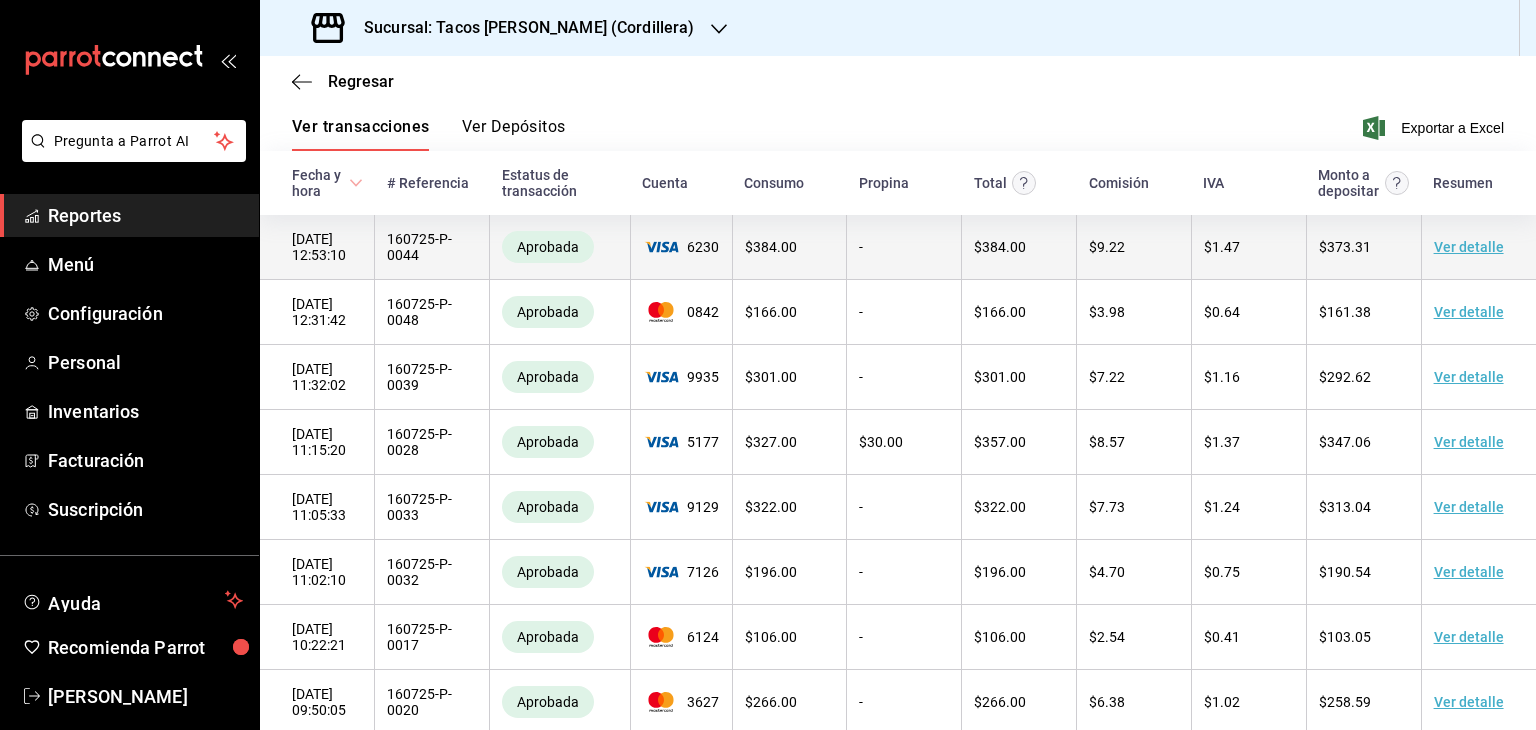 click on "$ 373.31" at bounding box center [1345, 247] 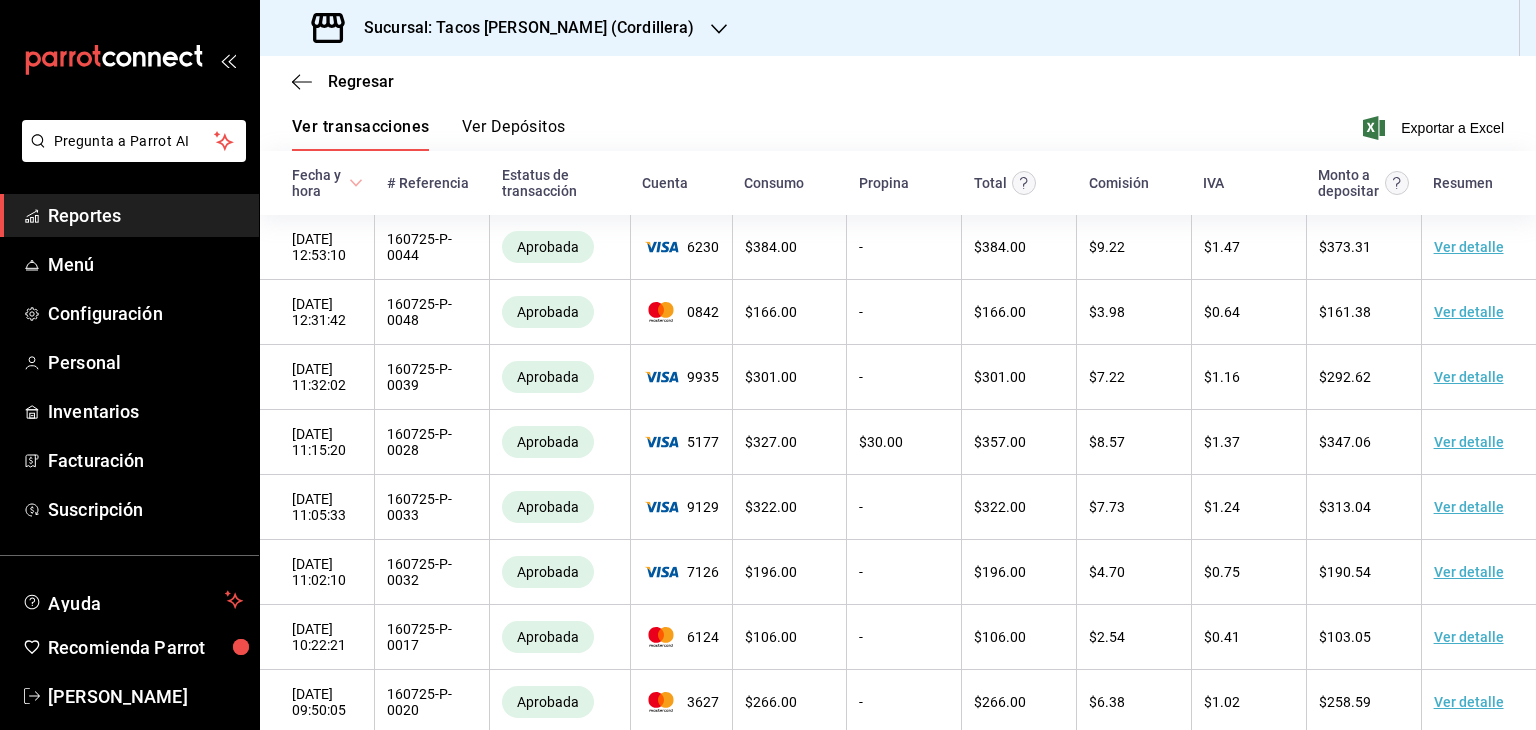 click on "Ver Depósitos" at bounding box center (514, 134) 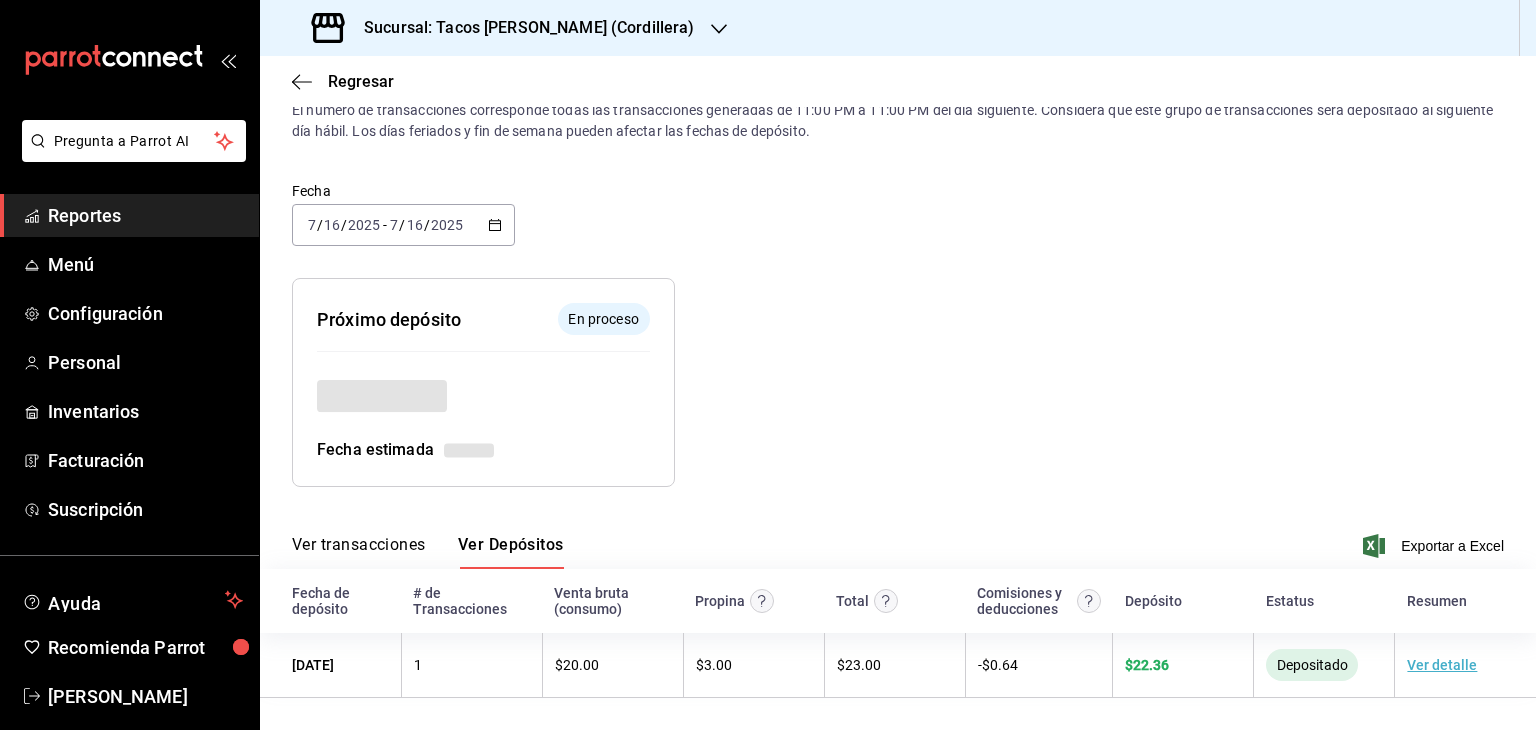 scroll, scrollTop: 54, scrollLeft: 0, axis: vertical 